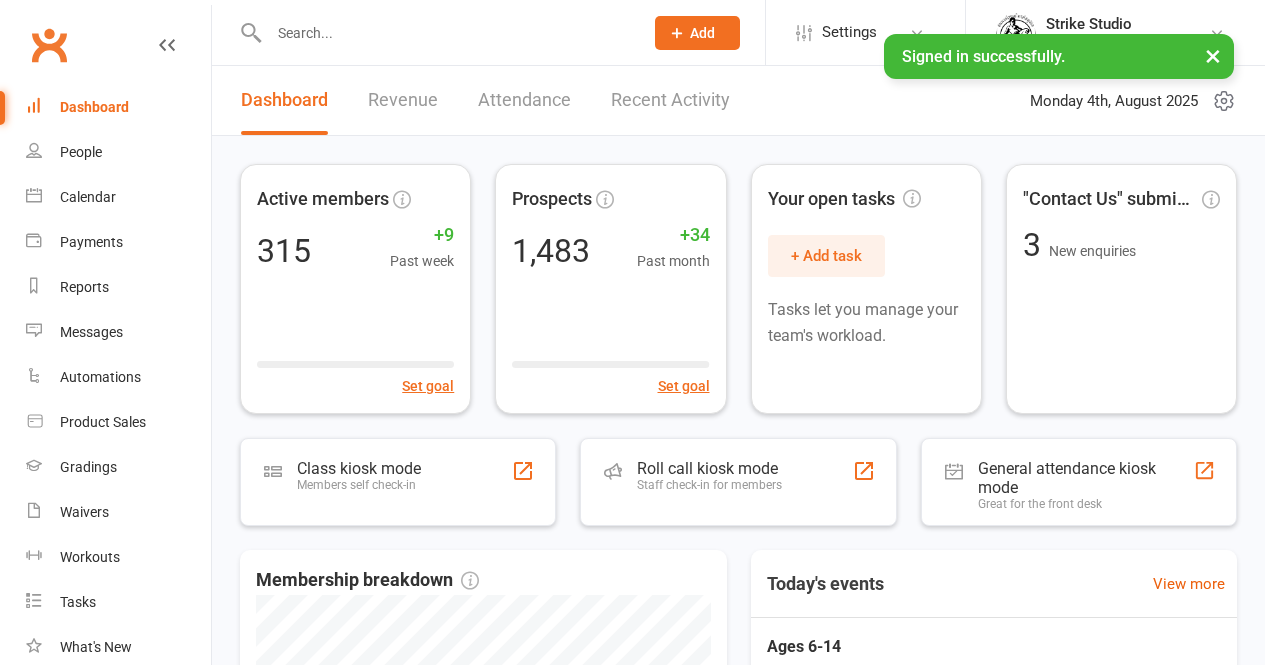 scroll, scrollTop: 0, scrollLeft: 0, axis: both 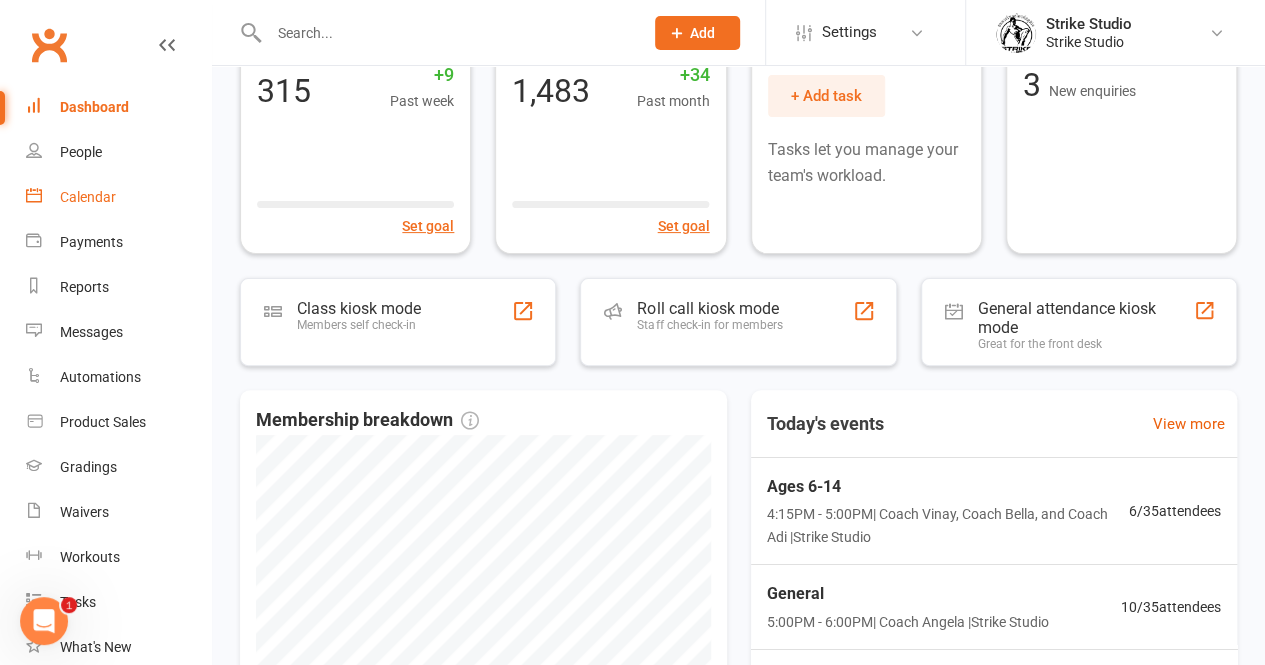 click on "Calendar" at bounding box center [88, 197] 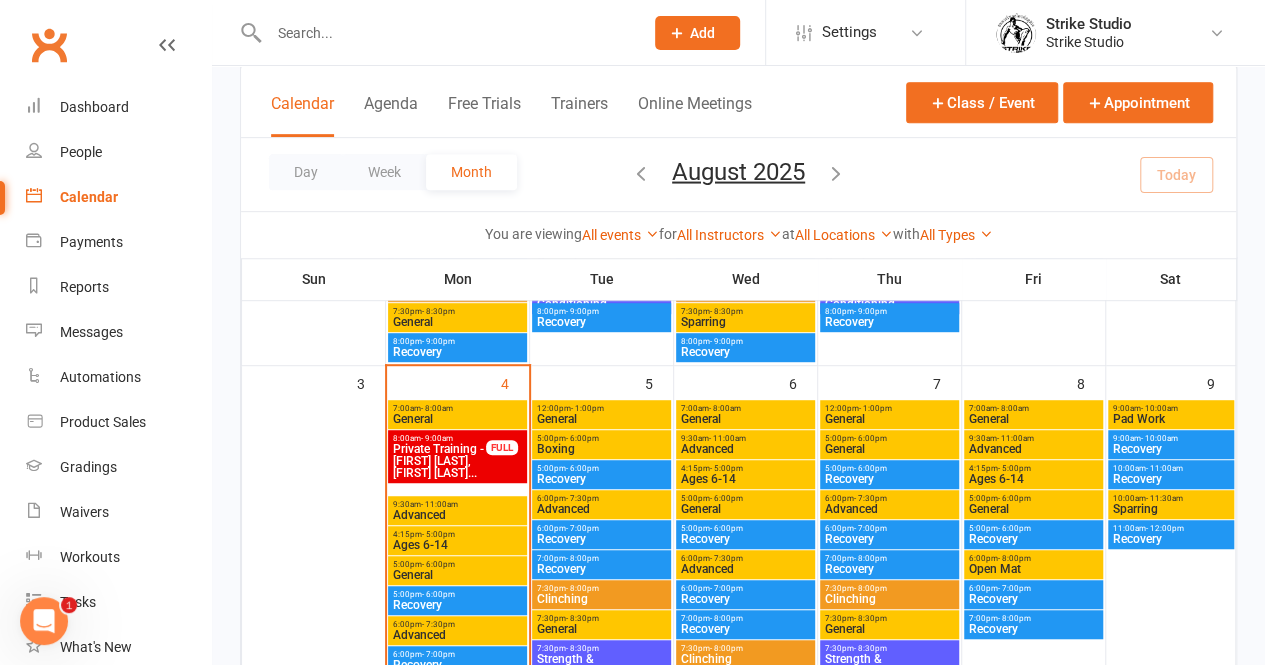 scroll, scrollTop: 428, scrollLeft: 0, axis: vertical 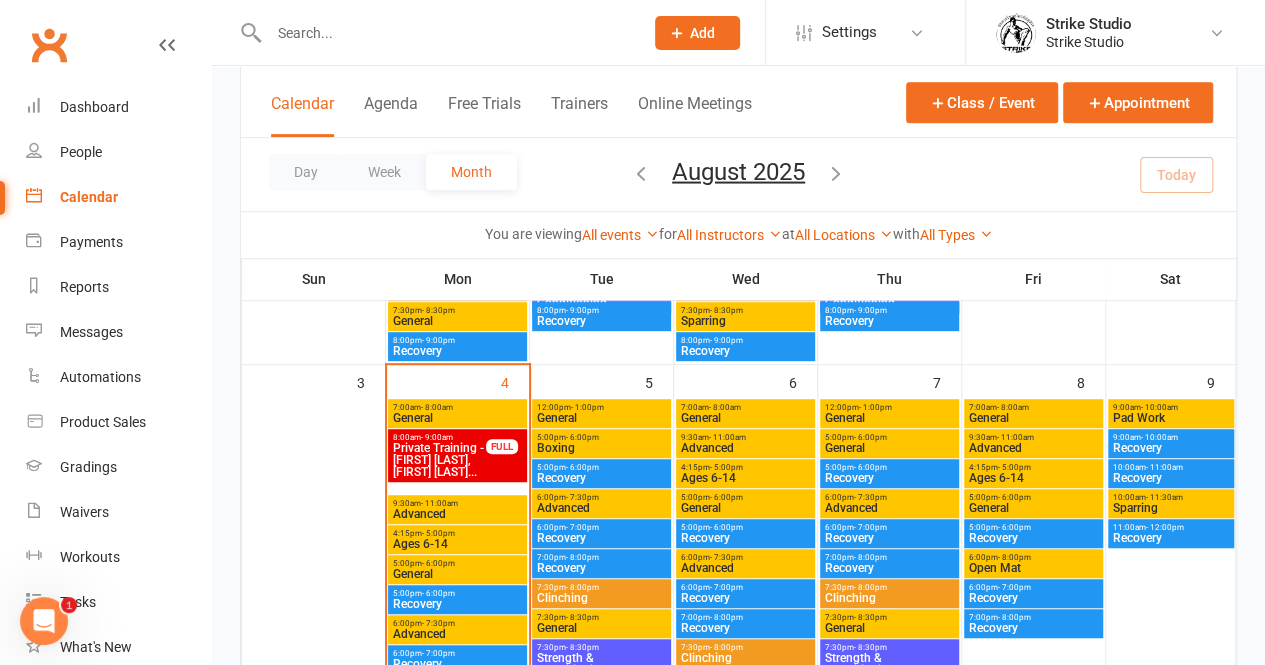 click on "- 8:30pm" at bounding box center [870, 617] 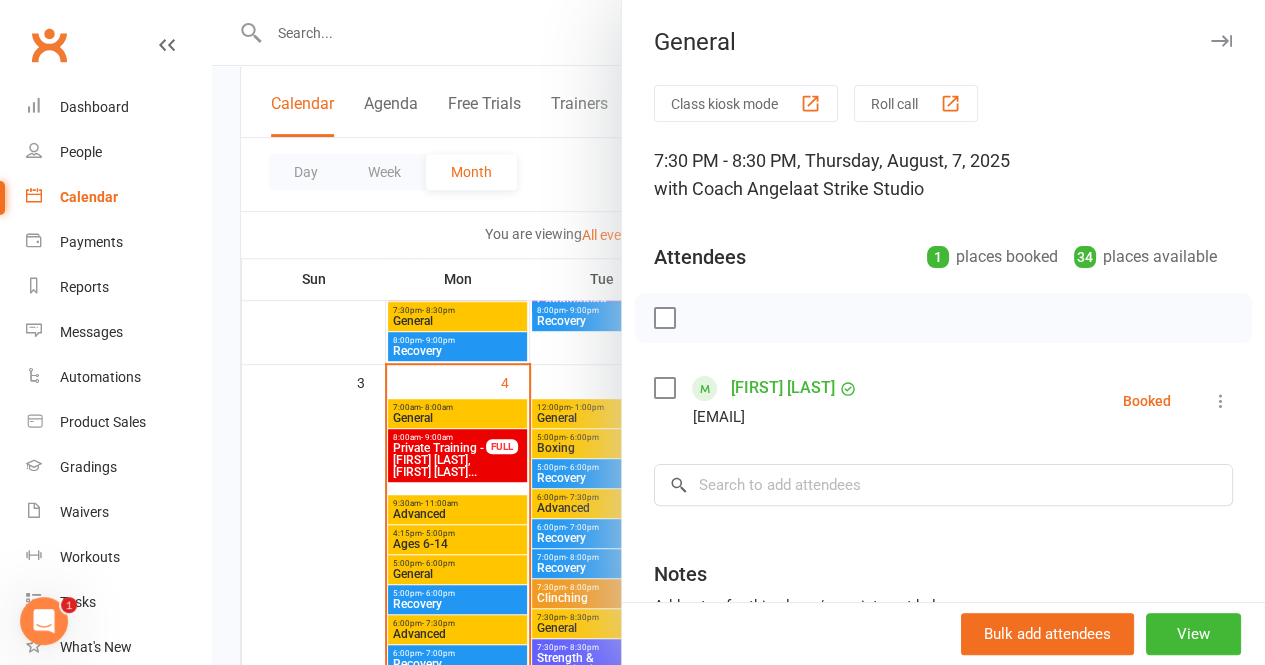 click at bounding box center [738, 332] 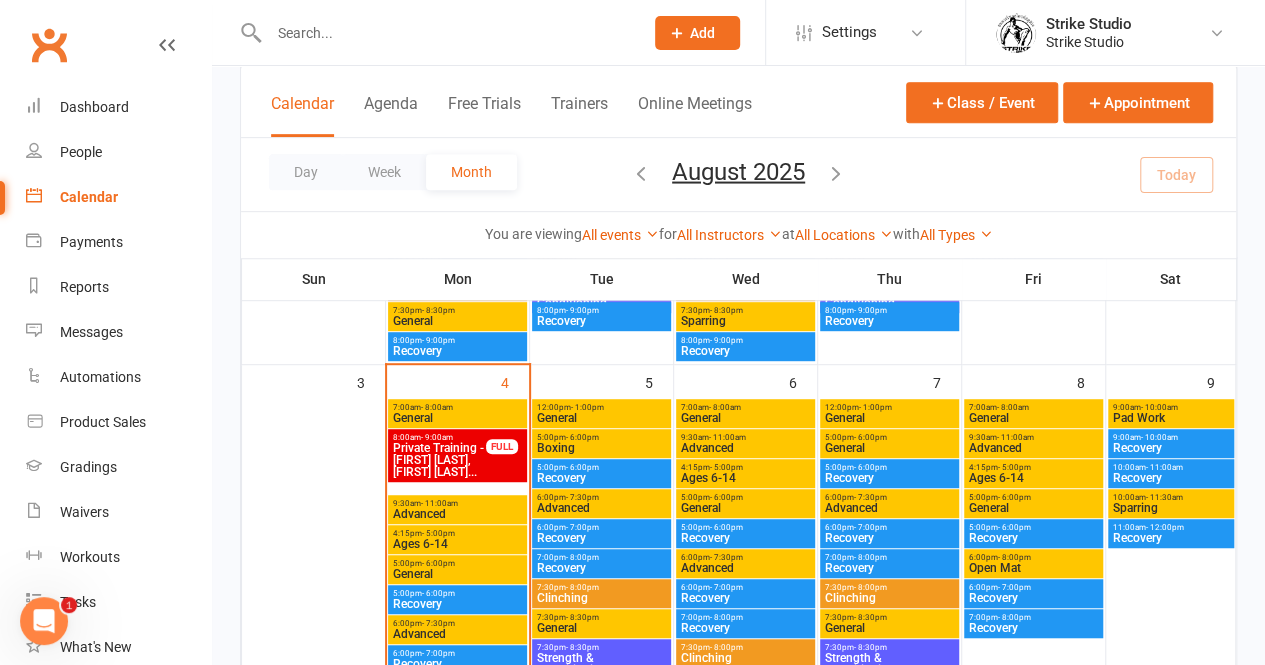 click on "General" at bounding box center [889, 448] 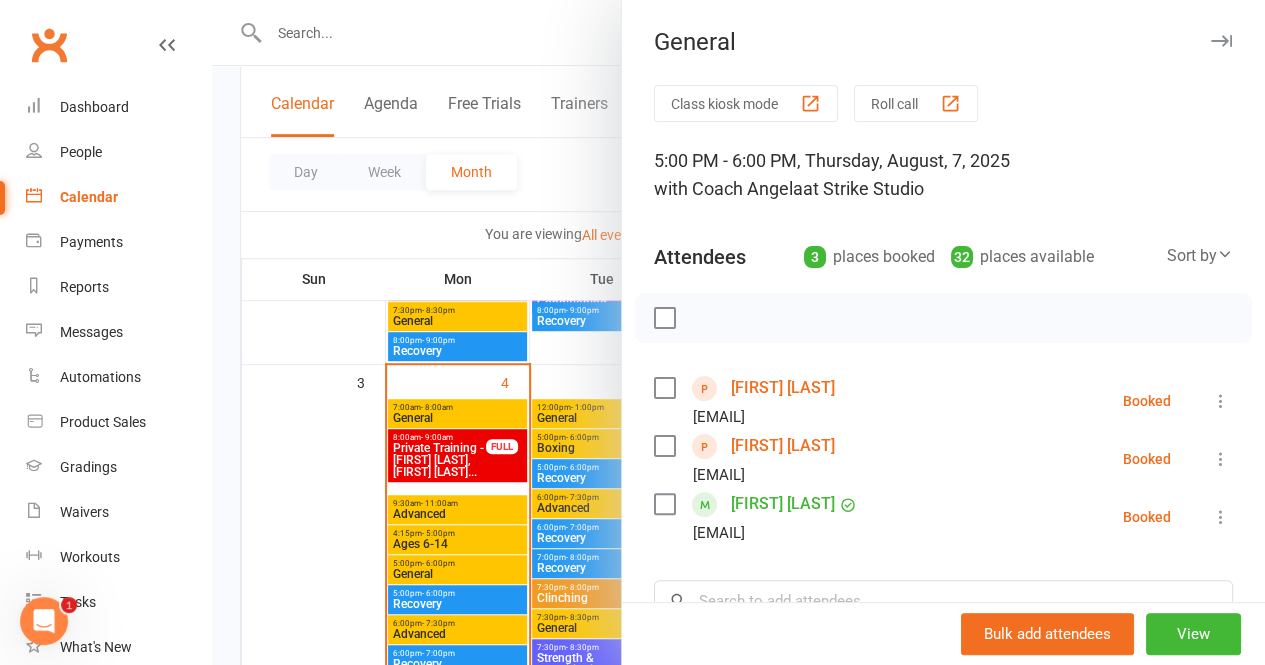 click at bounding box center [738, 332] 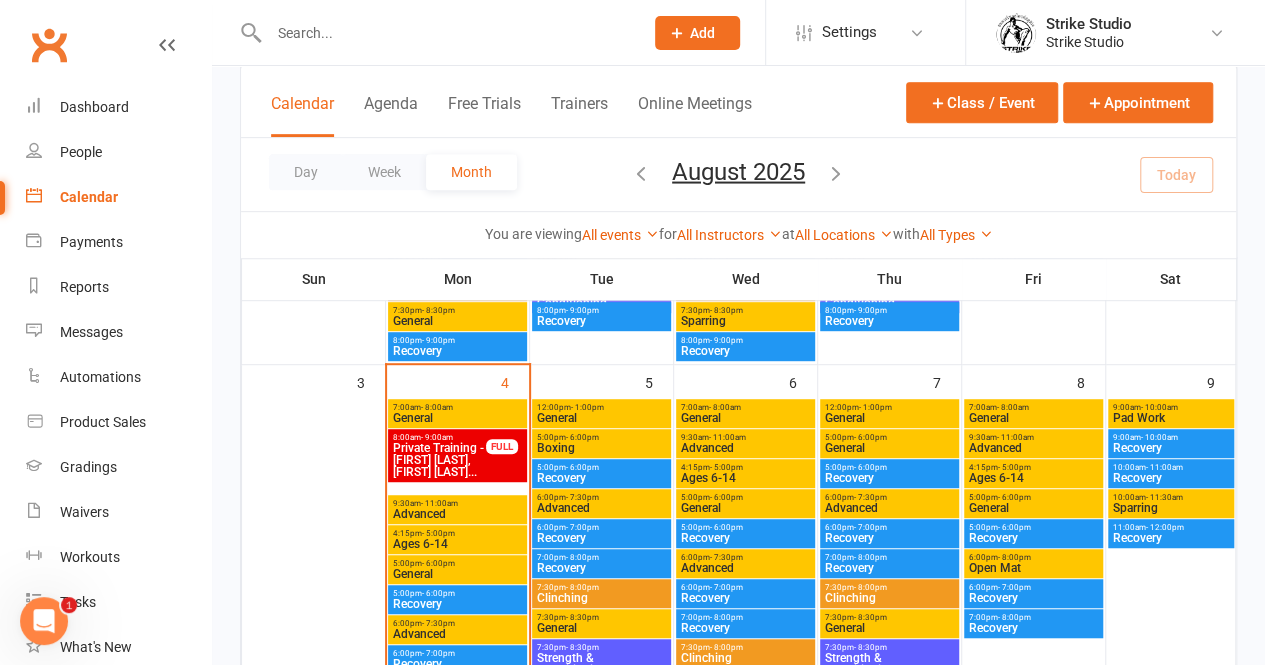 click 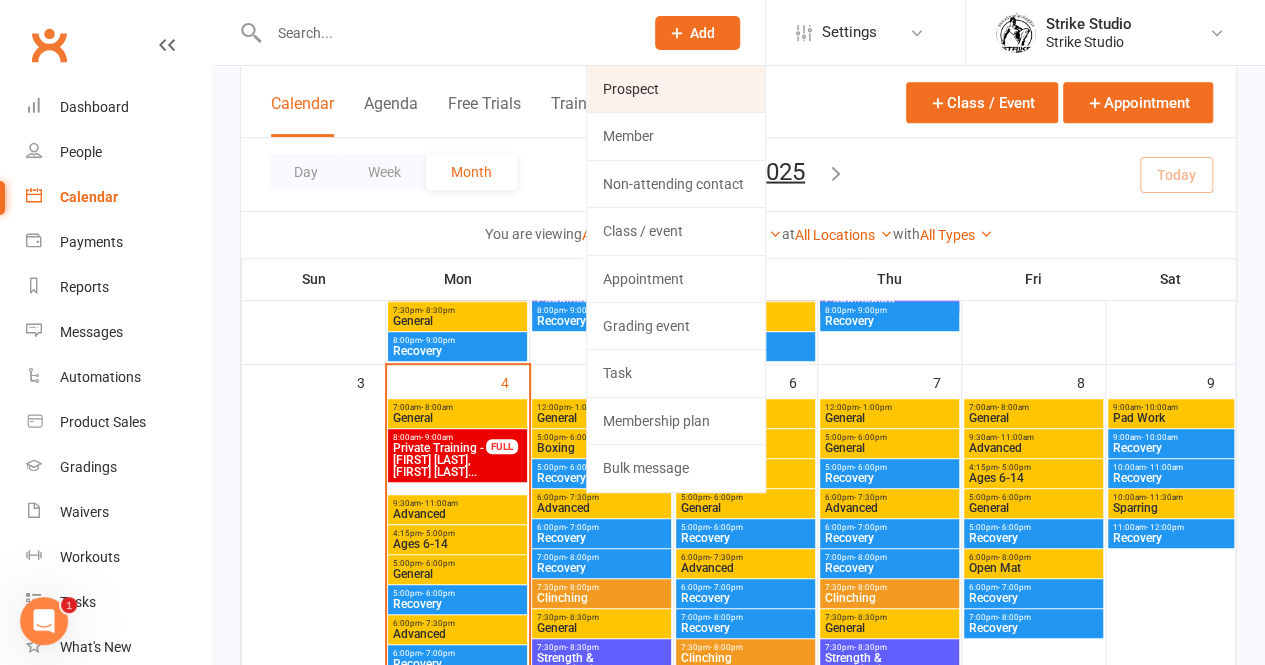 click on "Prospect" 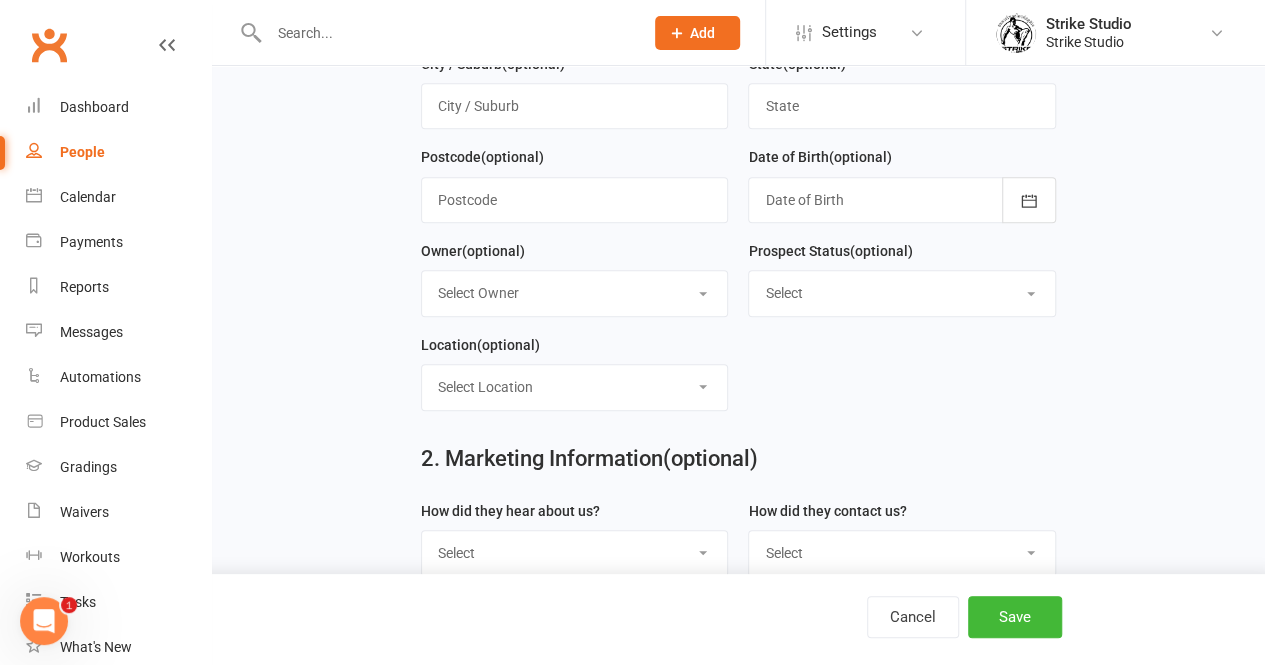 scroll, scrollTop: 0, scrollLeft: 0, axis: both 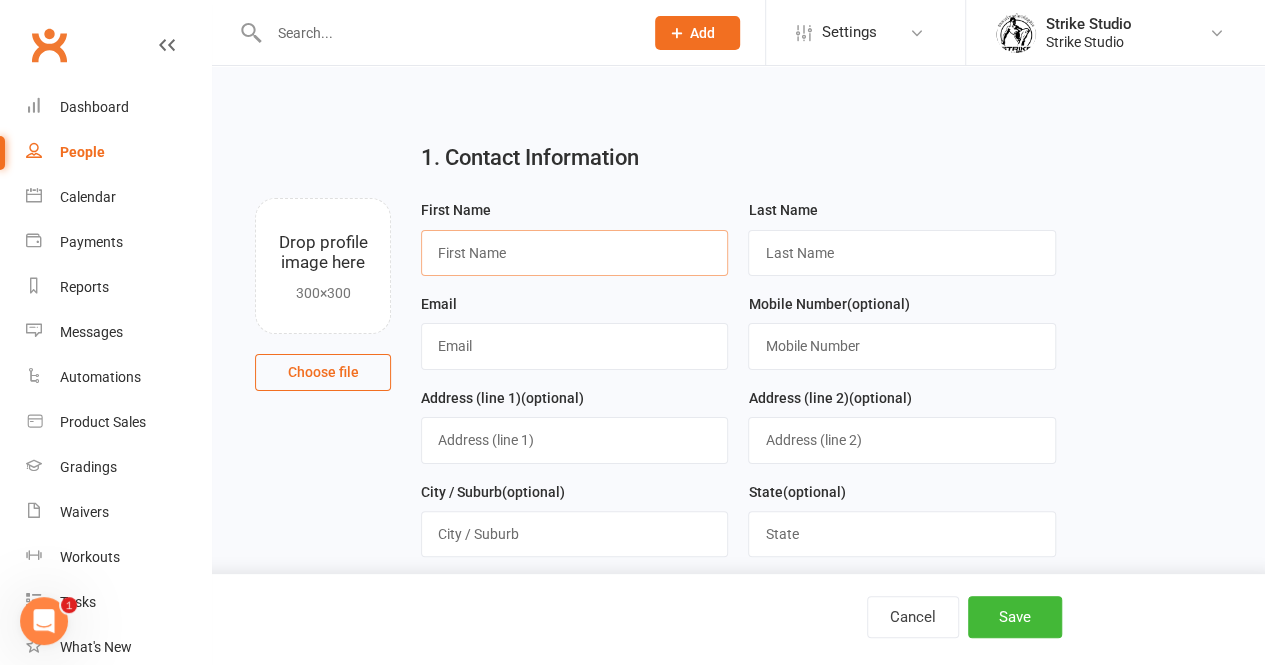 click at bounding box center (574, 253) 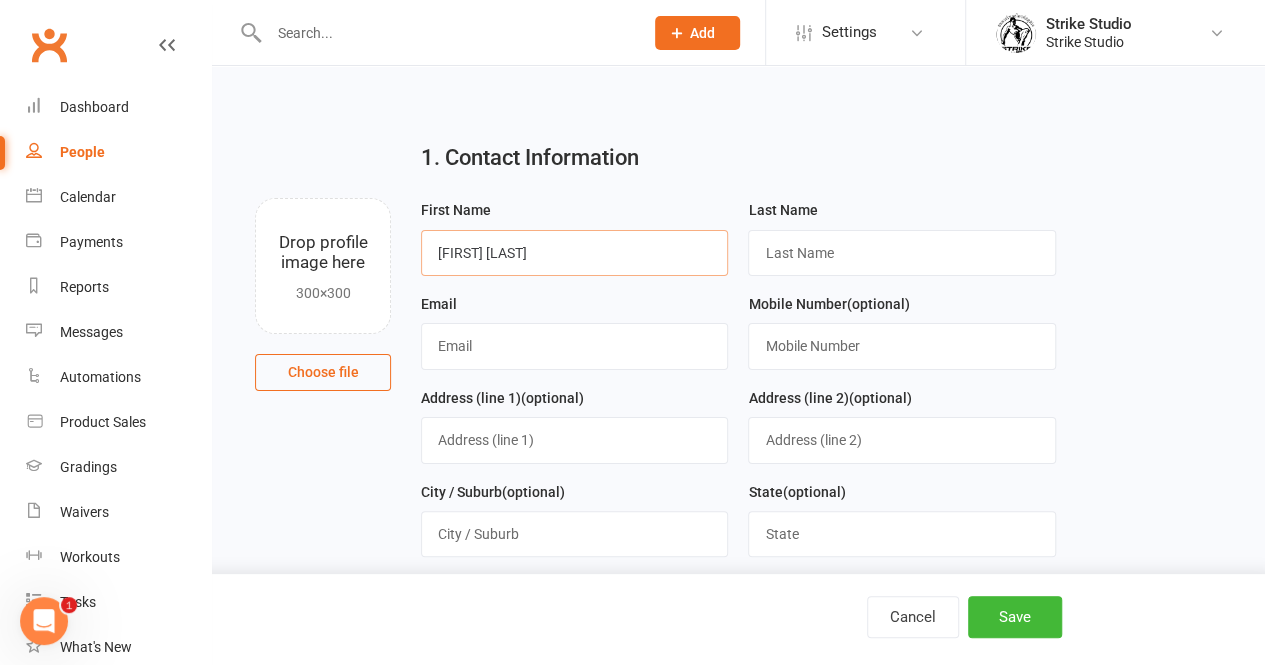 scroll, scrollTop: 172, scrollLeft: 0, axis: vertical 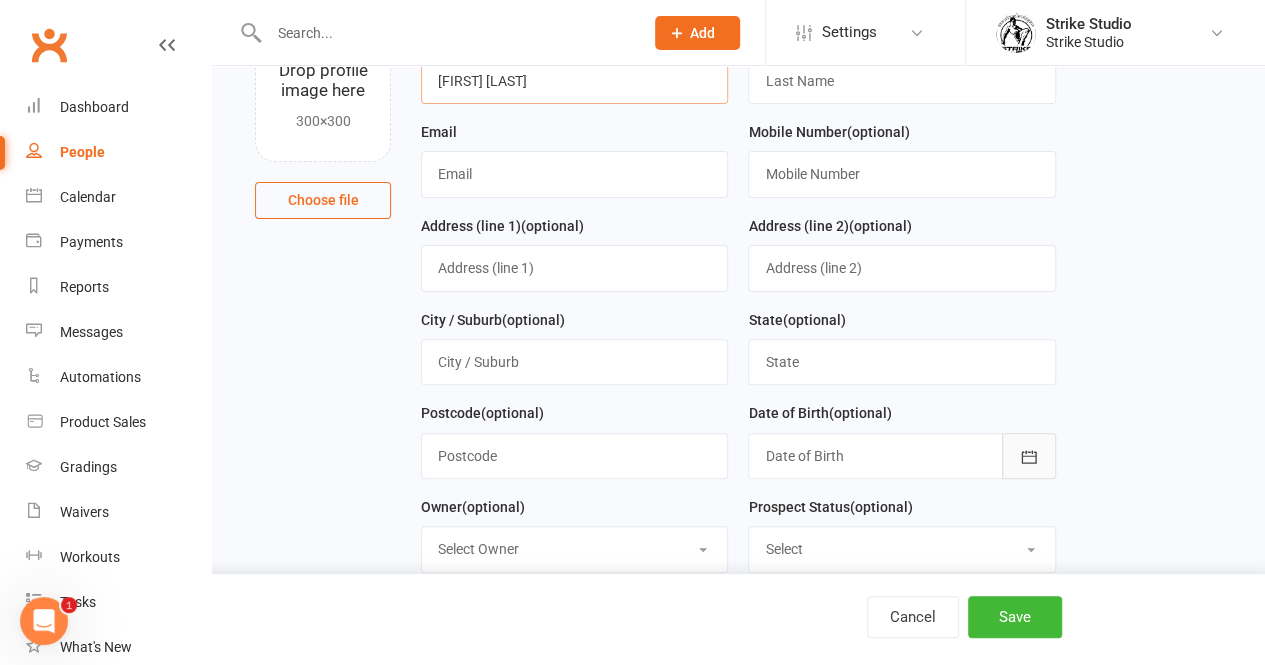 type on "Adam Lalazari" 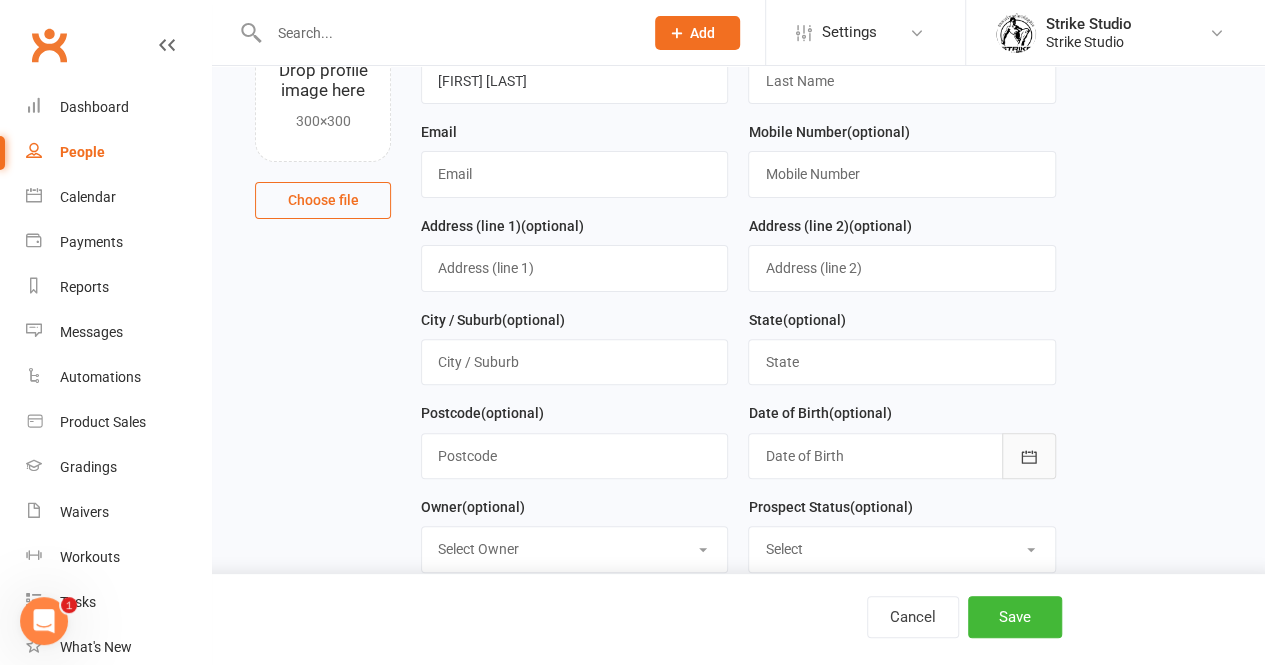 click 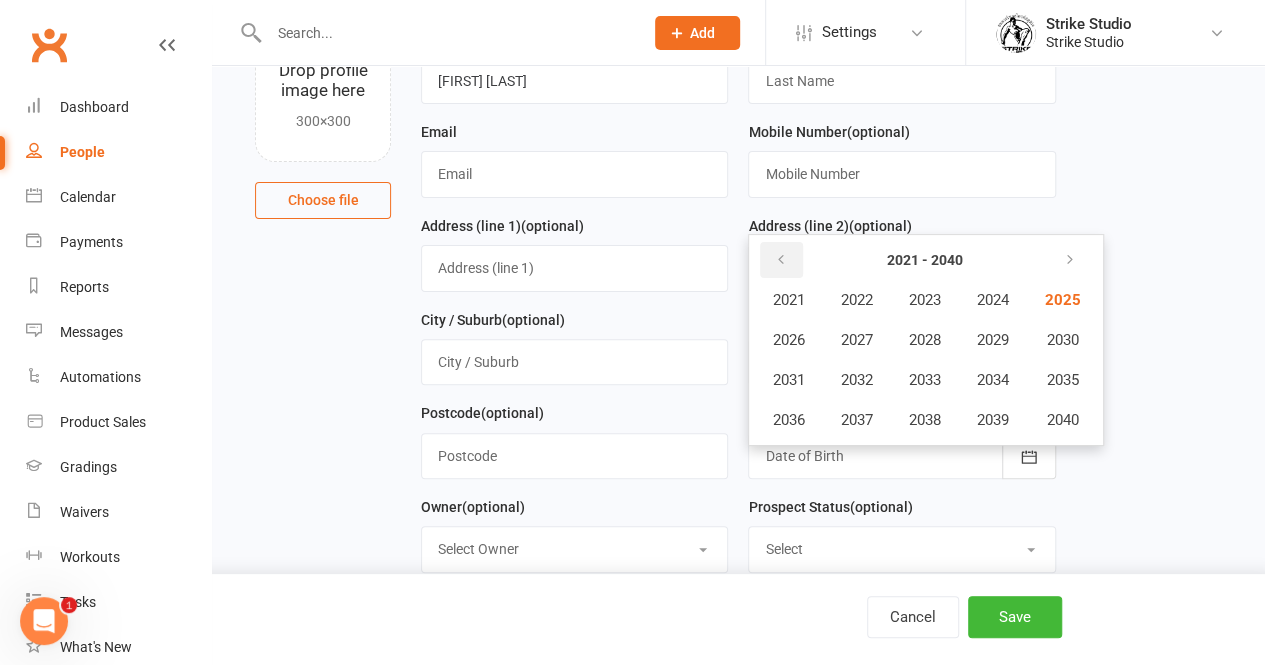 click at bounding box center [780, 260] 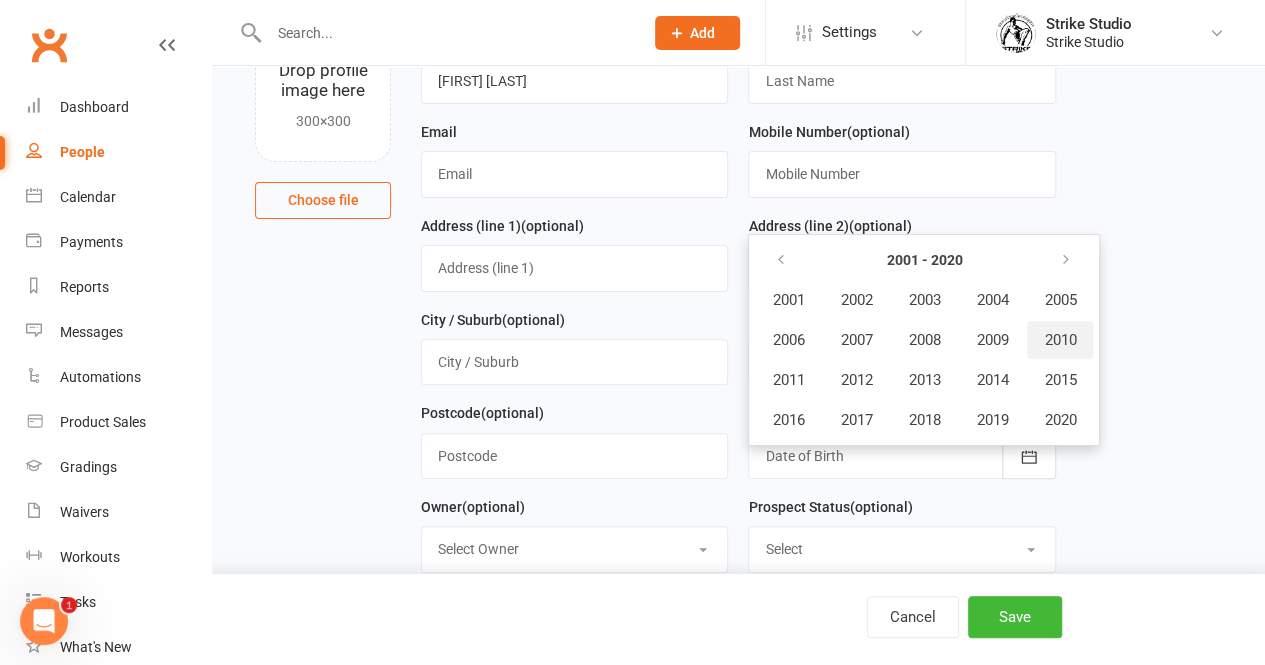 click on "2010" at bounding box center [1060, 340] 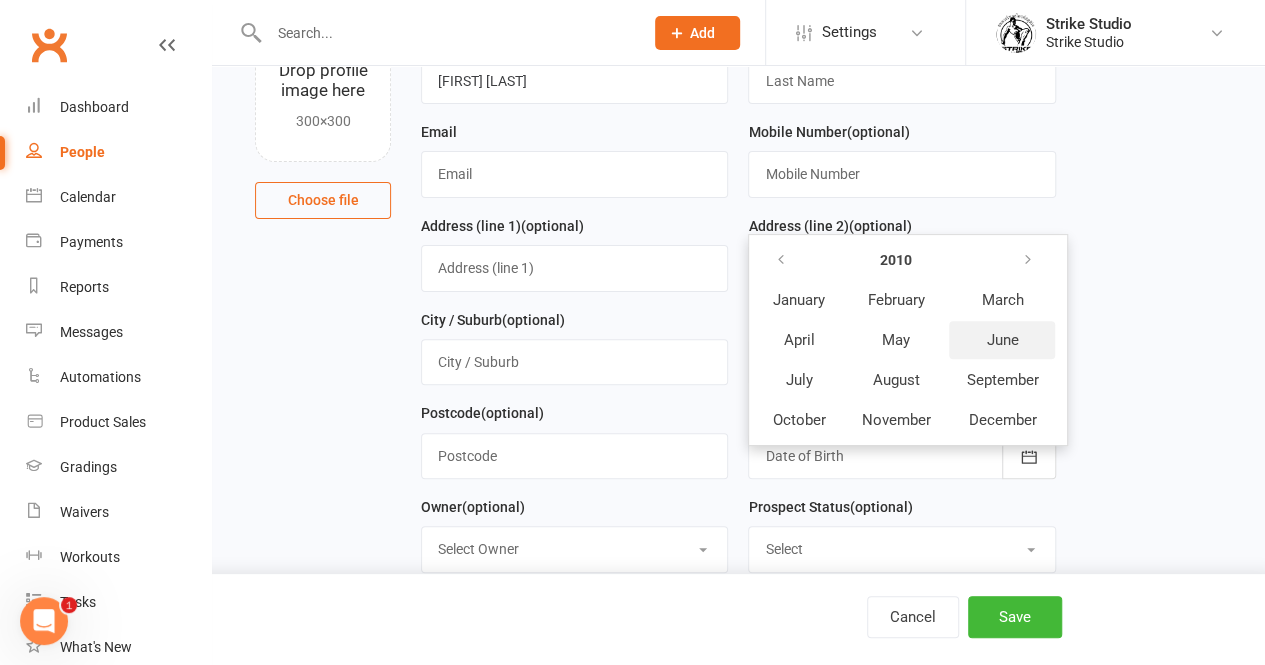 click on "June" at bounding box center [1002, 340] 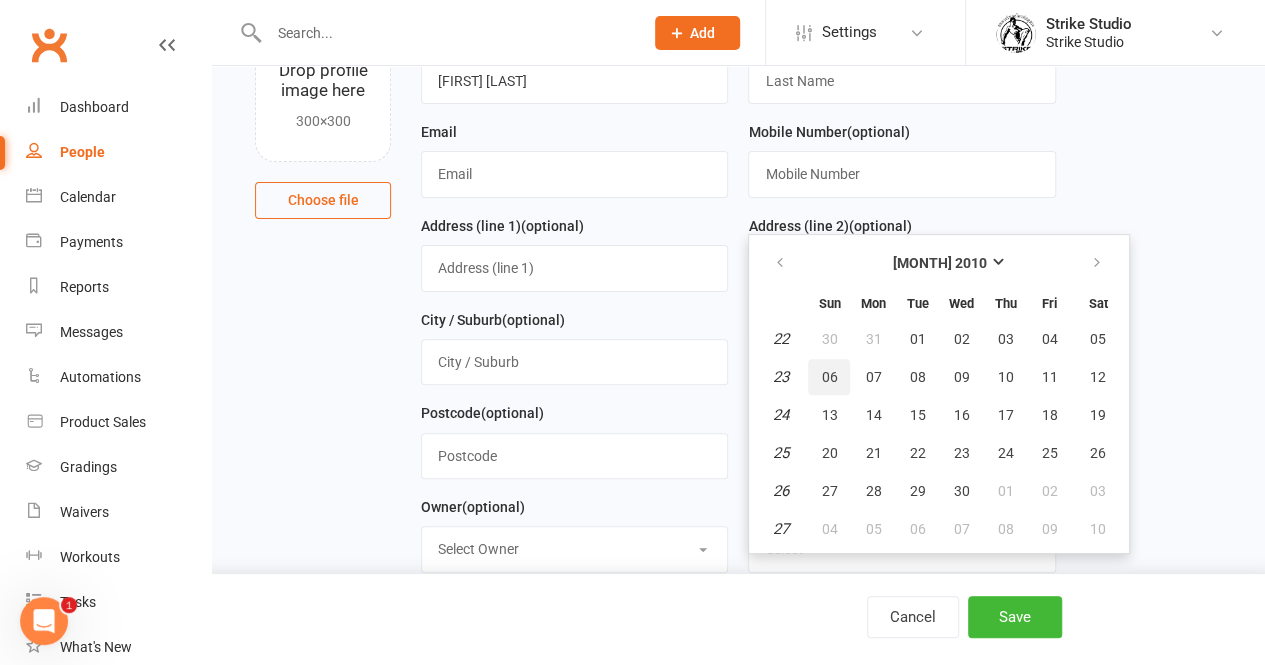 click on "06" at bounding box center [829, 377] 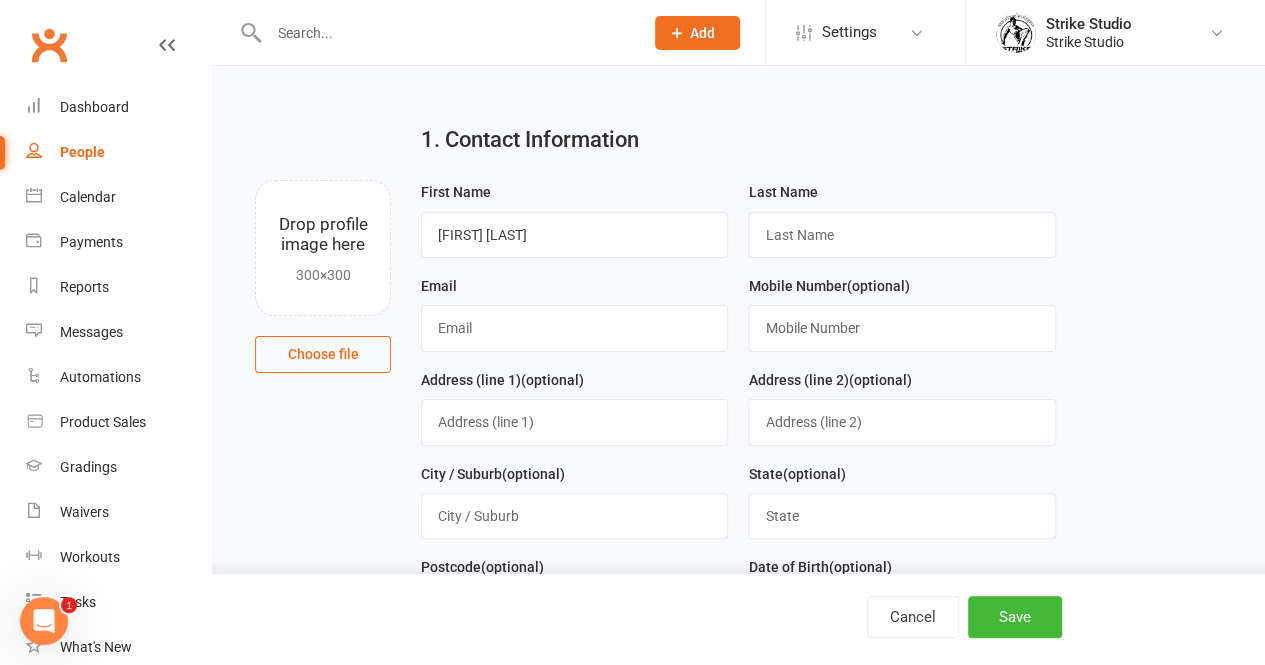 scroll, scrollTop: 19, scrollLeft: 0, axis: vertical 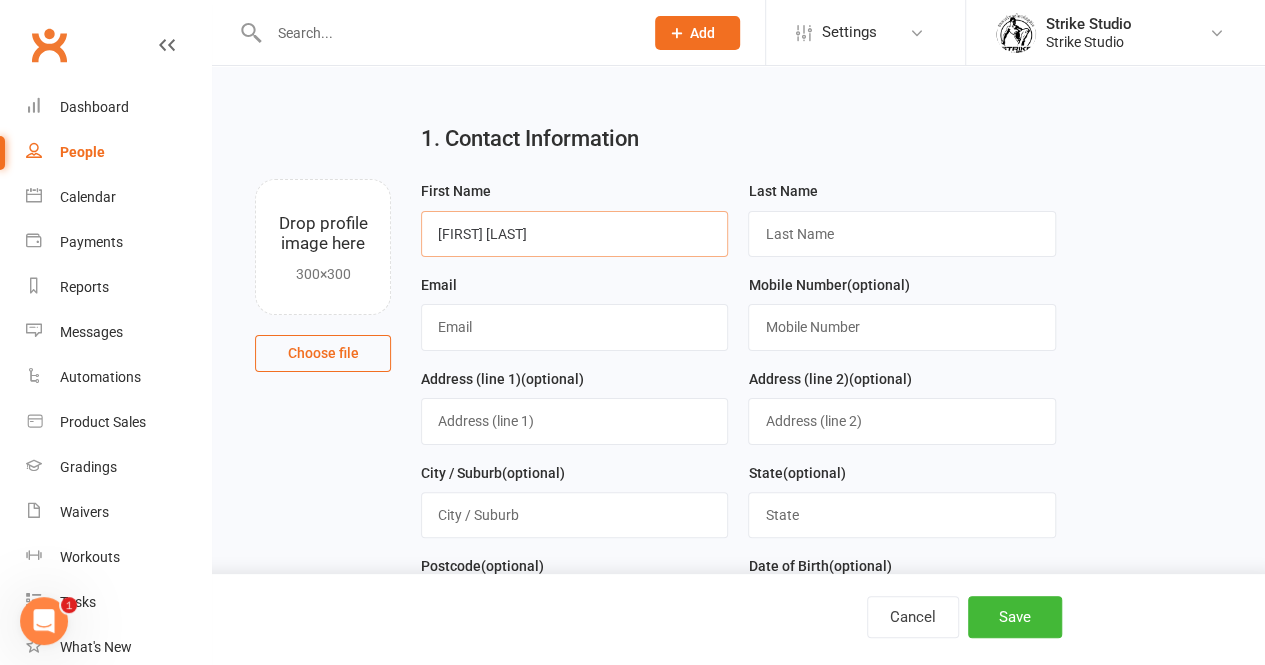 drag, startPoint x: 482, startPoint y: 233, endPoint x: 536, endPoint y: 236, distance: 54.08327 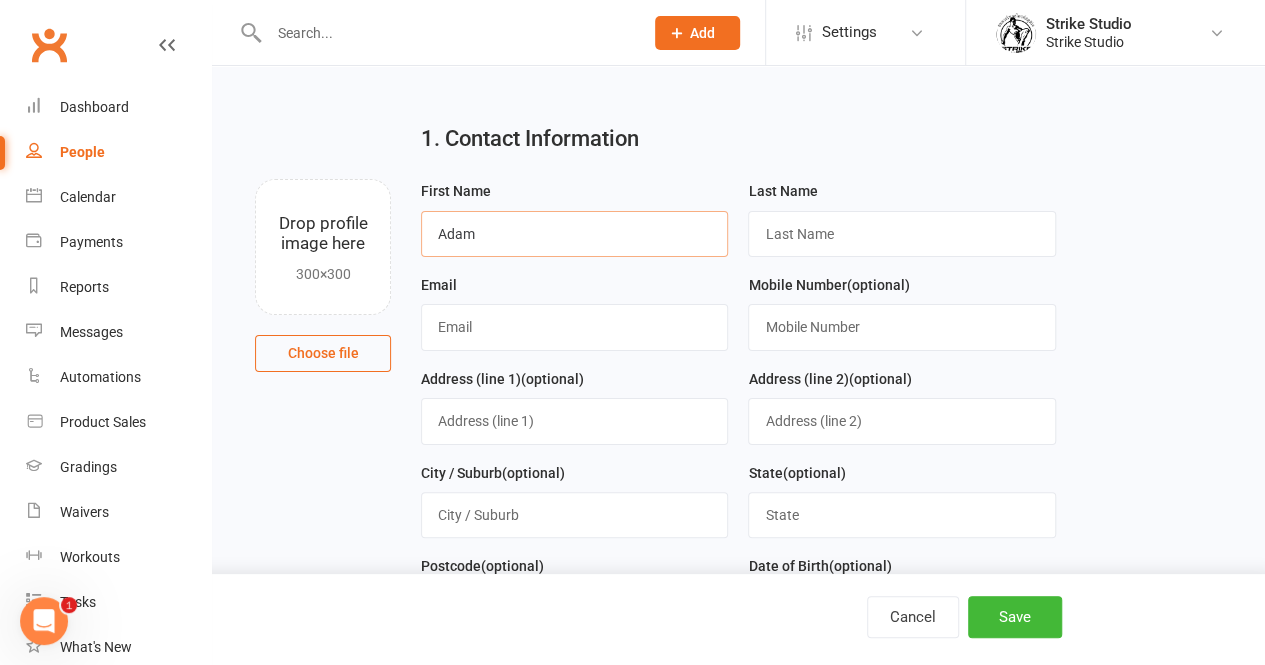 type on "Adam" 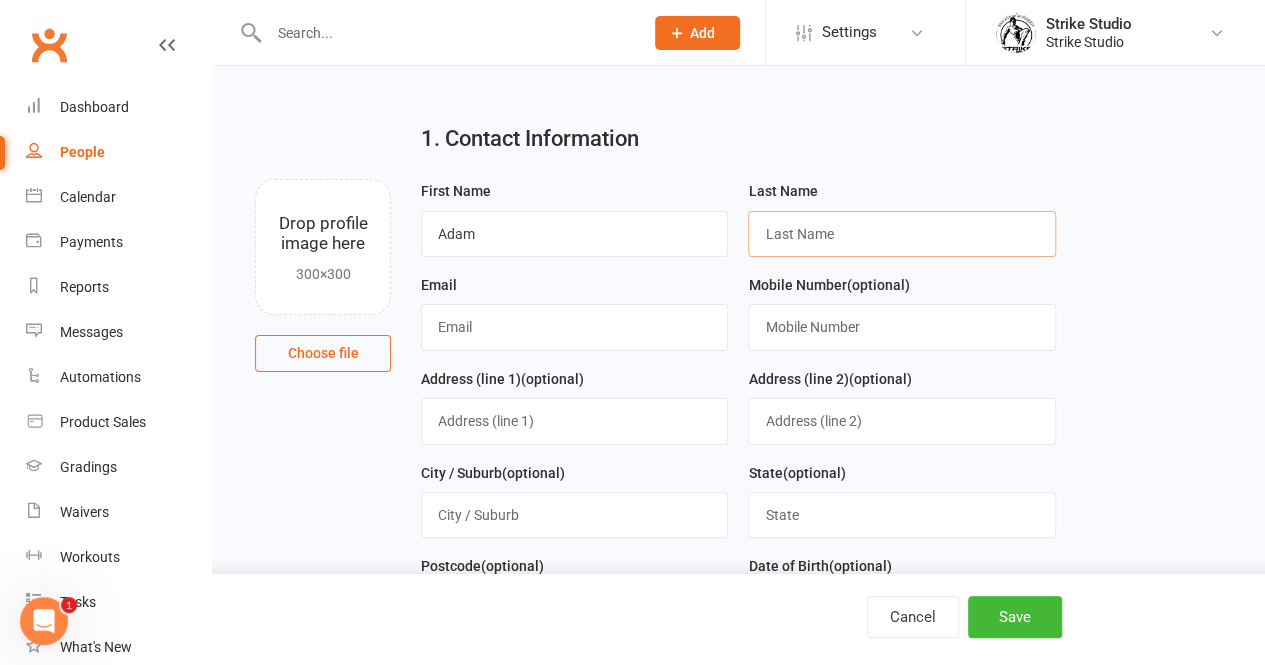 click at bounding box center (901, 234) 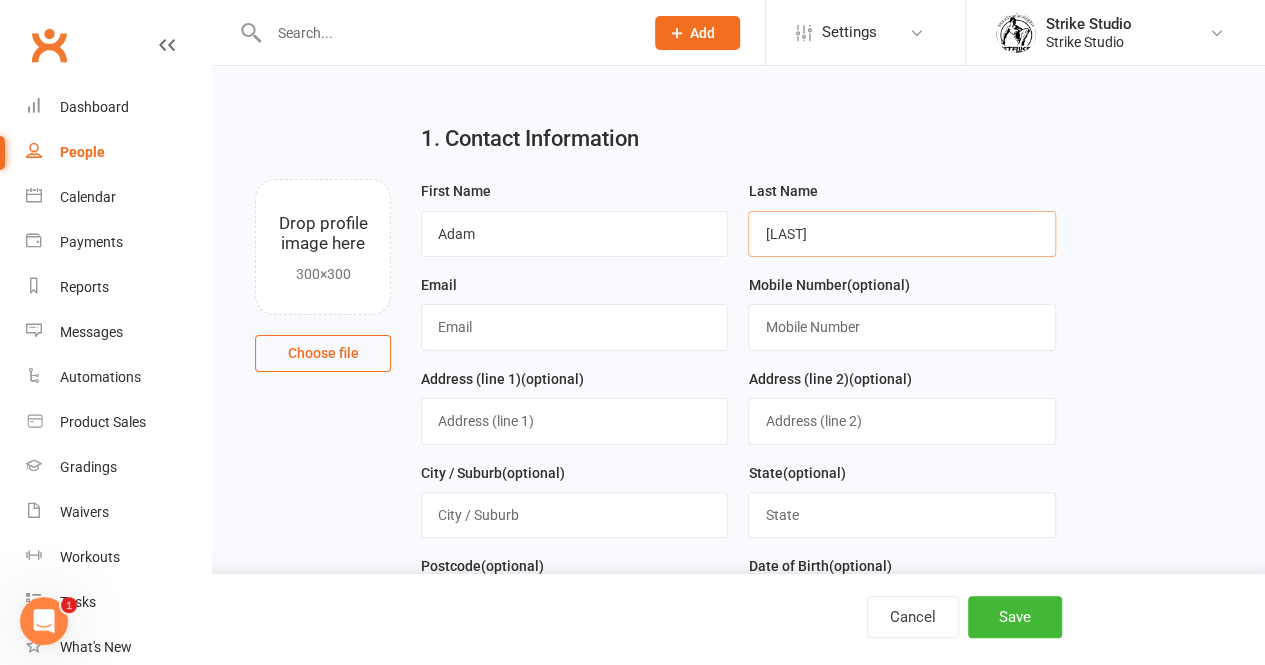 type on "Lalazari" 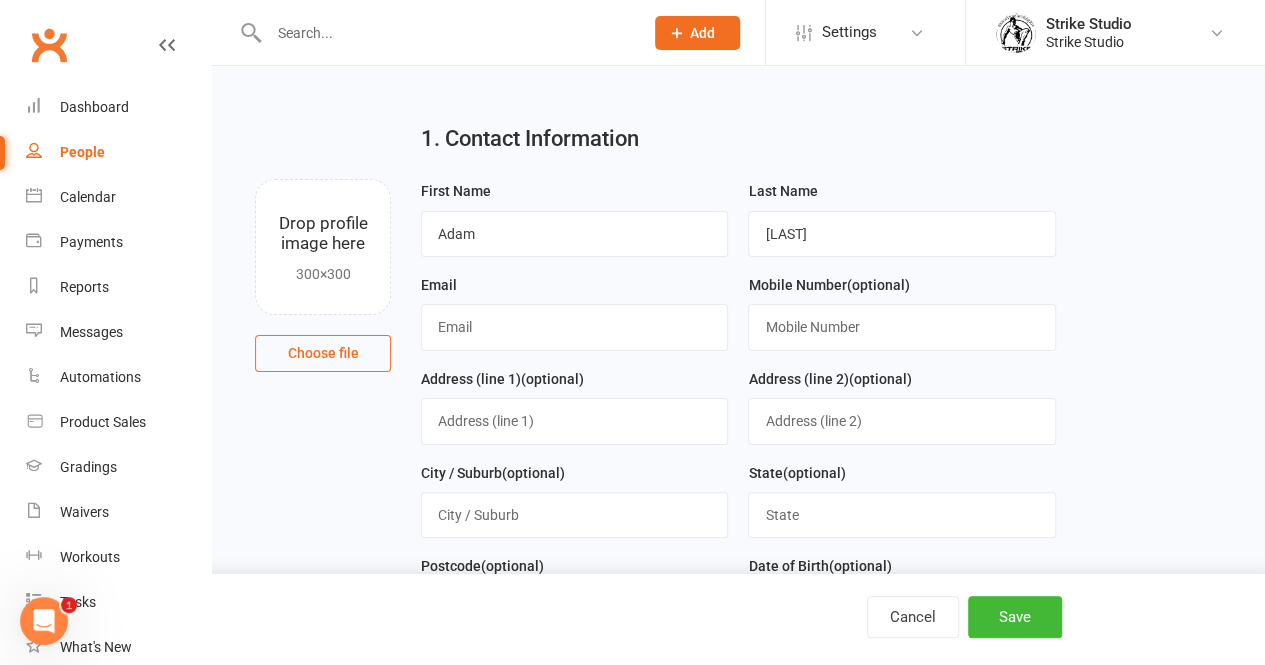 click on "1. Contact Information  Drop profile image here 300×300 Choose file
First Name  Adam
Last Name  Lalazari
Email
Mobile Number  (optional)
Address (line 1)  (optional)
Address (line 2)  (optional)
City / Suburb  (optional)
State  (optional)
Postcode  (optional)
Date of Birth  (optional) 06 Jun 2010
June 2010
Sun Mon Tue Wed Thu Fri Sat
22
30
31
01
02
03
04
05
23
06
07
08
09
10
11
12
24
13
14
15
16
17
18
19
25
20
21" at bounding box center [738, 637] 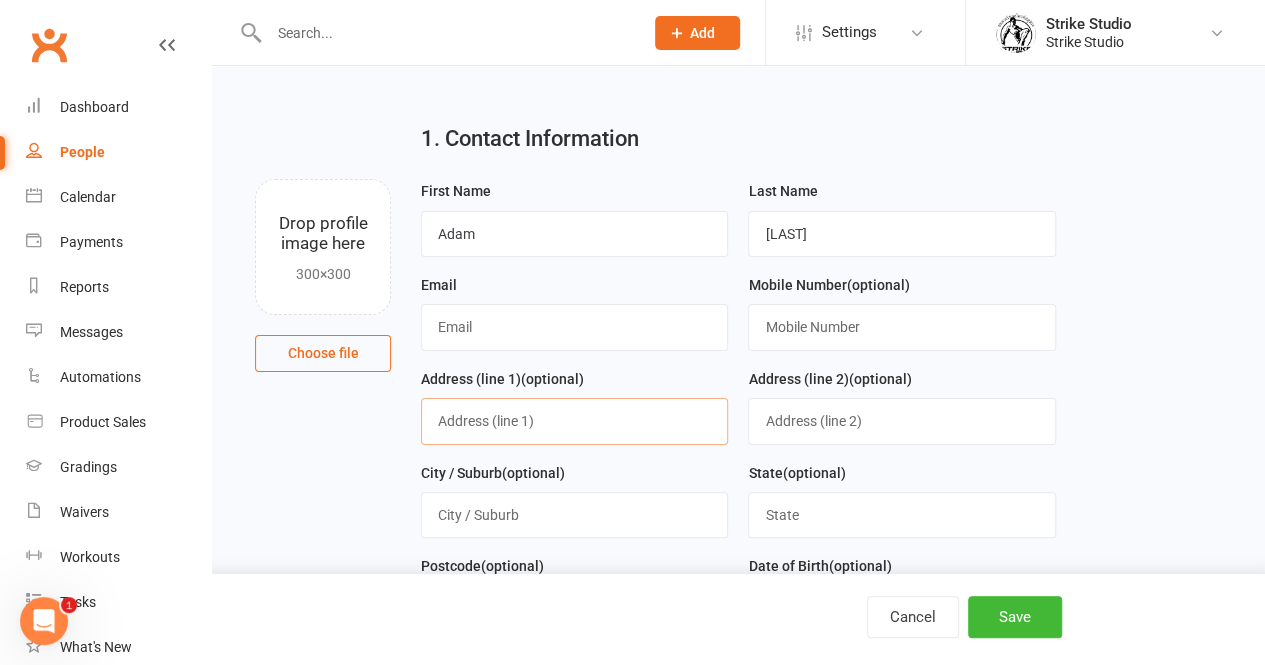 click at bounding box center [574, 421] 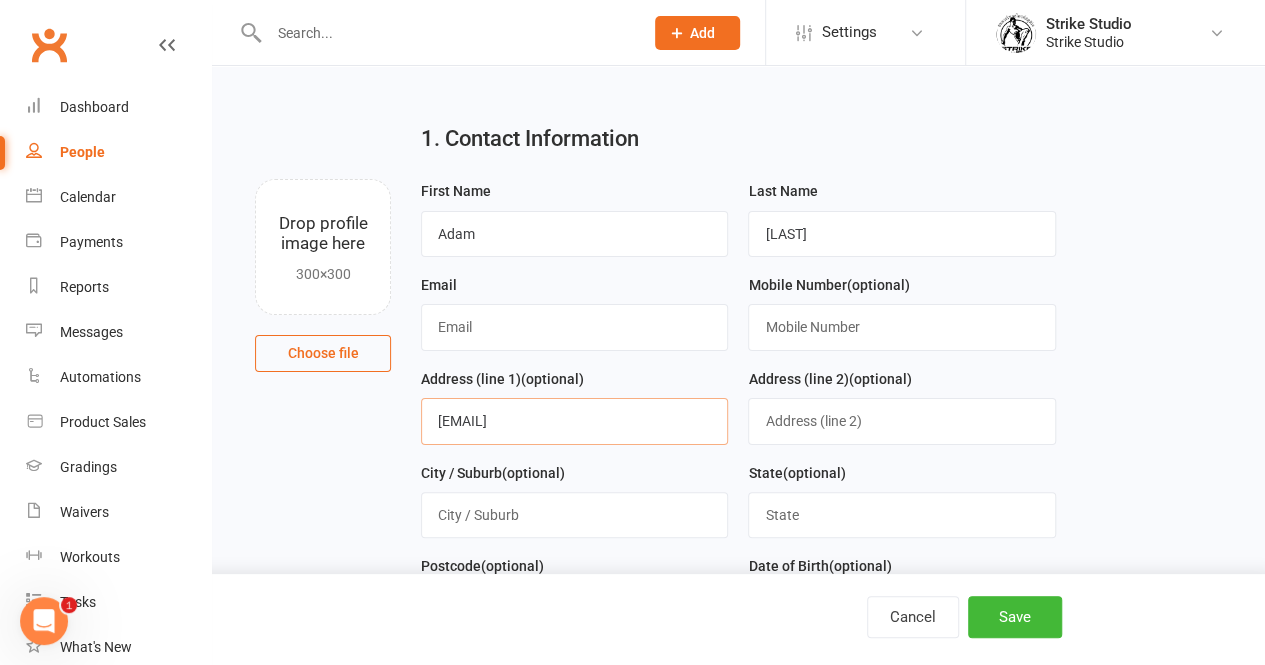 type on "erezlalazari@hotmail.com" 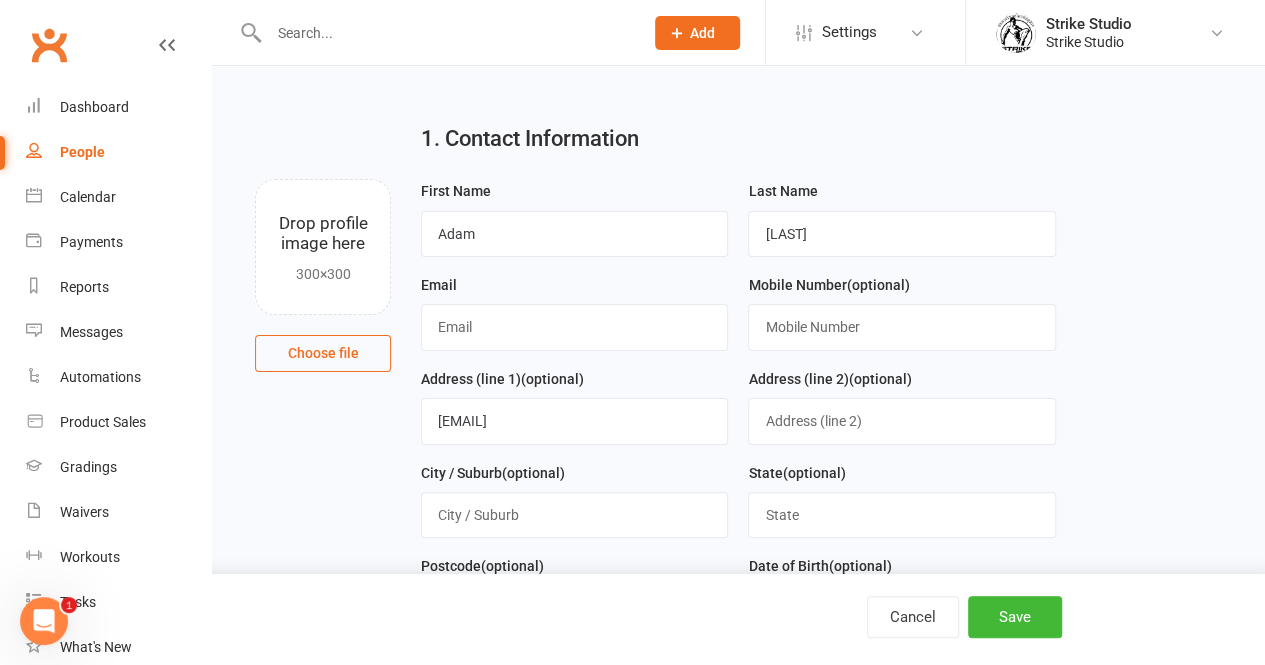 click on "1. Contact Information  Drop profile image here 300×300 Choose file
First Name  Adam
Last Name  Lalazari
Email
Mobile Number  (optional)
Address (line 1)  (optional) erezlalazari@hotmail.com
Address (line 2)  (optional)
City / Suburb  (optional)
State  (optional)
Postcode  (optional)
Date of Birth  (optional) 06 Jun 2010
June 2010
Sun Mon Tue Wed Thu Fri Sat
22
30
31
01
02
03
04
05
23
06
07
08
09
10
11
12
24
13
14
15
16
17
18
19
25
20 21" at bounding box center (738, 637) 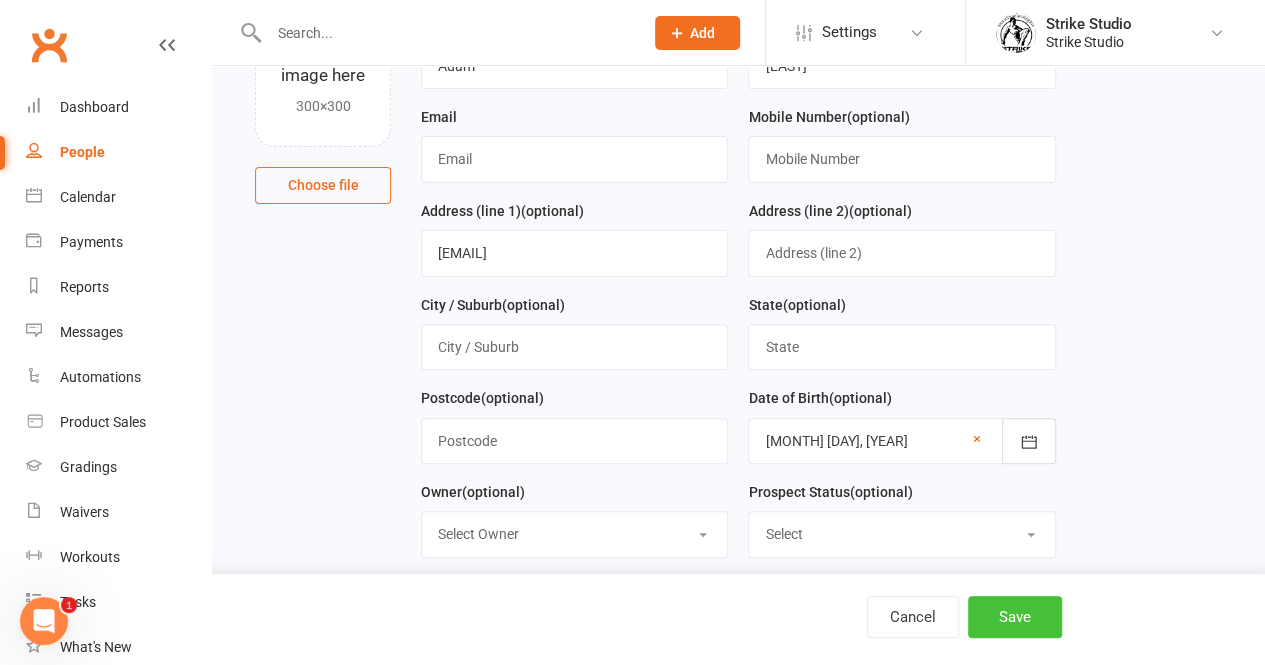 click on "Save" at bounding box center [1015, 617] 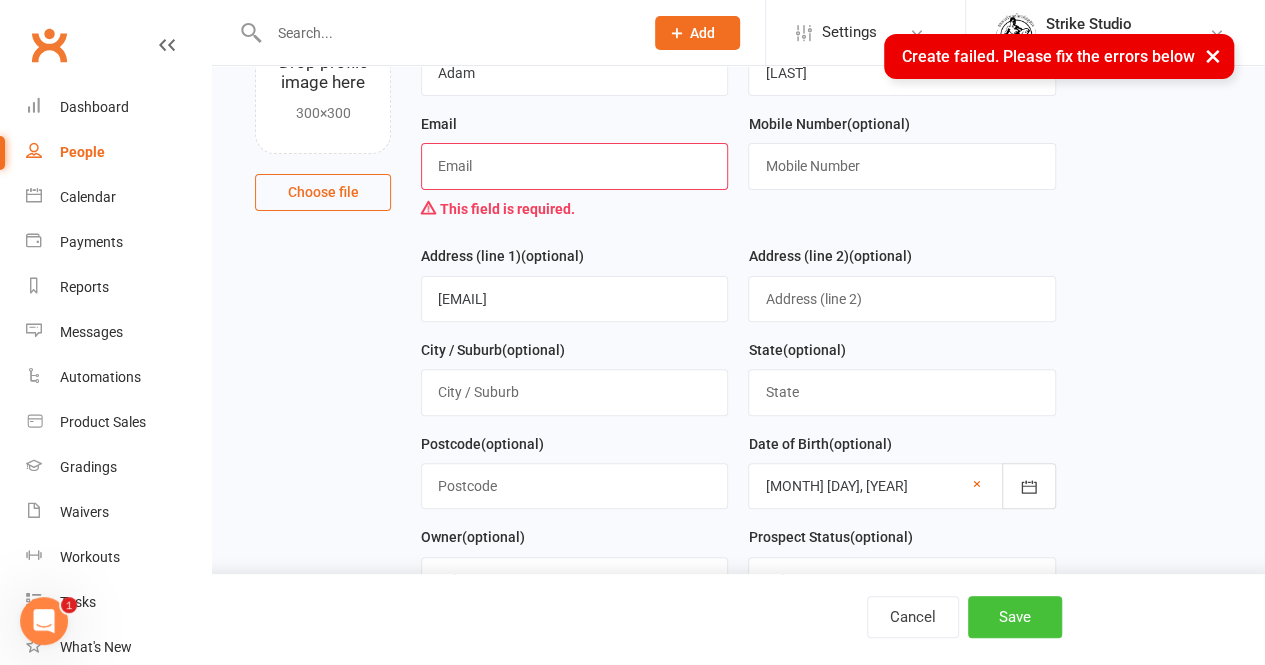 scroll, scrollTop: 181, scrollLeft: 0, axis: vertical 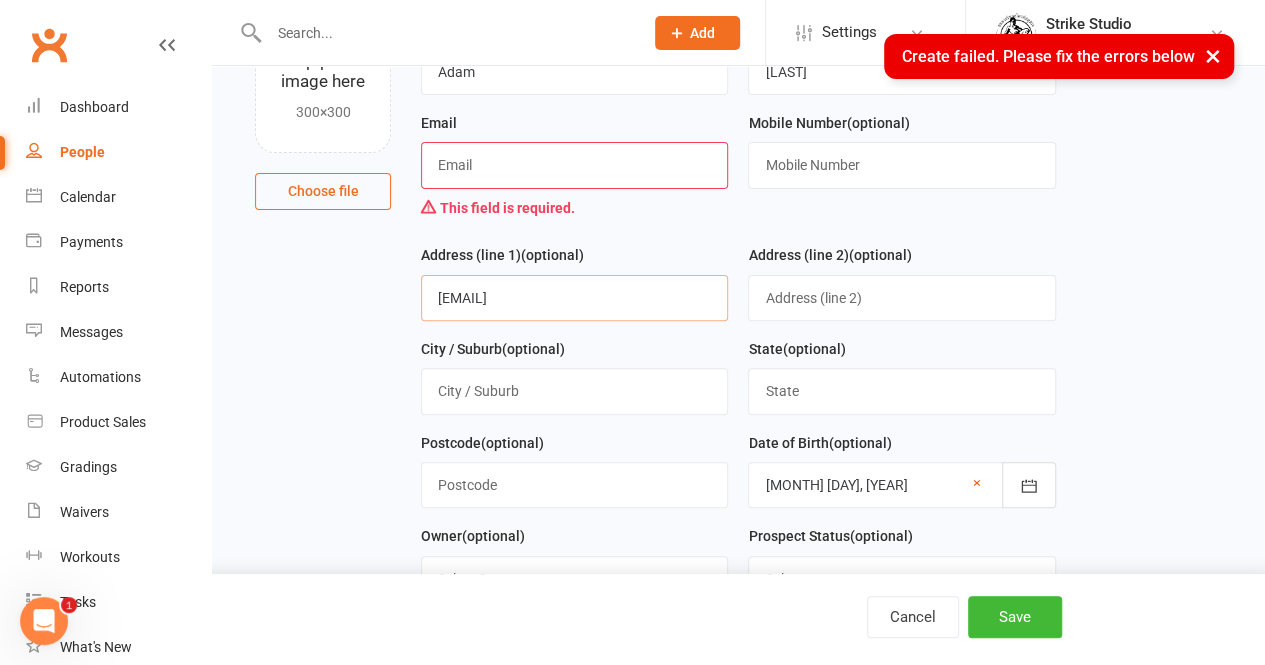 drag, startPoint x: 597, startPoint y: 300, endPoint x: 364, endPoint y: 309, distance: 233.17375 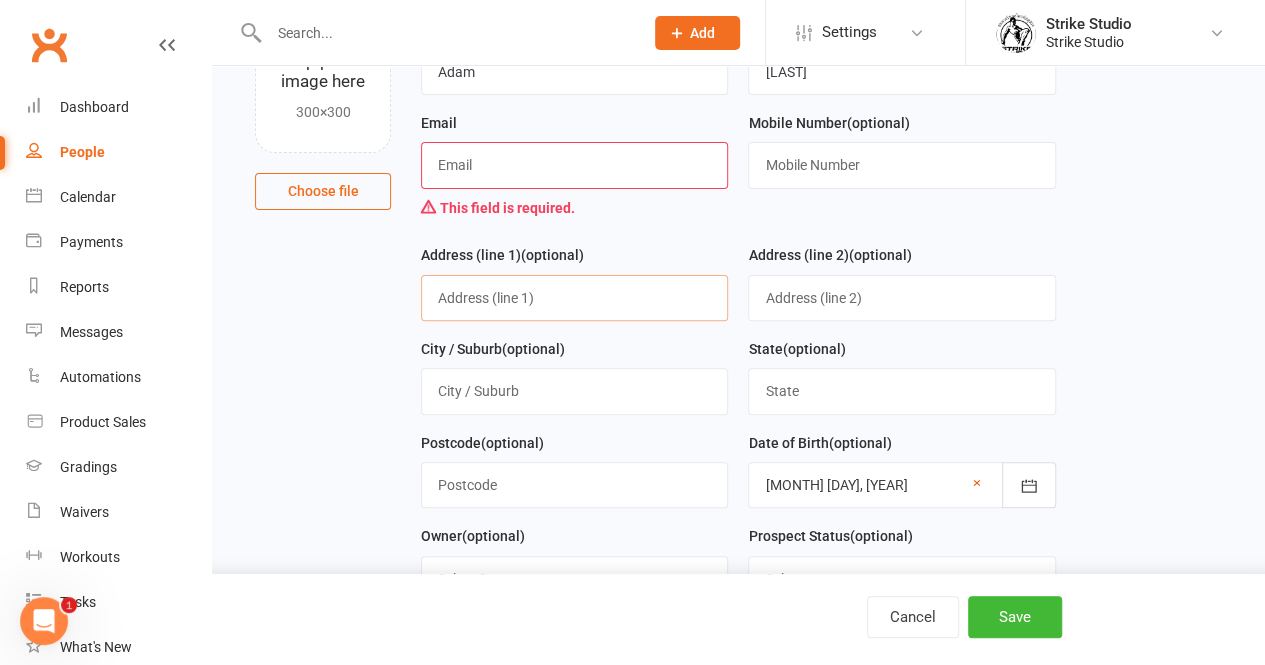 type 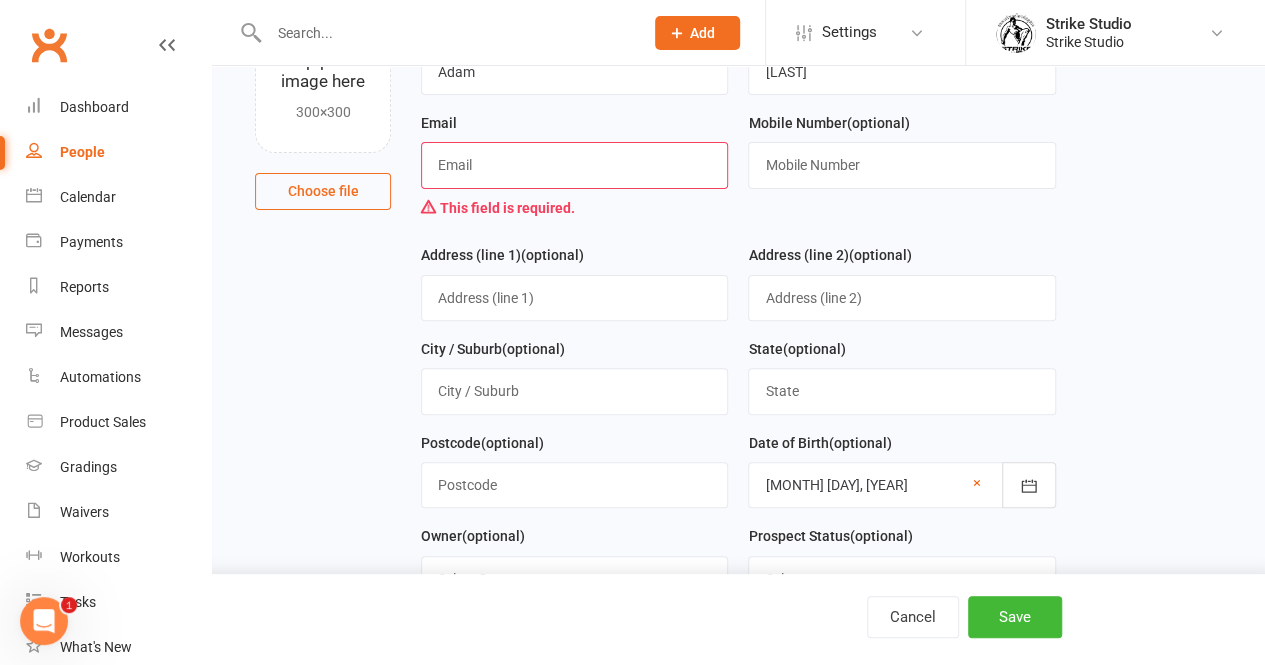 click at bounding box center [574, 165] 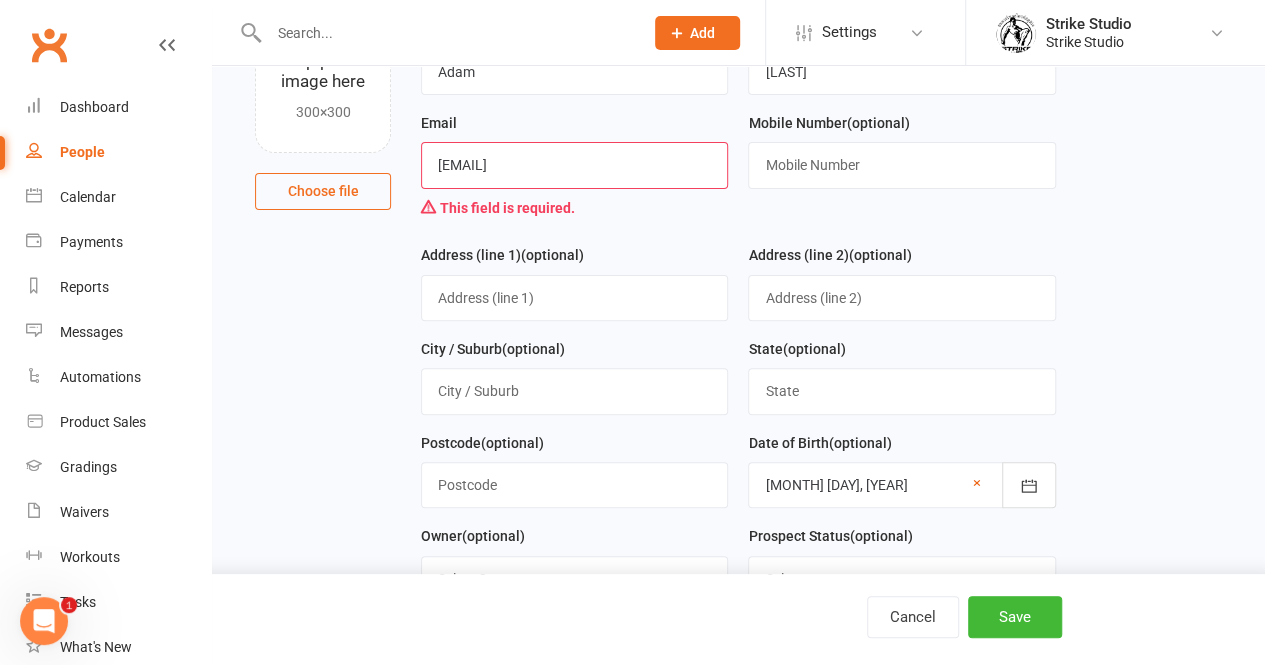 type on "erezlalazari@hotmail.com" 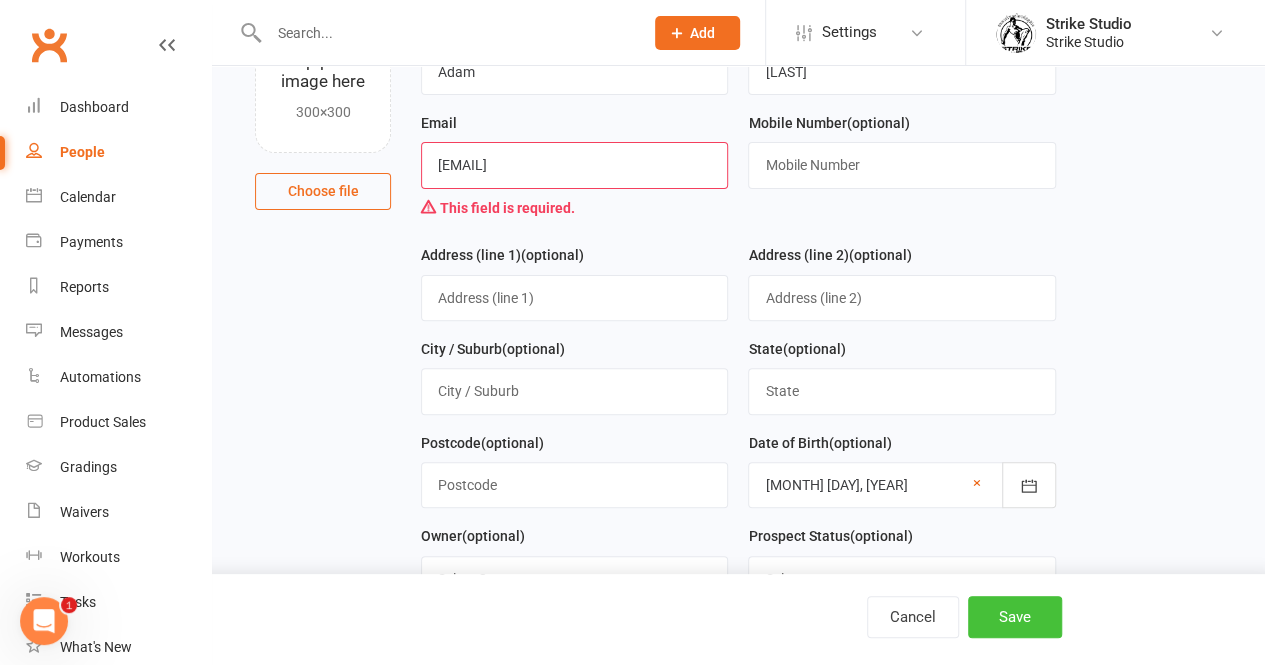 click on "Save" at bounding box center (1015, 617) 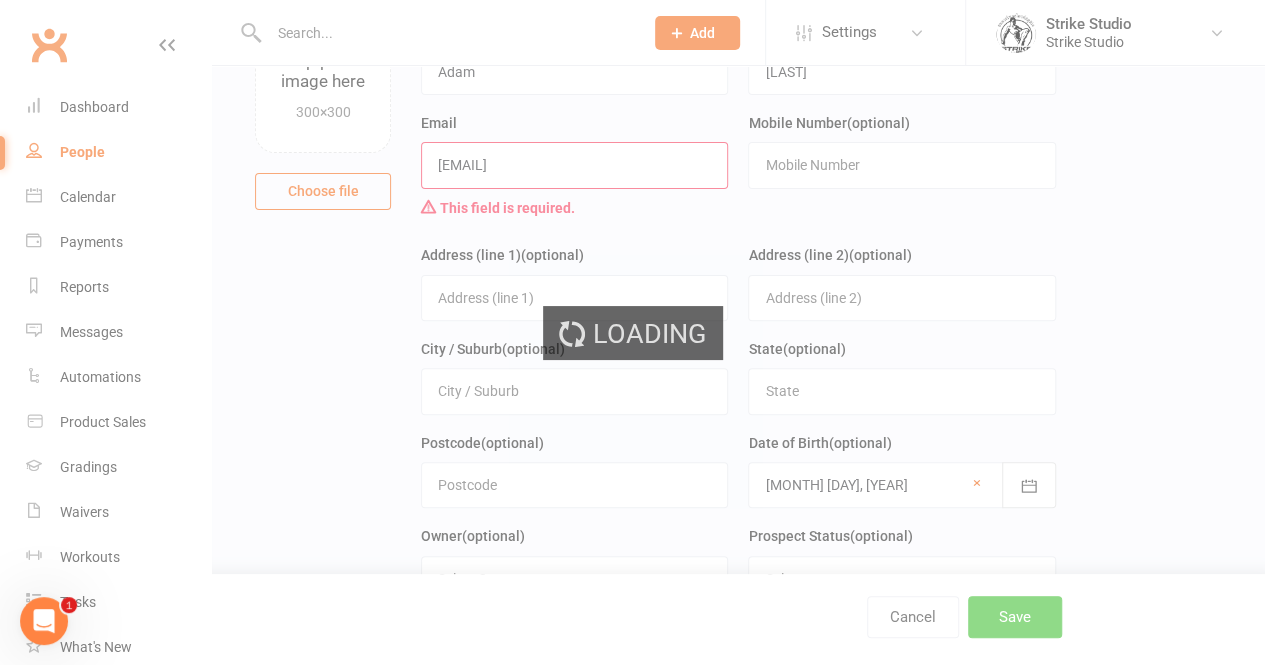 scroll, scrollTop: 0, scrollLeft: 0, axis: both 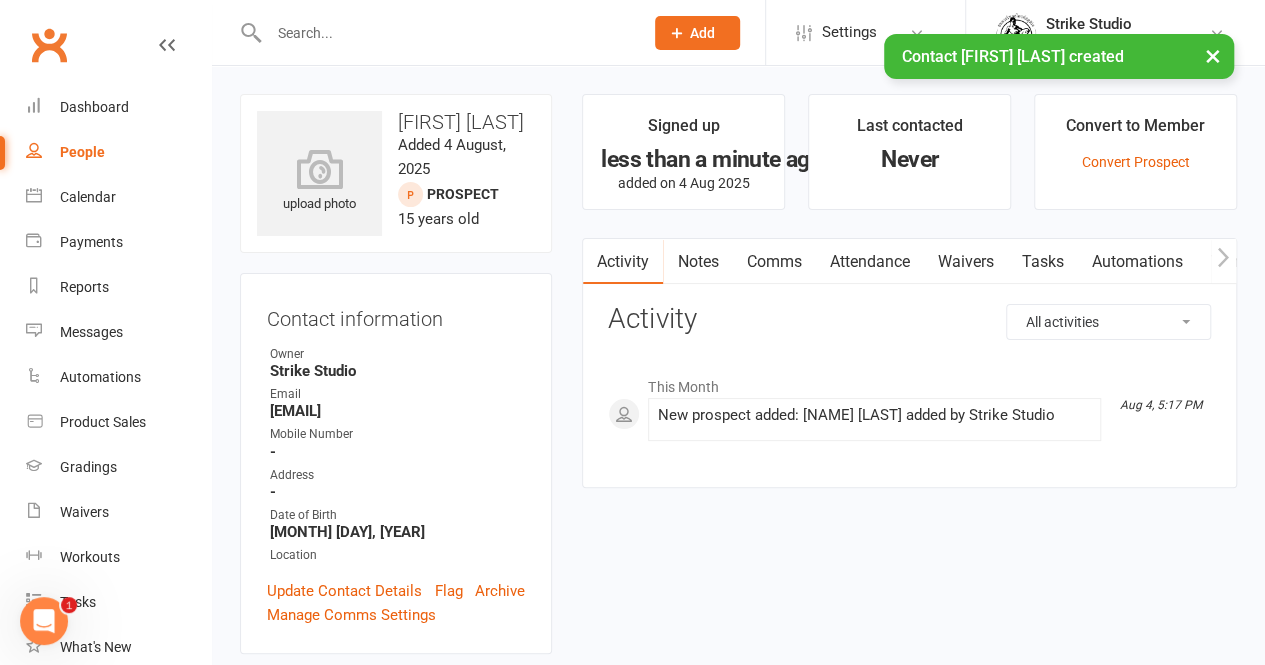 click on "Attendance" at bounding box center (869, 262) 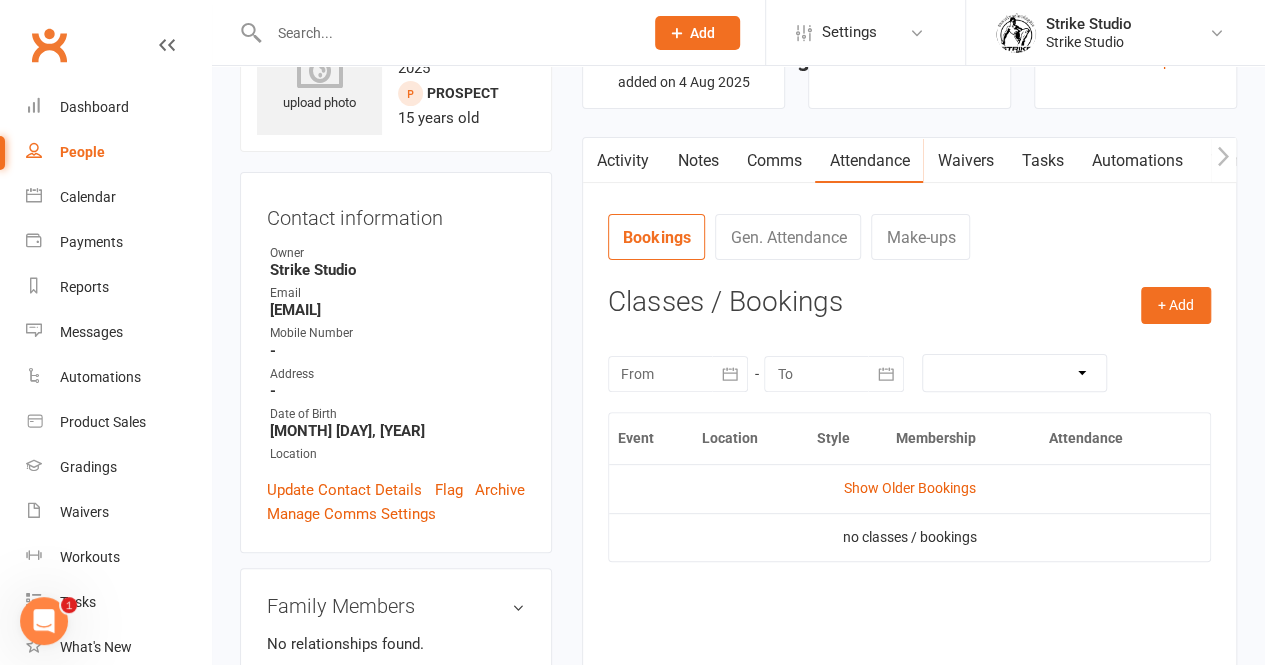 scroll, scrollTop: 105, scrollLeft: 0, axis: vertical 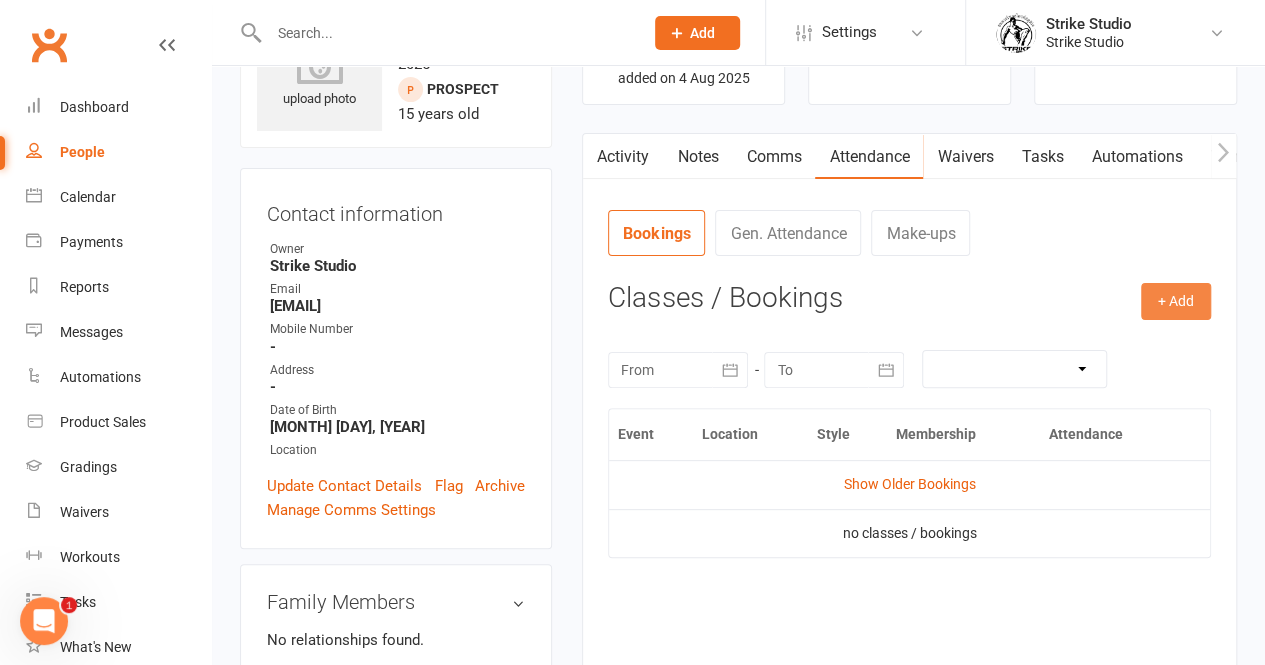 click on "+ Add" at bounding box center (1176, 301) 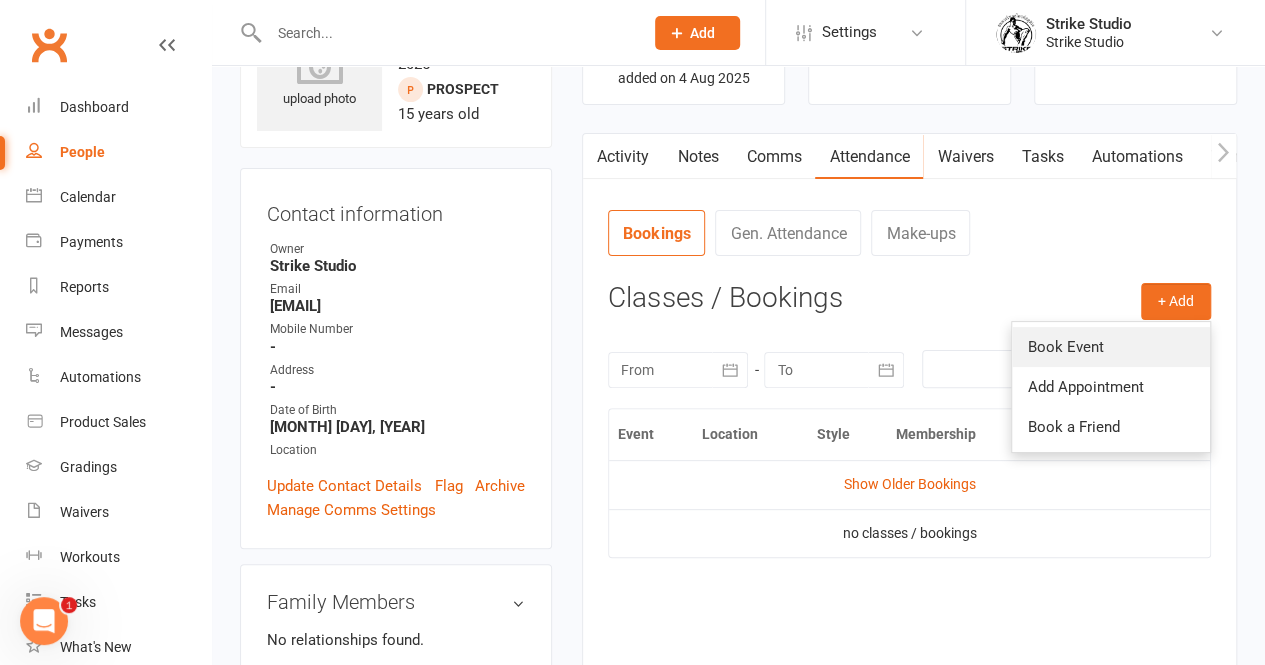 click on "Book Event" at bounding box center [1111, 347] 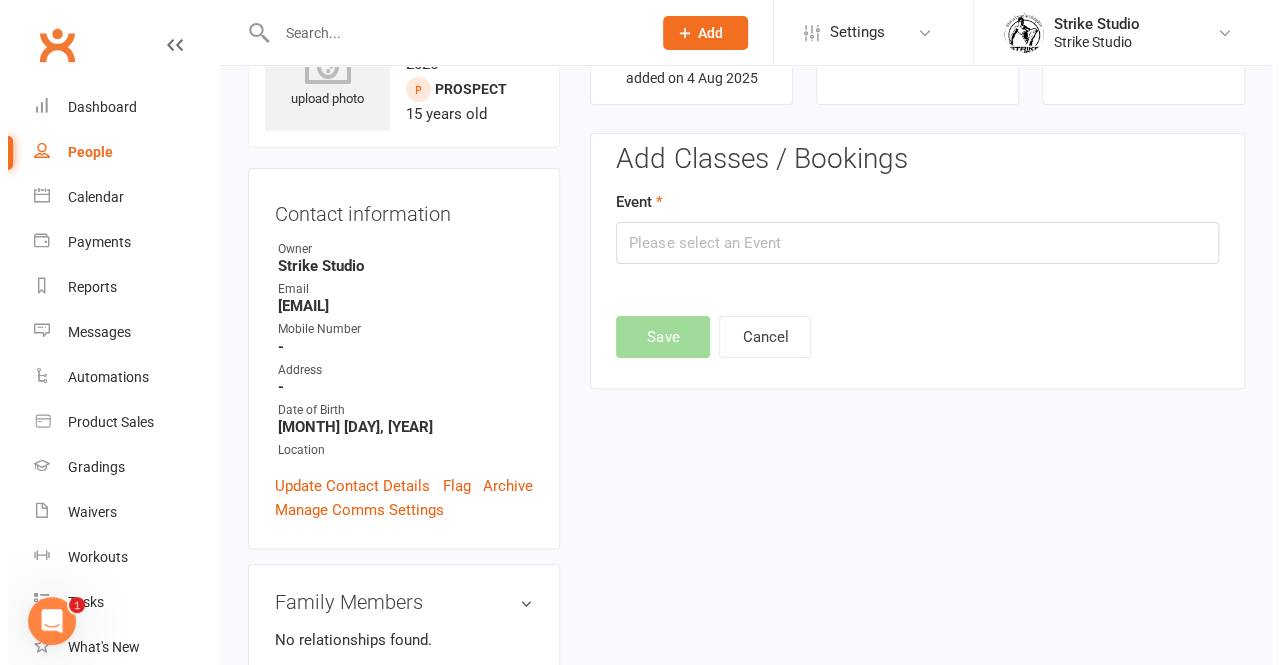 scroll, scrollTop: 136, scrollLeft: 0, axis: vertical 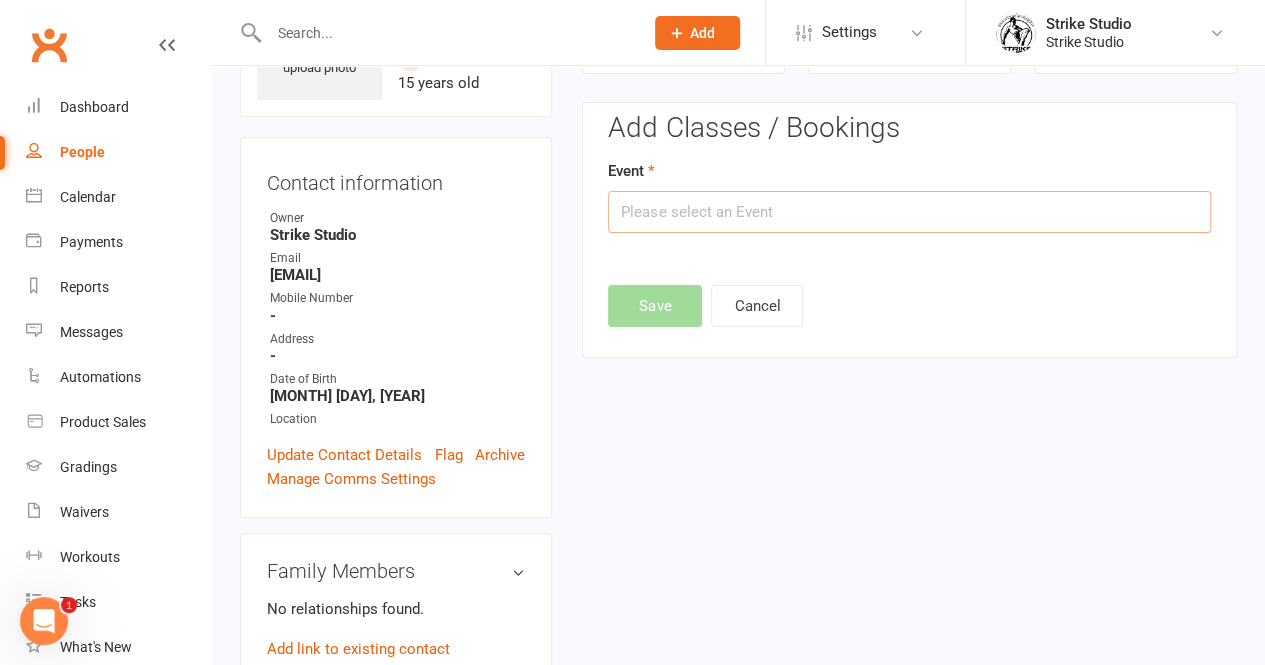 click at bounding box center [909, 212] 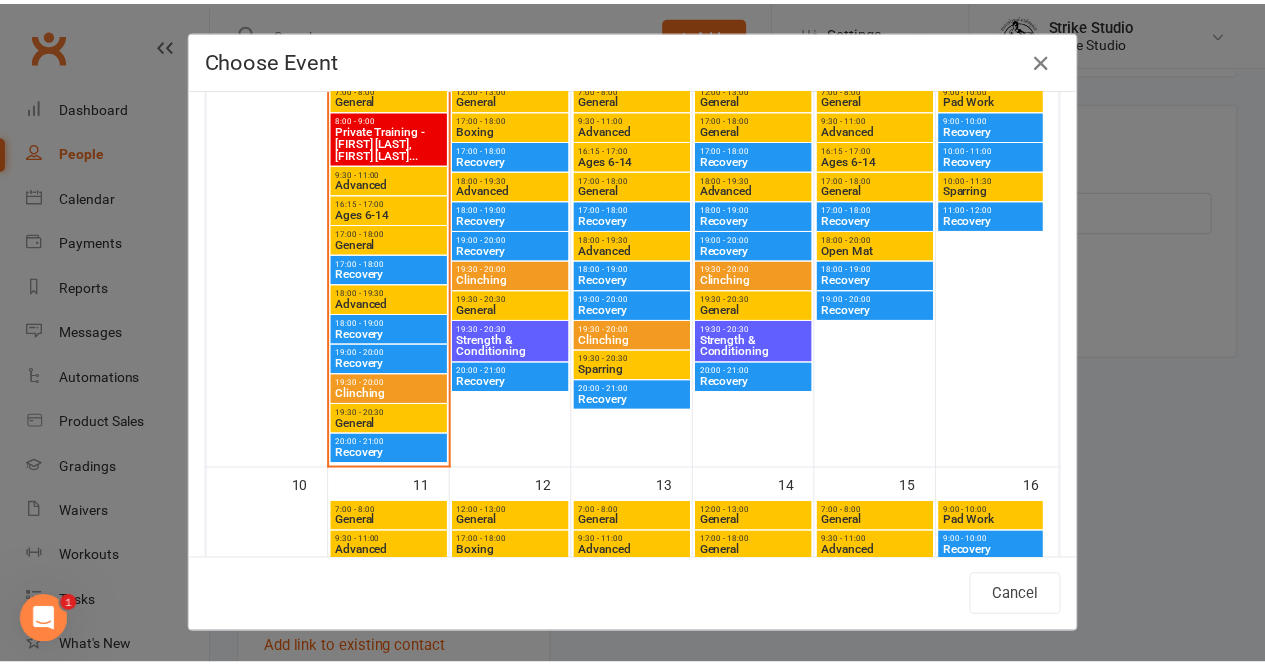 scroll, scrollTop: 546, scrollLeft: 0, axis: vertical 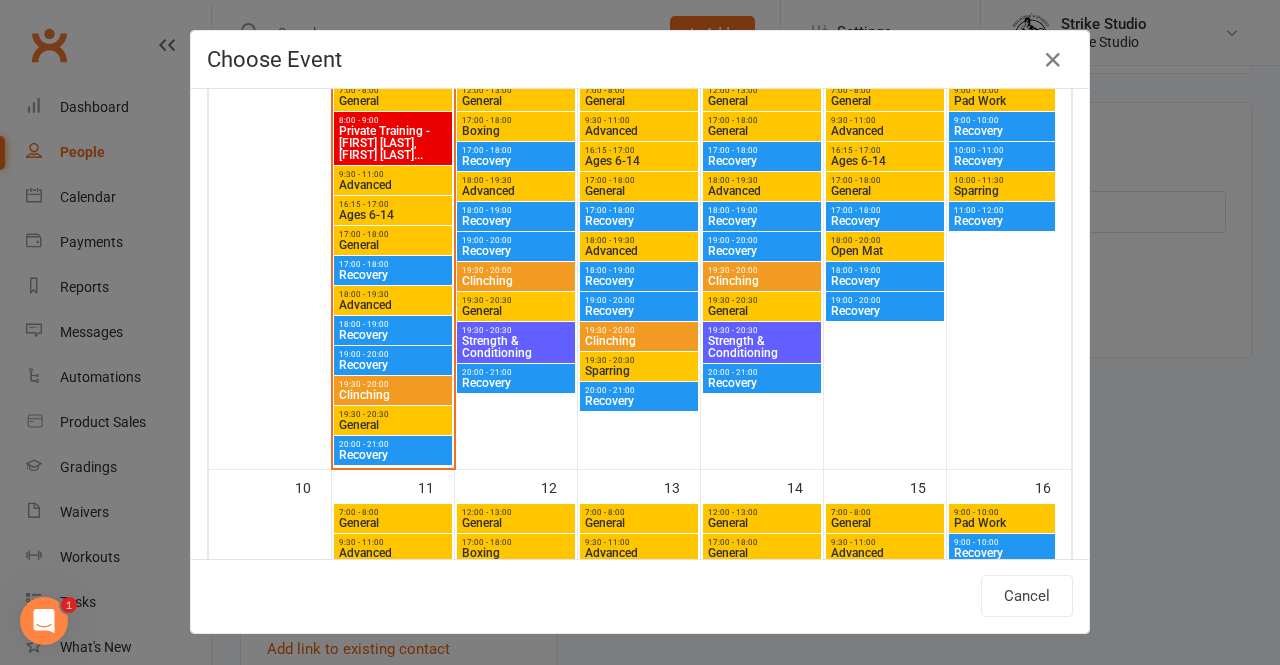 click on "General" at bounding box center [762, 131] 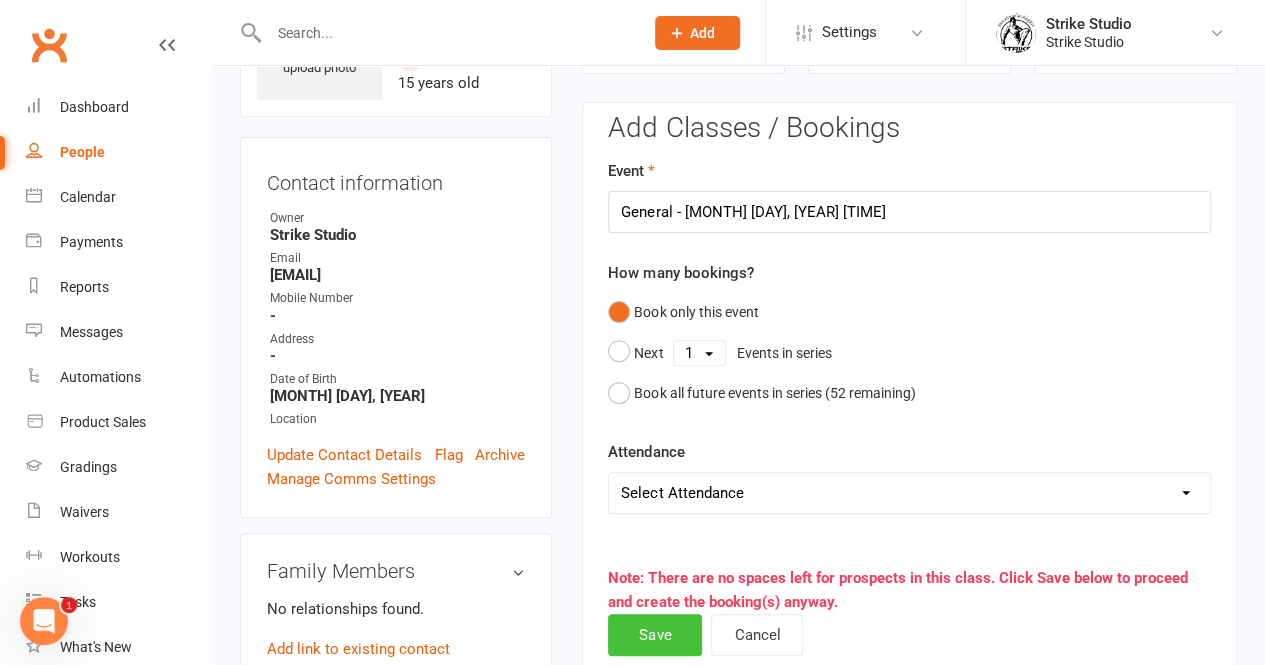 click on "Save" at bounding box center (655, 635) 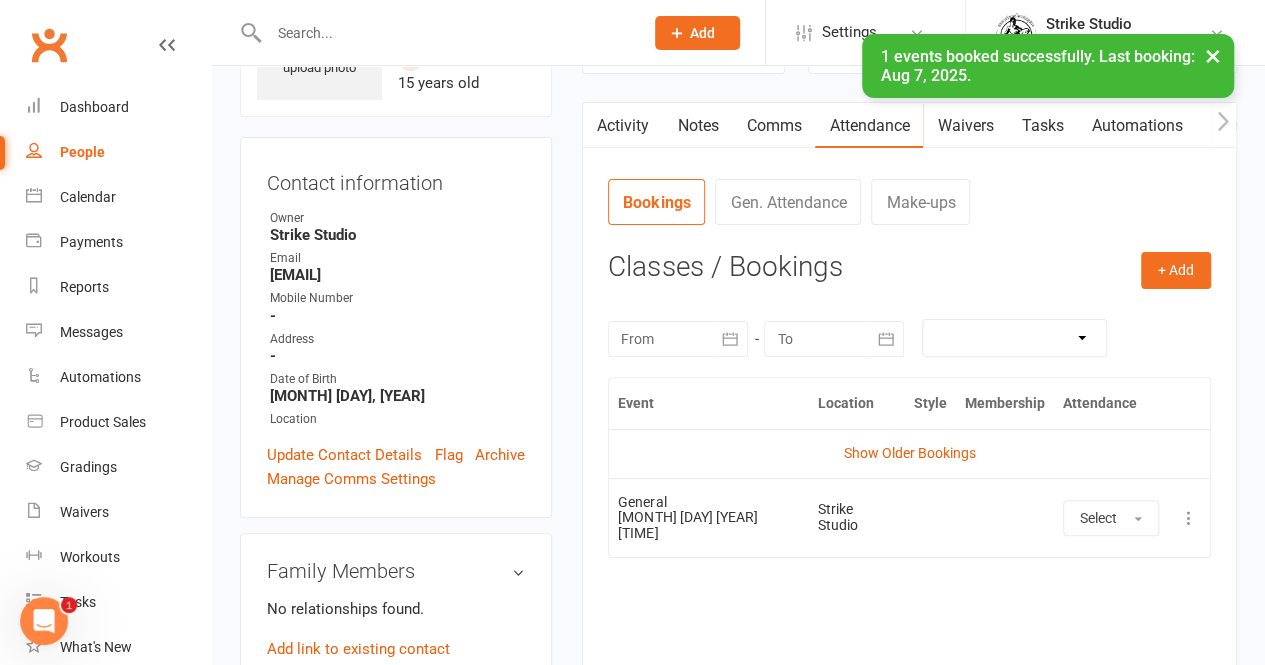 click on "Automations" at bounding box center (1136, 126) 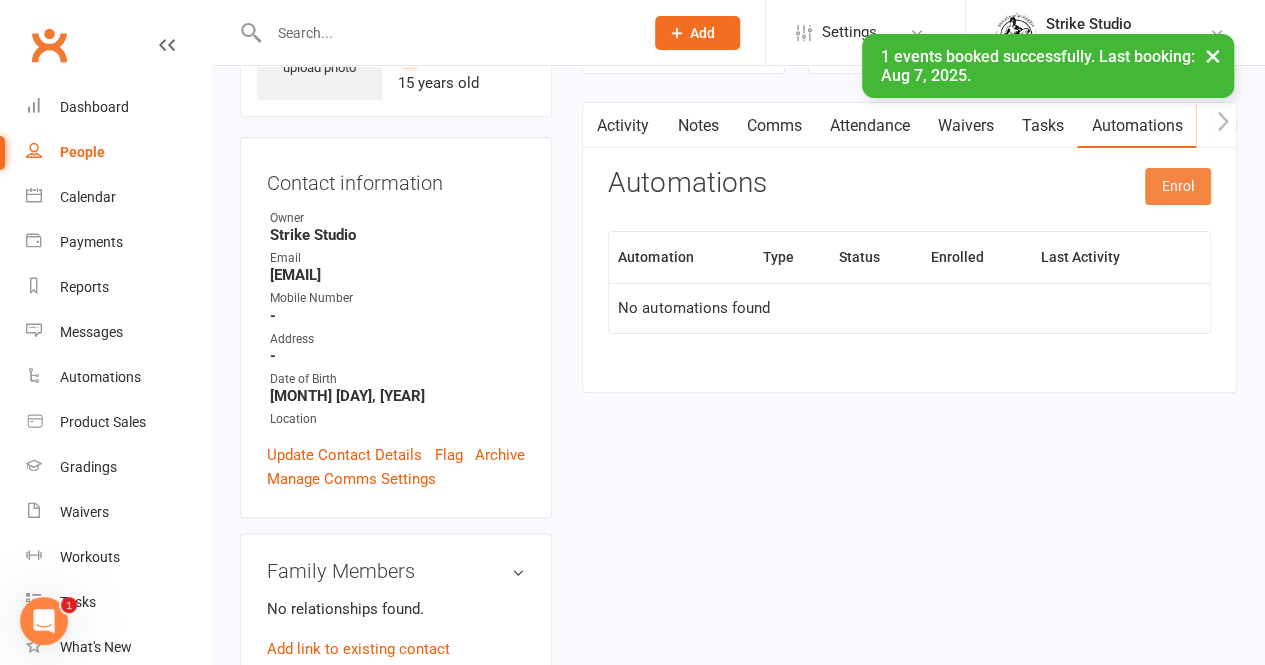 click on "Enrol" at bounding box center (1178, 186) 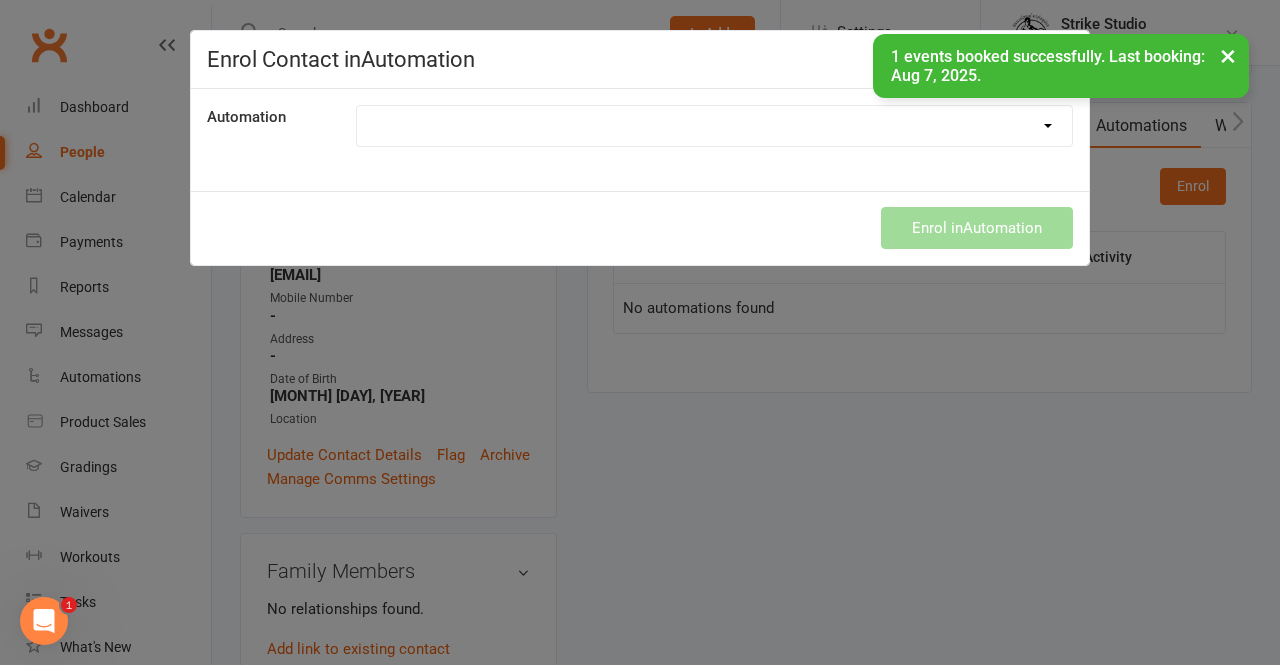 click on "10 Class Pass Used Up 10 Class Pass Used Up (KIDS) 1 Pass left (children) 2 hour waiver reminder 2 hour waiver reminder (under 18) 99th Warning Class Class Booking Reminder First Advanced Class Follow Up Adults Follow up (kids) Follow up (under 18) Inactive Members (after 14 days) Kick Start Follow Up Member's Birthday Notification Missed Trial Class Mobile App Invitation Private Training booking Private training reminder (MEMBER & COACH) Recovery access login (Adults) Recovery access login (Under 18) Recovery booking reminder Trial booking (adults) Trial booking (under 18)" at bounding box center [714, 126] 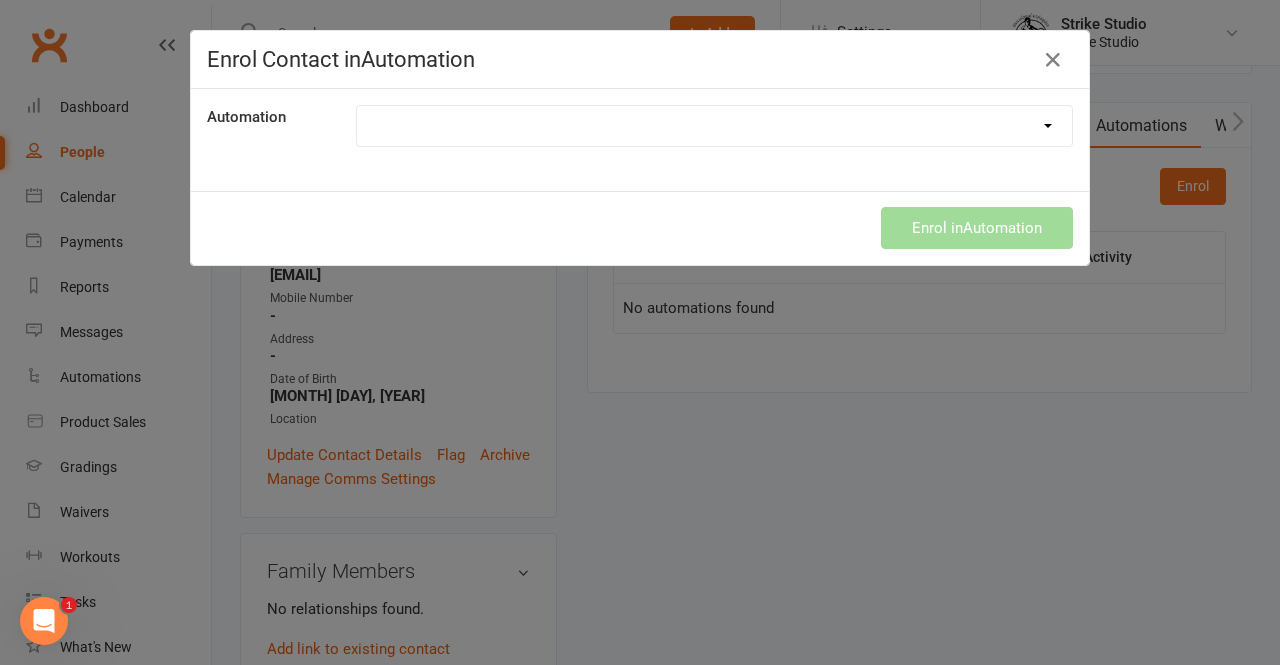 select on "6909" 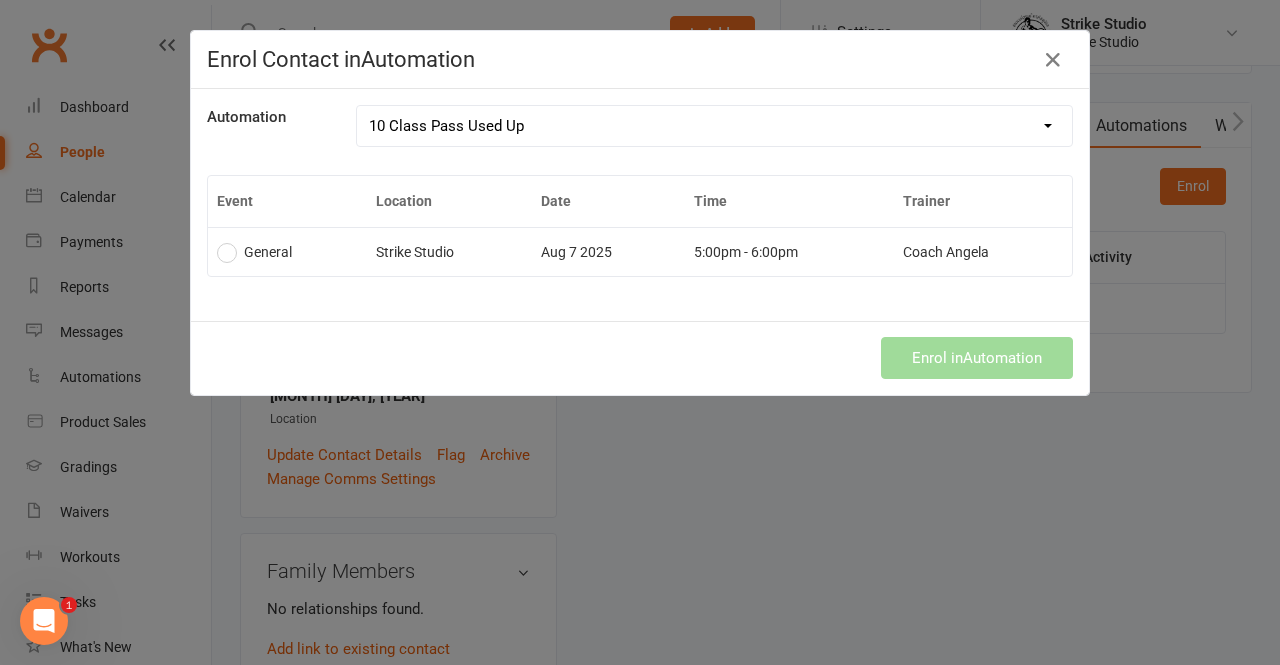 click on "5:00pm - 6:00pm" at bounding box center [789, 251] 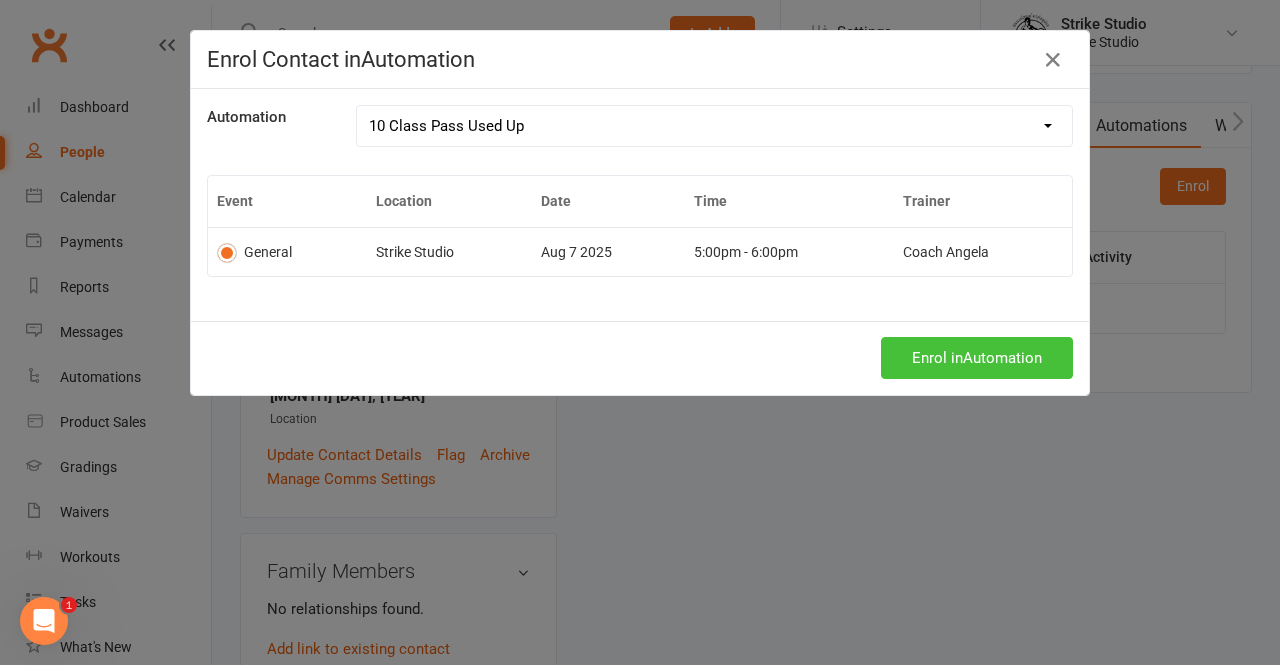 click on "Enrol in  Automation" at bounding box center [977, 358] 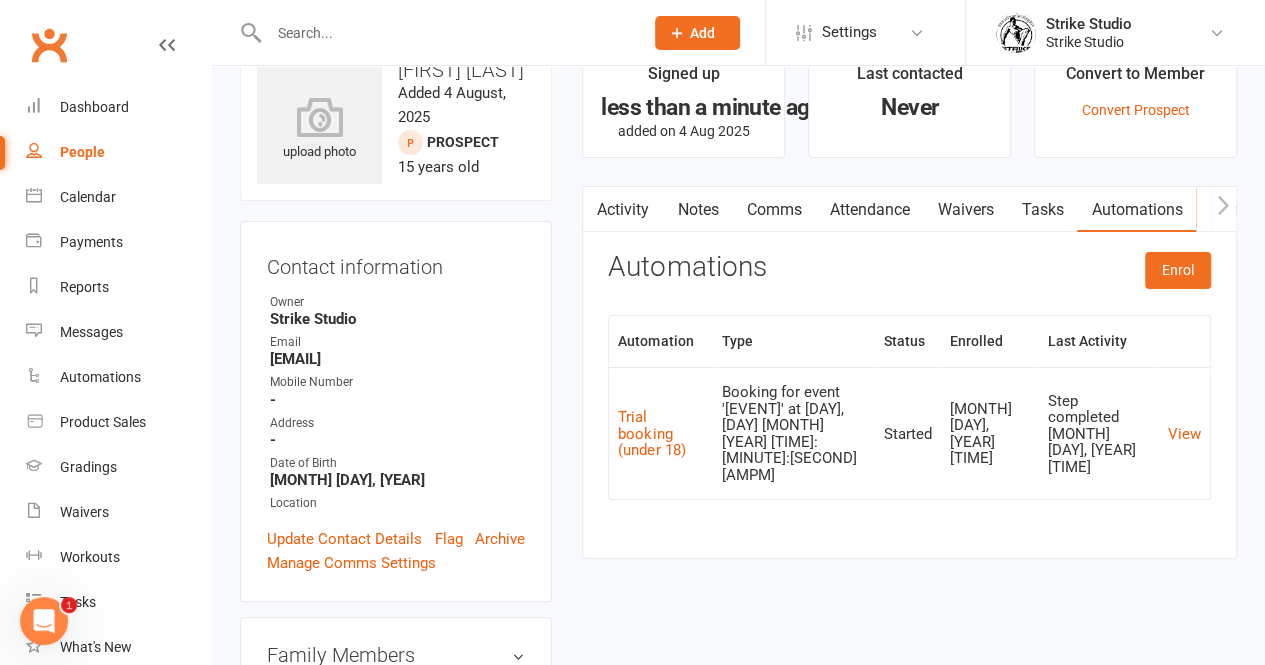 scroll, scrollTop: 46, scrollLeft: 0, axis: vertical 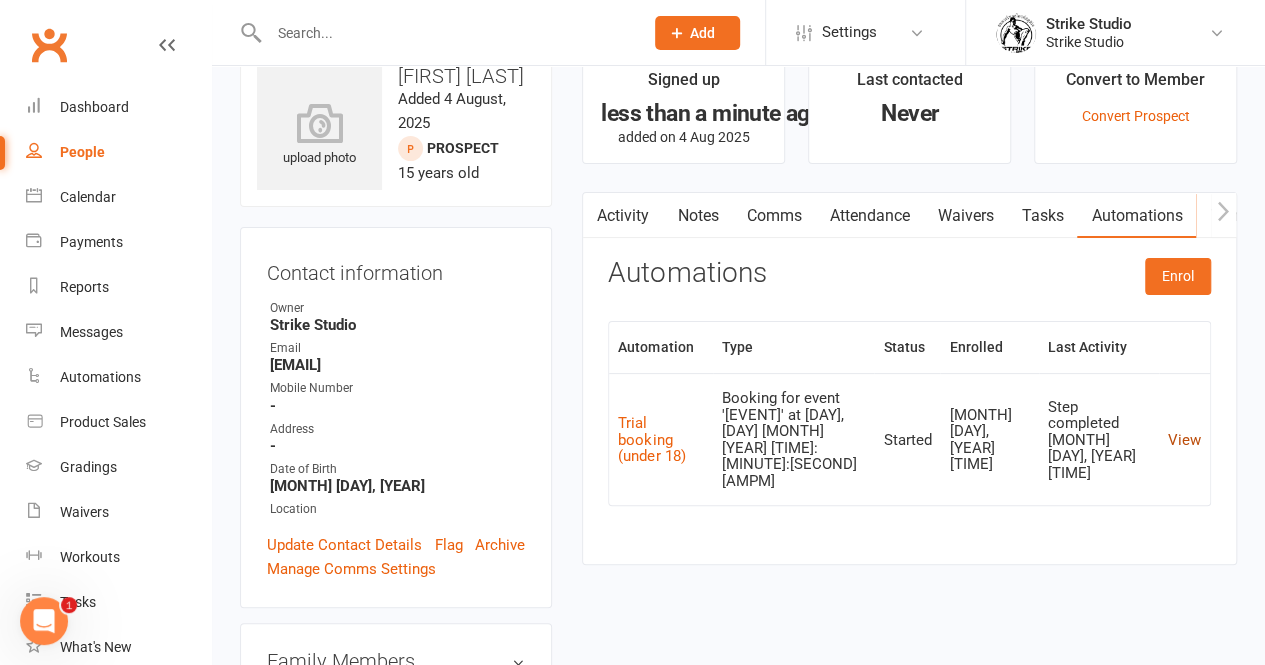 click on "View" at bounding box center (1184, 440) 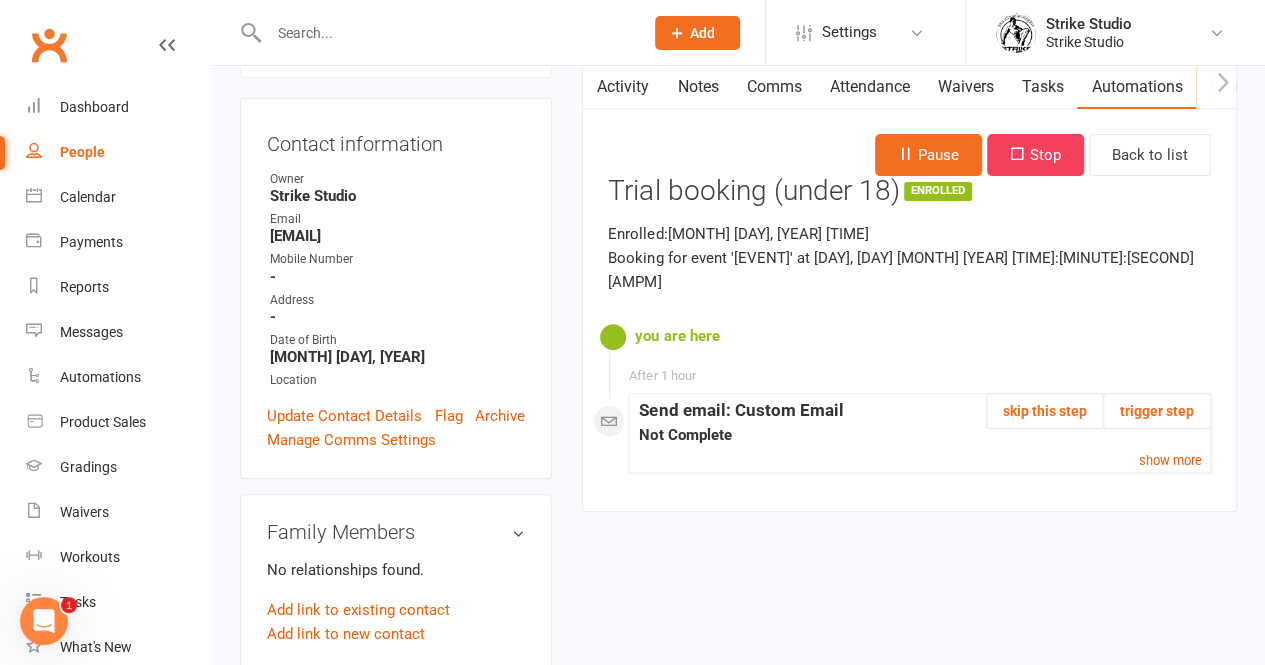 scroll, scrollTop: 183, scrollLeft: 0, axis: vertical 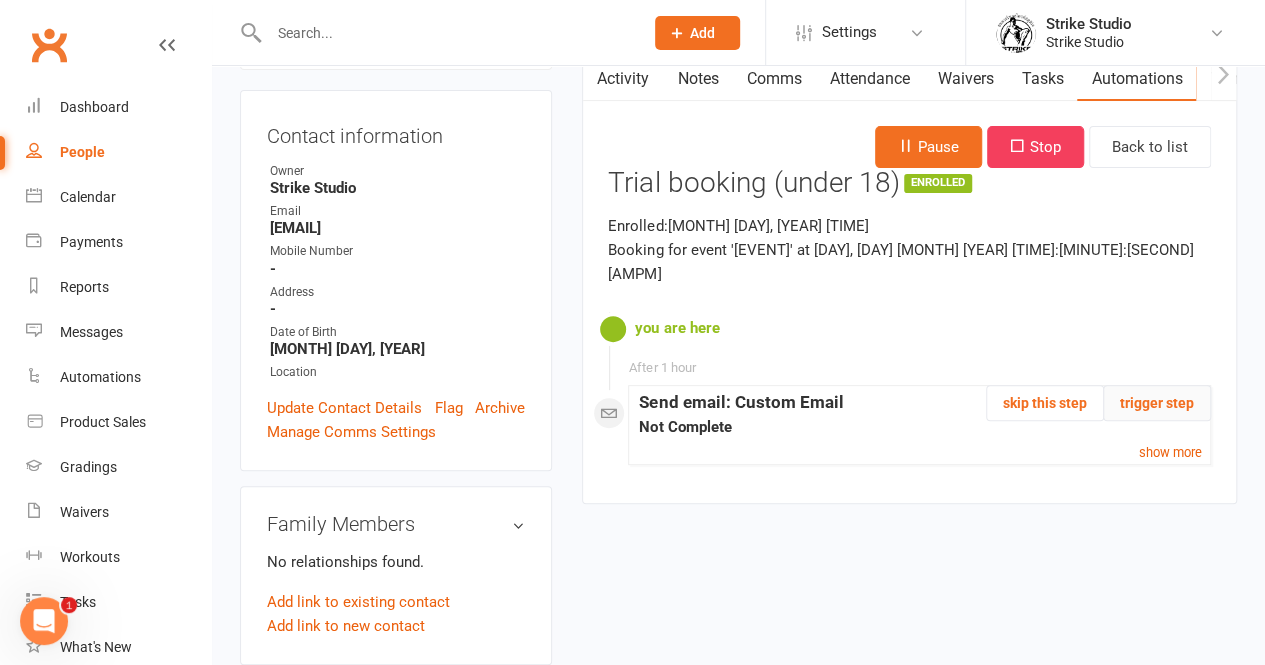 click on "trigger step" at bounding box center [1157, 403] 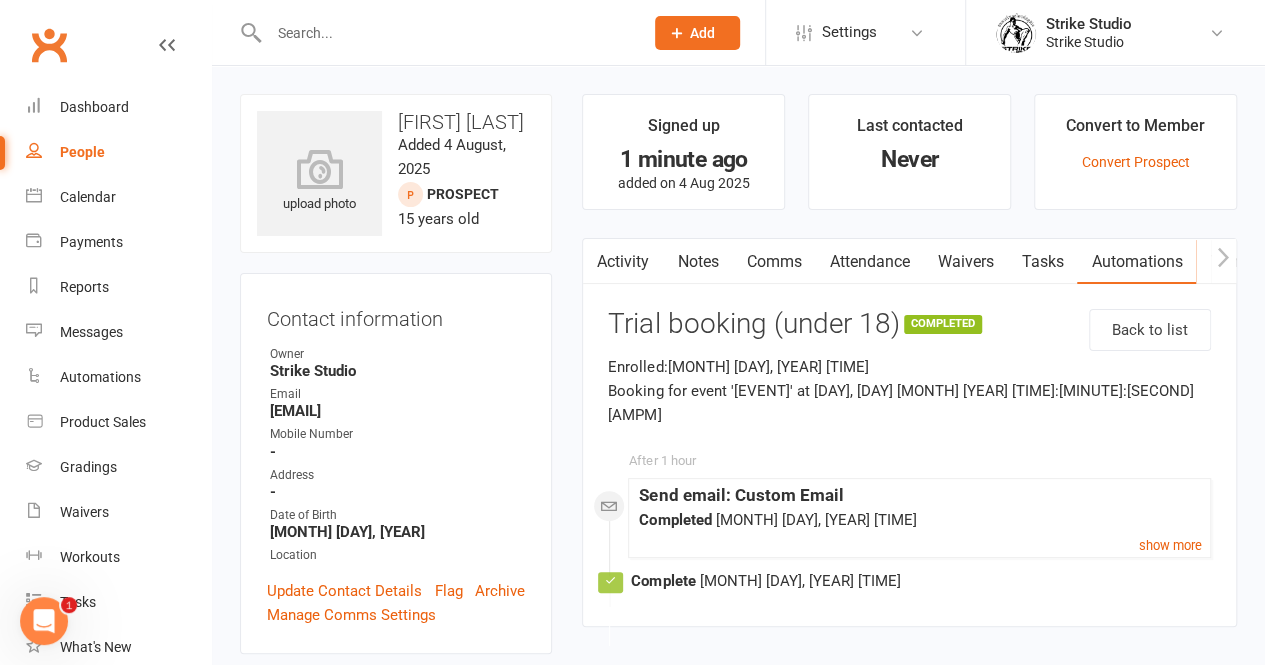 scroll, scrollTop: 1, scrollLeft: 0, axis: vertical 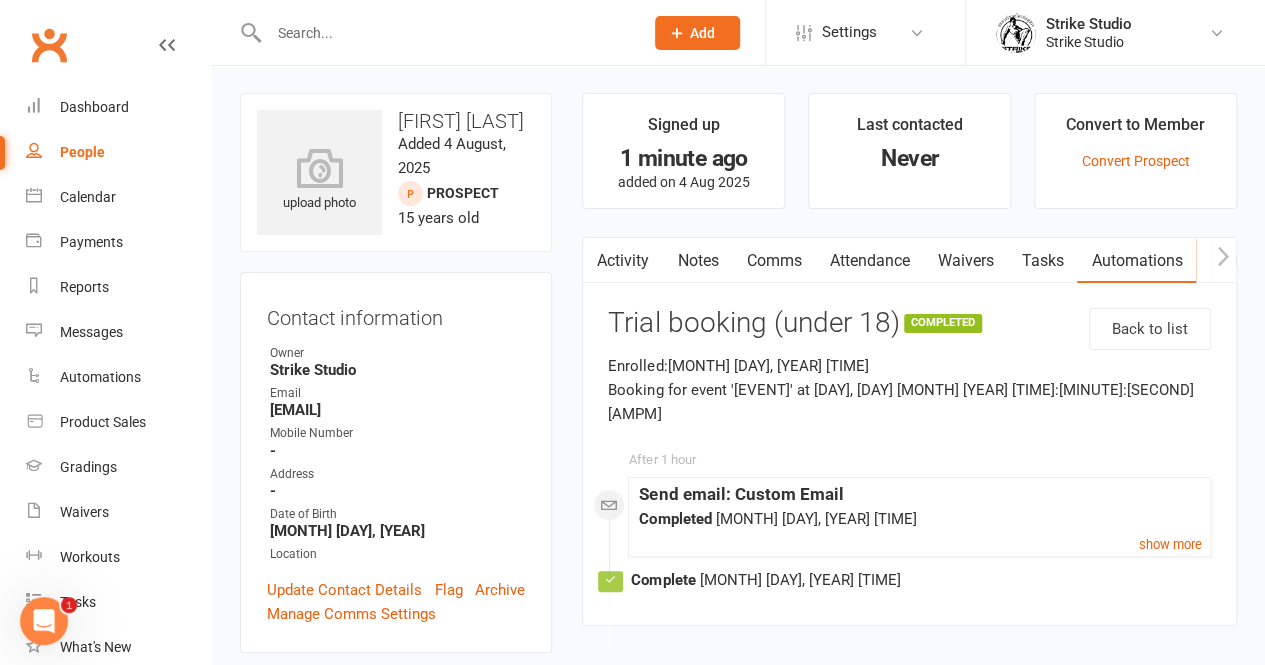click on "Add" 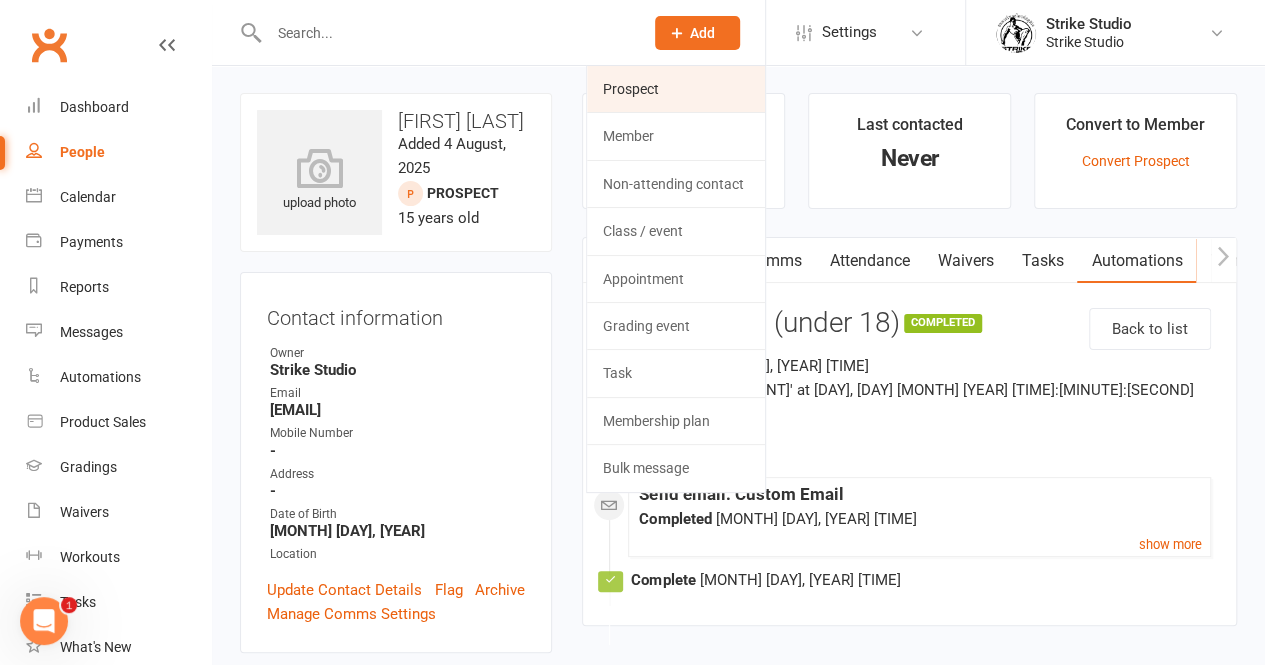 click on "Prospect" 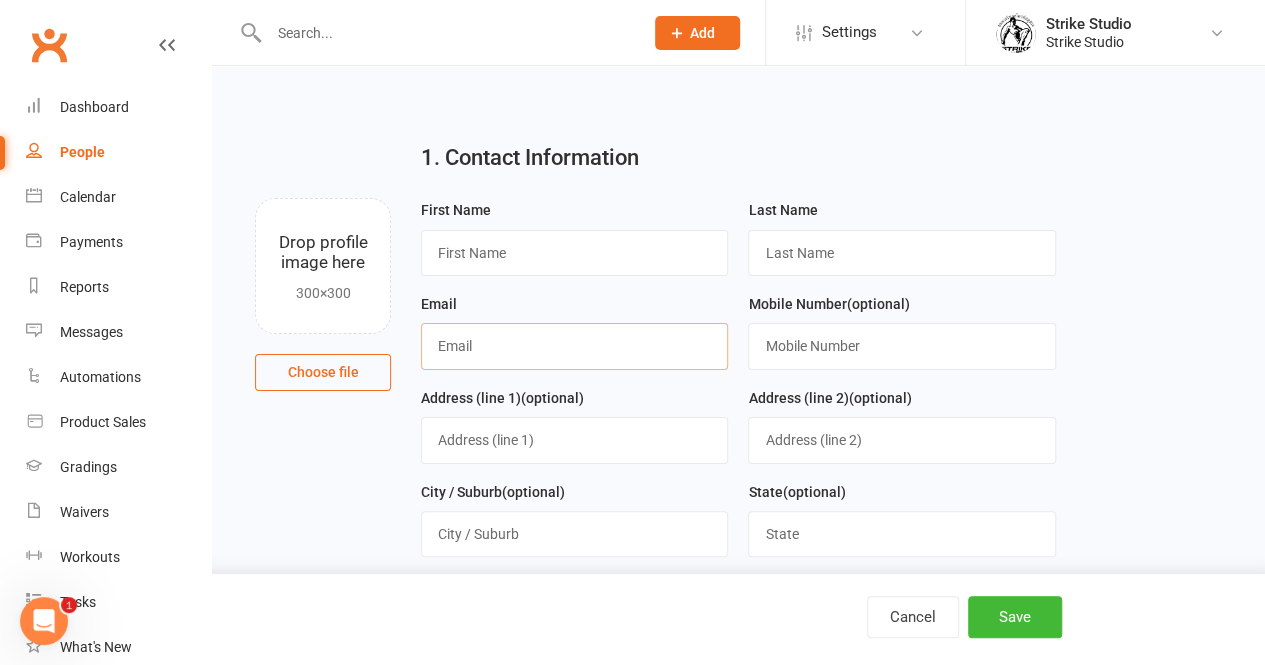click at bounding box center [574, 346] 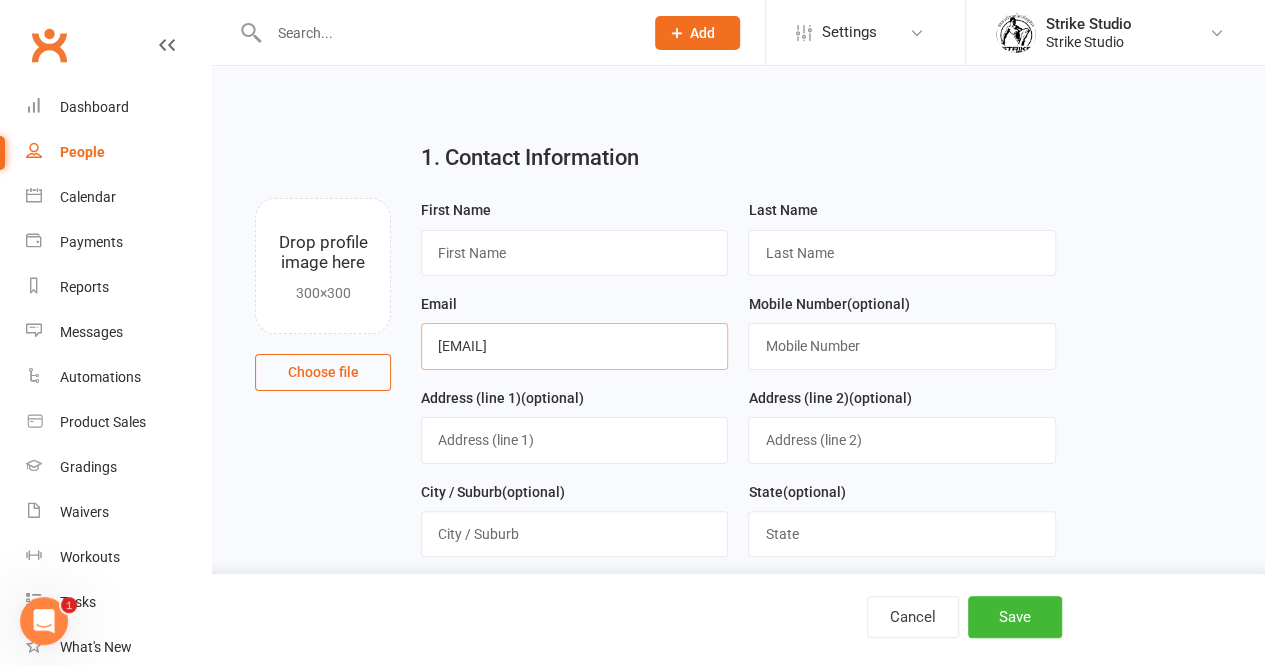 type on "erezlalazari@hotmail.com" 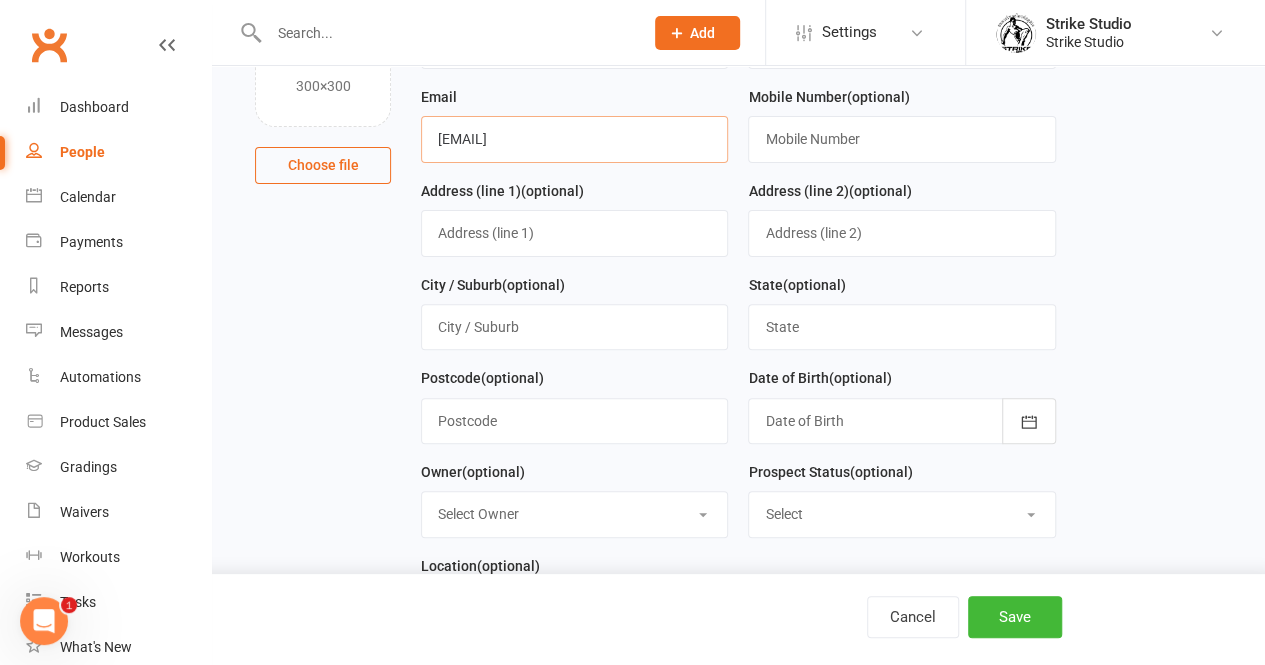 scroll, scrollTop: 211, scrollLeft: 0, axis: vertical 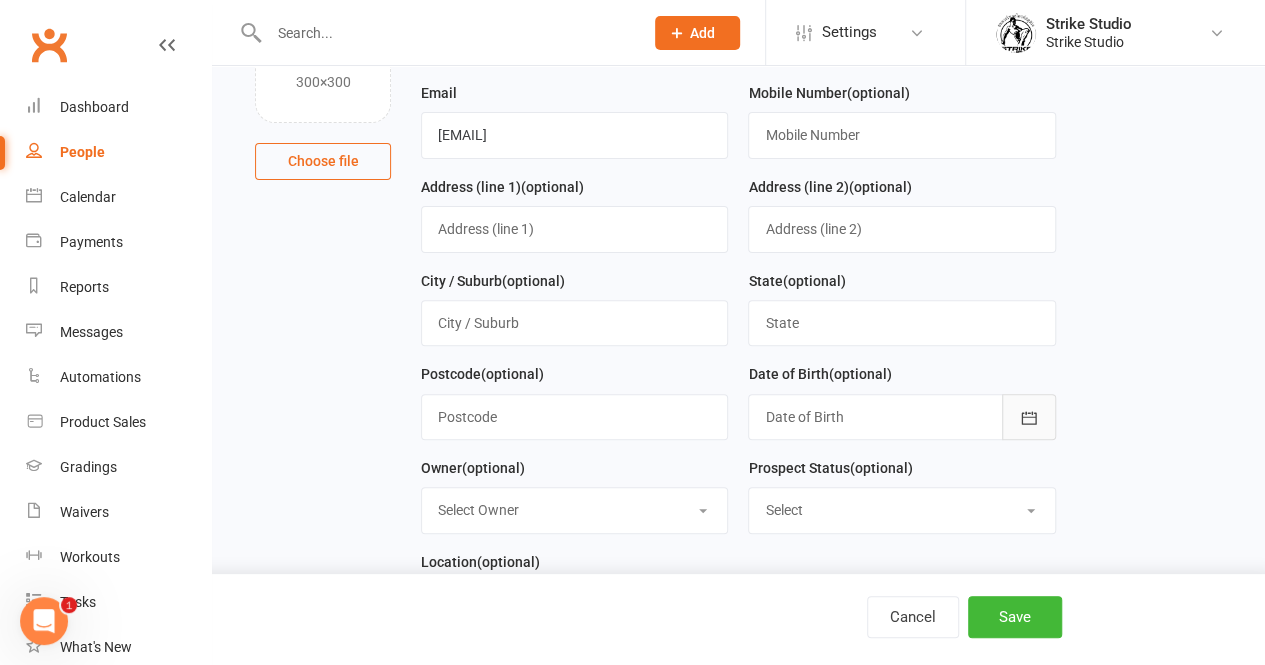 click 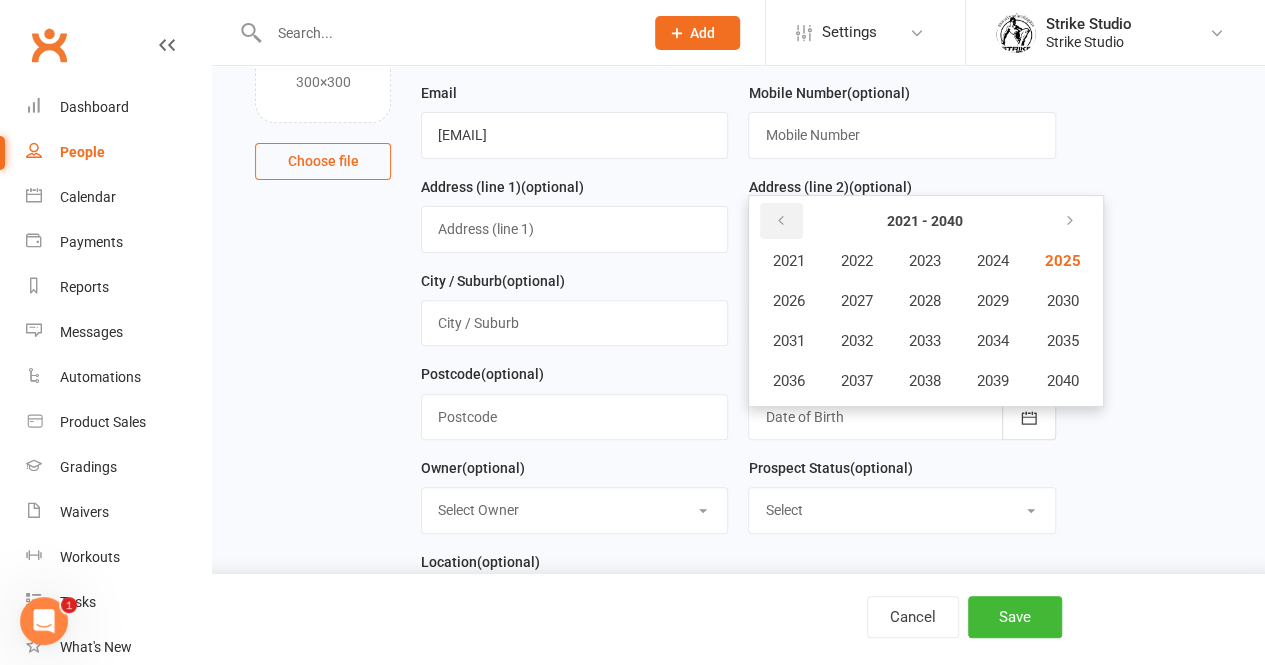 click at bounding box center (781, 221) 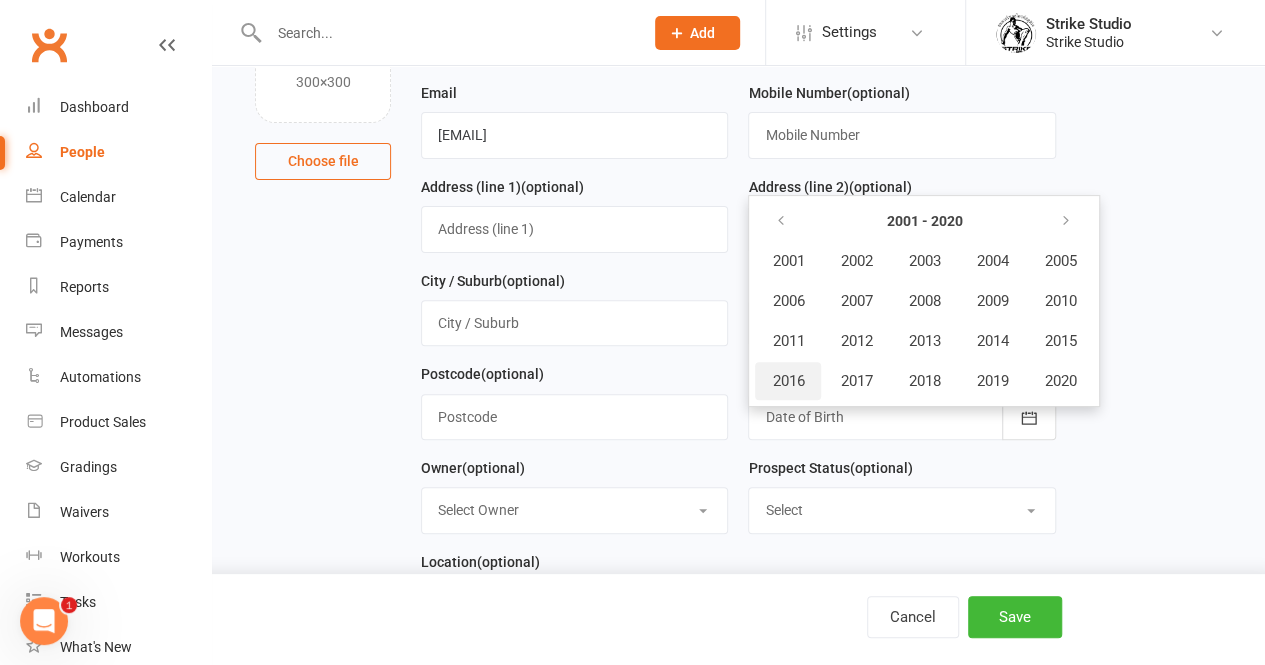 click on "2016" at bounding box center (788, 381) 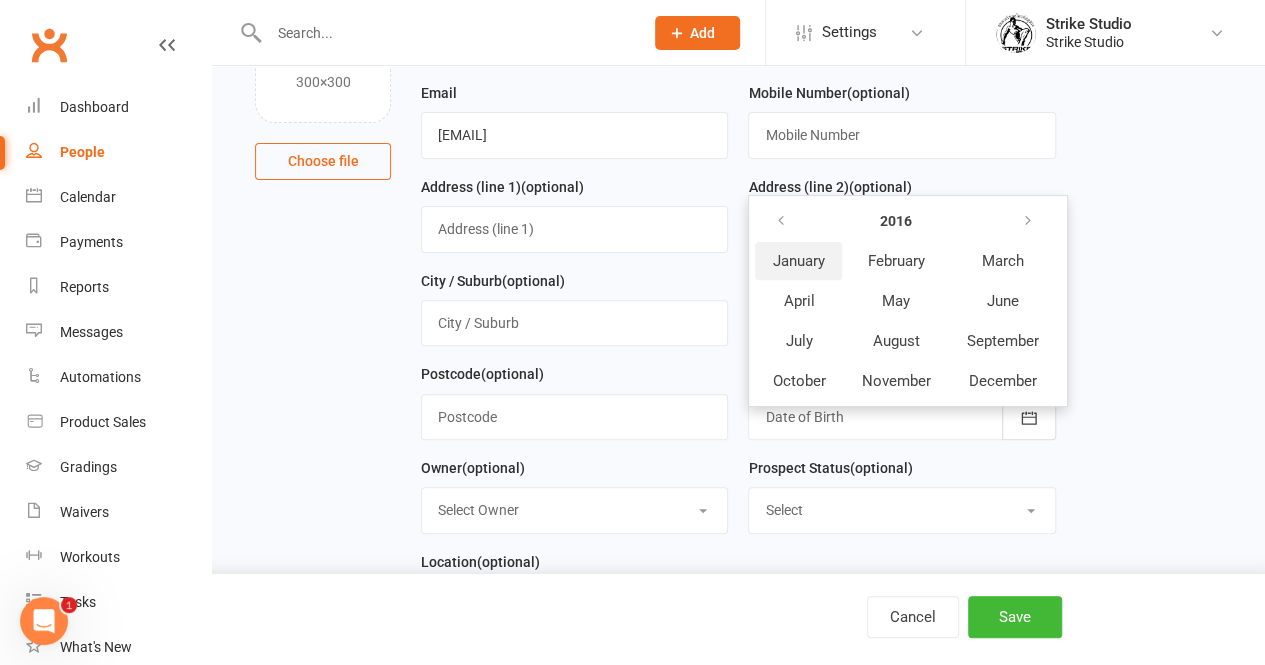 click on "January" at bounding box center (799, 261) 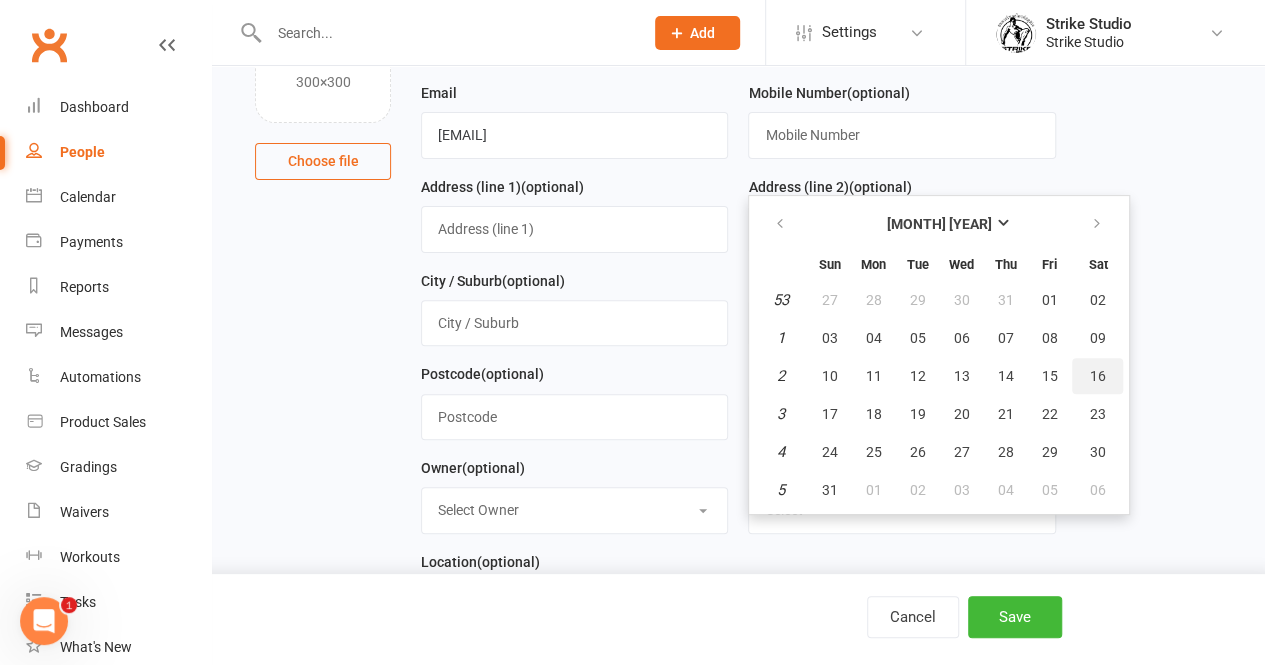 click on "16" at bounding box center (1097, 376) 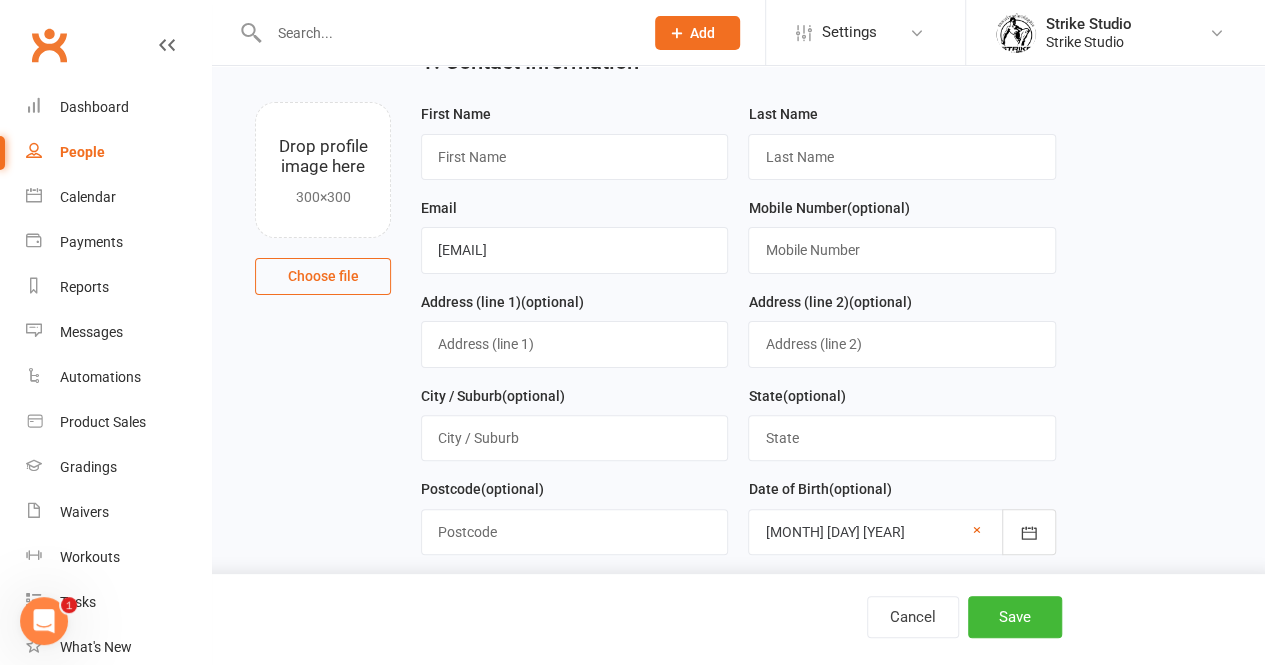 scroll, scrollTop: 93, scrollLeft: 0, axis: vertical 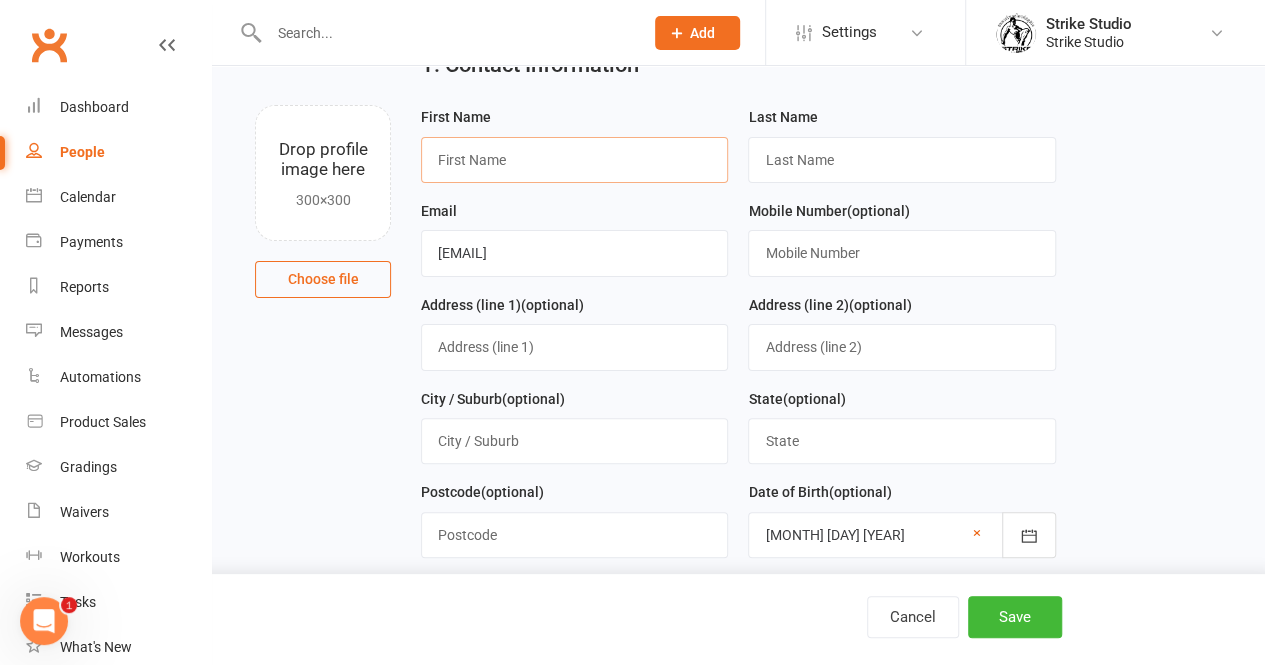 click at bounding box center [574, 160] 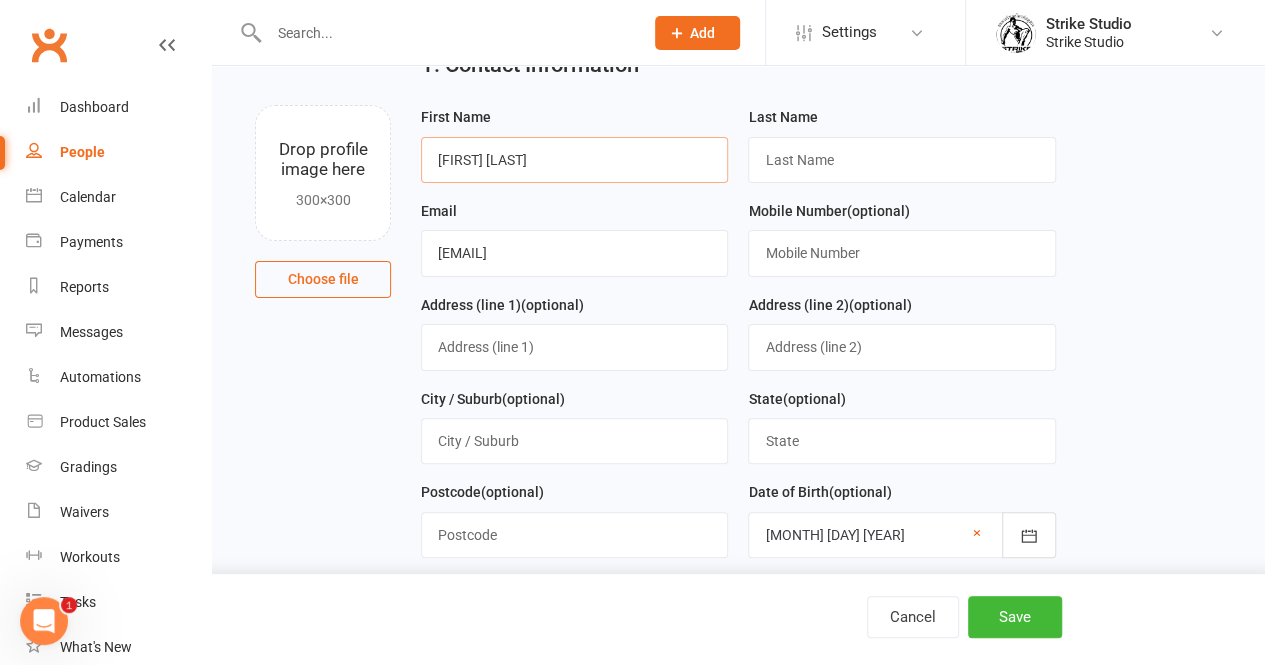 drag, startPoint x: 456, startPoint y: 155, endPoint x: 666, endPoint y: 171, distance: 210.60864 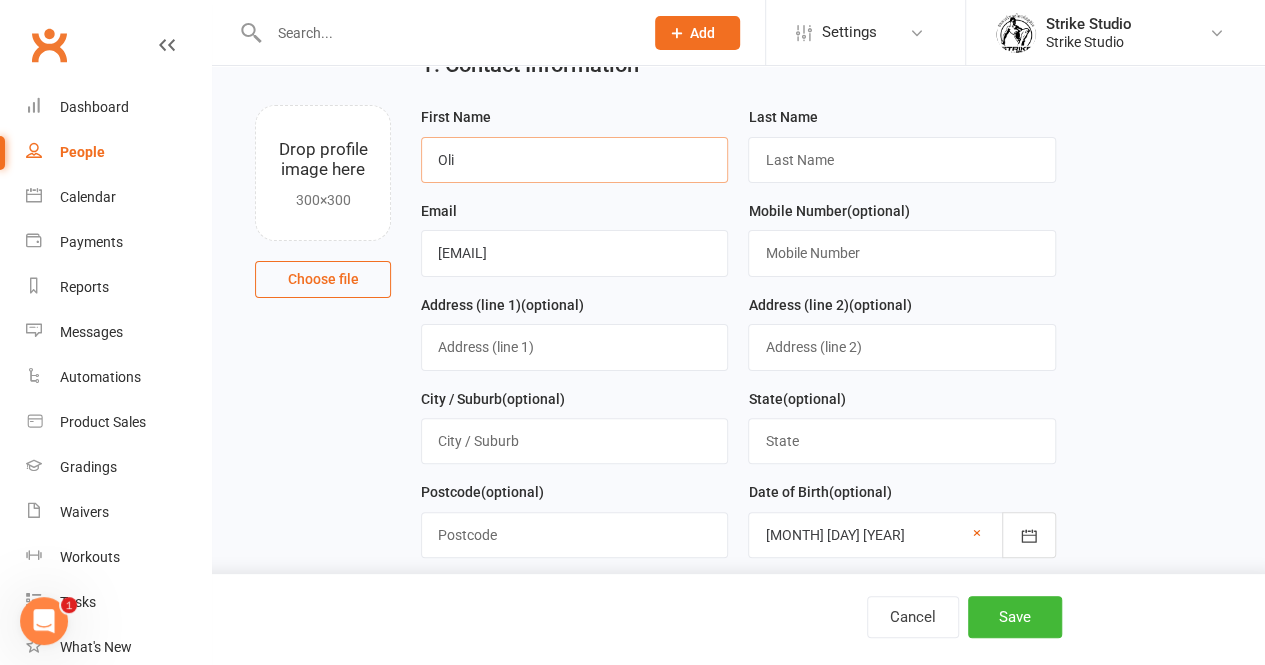 type on "Oli" 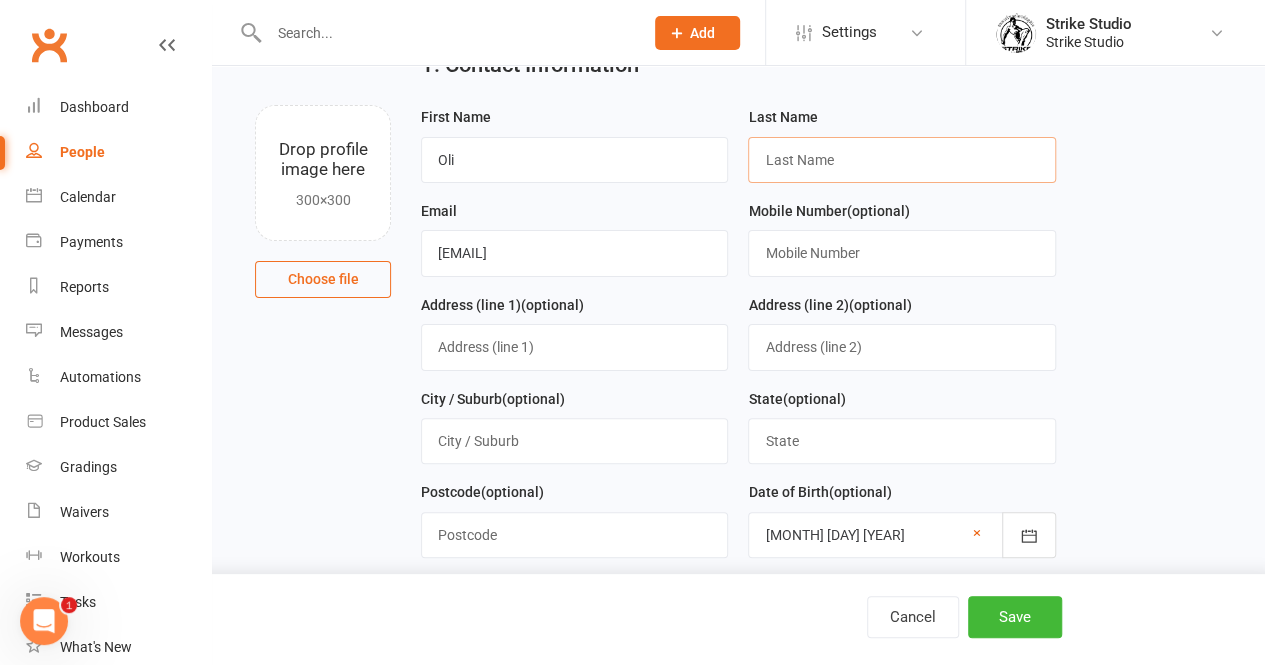 click at bounding box center (901, 160) 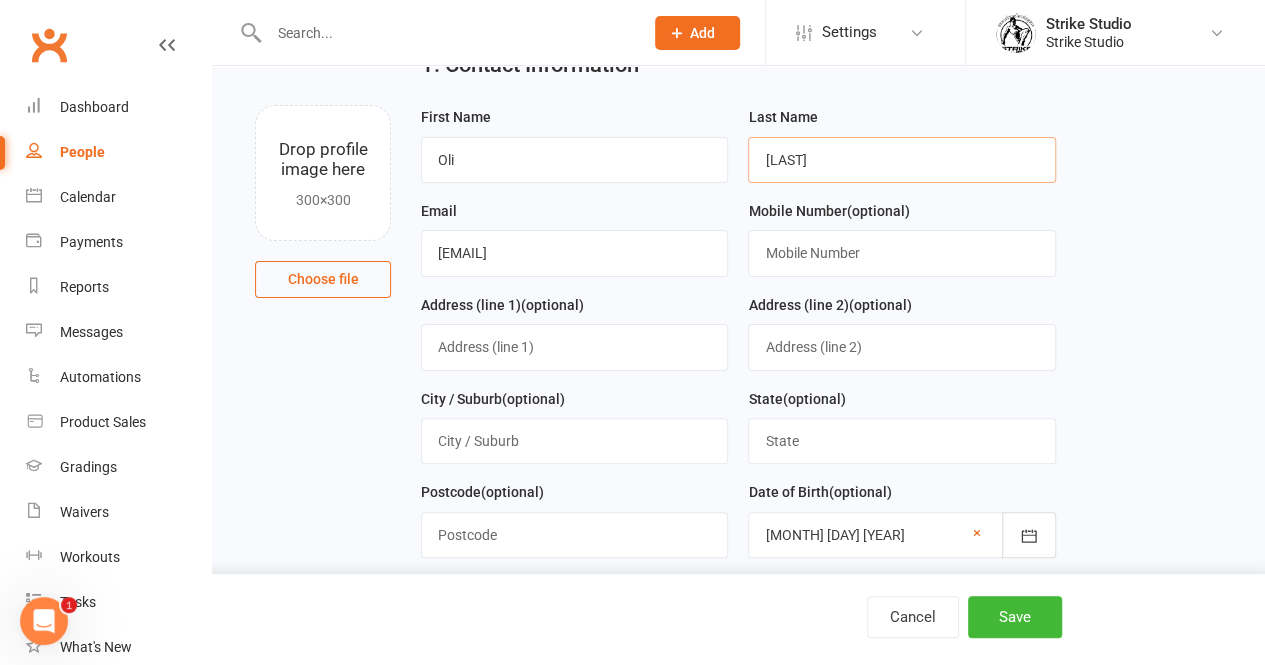 type on "Lalazaro" 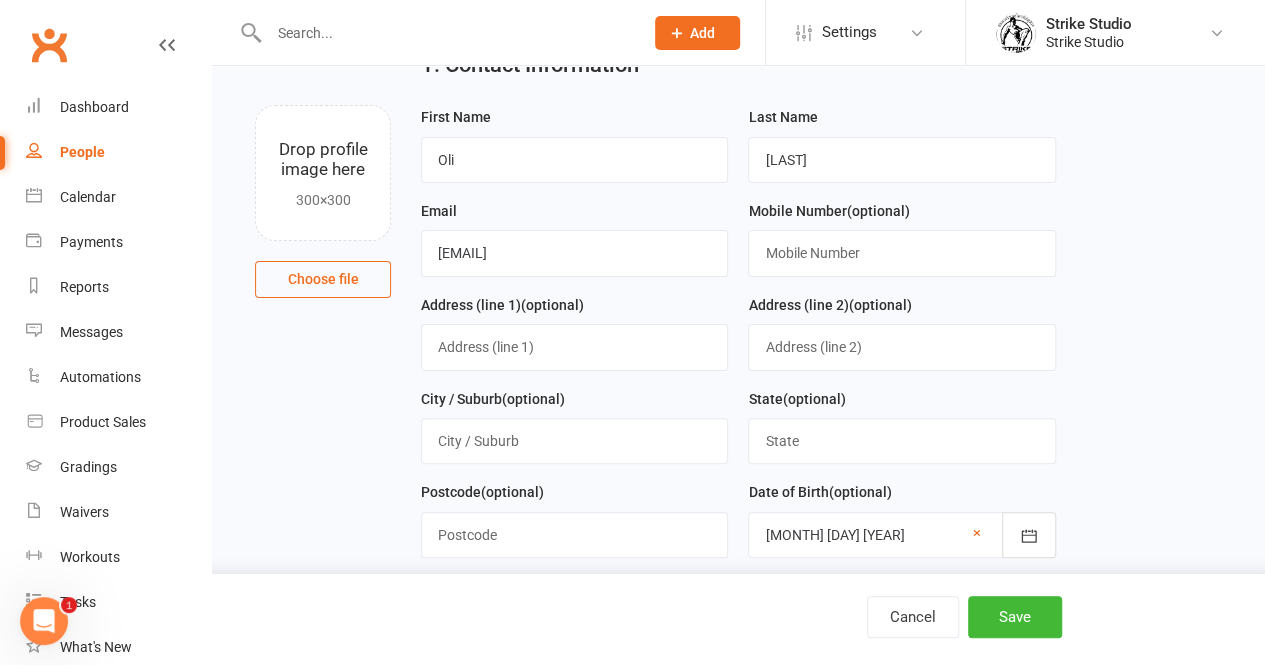 click on "Mobile Number  (optional)" at bounding box center [901, 238] 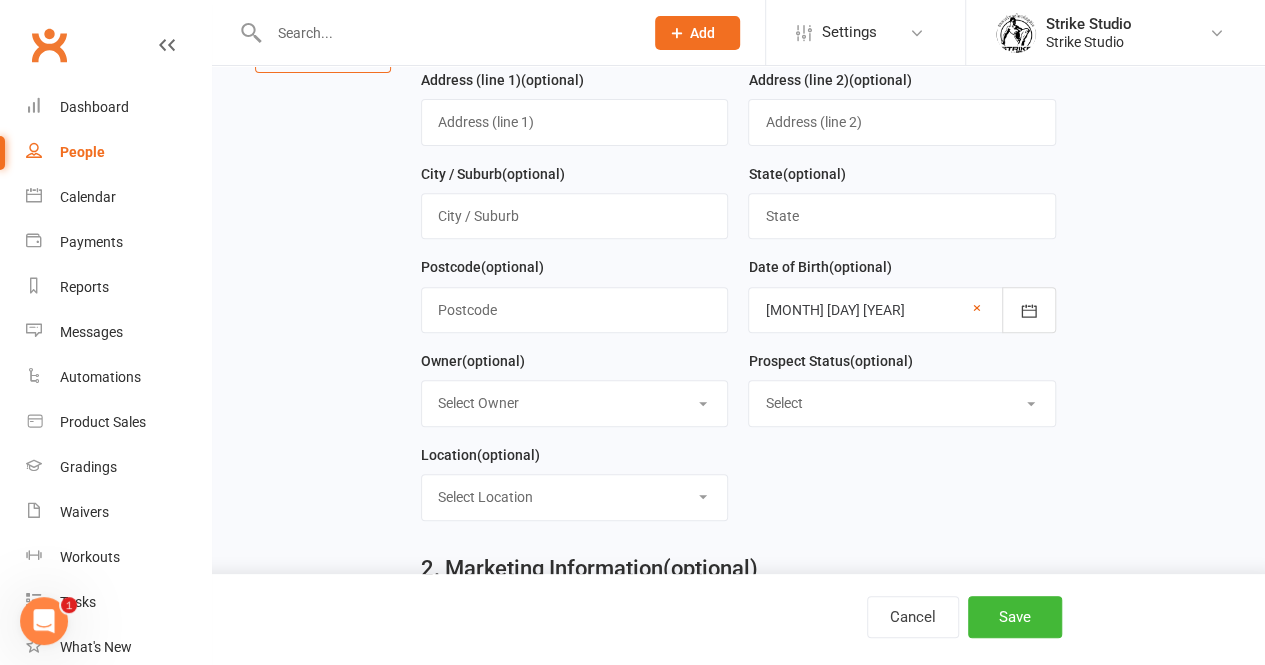 scroll, scrollTop: 520, scrollLeft: 0, axis: vertical 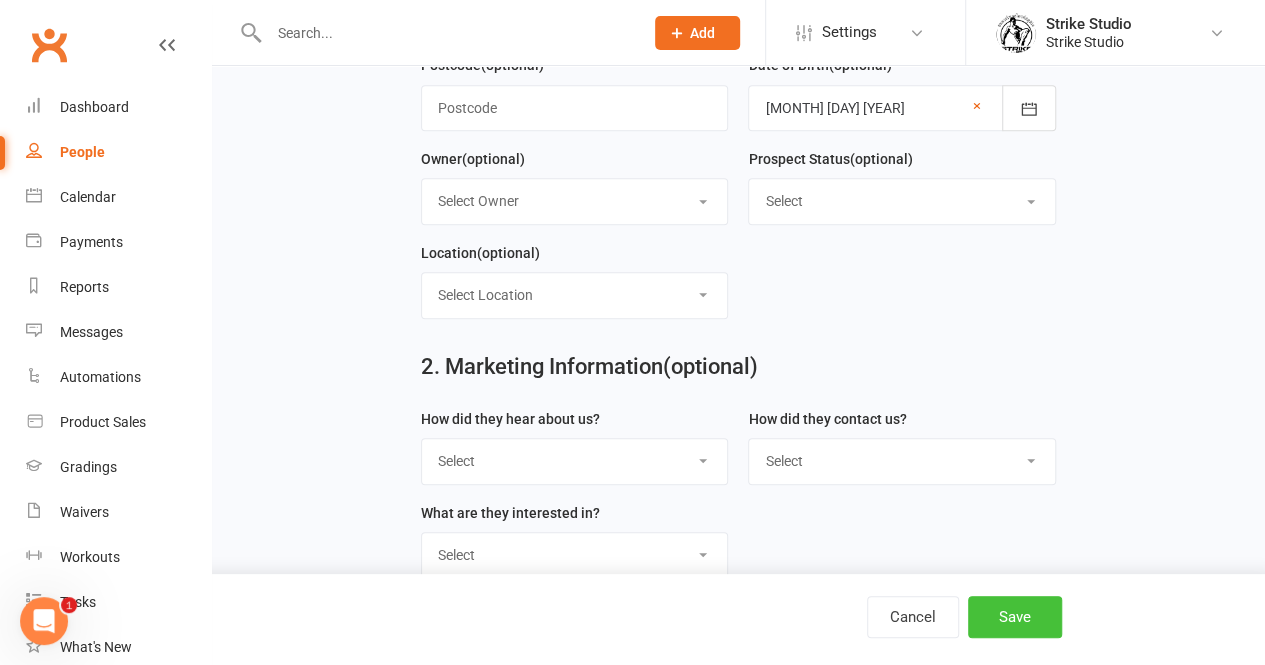 click on "Save" at bounding box center [1015, 617] 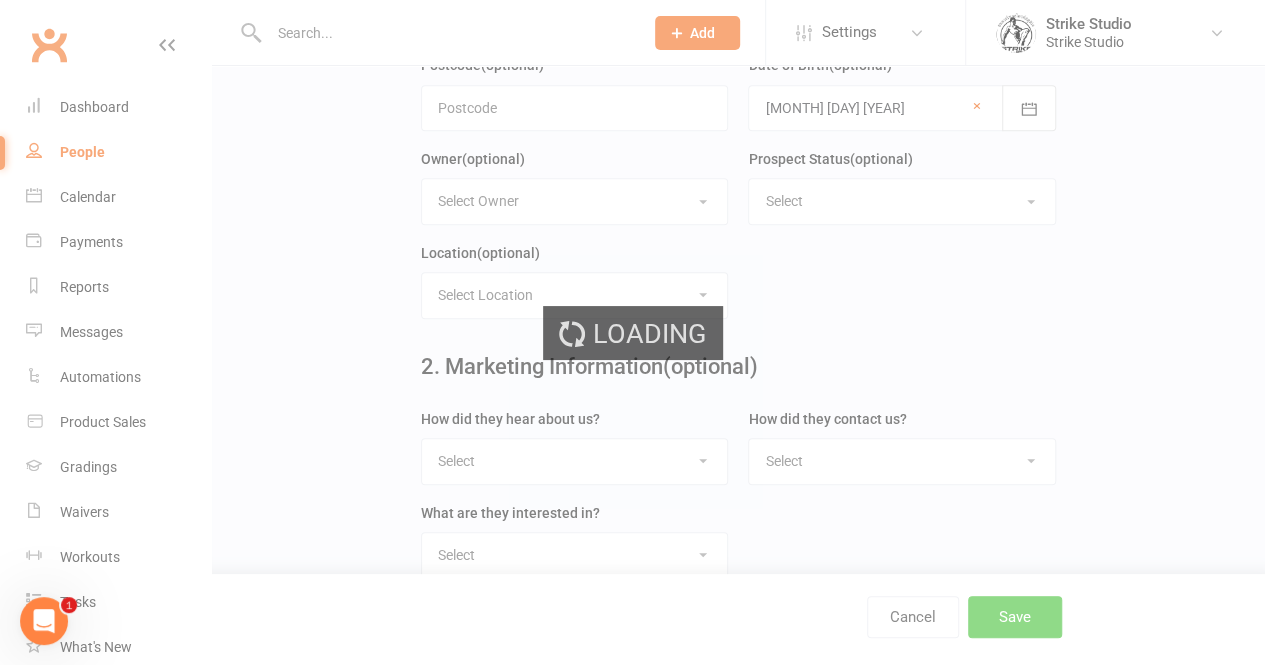 scroll, scrollTop: 0, scrollLeft: 0, axis: both 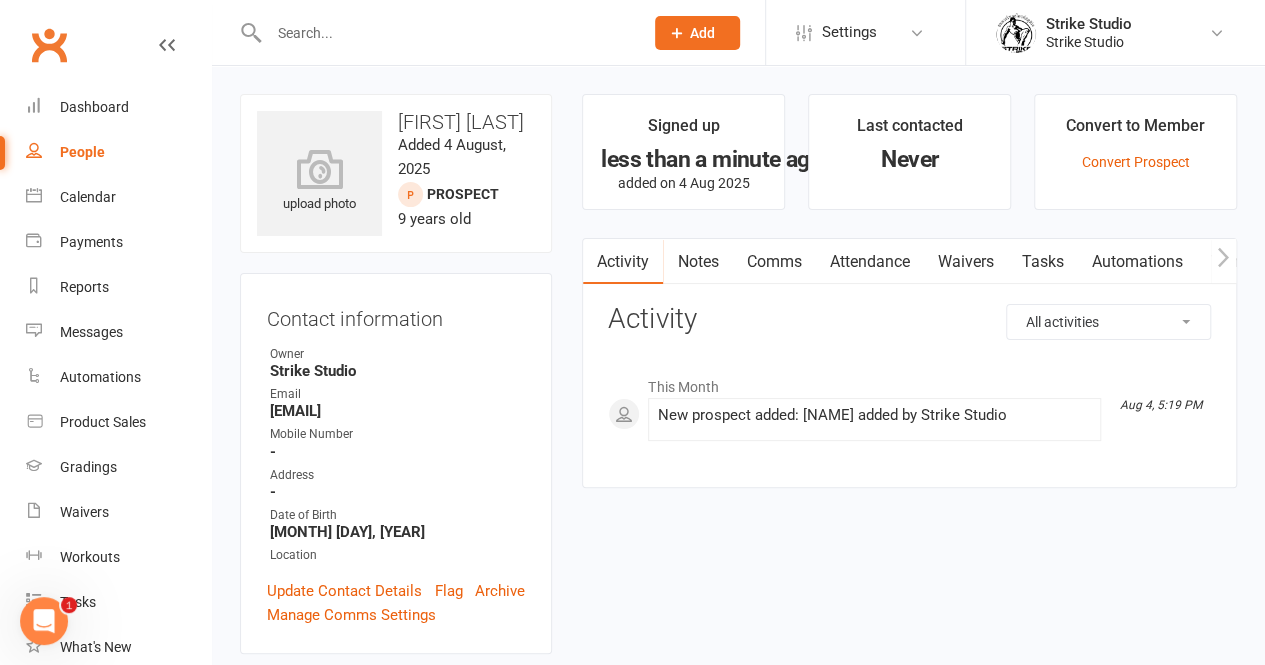 click on "Automations" at bounding box center (1136, 262) 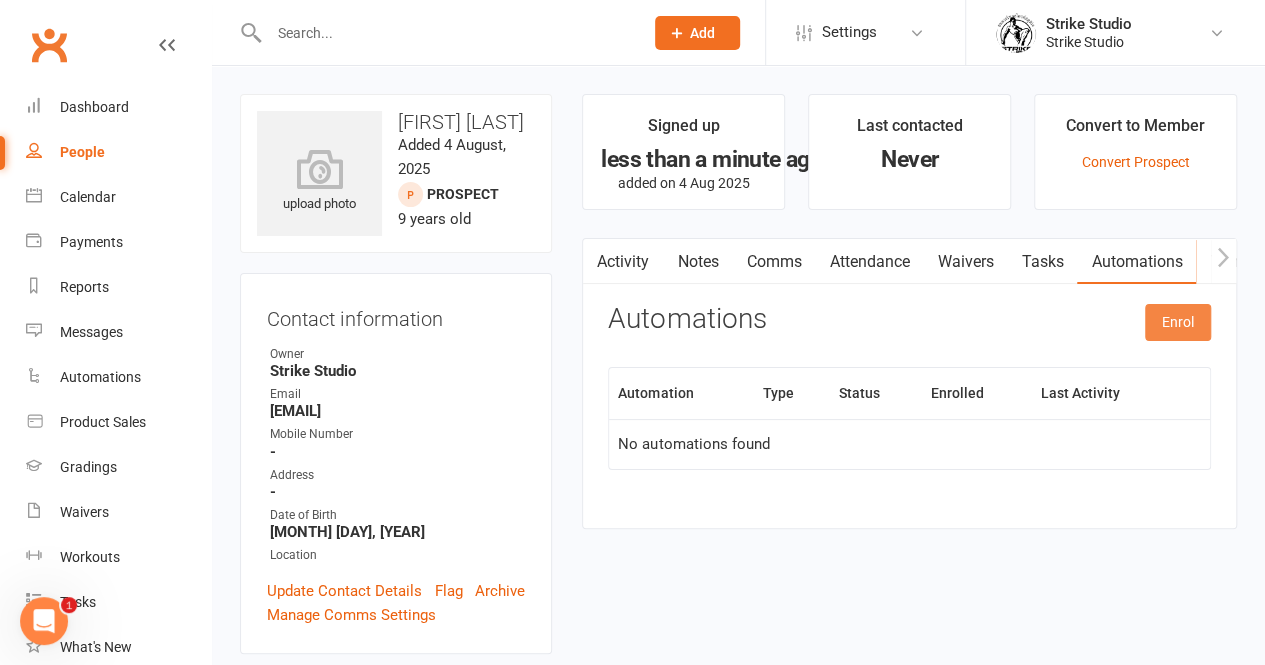 click on "Enrol" at bounding box center (1178, 322) 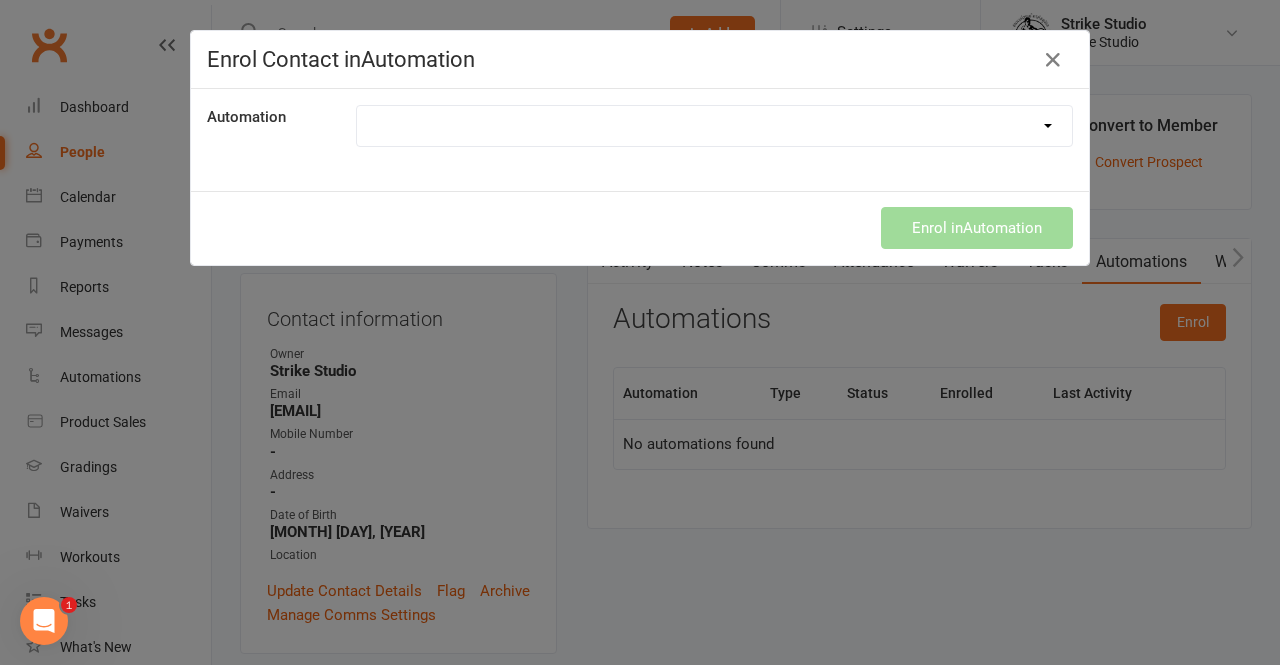 click on "10 Class Pass Used Up 10 Class Pass Used Up (KIDS) 1 Pass left (children) 2 hour waiver reminder 2 hour waiver reminder (under 18) 99th Warning Class Class Booking Reminder First Advanced Class Follow Up Adults Follow up (kids) Follow up (under 18) Inactive Members (after 14 days) Kick Start Follow Up Member's Birthday Notification Missed Trial Class Mobile App Invitation Private Training booking Private training reminder (MEMBER & COACH) Recovery access login (Adults) Recovery access login (Under 18) Recovery booking reminder Trial booking (adults) Trial booking (under 18)" at bounding box center (714, 126) 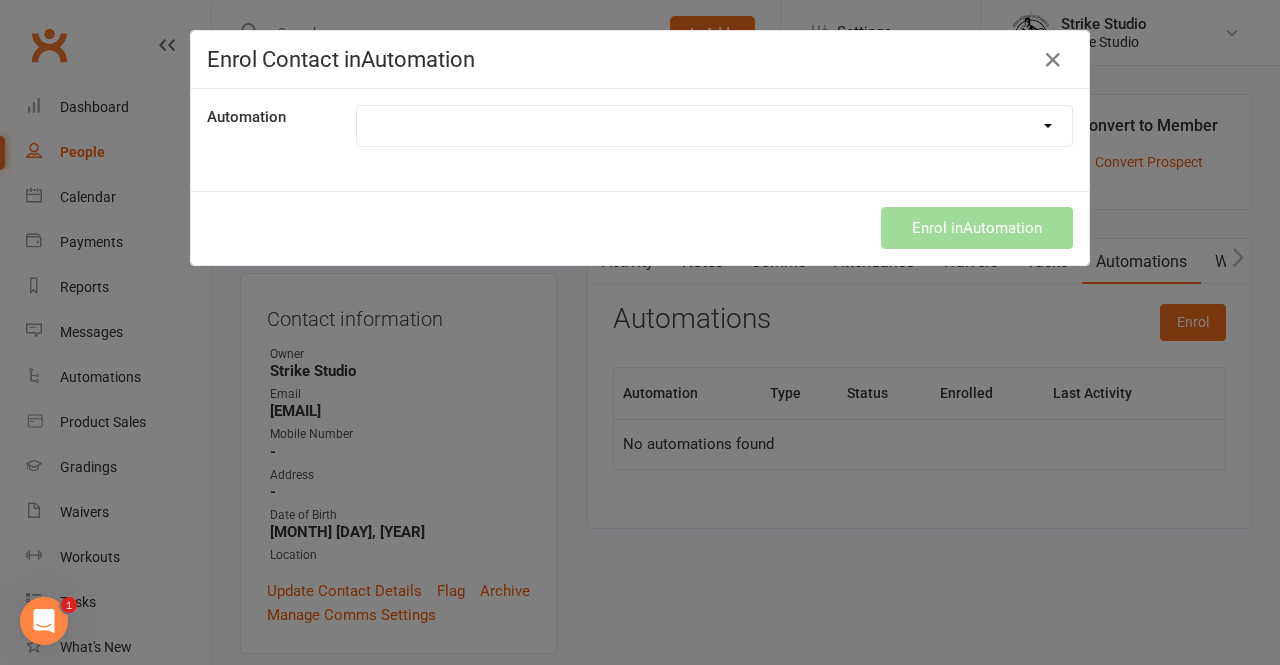select on "6909" 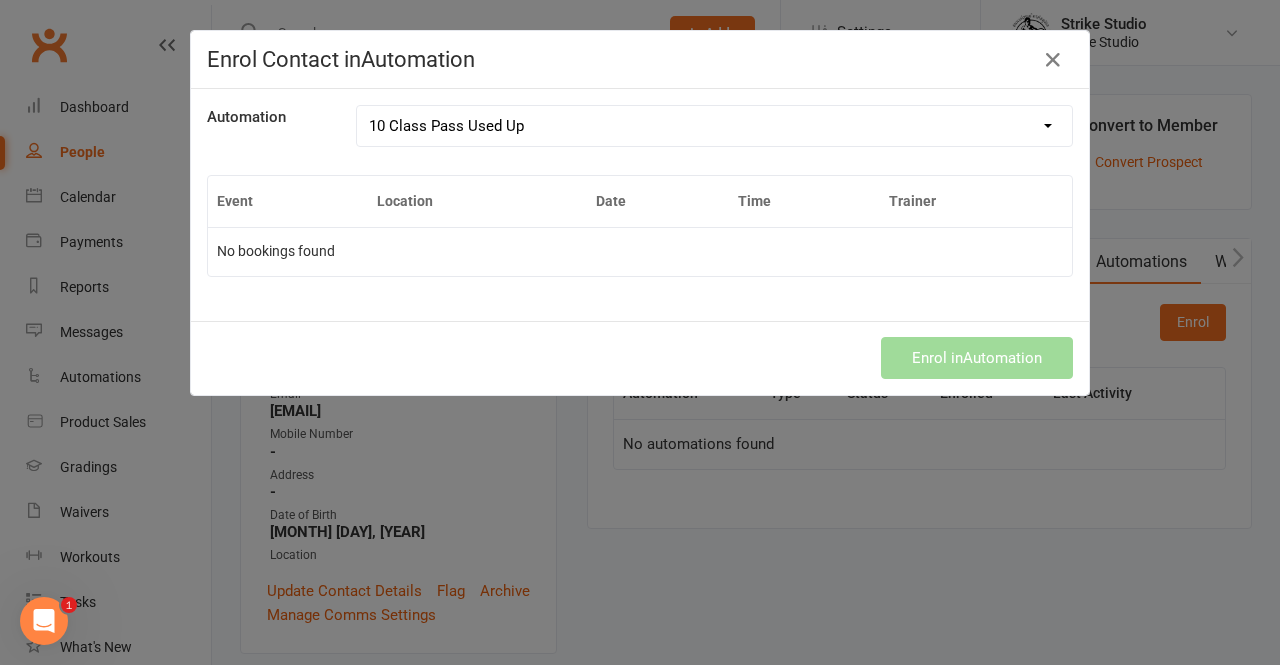 click on "10 Class Pass Used Up 10 Class Pass Used Up (KIDS) 1 Pass left (children) 2 hour waiver reminder 2 hour waiver reminder (under 18) 99th Warning Class Class Booking Reminder First Advanced Class Follow Up Adults Follow up (kids) Follow up (under 18) Inactive Members (after 14 days) Kick Start Follow Up Member's Birthday Notification Missed Trial Class Mobile App Invitation Private Training booking Private training reminder (MEMBER & COACH) Recovery access login (Adults) Recovery access login (Under 18) Recovery booking reminder Trial booking (adults) Trial booking (under 18)" at bounding box center [714, 126] 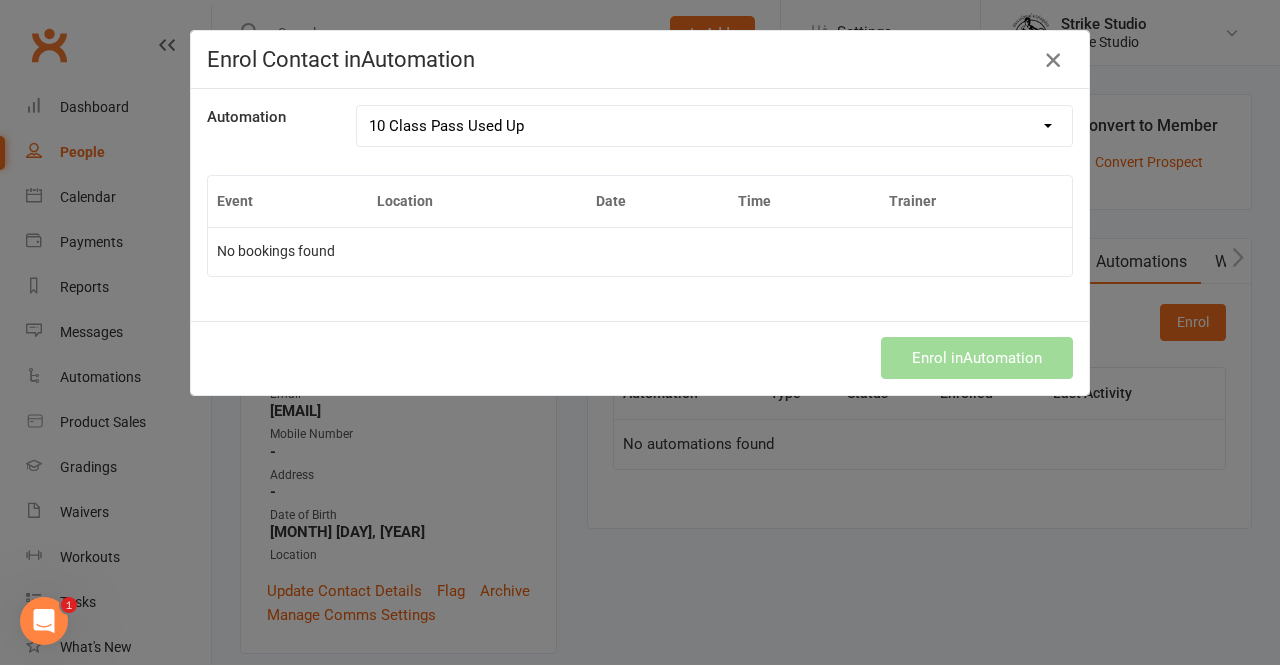 click at bounding box center (1053, 60) 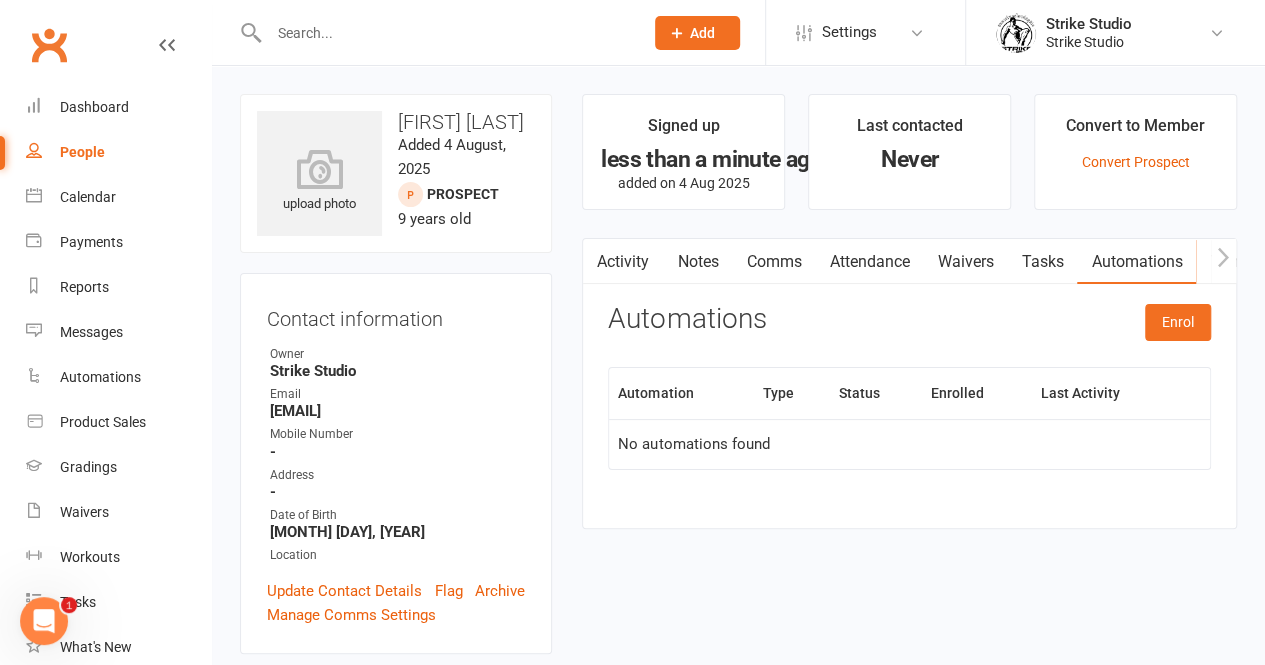 click on "Attendance" at bounding box center (869, 262) 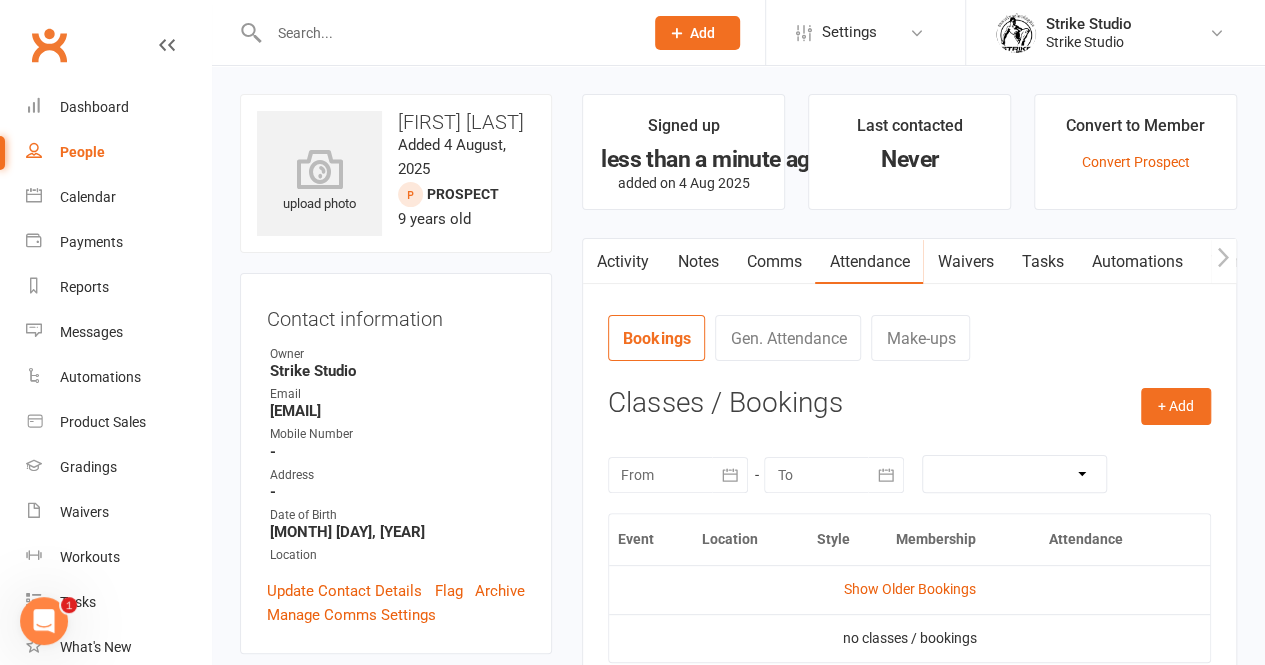 scroll, scrollTop: 125, scrollLeft: 0, axis: vertical 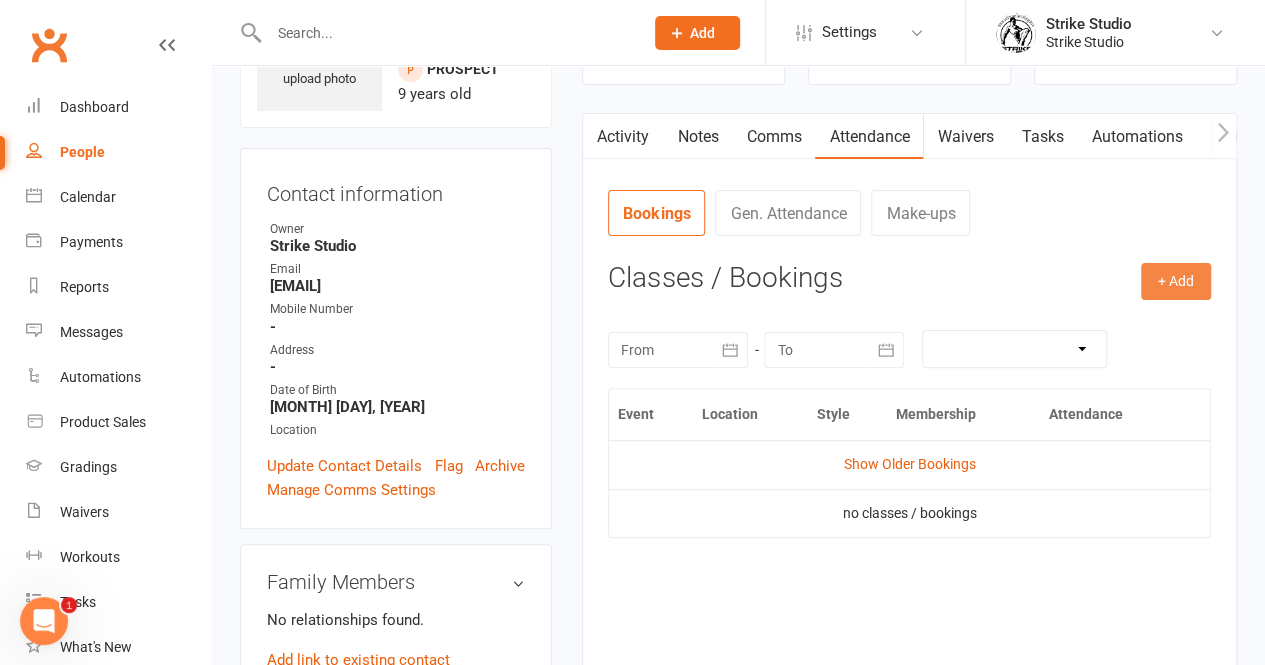 click on "+ Add" at bounding box center (1176, 281) 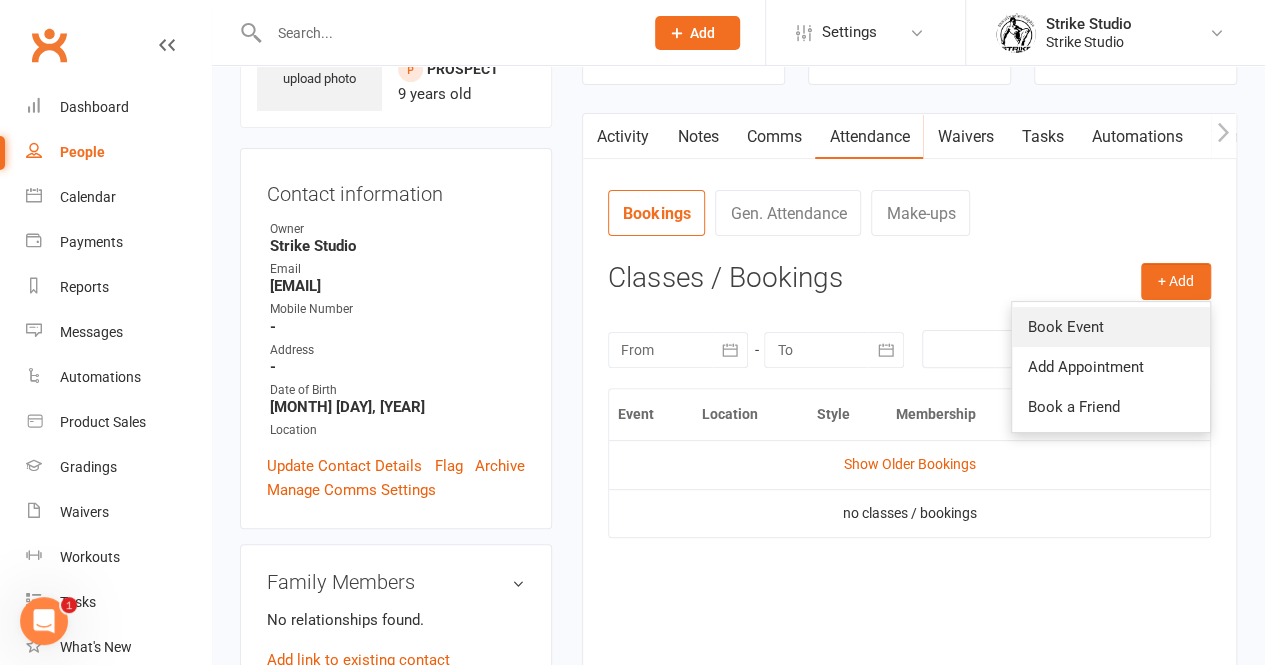click on "Book Event" at bounding box center (1111, 327) 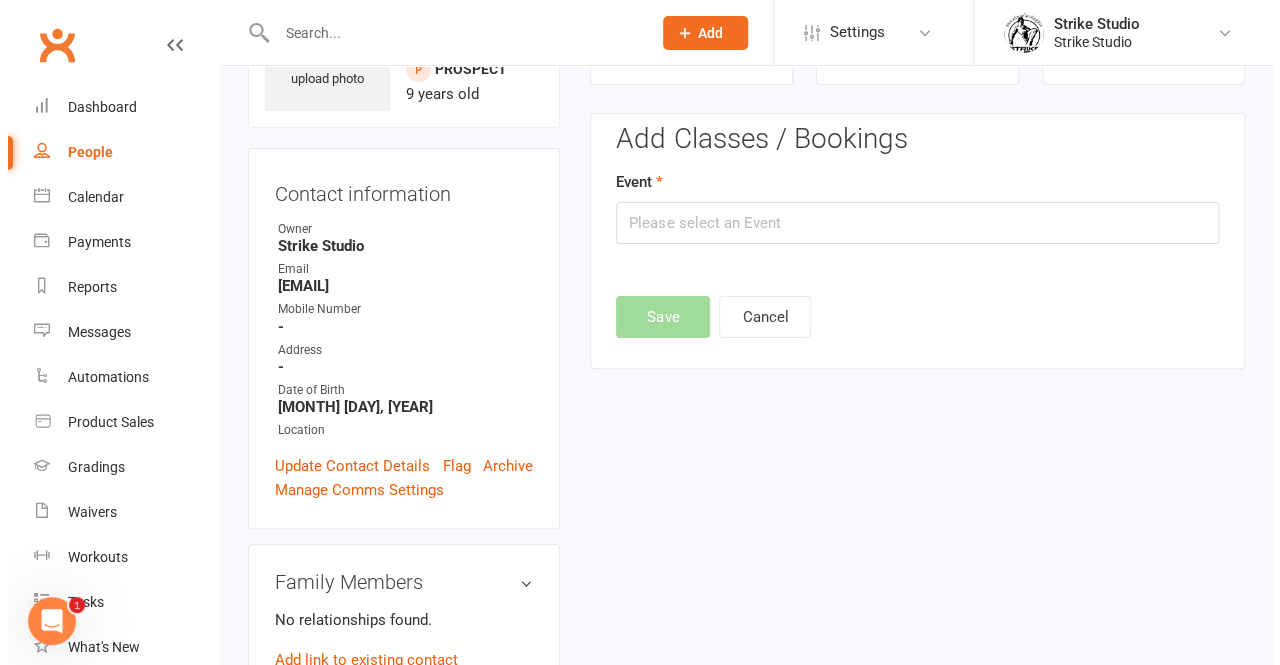scroll, scrollTop: 136, scrollLeft: 0, axis: vertical 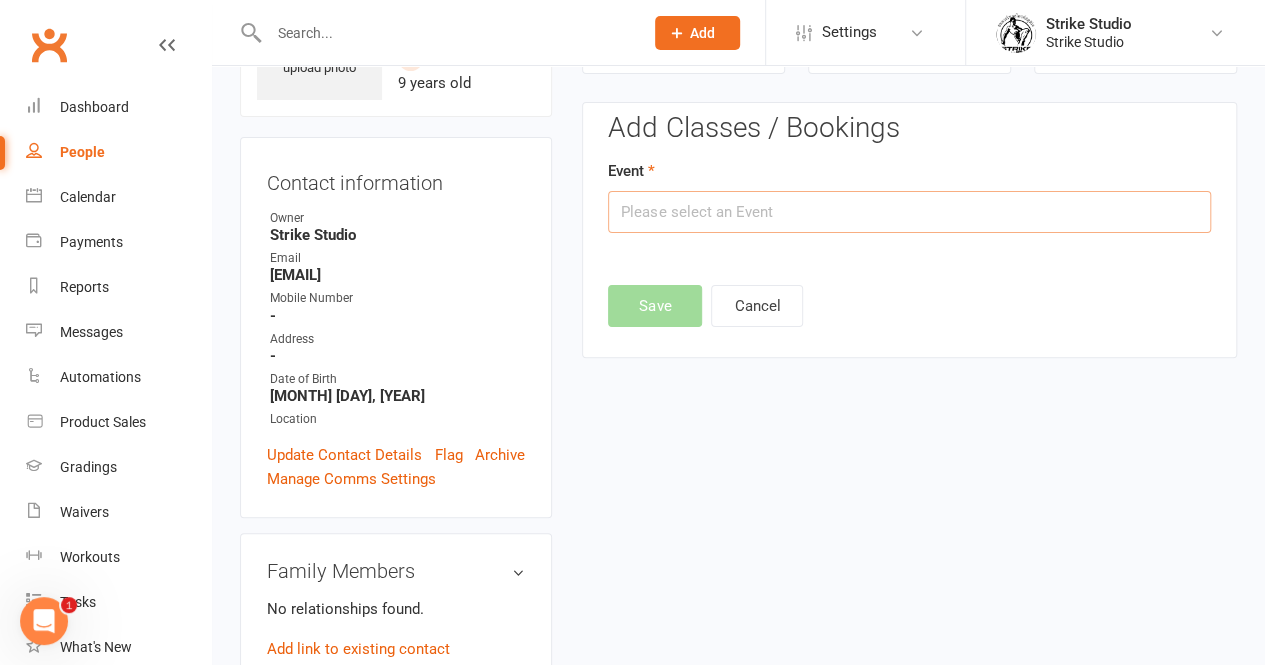 click at bounding box center [909, 212] 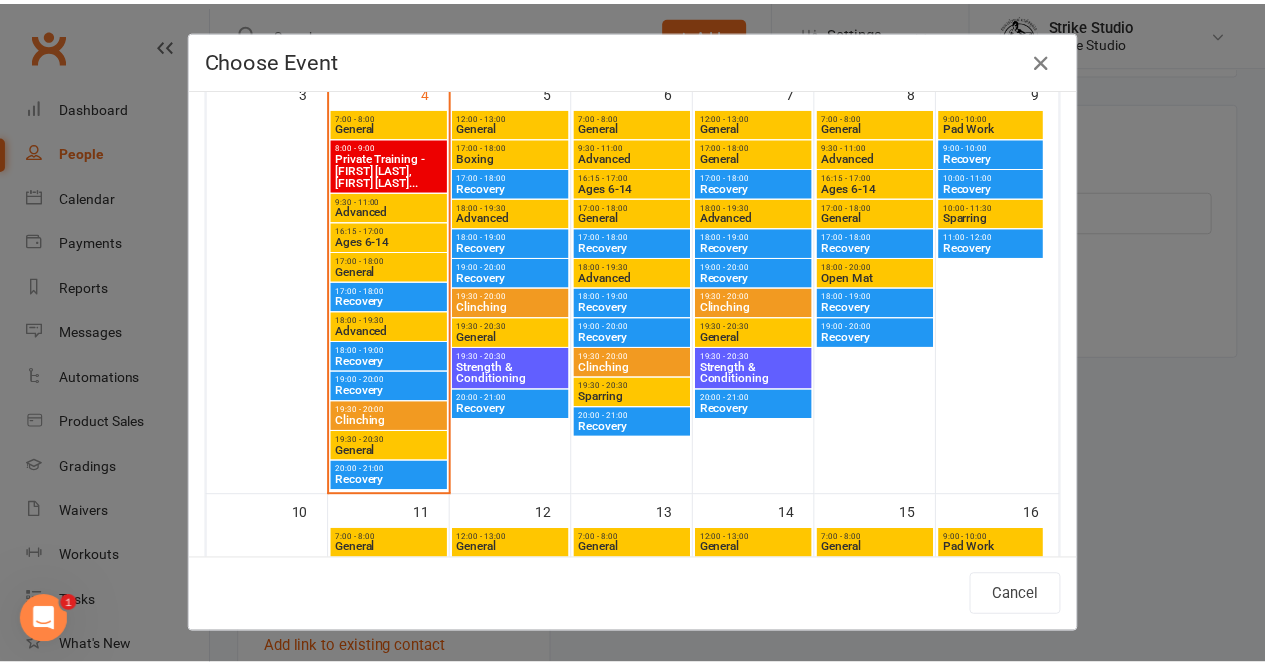 scroll, scrollTop: 463, scrollLeft: 0, axis: vertical 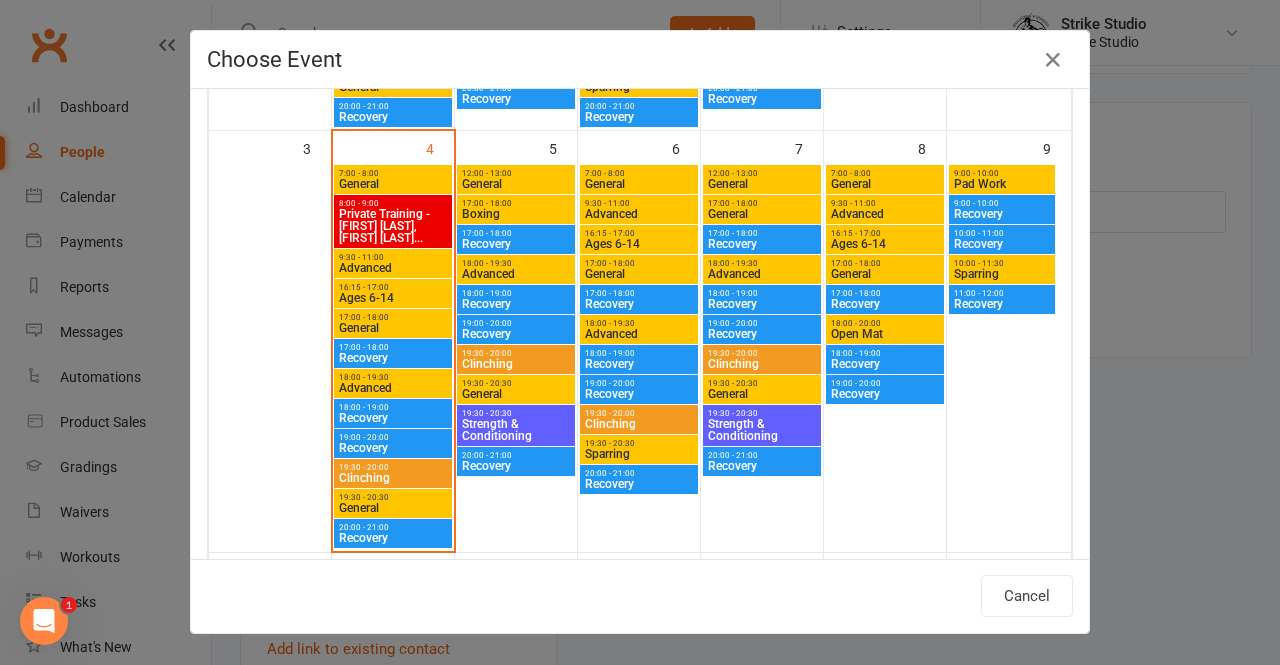 click on "17:00 - 18:00" at bounding box center [762, 203] 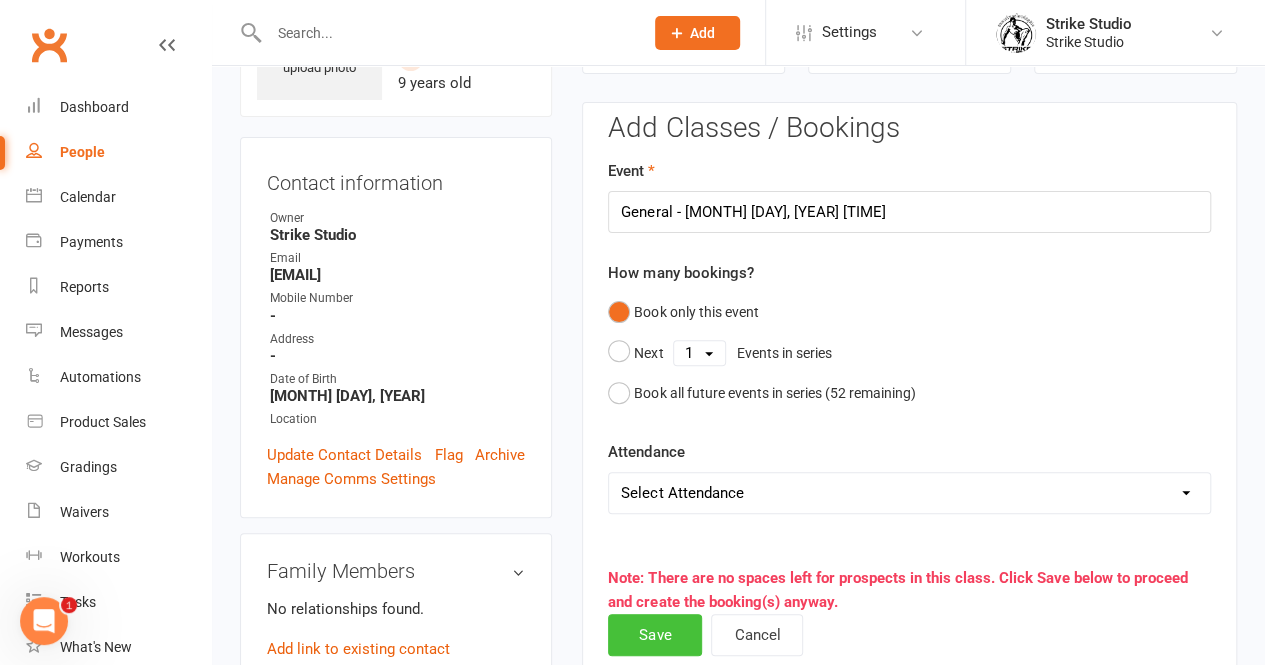 click on "Save" at bounding box center [655, 635] 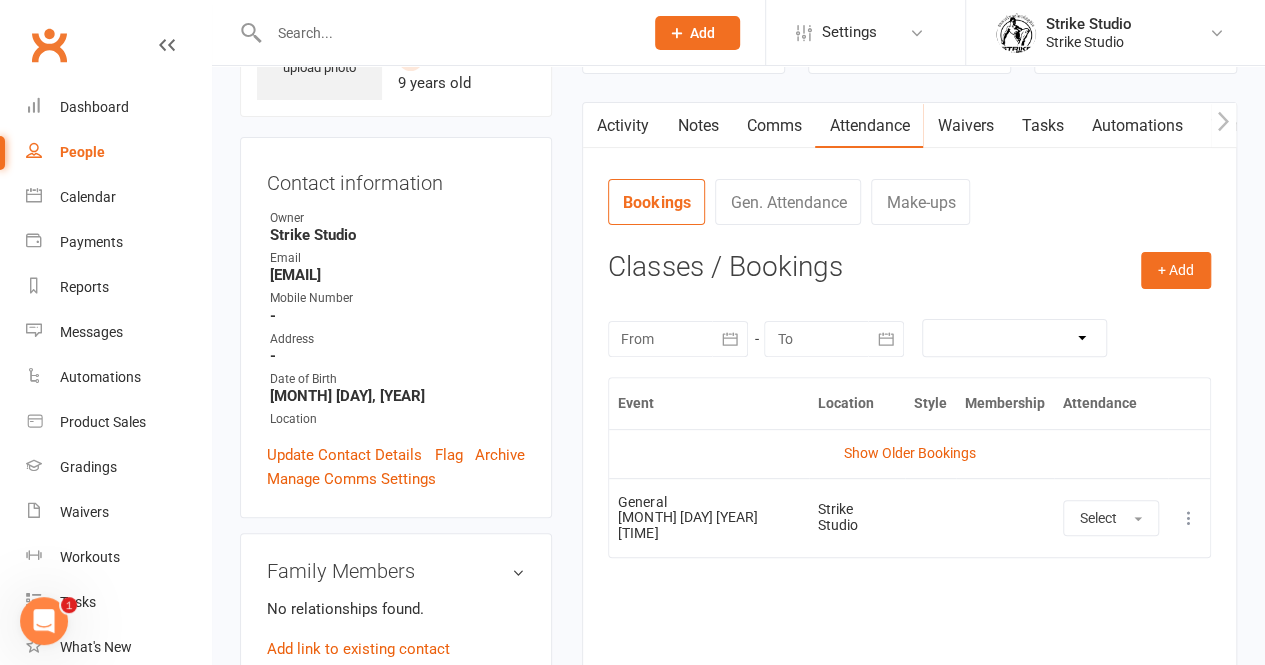 click on "Automations" at bounding box center (1136, 126) 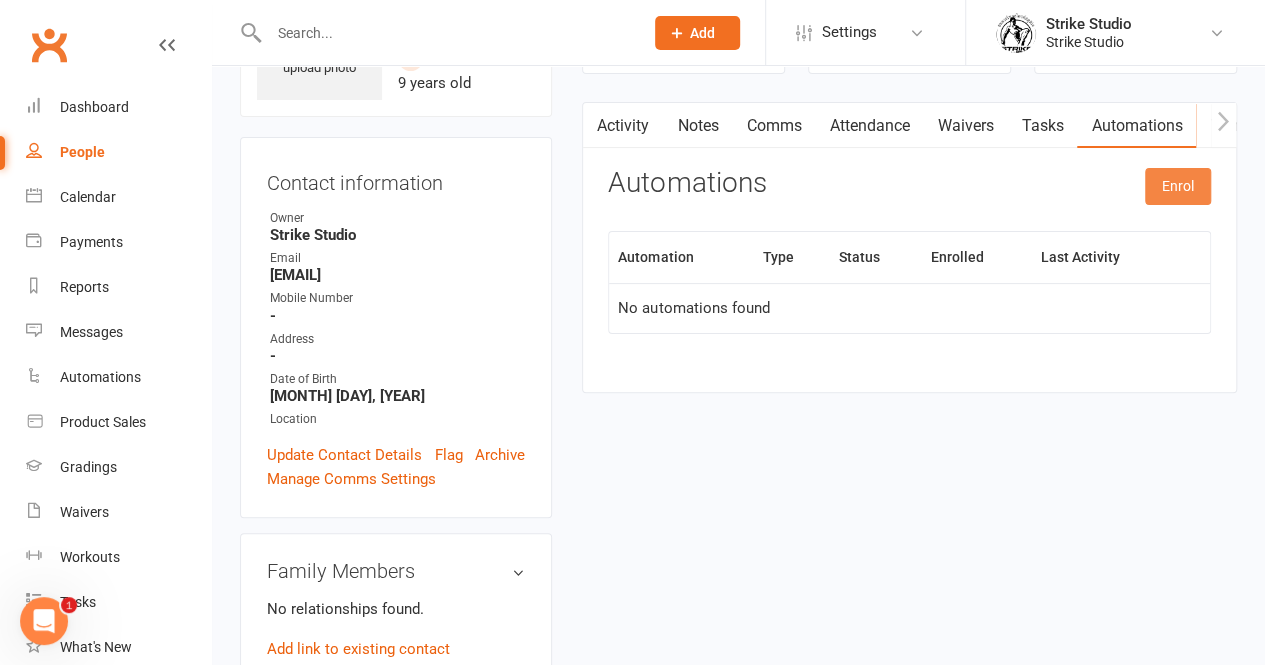 click on "Enrol" at bounding box center [1178, 186] 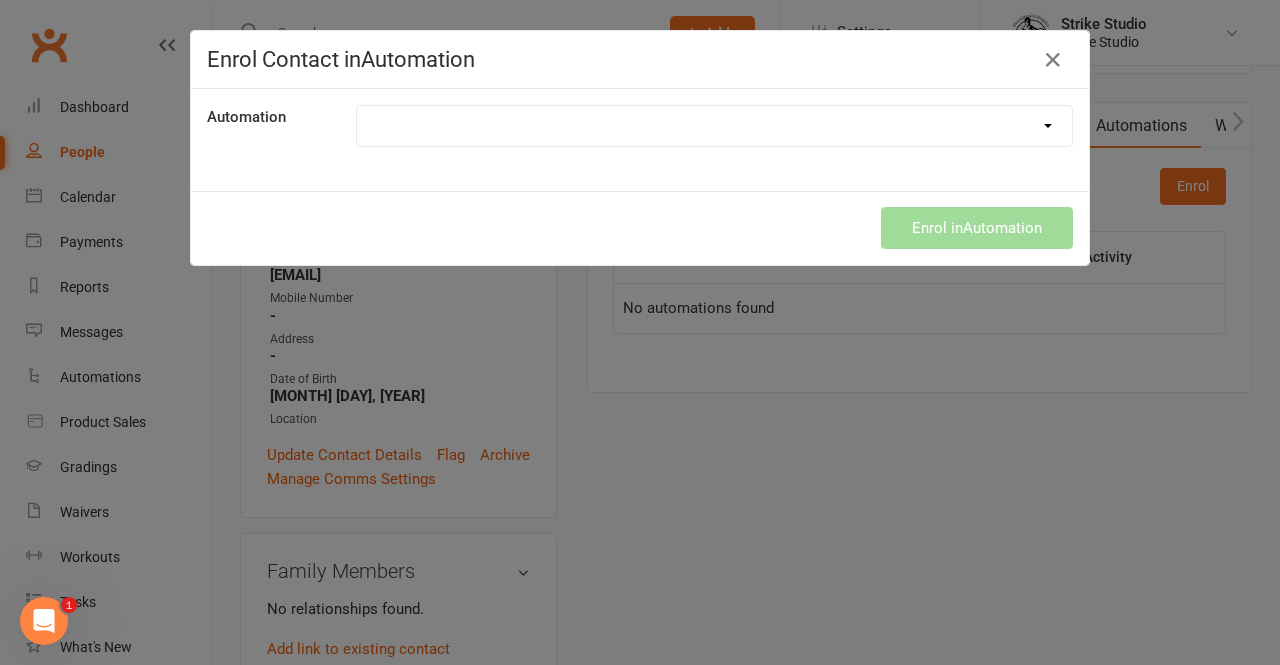 click on "10 Class Pass Used Up 10 Class Pass Used Up (KIDS) 1 Pass left (children) 2 hour waiver reminder 2 hour waiver reminder (under 18) 99th Warning Class Class Booking Reminder First Advanced Class Follow Up Adults Follow up (kids) Follow up (under 18) Inactive Members (after 14 days) Kick Start Follow Up Member's Birthday Notification Missed Trial Class Mobile App Invitation Private Training booking Private training reminder (MEMBER & COACH) Recovery access login (Adults) Recovery access login (Under 18) Recovery booking reminder Trial booking (adults) Trial booking (under 18)" at bounding box center (714, 126) 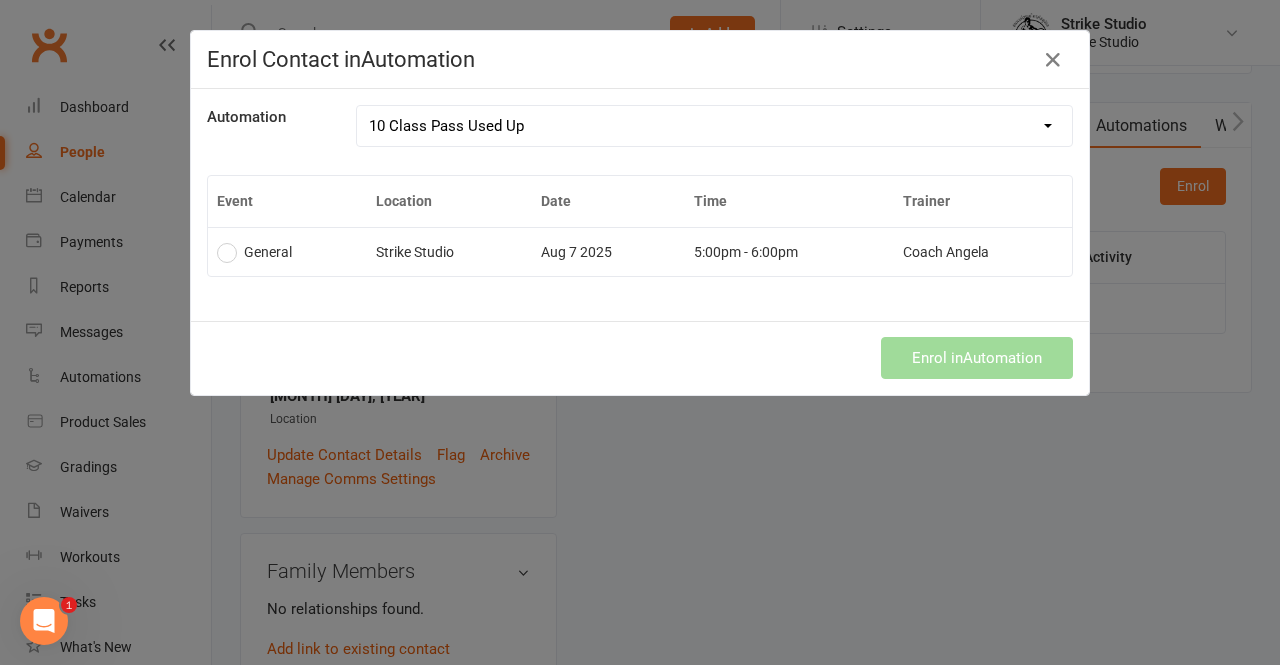 click on "Coach Angela" at bounding box center [983, 251] 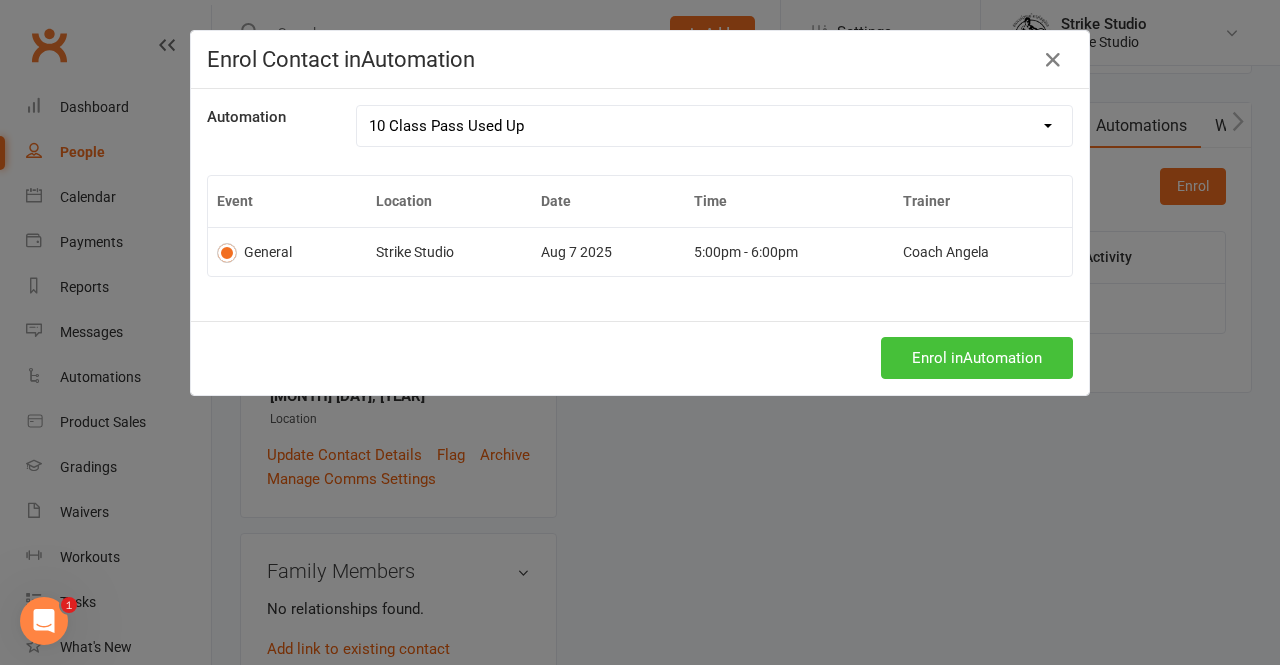 click on "Enrol in  Automation" at bounding box center (977, 358) 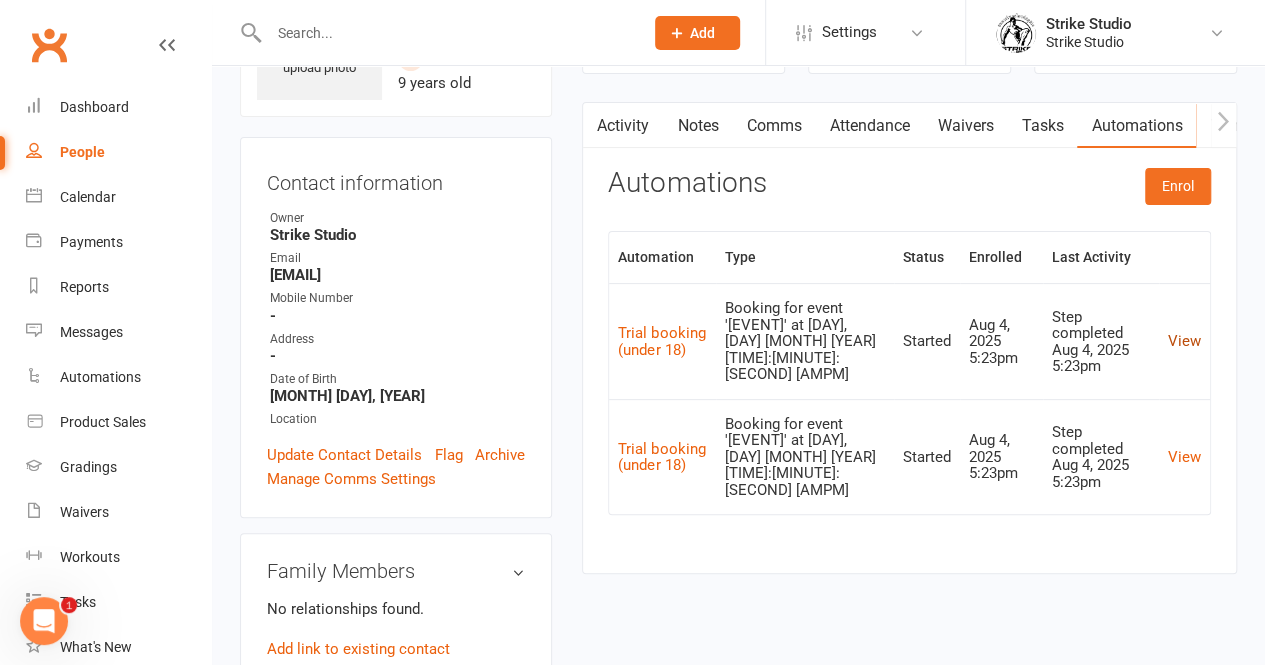 click on "View" at bounding box center (1184, 341) 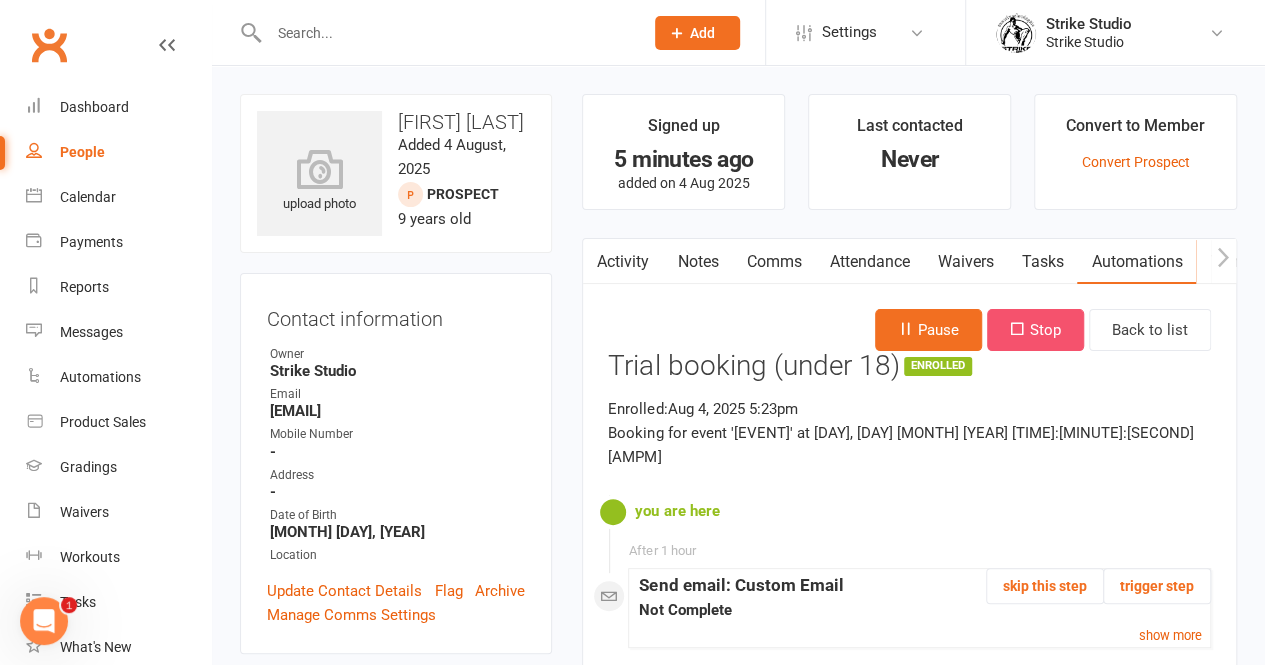 click on "Stop" at bounding box center [1035, 330] 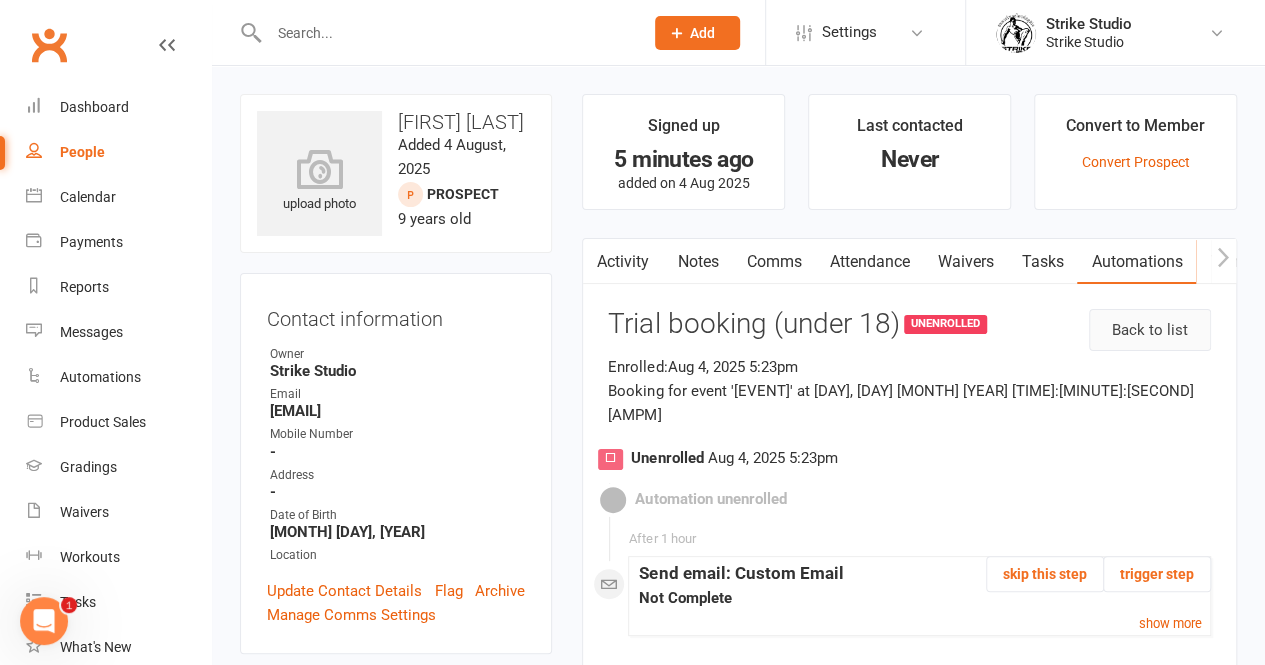 click on "Back to list" at bounding box center [1150, 330] 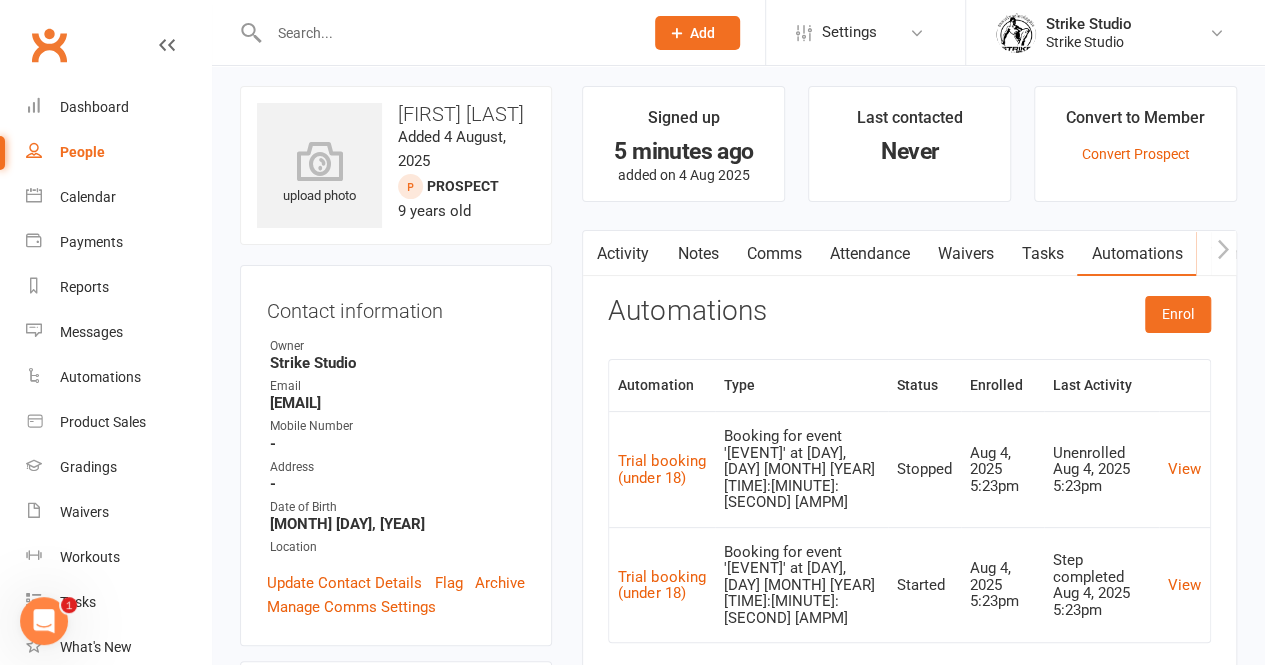scroll, scrollTop: 19, scrollLeft: 0, axis: vertical 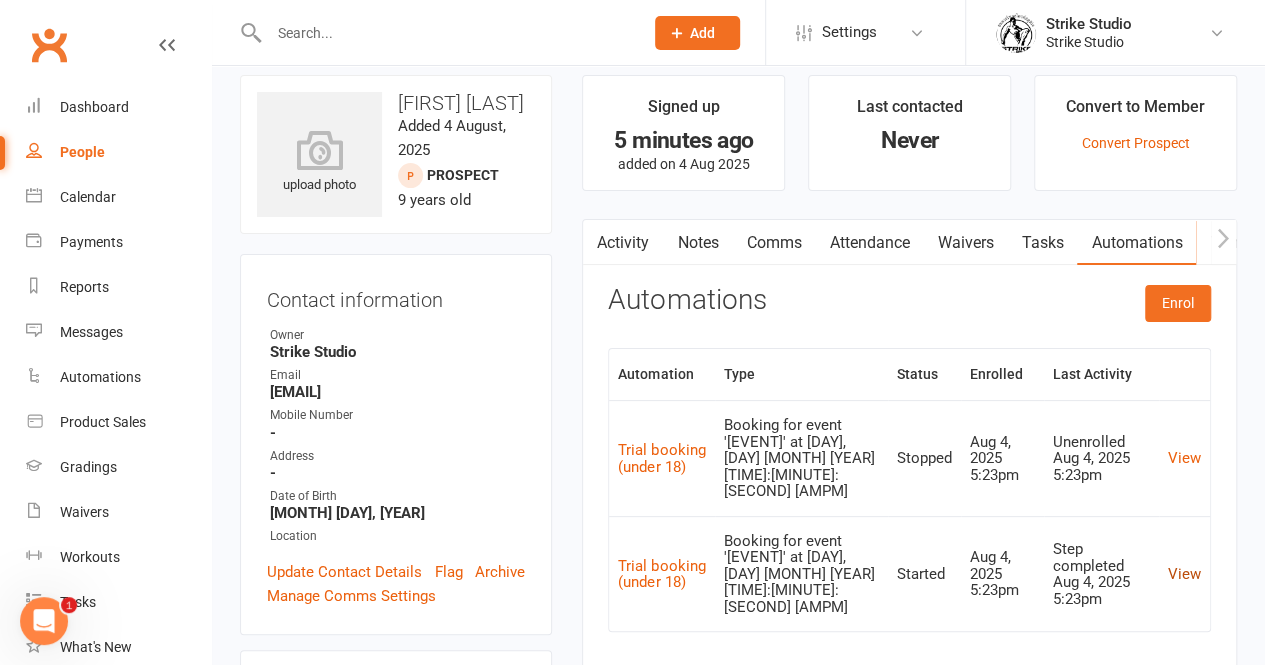 click on "View" at bounding box center [1184, 574] 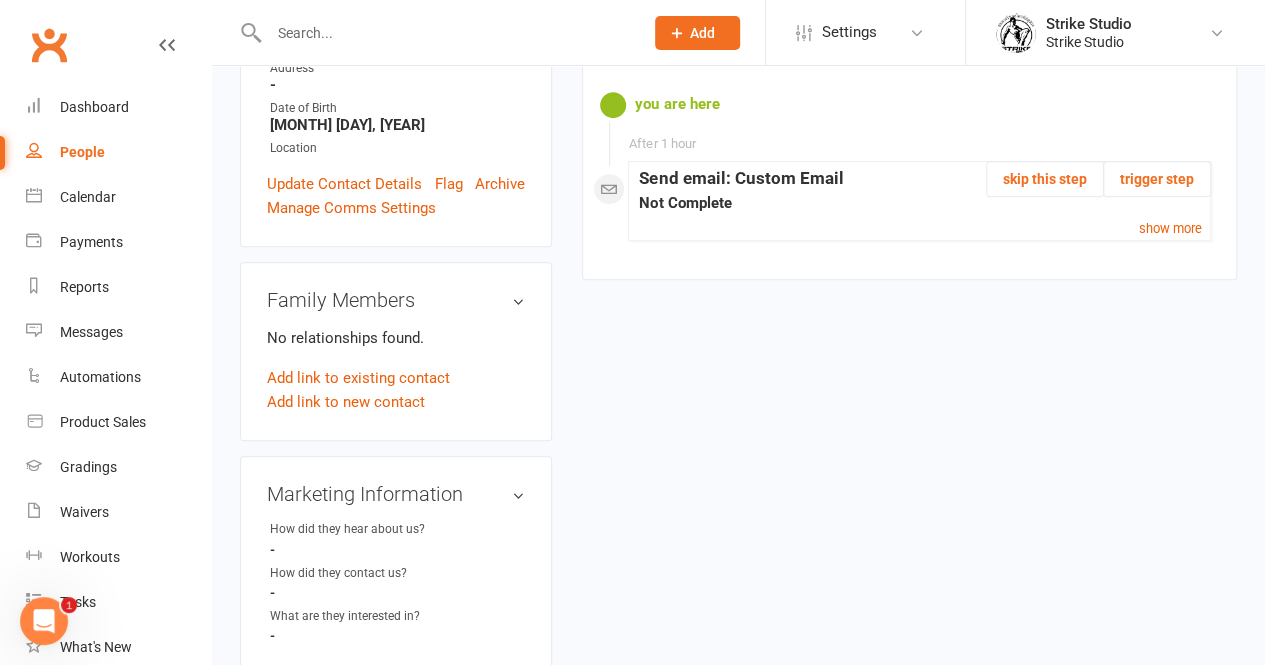scroll, scrollTop: 408, scrollLeft: 0, axis: vertical 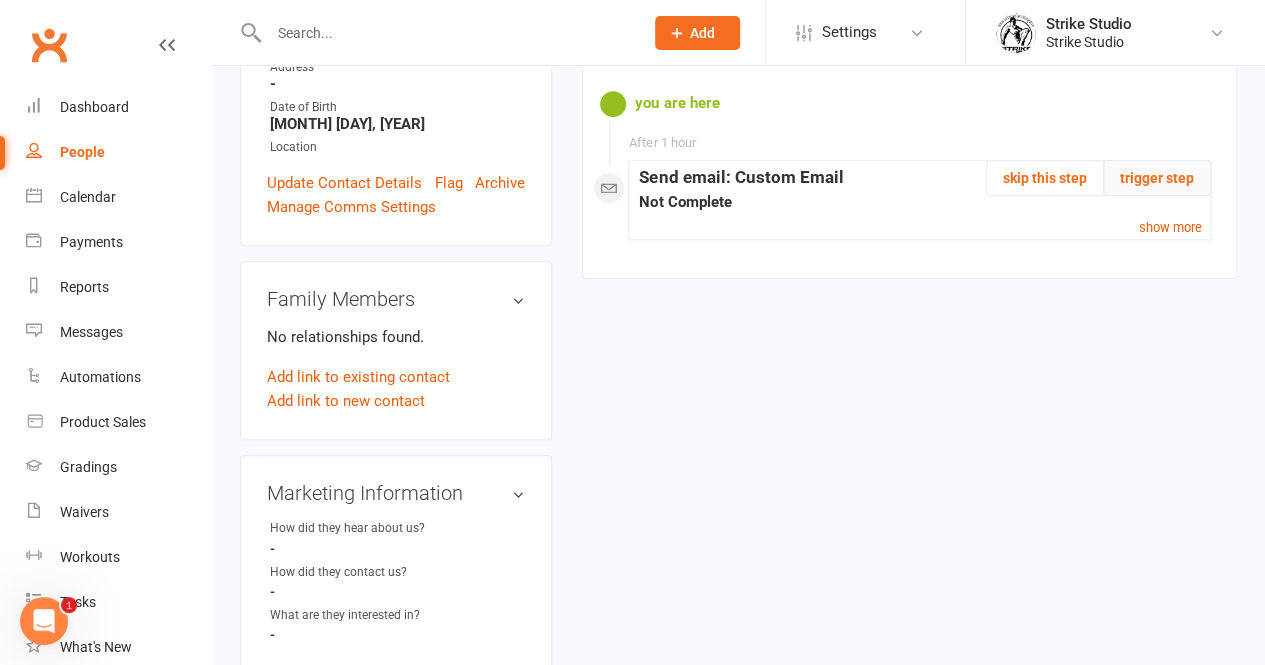 click on "trigger step" at bounding box center [1157, 178] 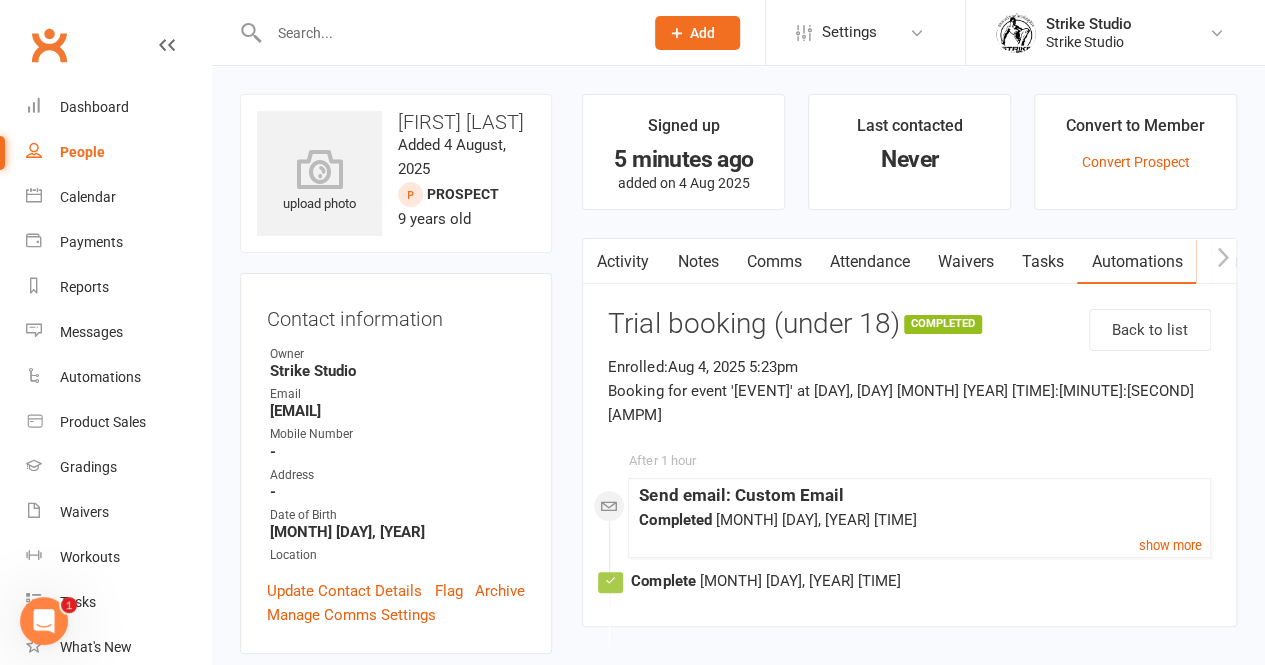 scroll, scrollTop: 1, scrollLeft: 0, axis: vertical 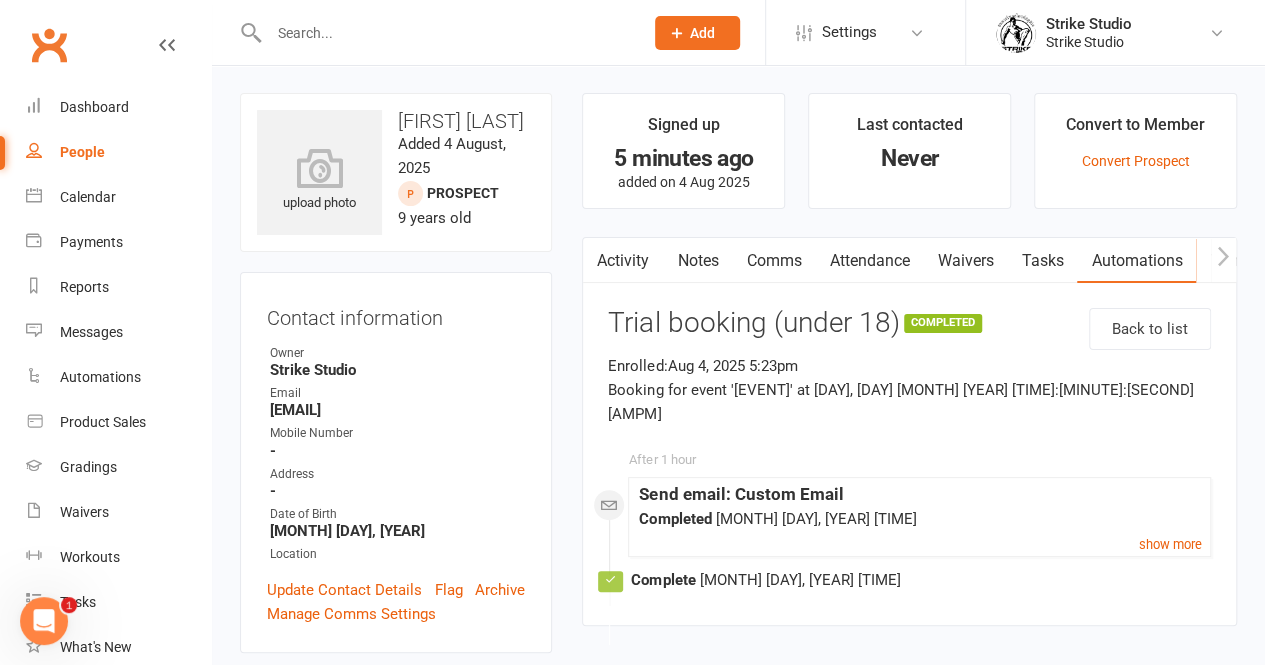 click on "Activity" at bounding box center (623, 261) 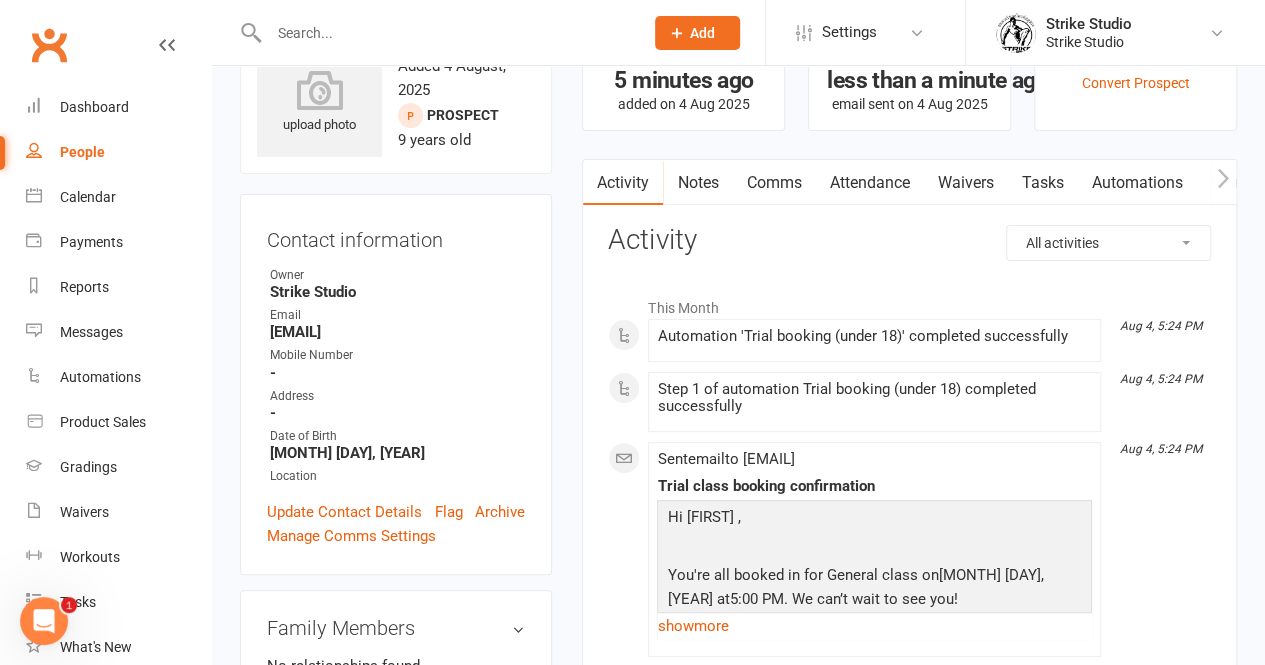 scroll, scrollTop: 0, scrollLeft: 0, axis: both 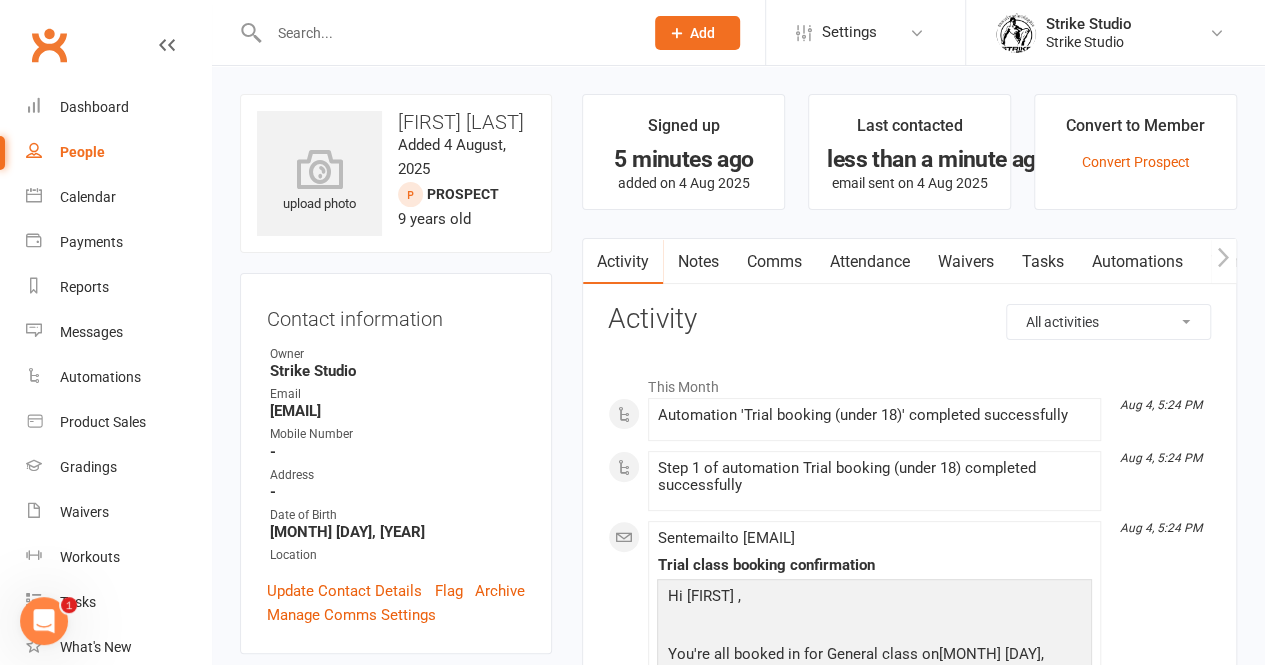 click on "Attendance" at bounding box center (869, 262) 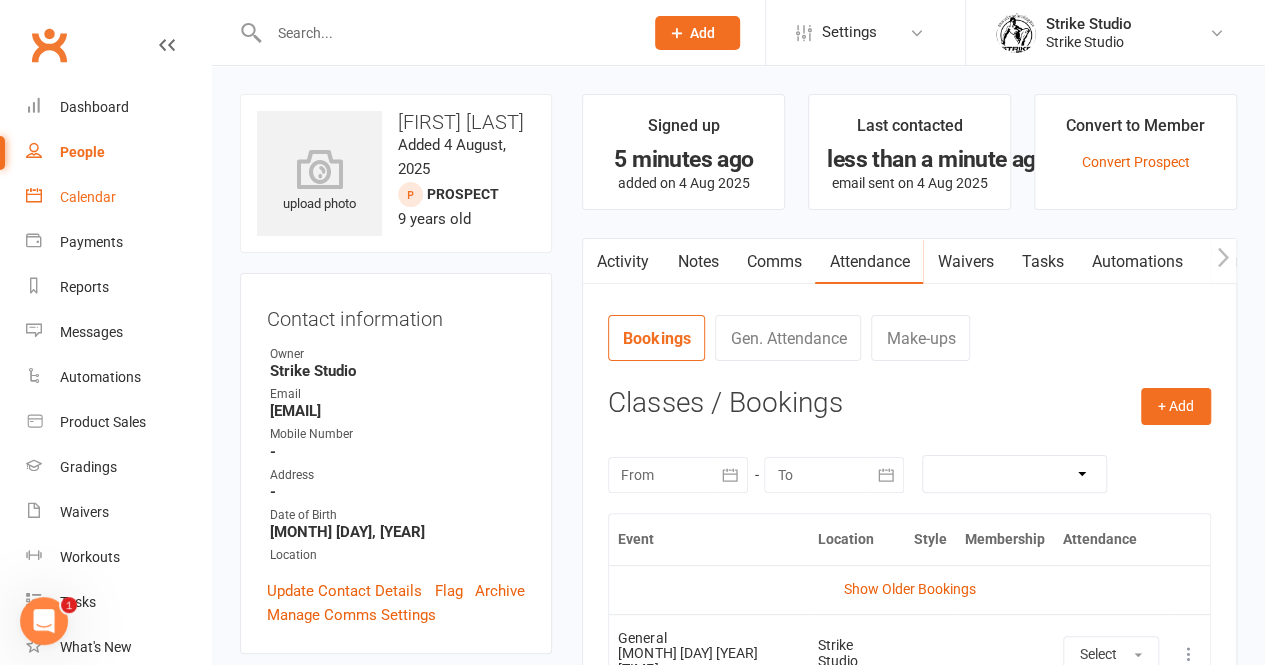 click on "Calendar" at bounding box center (88, 197) 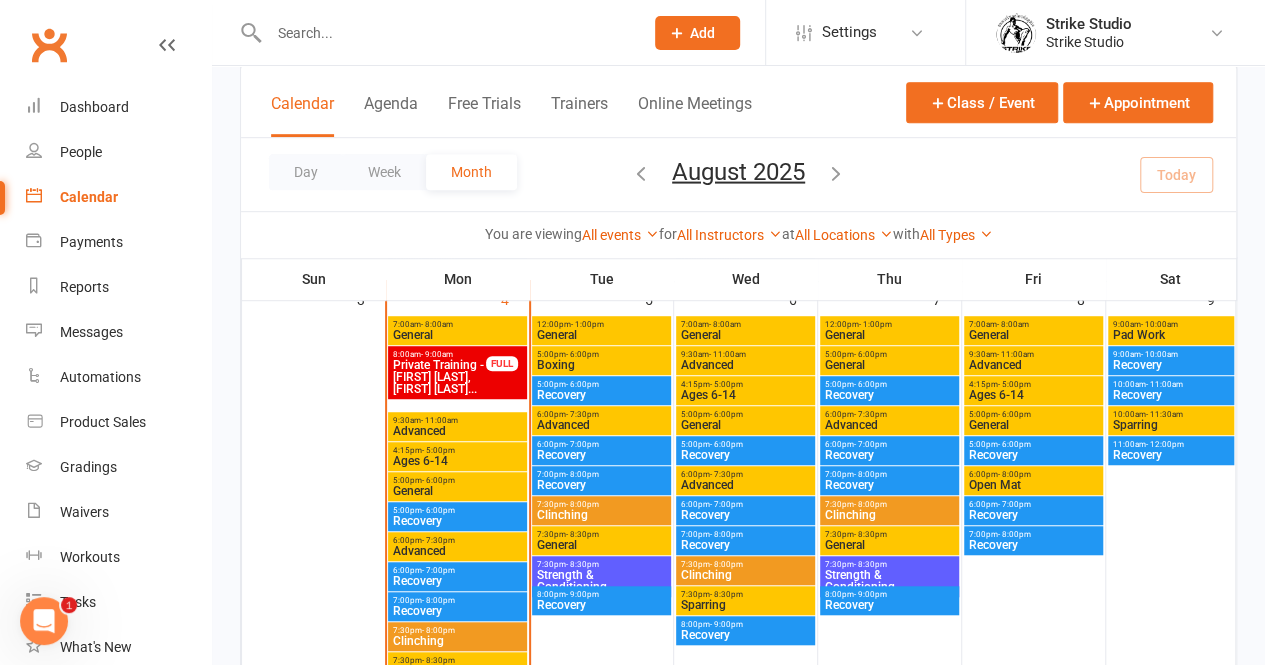 scroll, scrollTop: 533, scrollLeft: 0, axis: vertical 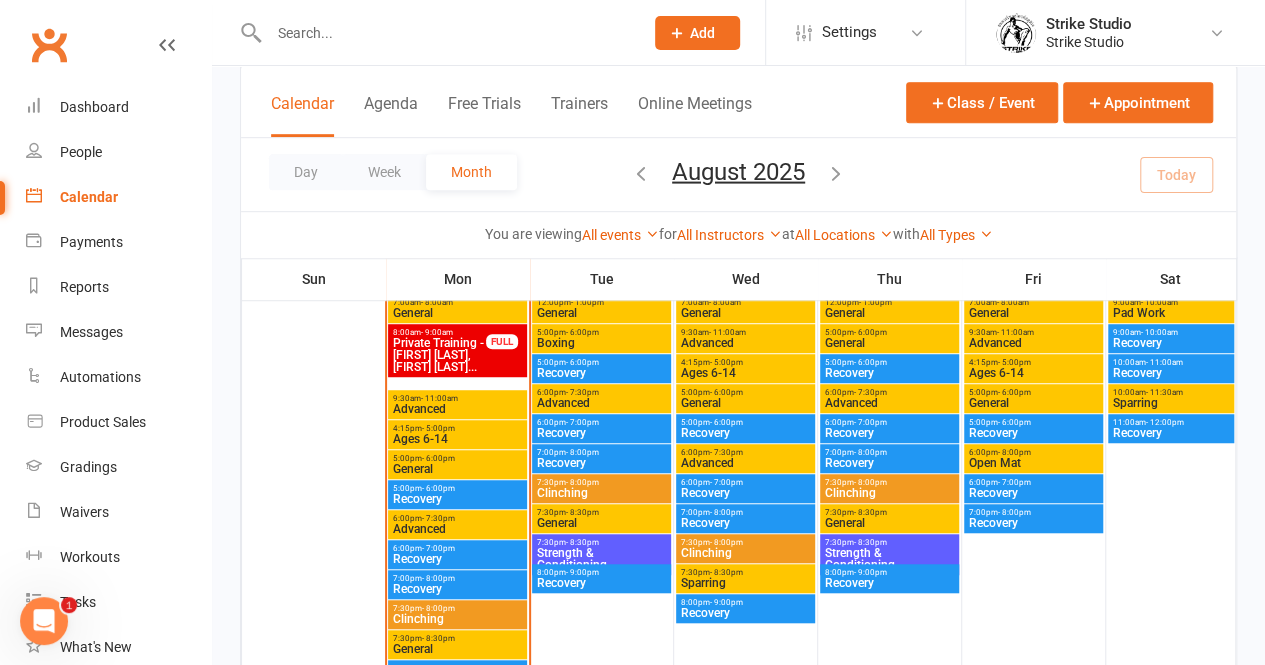 click on "- 6:00pm" at bounding box center [870, 332] 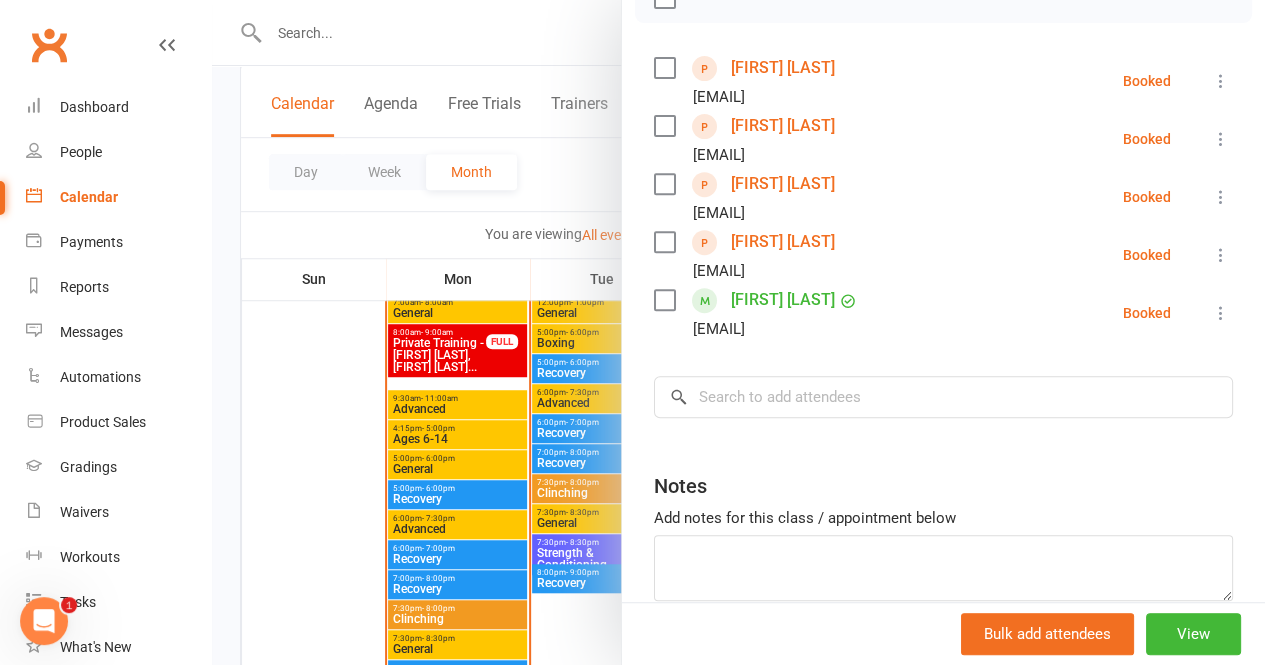 scroll, scrollTop: 323, scrollLeft: 0, axis: vertical 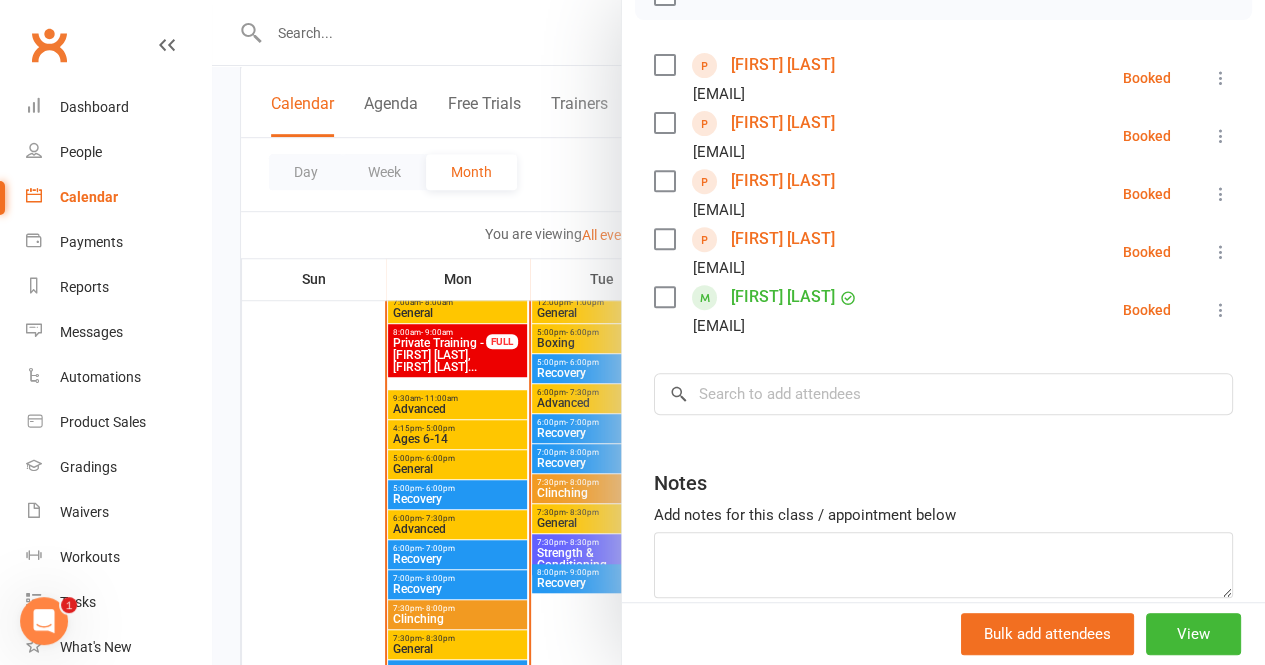 click at bounding box center [738, 332] 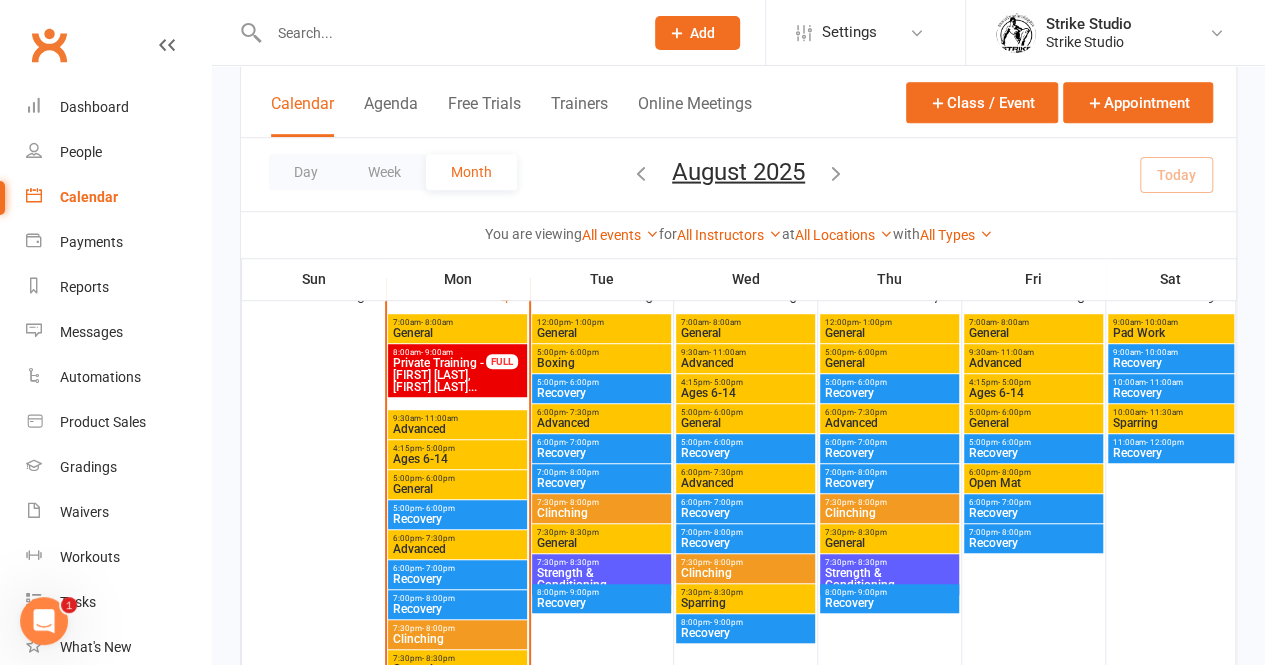 scroll, scrollTop: 512, scrollLeft: 0, axis: vertical 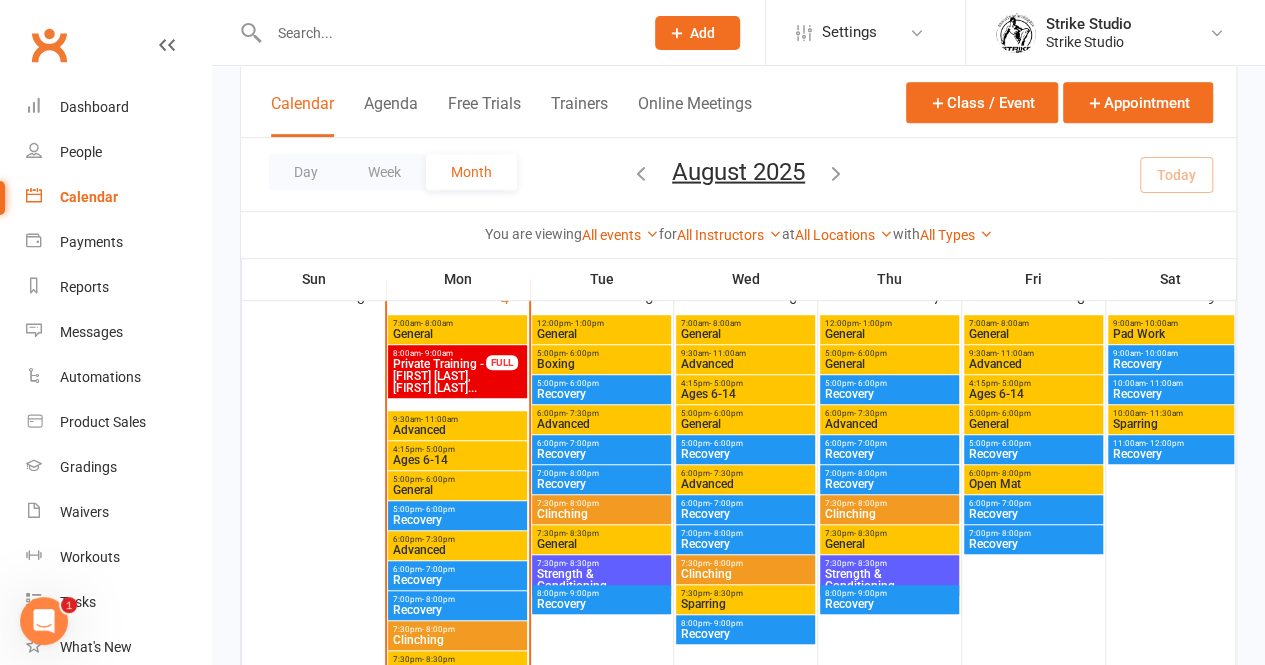 click on "Boxing" at bounding box center [601, 364] 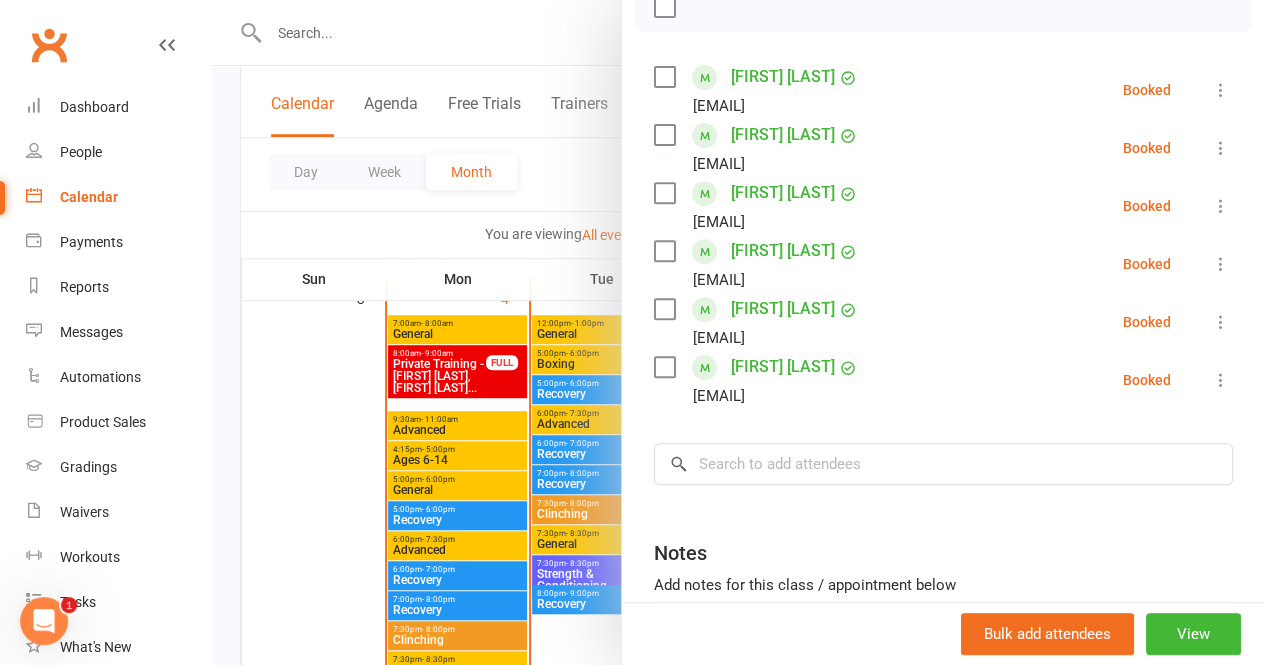 scroll, scrollTop: 312, scrollLeft: 0, axis: vertical 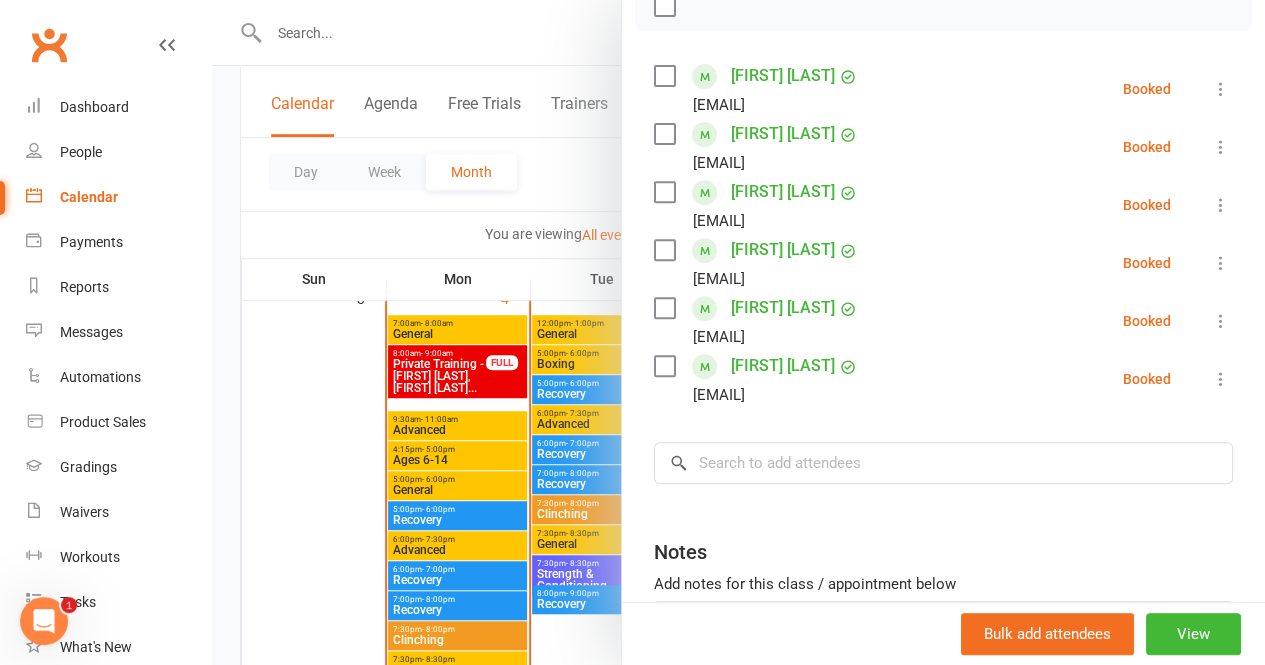 click at bounding box center [738, 332] 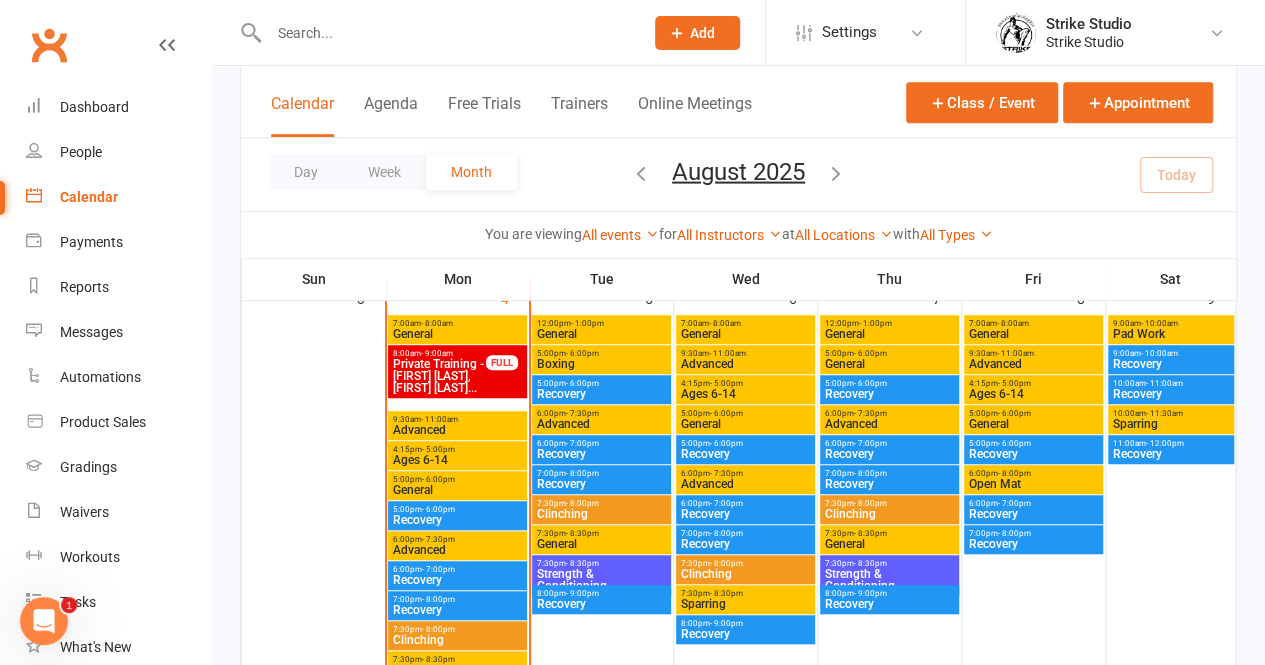 click on "- 8:30pm" at bounding box center (582, 533) 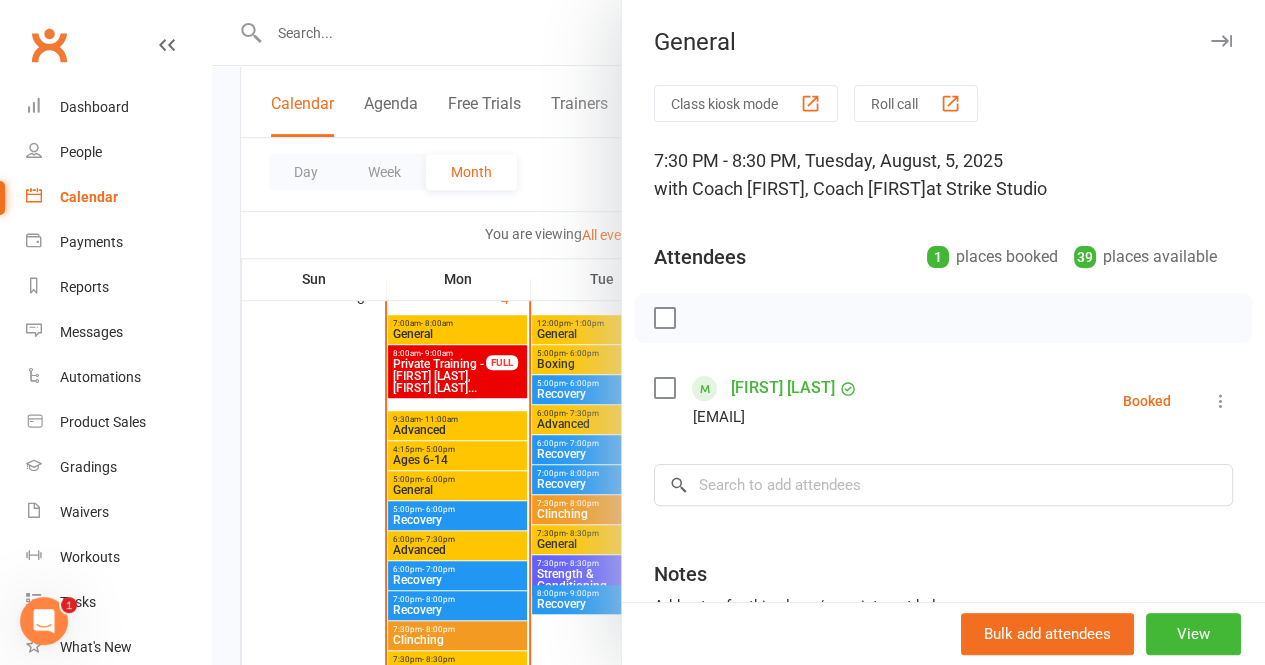 click at bounding box center [738, 332] 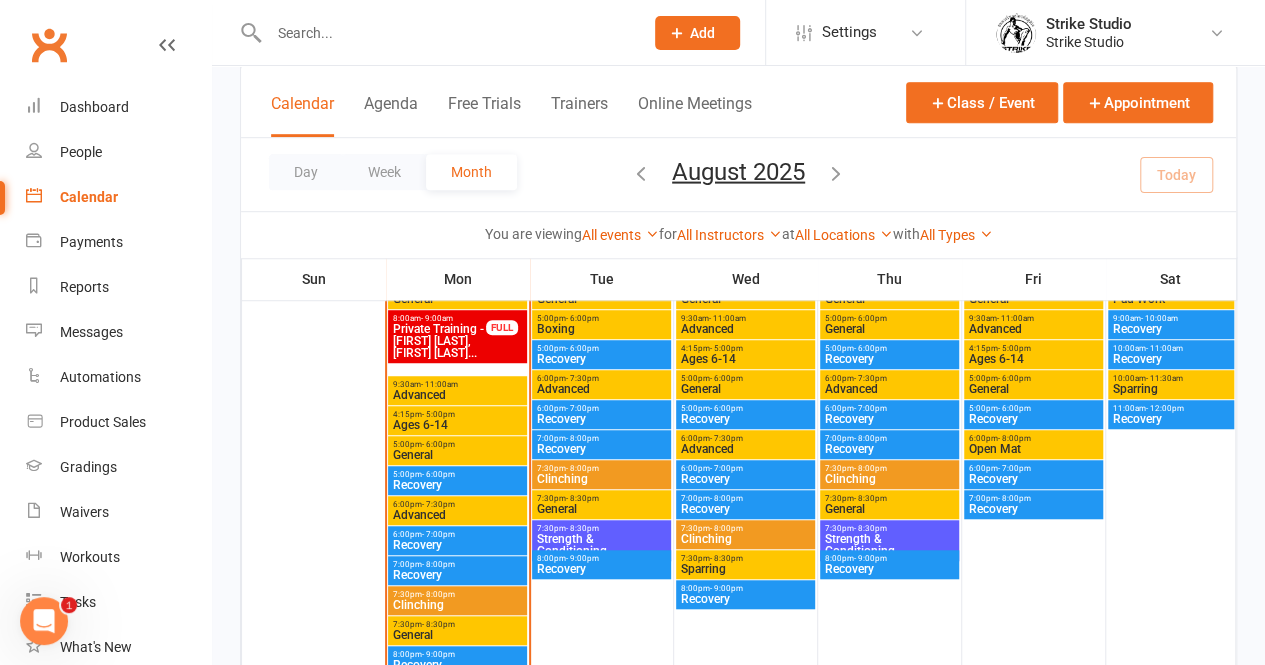 scroll, scrollTop: 546, scrollLeft: 0, axis: vertical 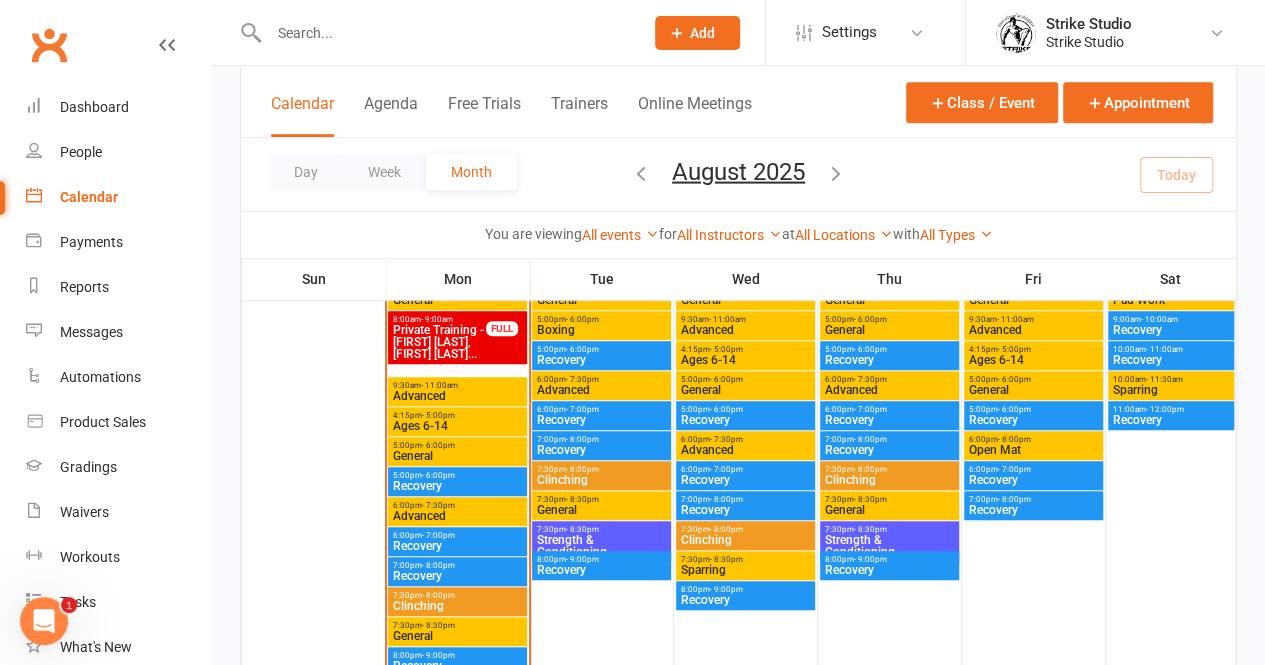 click on "General" at bounding box center [889, 330] 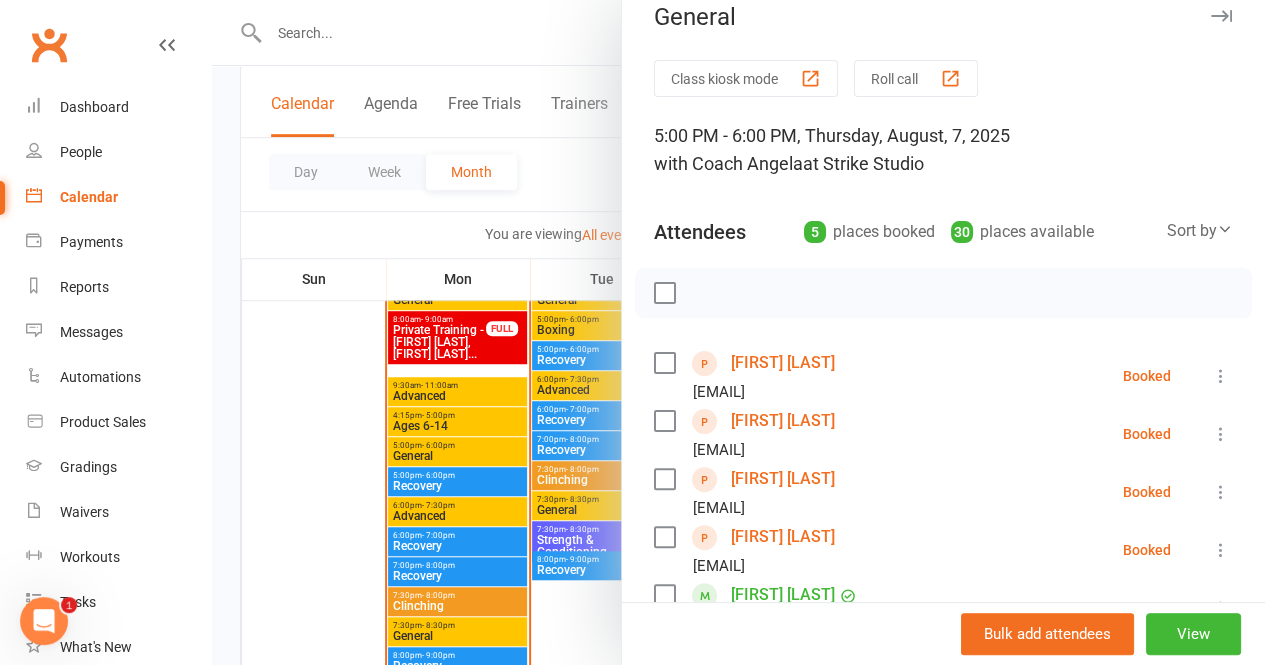scroll, scrollTop: 26, scrollLeft: 0, axis: vertical 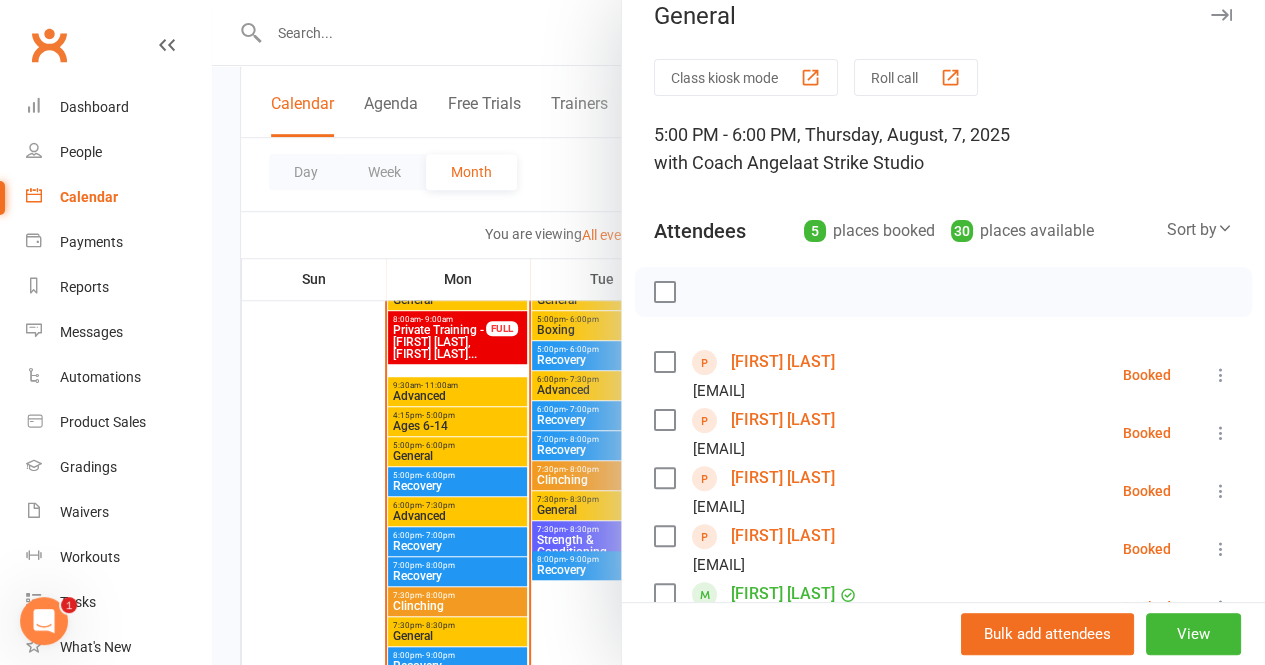 click on "Oli Lalazaro" at bounding box center [783, 536] 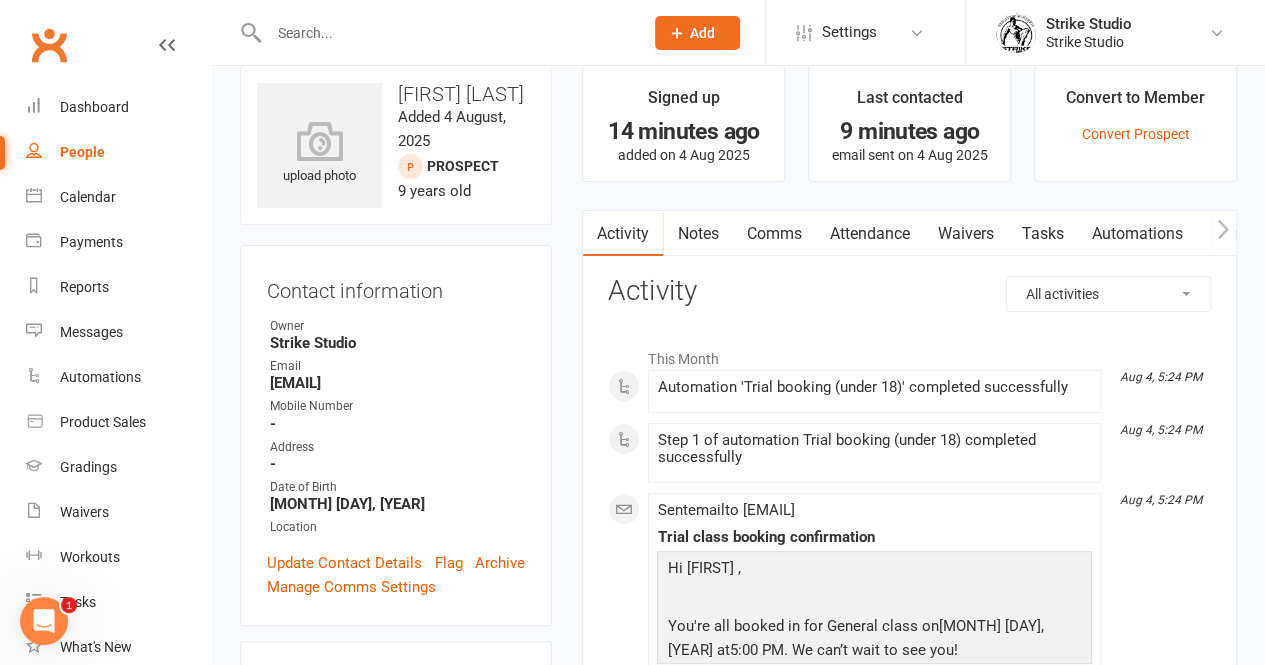 scroll, scrollTop: 0, scrollLeft: 0, axis: both 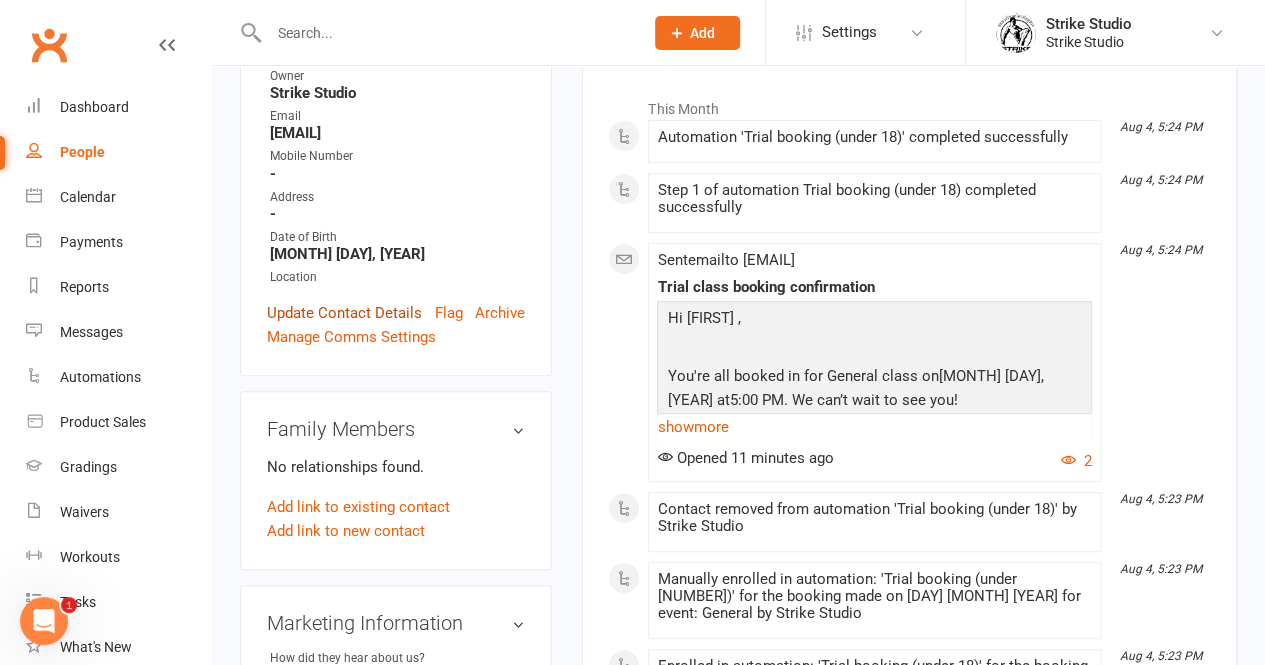 click on "Update Contact Details" at bounding box center [344, 313] 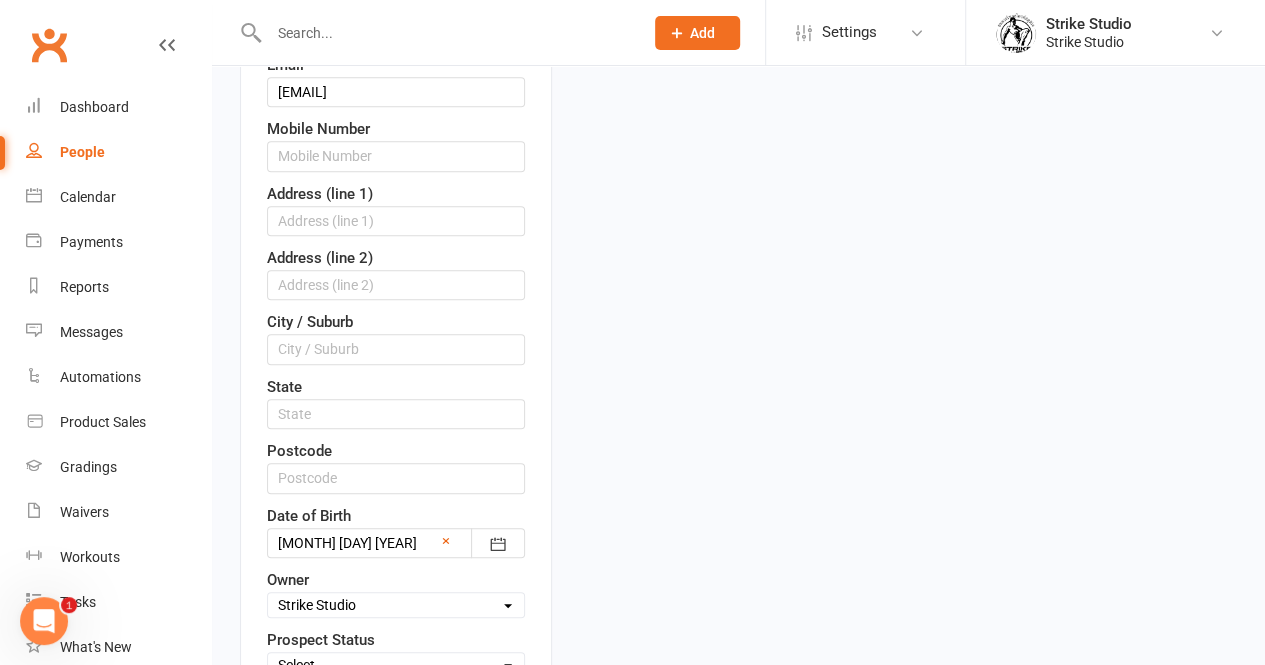 scroll, scrollTop: 435, scrollLeft: 0, axis: vertical 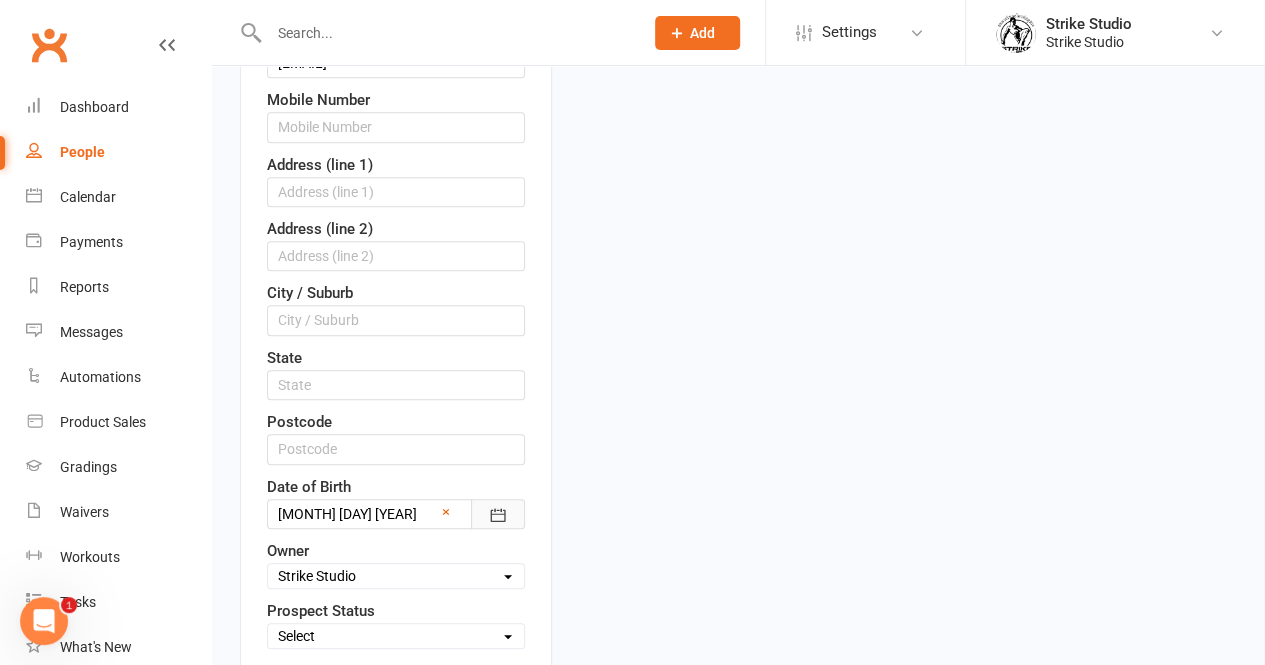 click at bounding box center (498, 514) 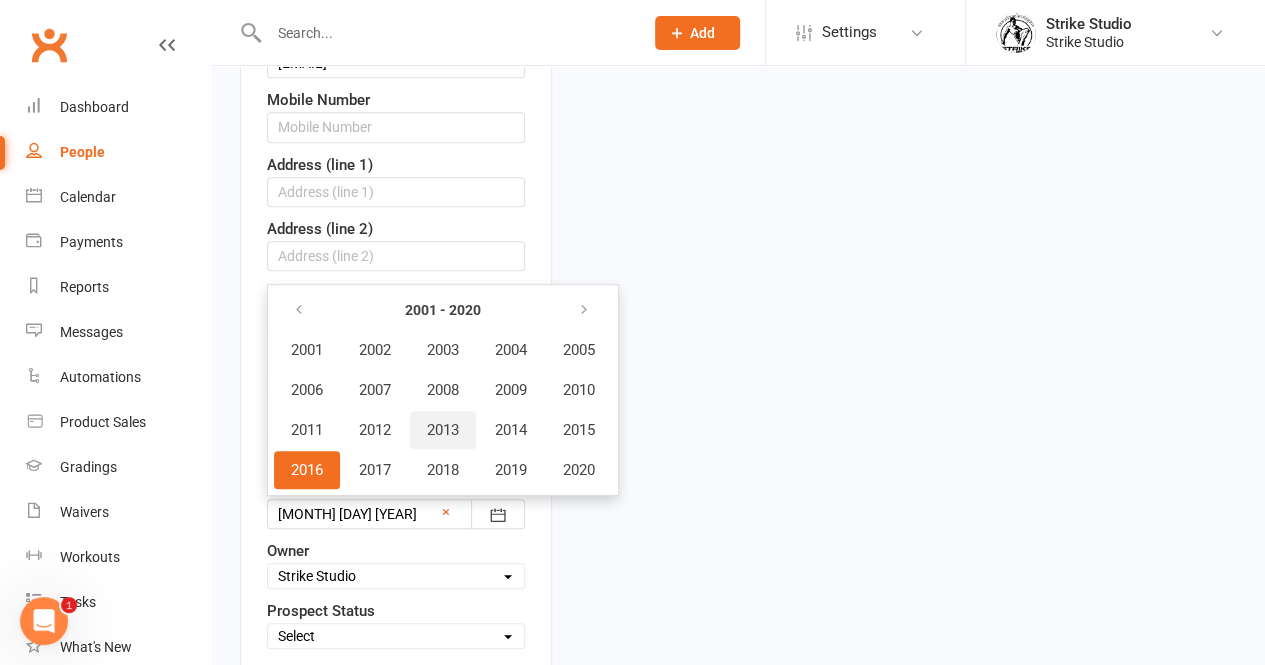click on "2013" at bounding box center (443, 430) 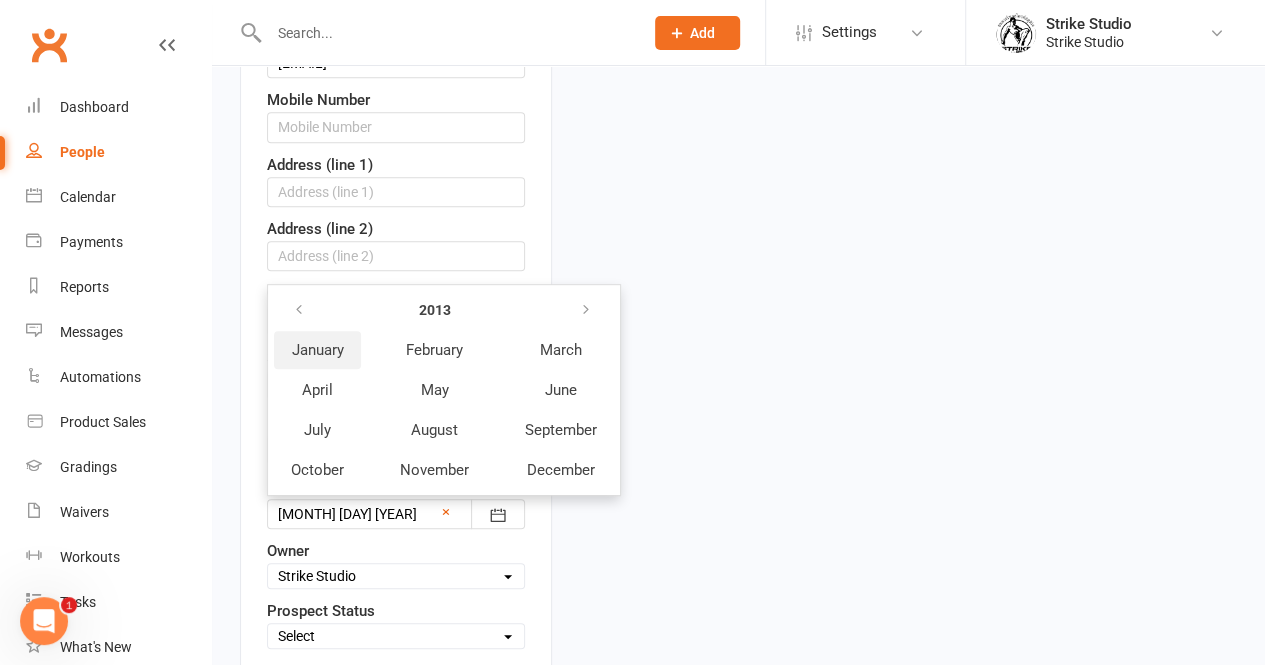 click on "January" at bounding box center (318, 350) 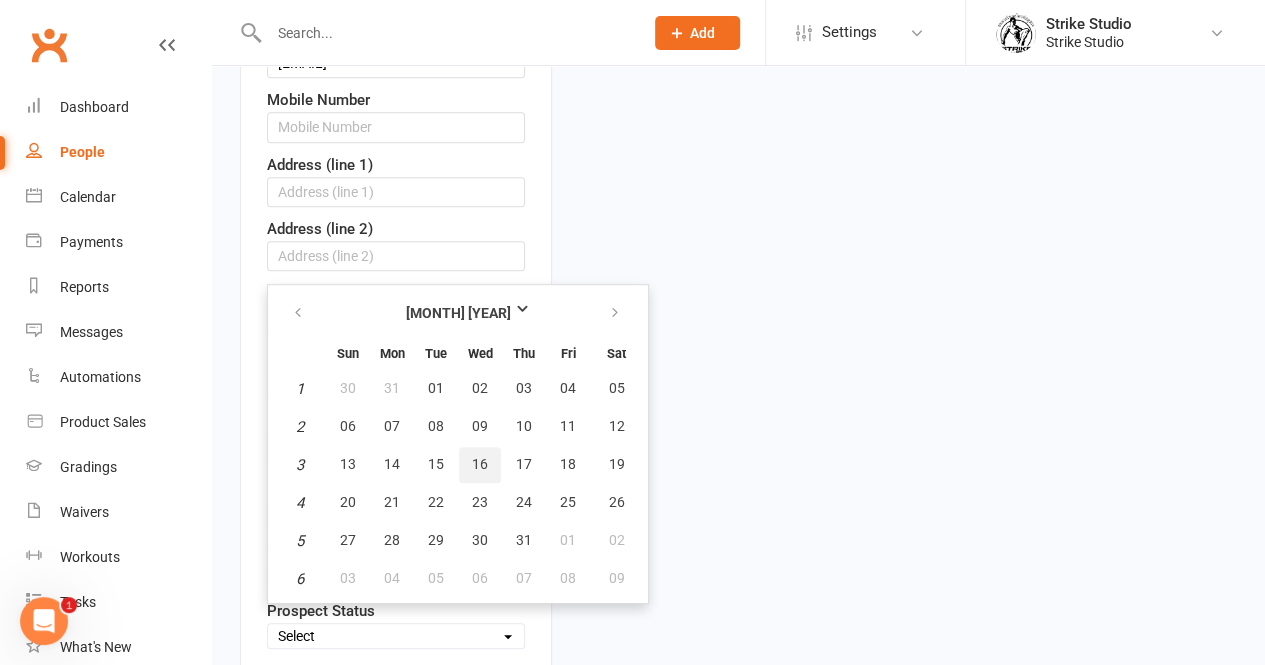 click on "16" at bounding box center (480, 464) 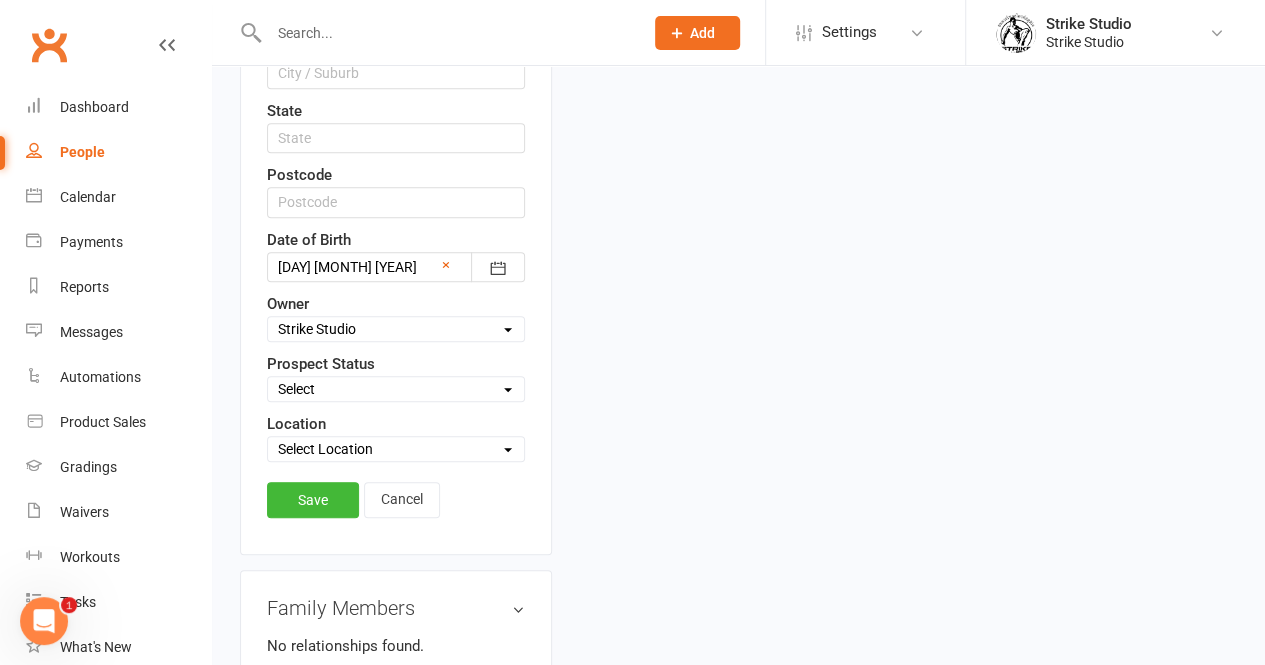 scroll, scrollTop: 683, scrollLeft: 0, axis: vertical 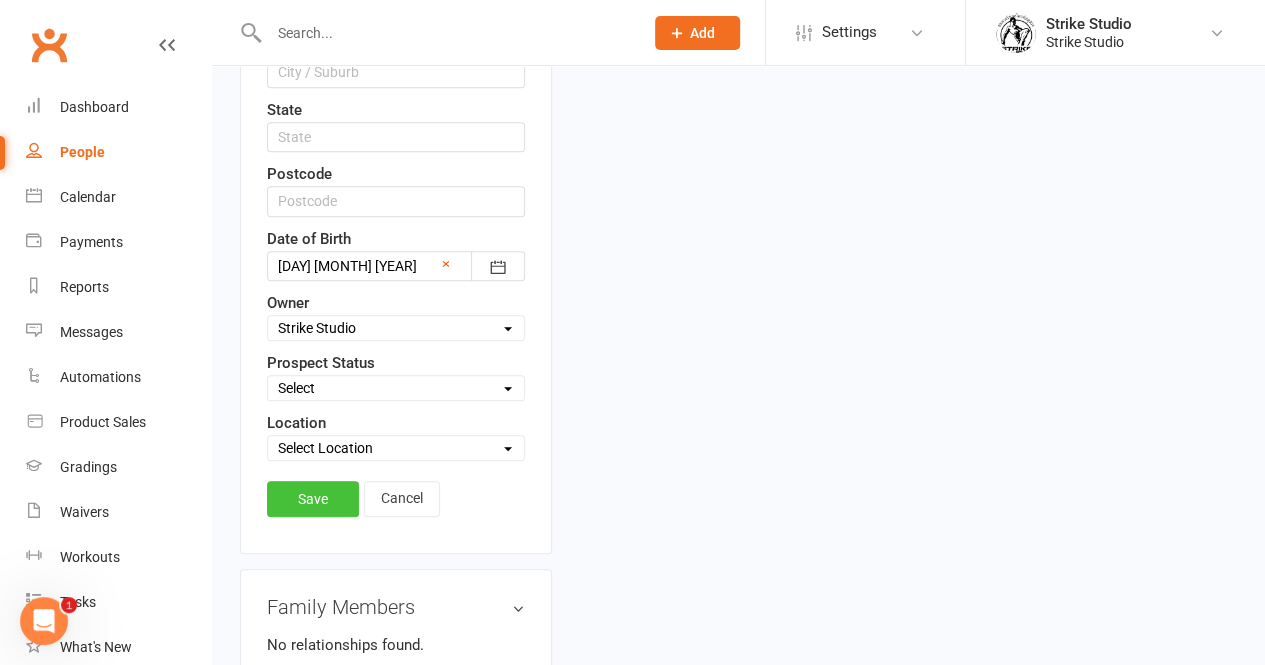 click on "Save" at bounding box center (313, 499) 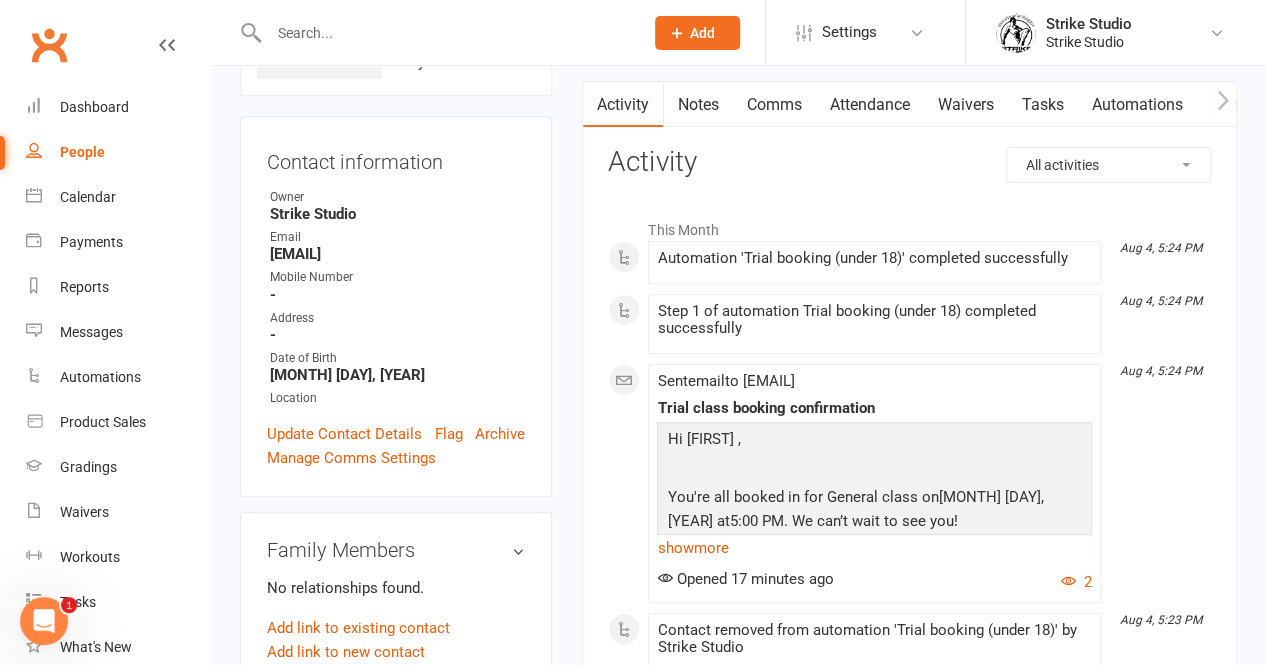 scroll, scrollTop: 0, scrollLeft: 0, axis: both 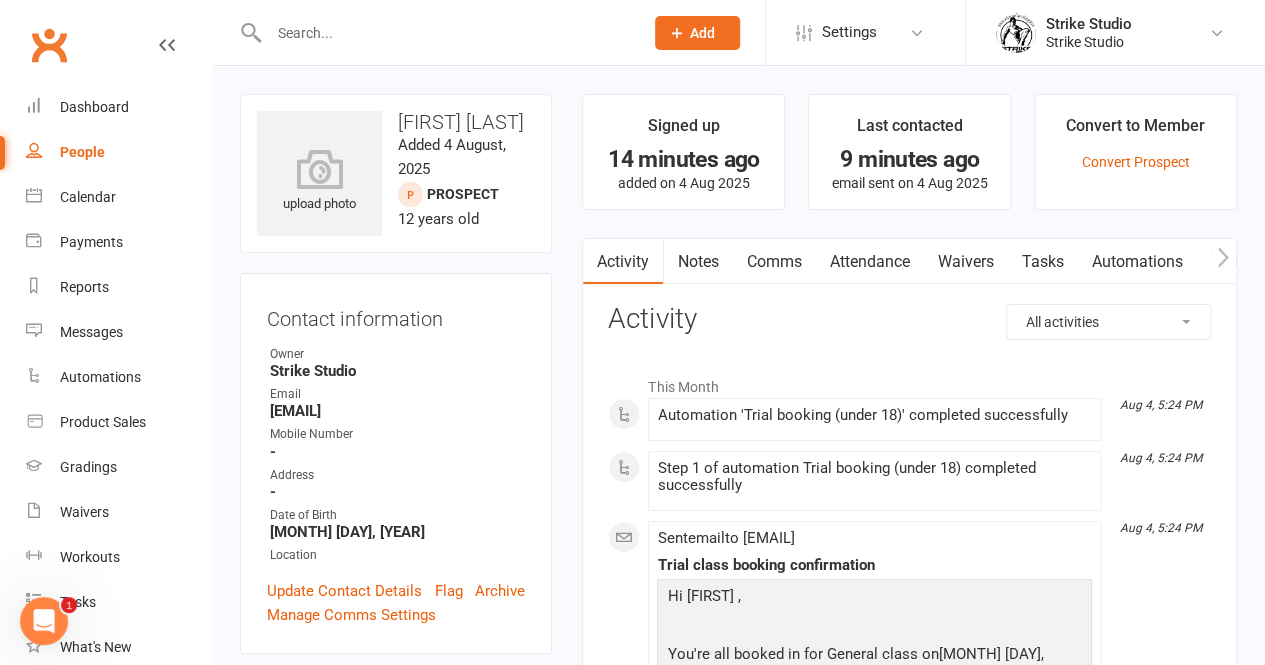 click on "upload photo Oli Lalazaro Added 4 August, 2025   prospect 12 years old  Contact information Owner   Strike Studio Email  erezlalazari@hotmail.com
Mobile Number  -
Address  -
Date of Birth  January 16, 2013
Location
Update Contact Details Flag Archive Manage Comms Settings
Family Members  No relationships found. Add link to existing contact  Add link to new contact
Marketing Information  edit How did they hear about us? -
How did they contact us? -
What are they interested in? -
Email / SMS Subscriptions  edit Unsubscribed from Emails No
Unsubscribed from SMSes No
Emergency Contact Details  edit Name -
Relationship to Member -
Email -
Phone -
Address -
Waiver Answers  edit Add sections & fields Convert to NAC" at bounding box center (396, 937) 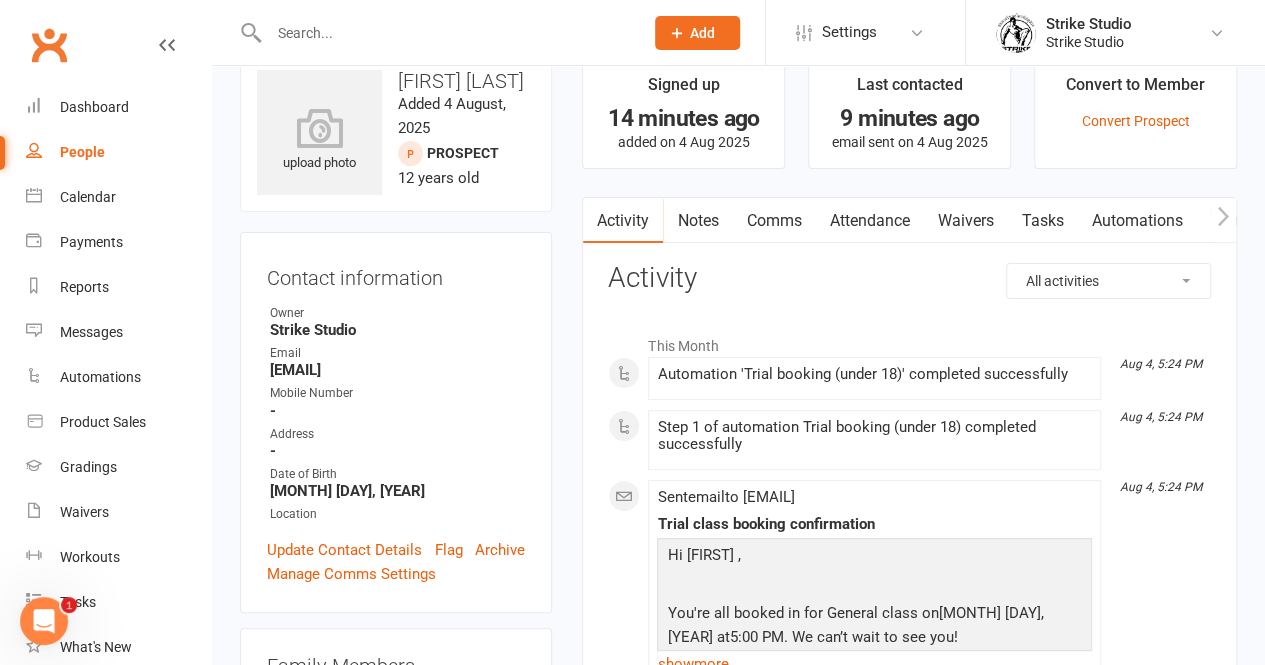 scroll, scrollTop: 0, scrollLeft: 0, axis: both 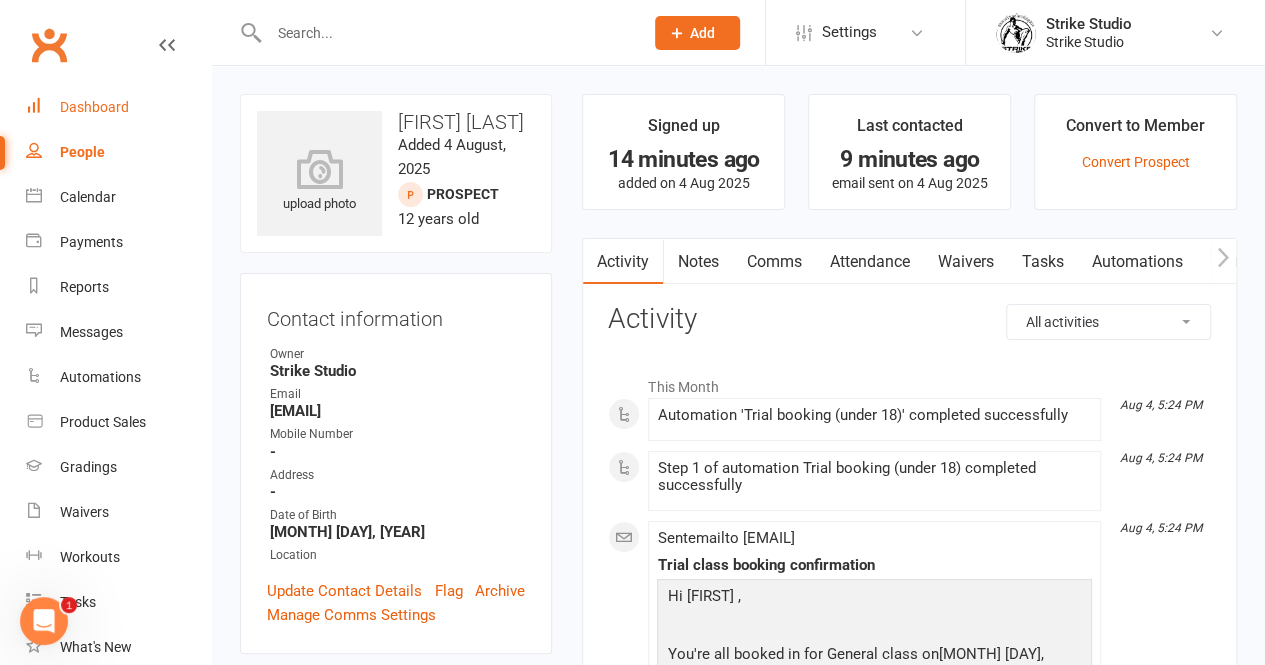 click on "Dashboard" at bounding box center (118, 107) 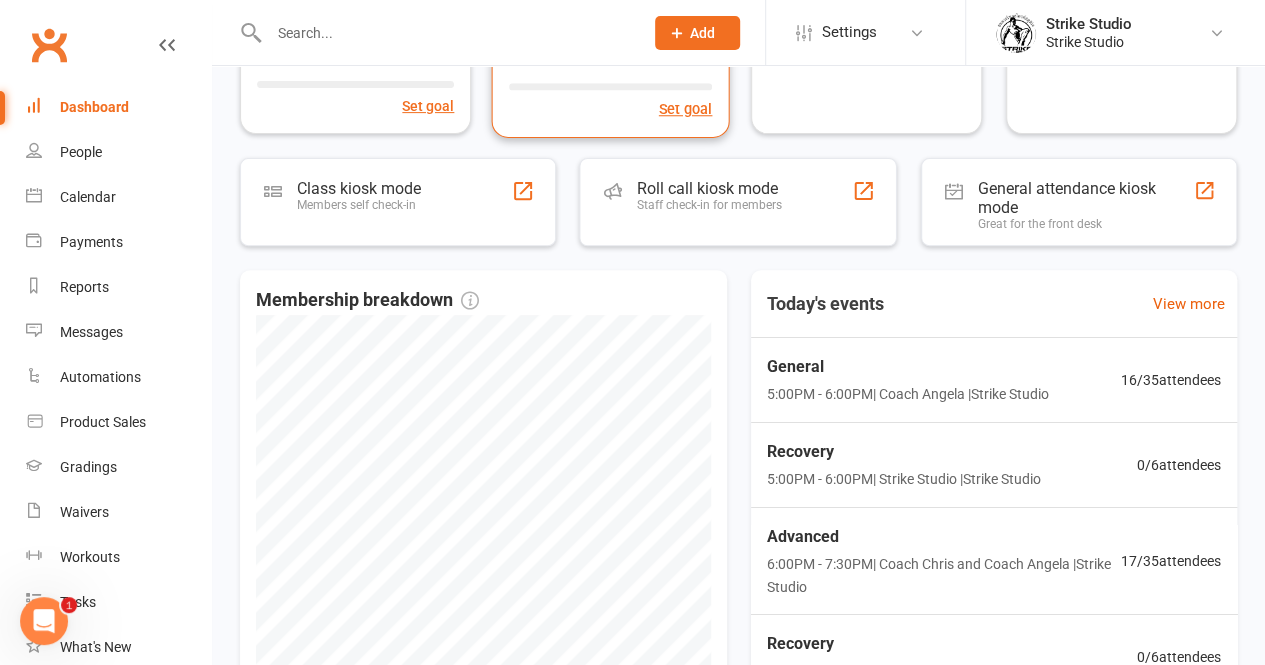 scroll, scrollTop: 281, scrollLeft: 0, axis: vertical 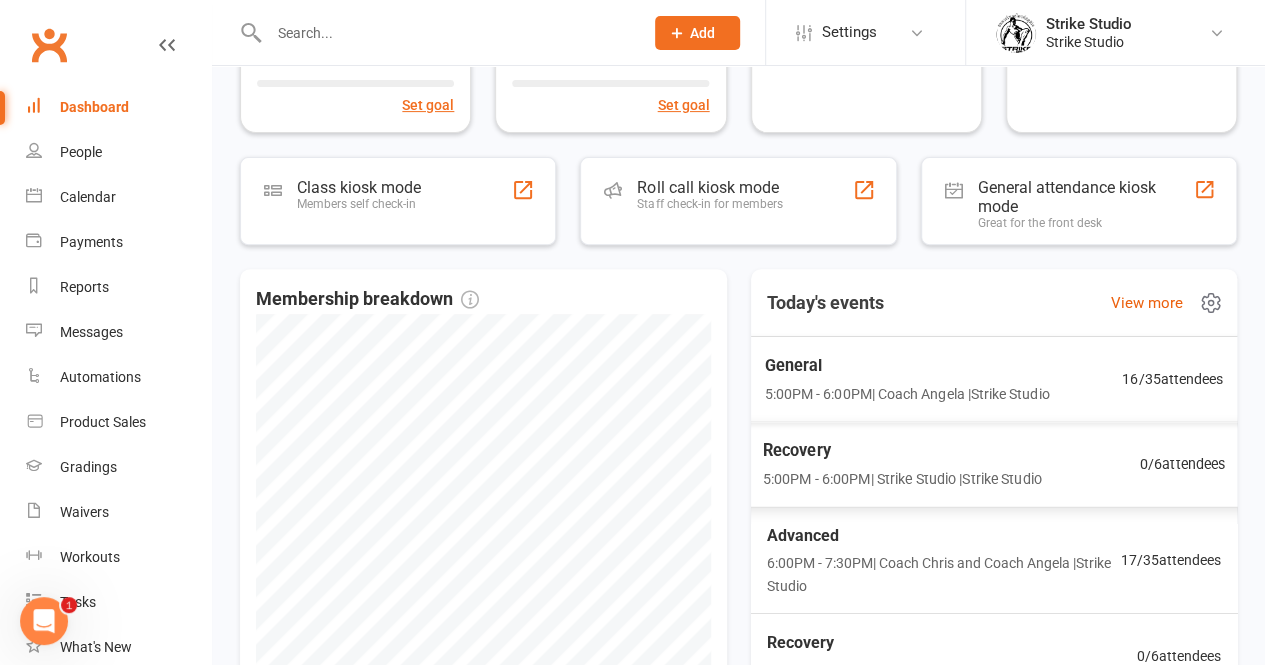 click on "5:00PM - 6:00PM  |   Coach Angela |  Strike Studio" at bounding box center [907, 393] 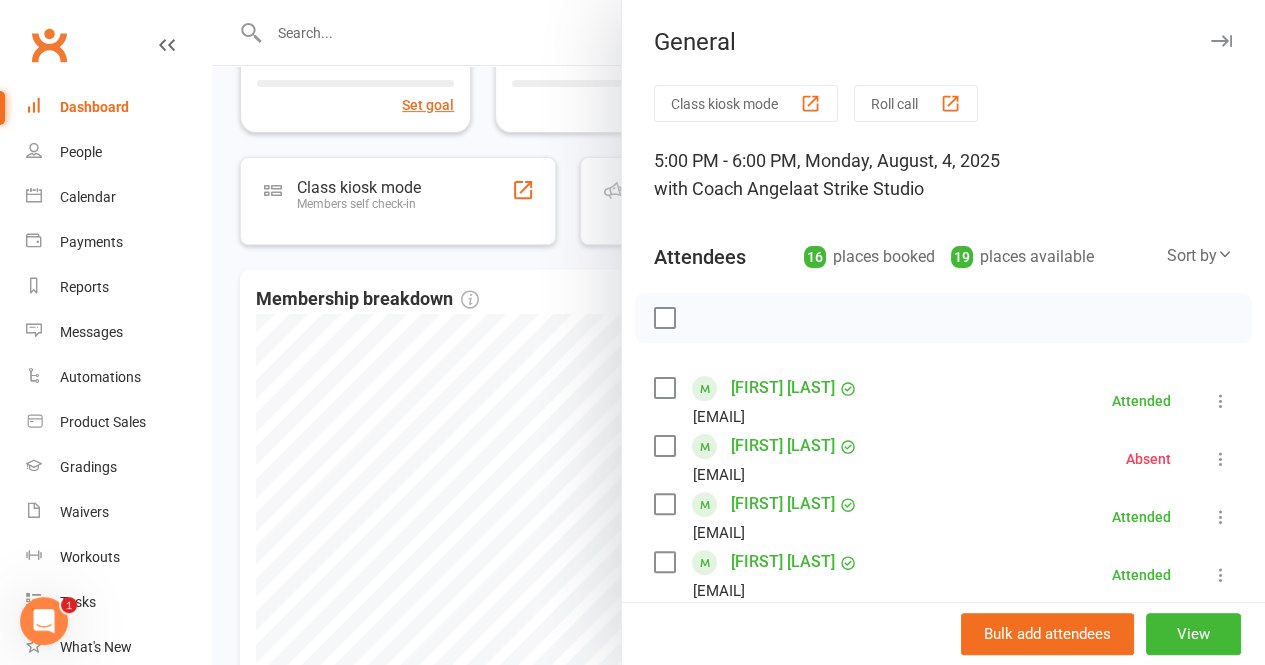 click at bounding box center (738, 332) 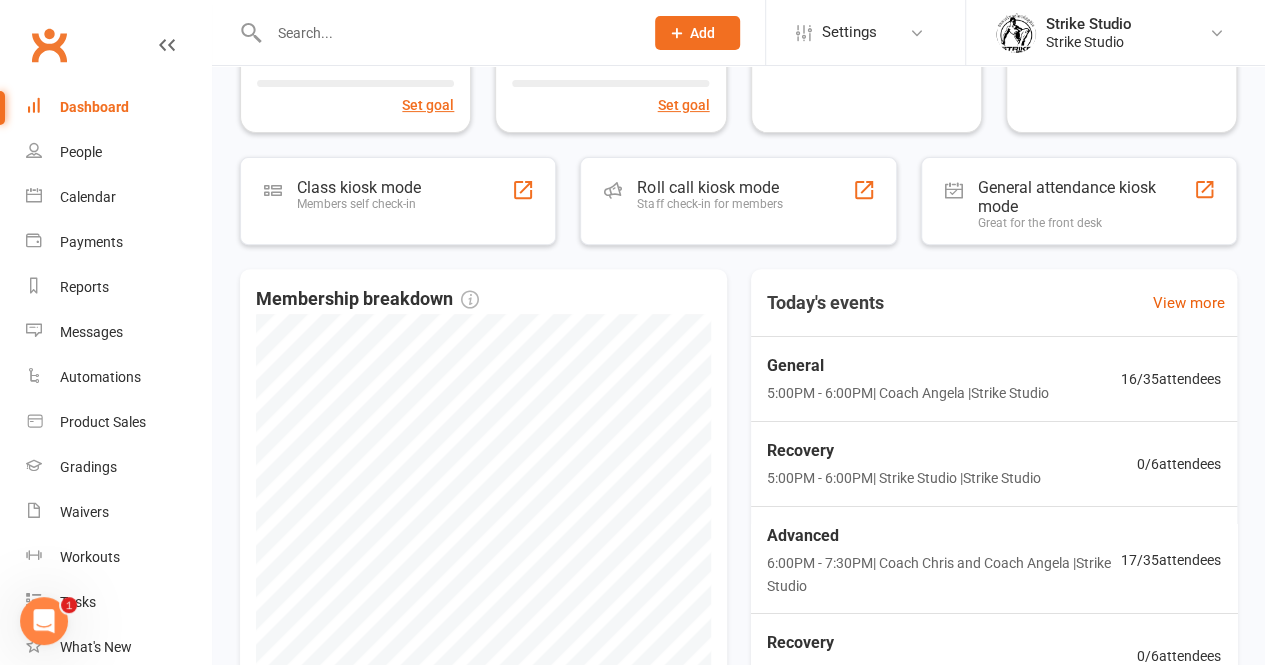 click at bounding box center (446, 33) 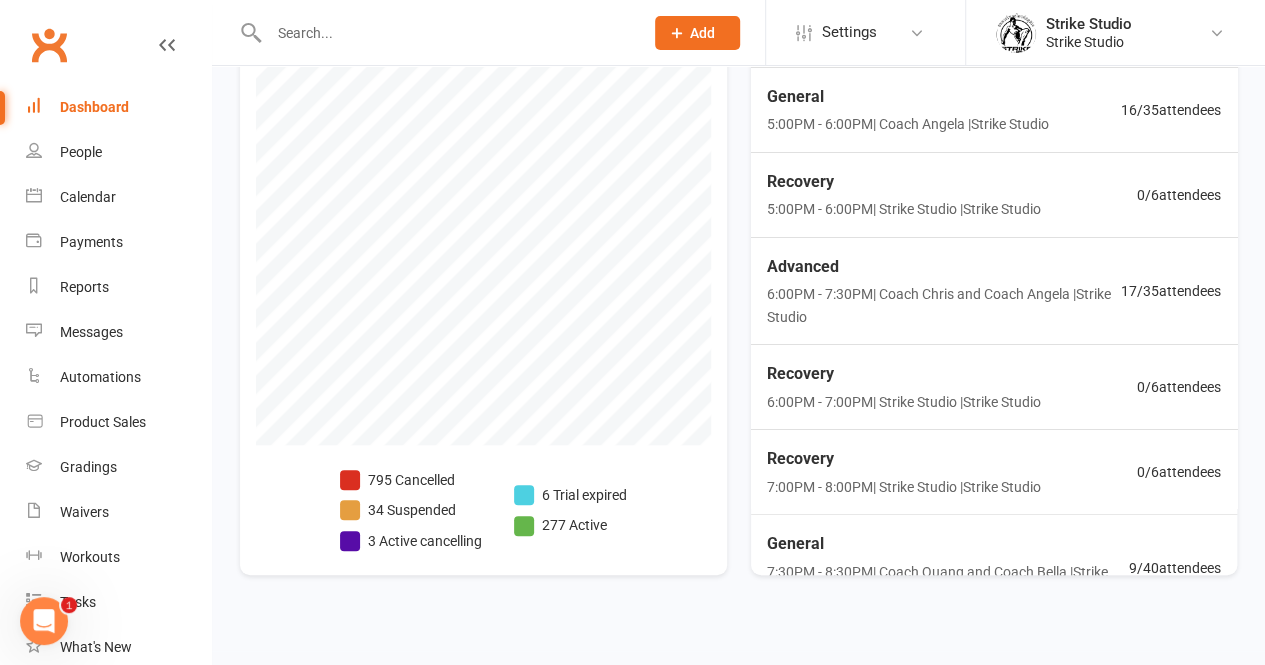 scroll, scrollTop: 489, scrollLeft: 0, axis: vertical 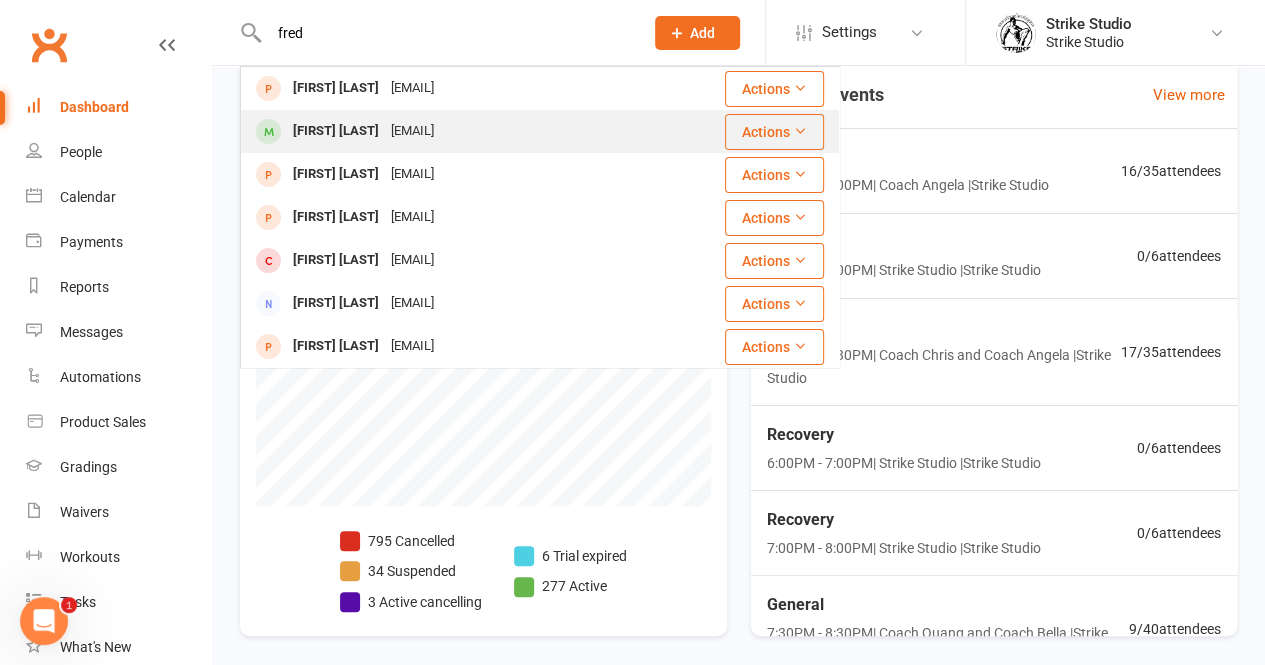 type on "fred" 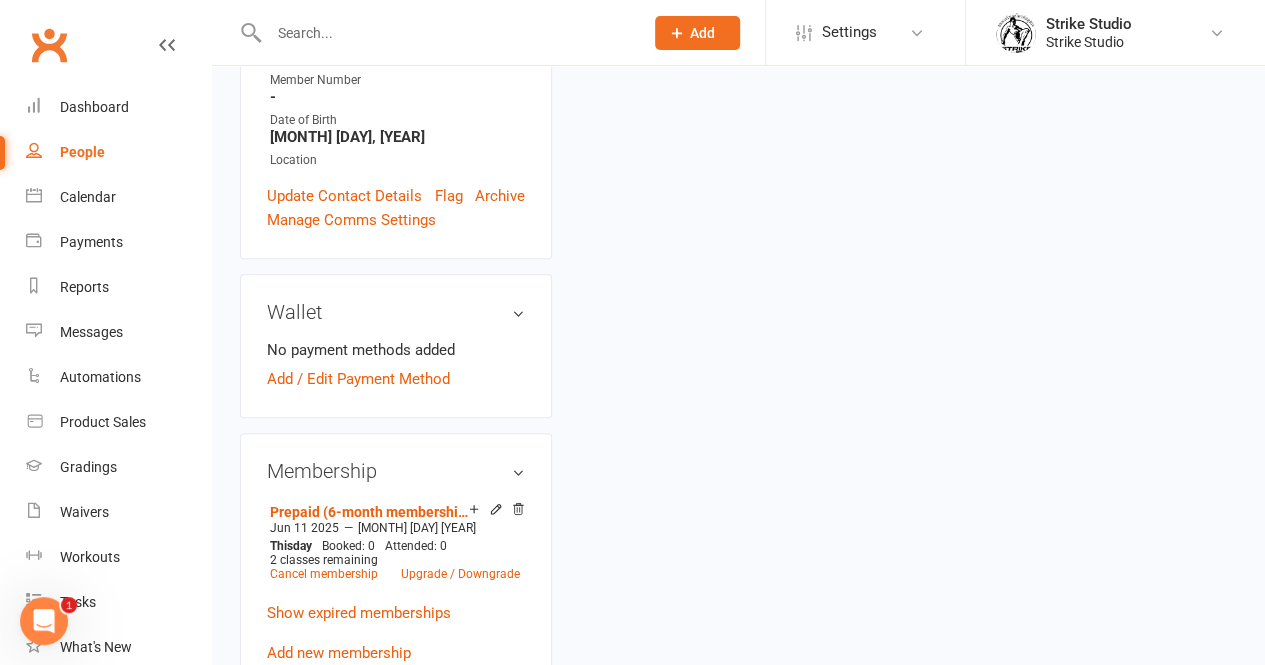 scroll, scrollTop: 0, scrollLeft: 0, axis: both 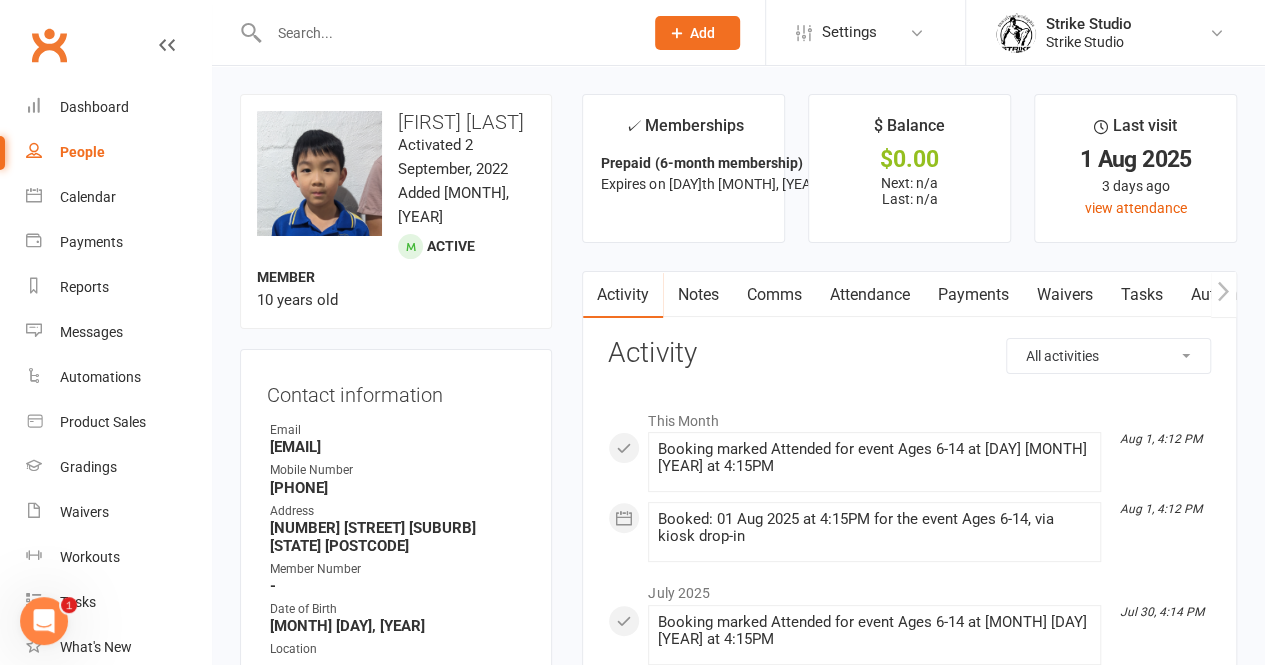 click on "Attendance" at bounding box center [869, 295] 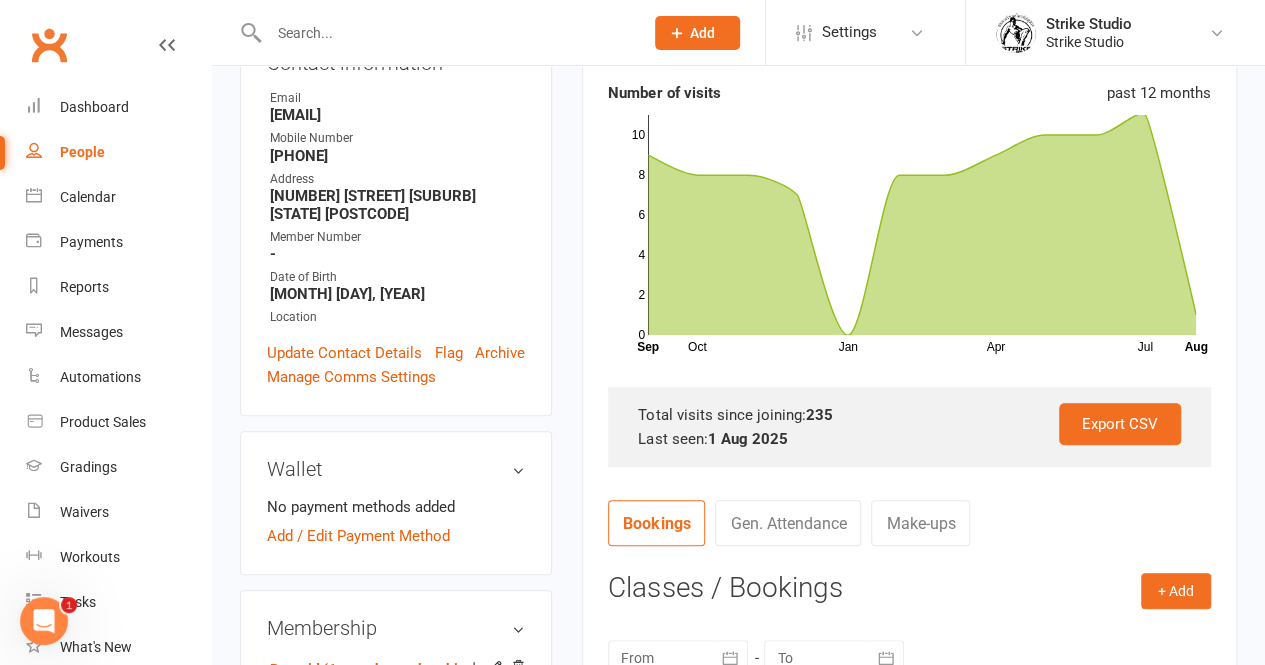 scroll, scrollTop: 0, scrollLeft: 0, axis: both 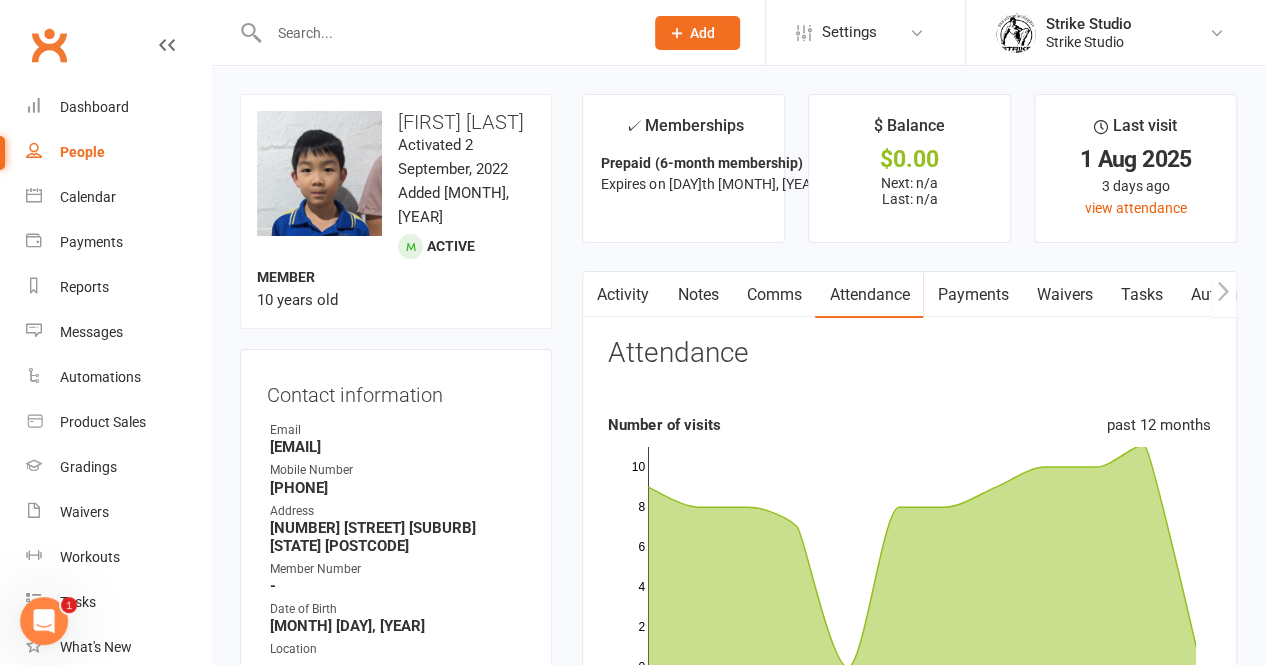 click at bounding box center [446, 33] 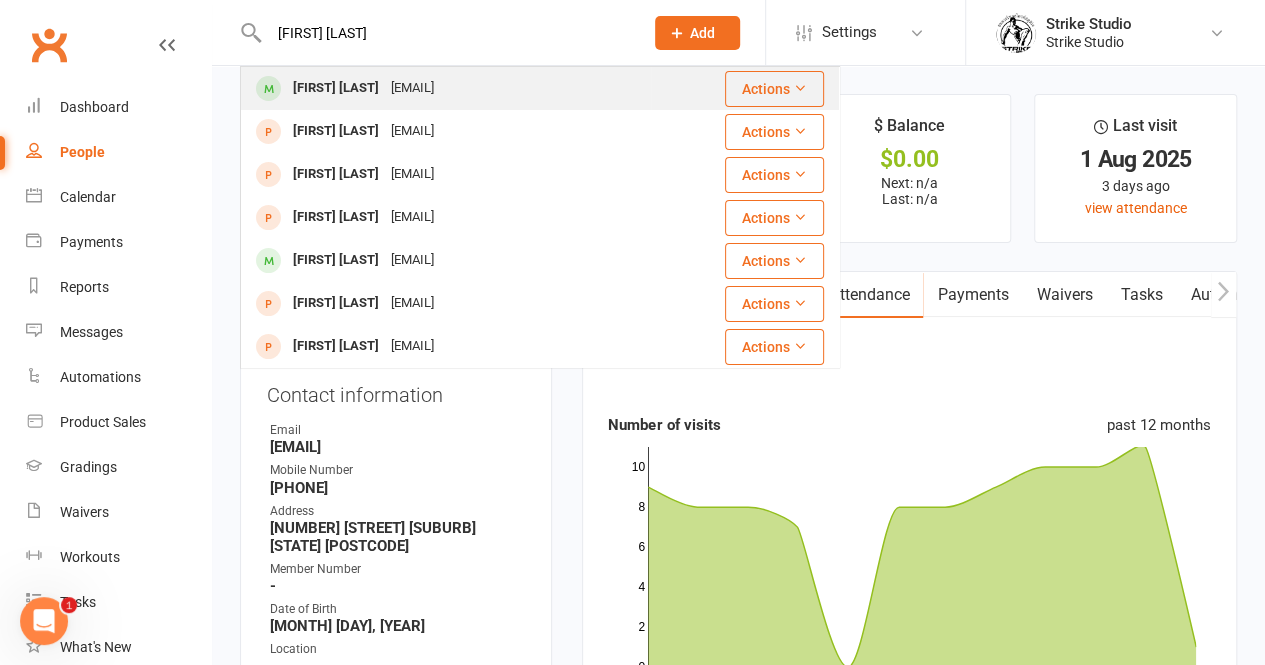 type on "jack all" 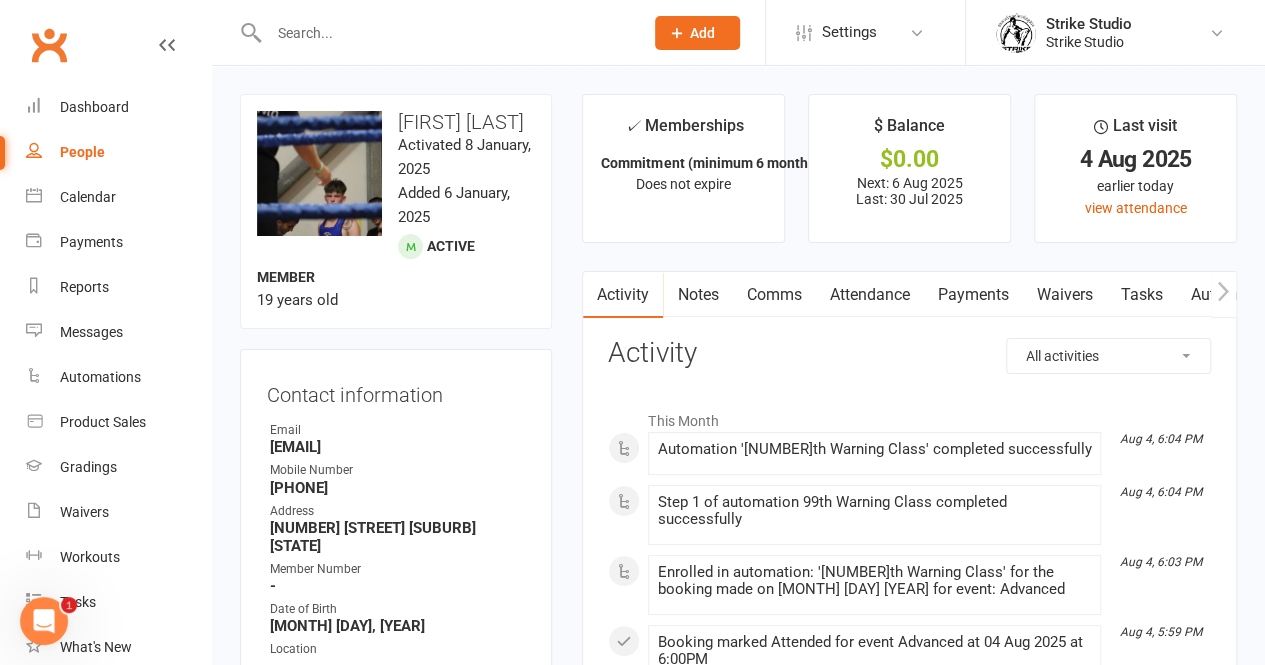 click on "Attendance" at bounding box center [869, 295] 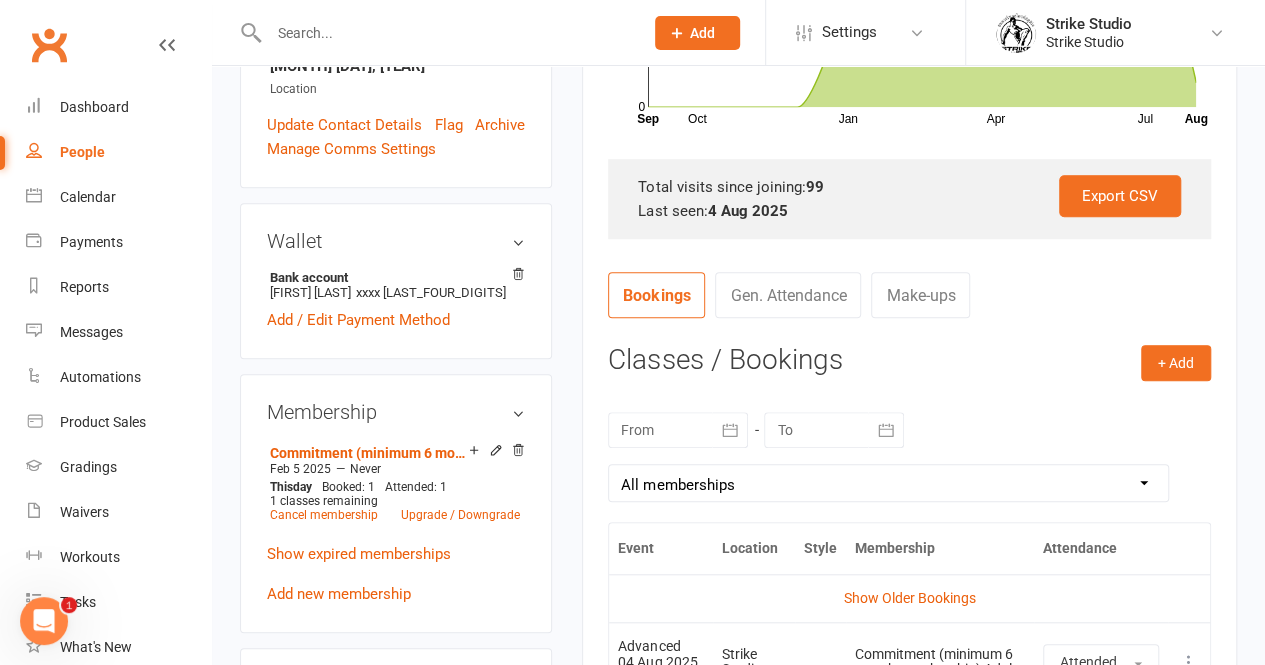 scroll, scrollTop: 561, scrollLeft: 0, axis: vertical 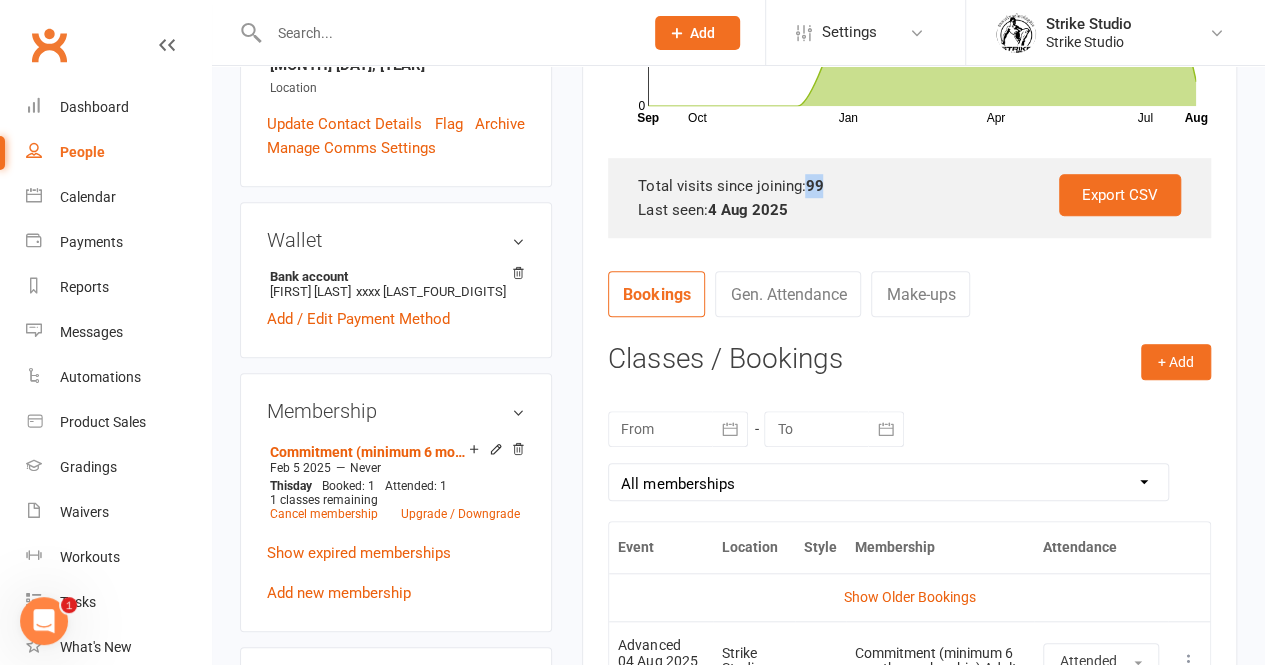 drag, startPoint x: 803, startPoint y: 187, endPoint x: 836, endPoint y: 188, distance: 33.01515 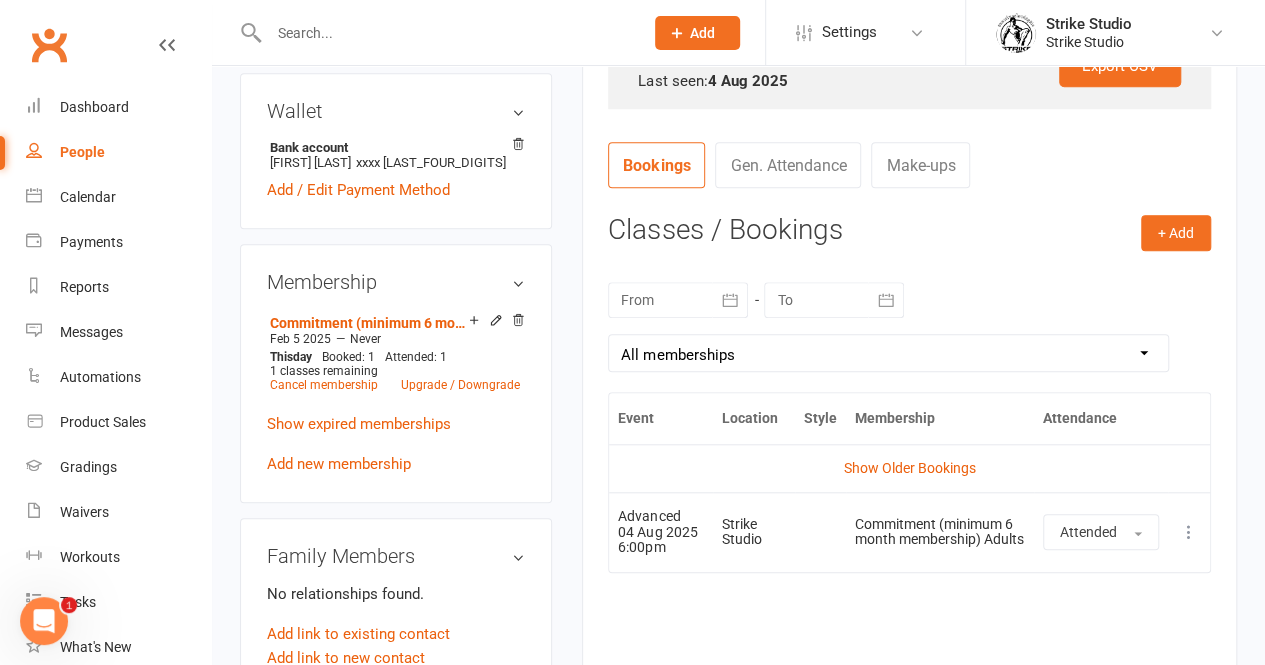 click on "Event Location Style Membership Attendance Show Older Bookings Advanced 04 Aug 2025 6:00pm Strike Studio Commitment (minimum 6 month membership) Adults
Attended
More info View event Remove booking" at bounding box center [909, 546] 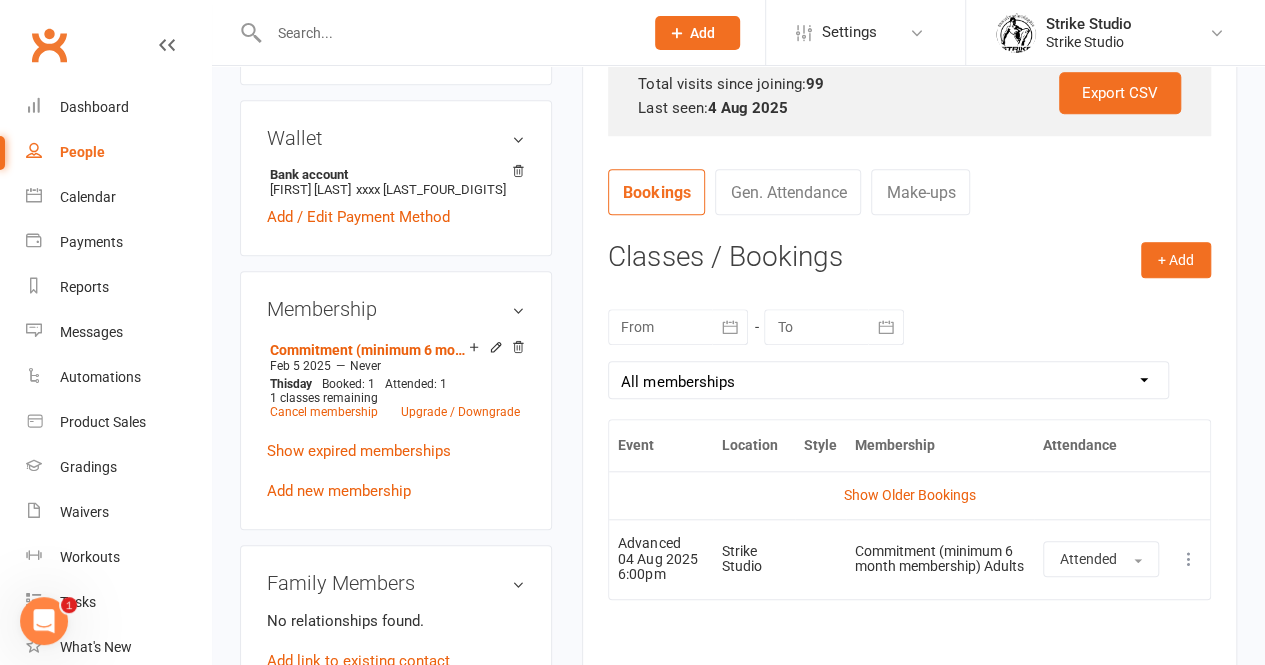 scroll, scrollTop: 668, scrollLeft: 0, axis: vertical 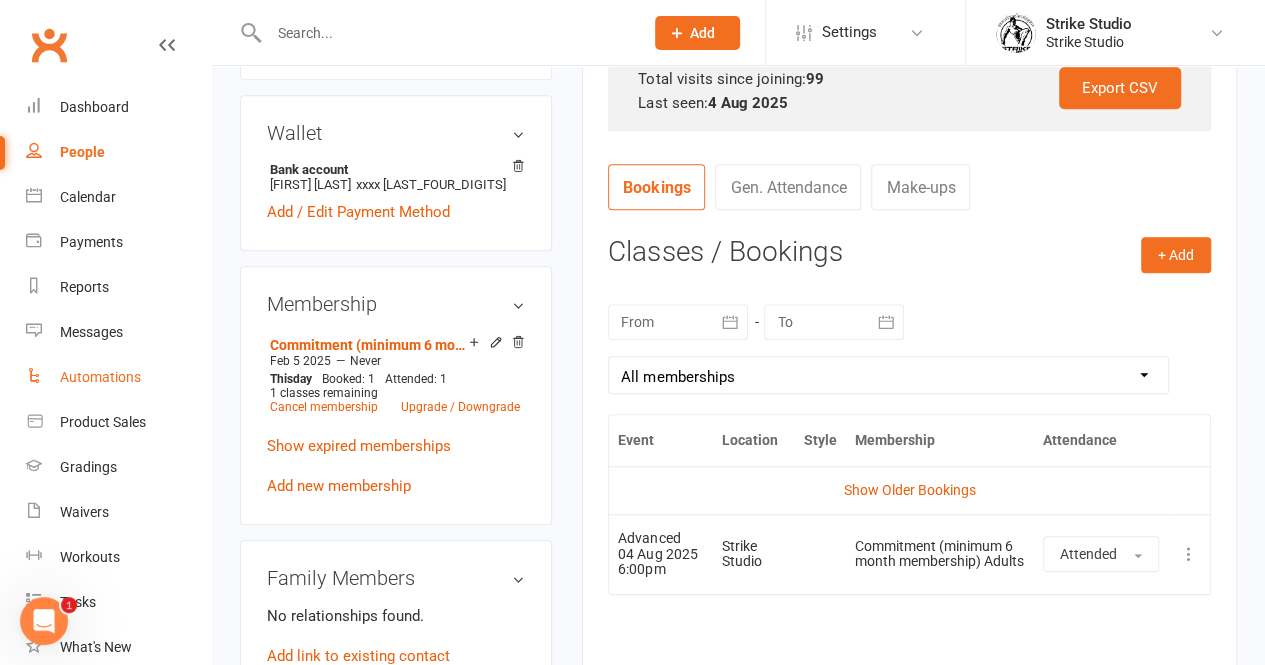 click on "Automations" at bounding box center (100, 377) 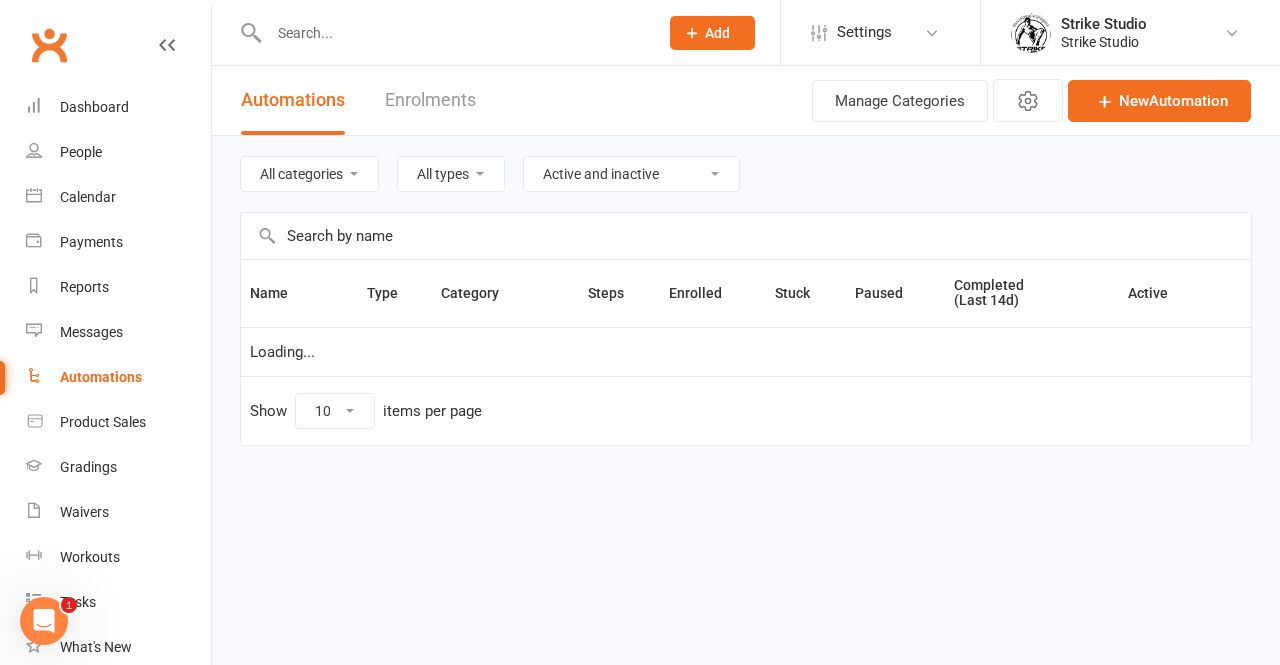 select on "100" 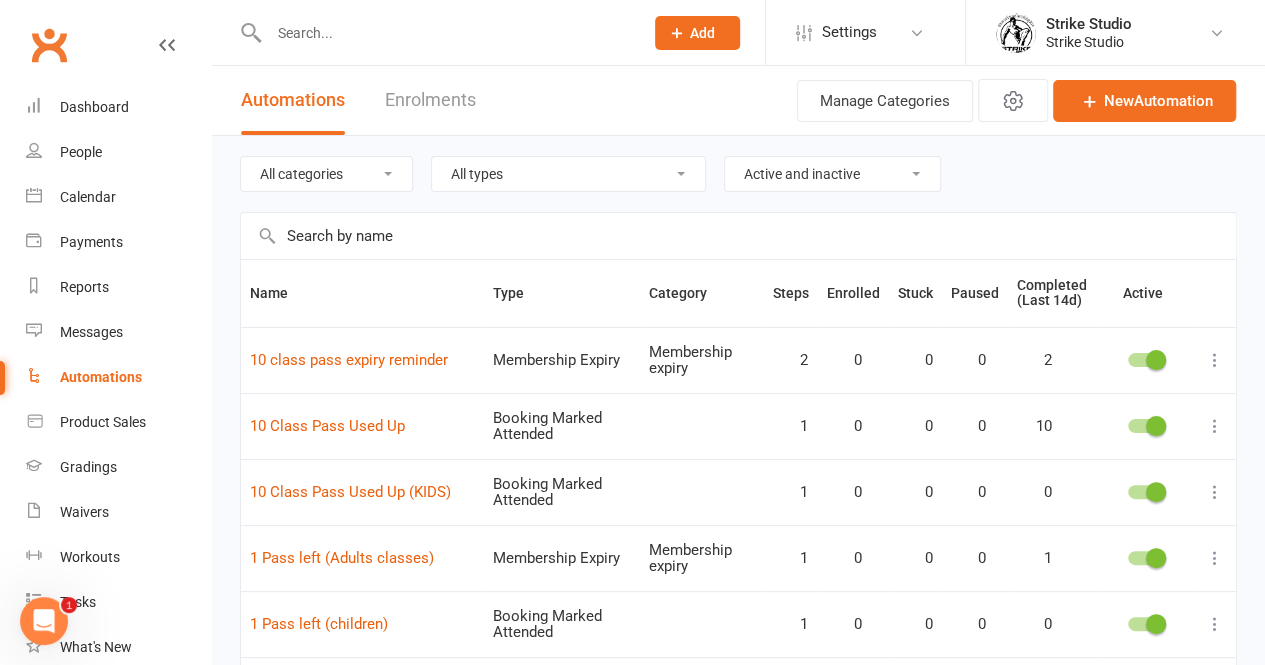 click at bounding box center [738, 236] 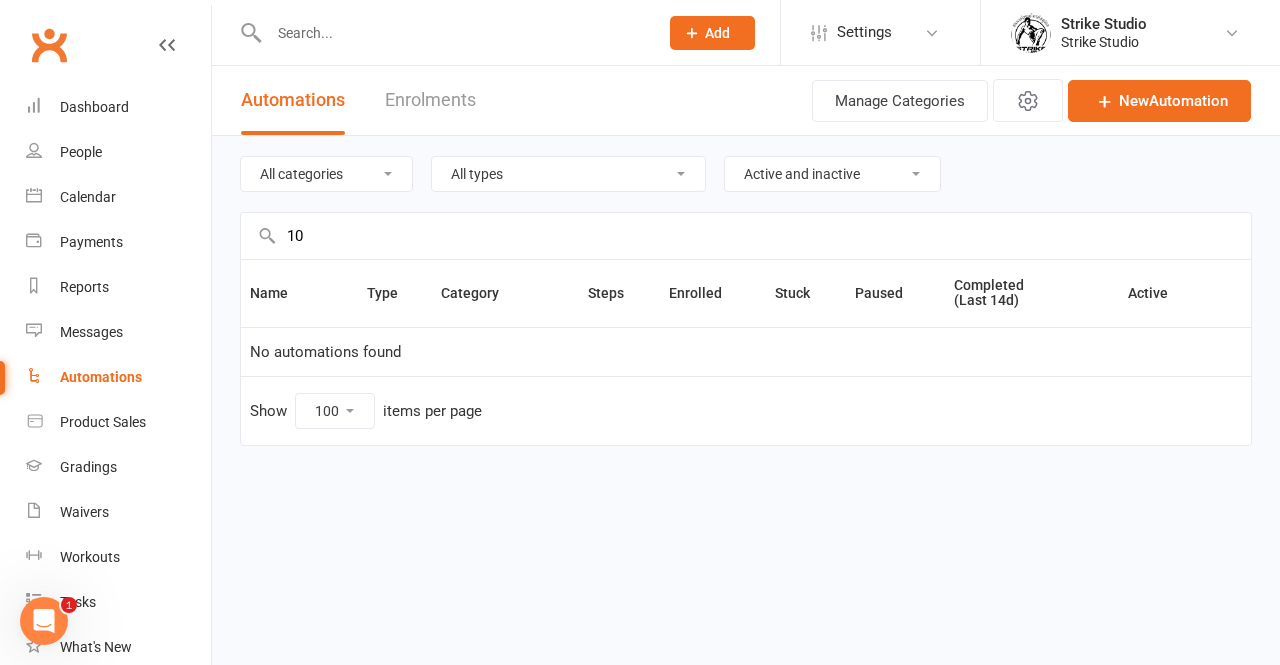 type on "1" 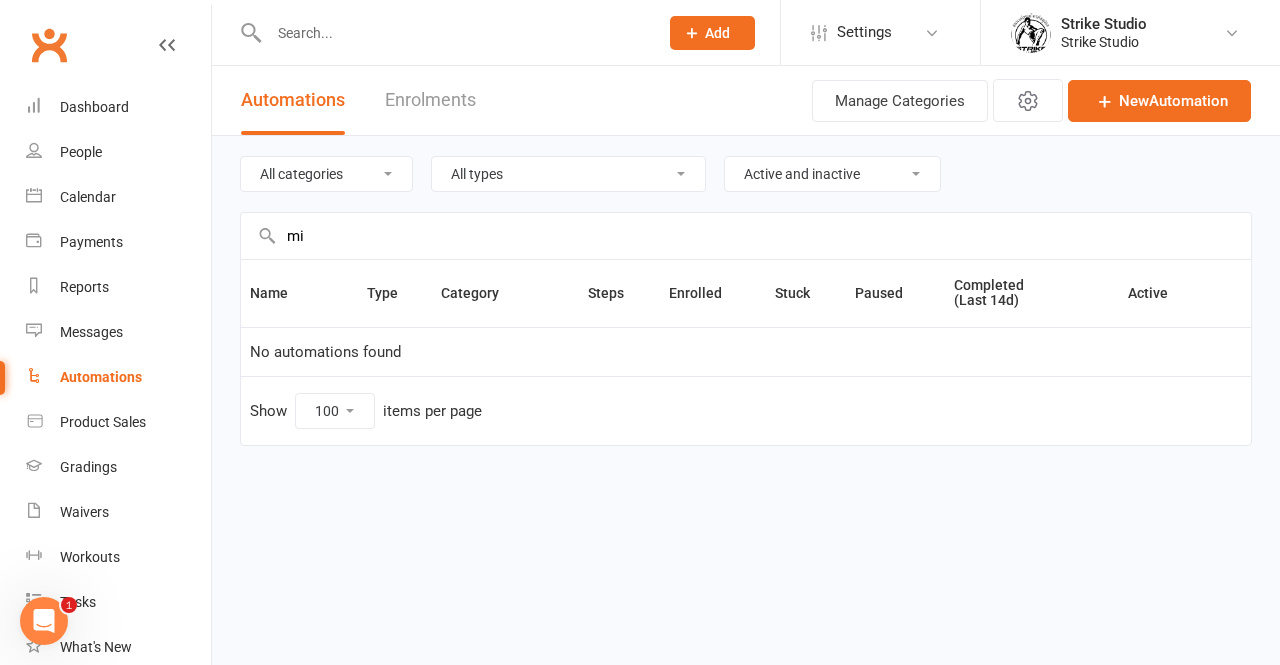 type on "m" 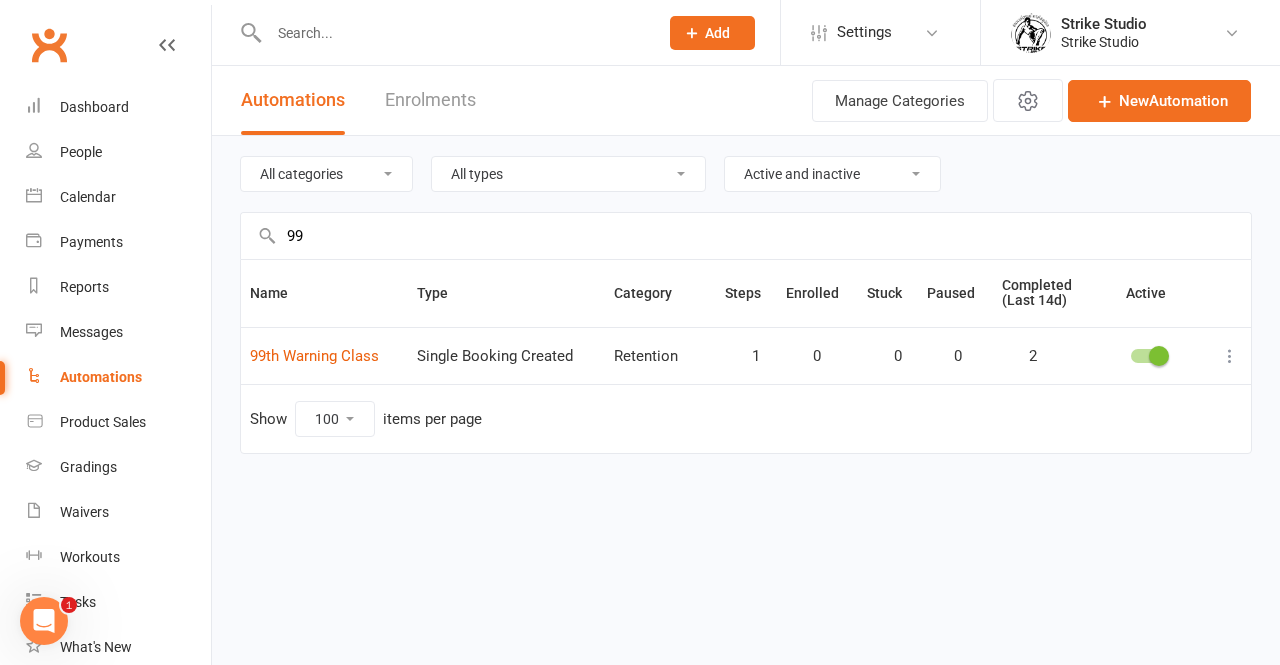 type on "99" 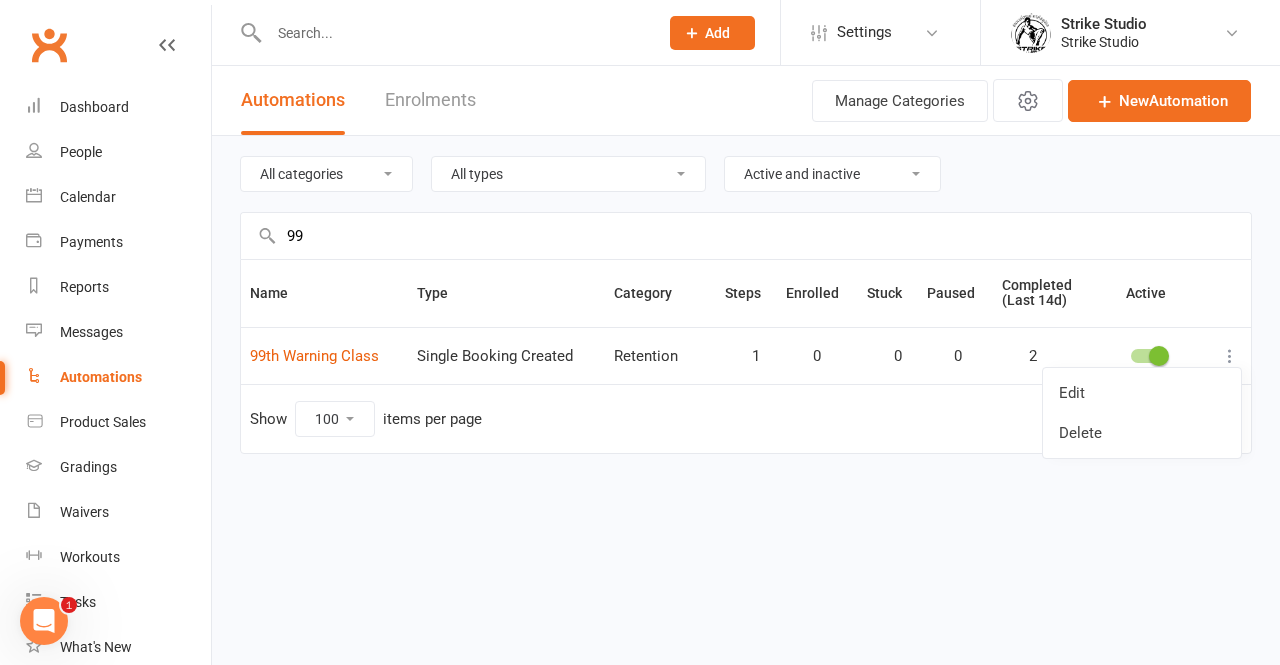 click on "Name Type Category Steps Enrolled Stuck Paused Completed  (Last 14d) Active 99th Warning Class Single Booking Created Retention 1 0 0 0 2 Show 10 25 50 100 items per page" at bounding box center (746, 370) 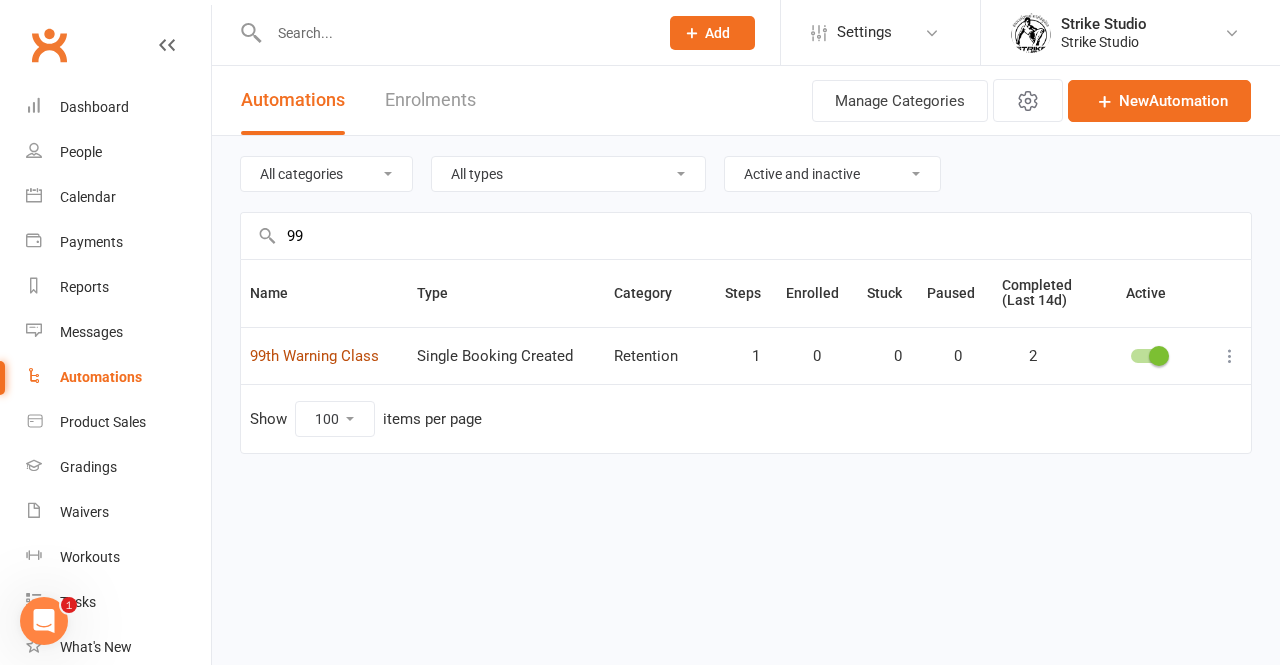 click on "99th Warning Class" at bounding box center (314, 356) 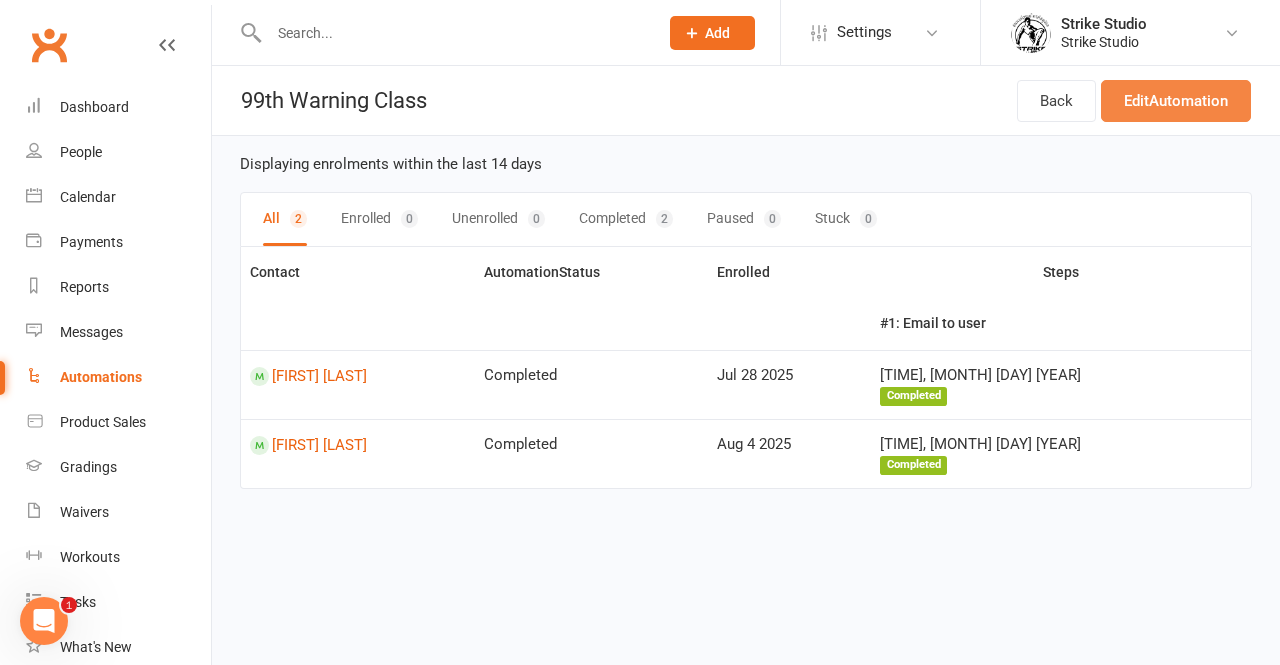 click on "Edit  Automation" at bounding box center (1176, 101) 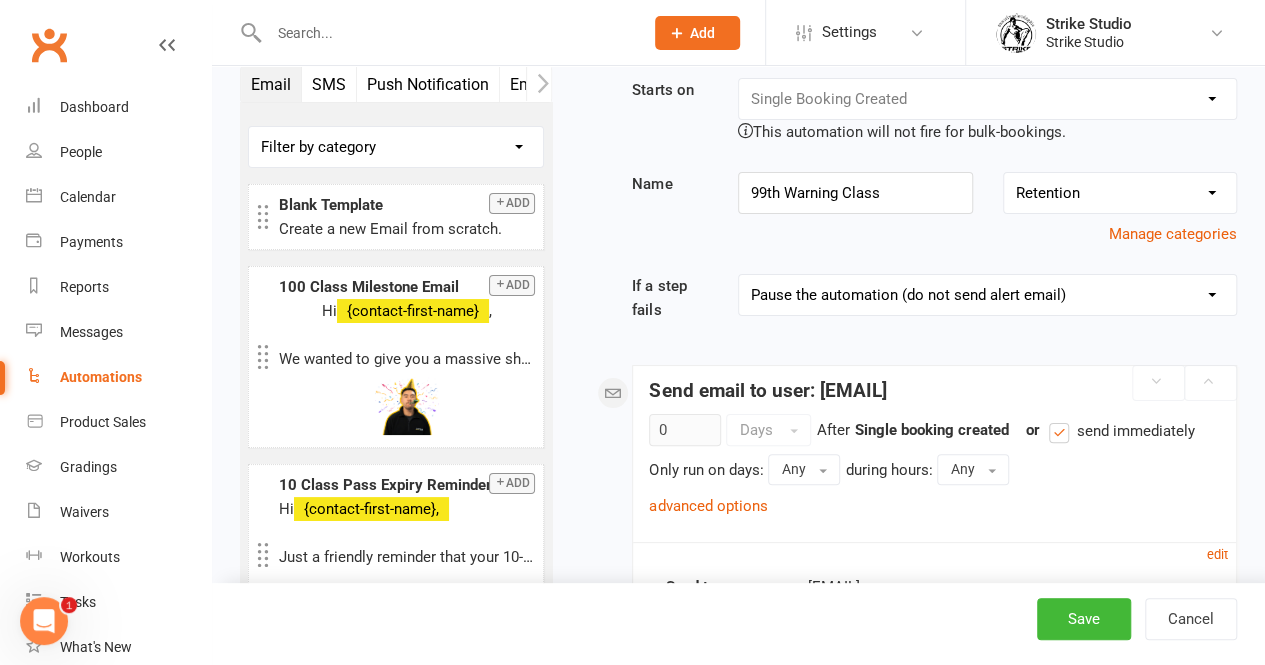 scroll, scrollTop: 0, scrollLeft: 0, axis: both 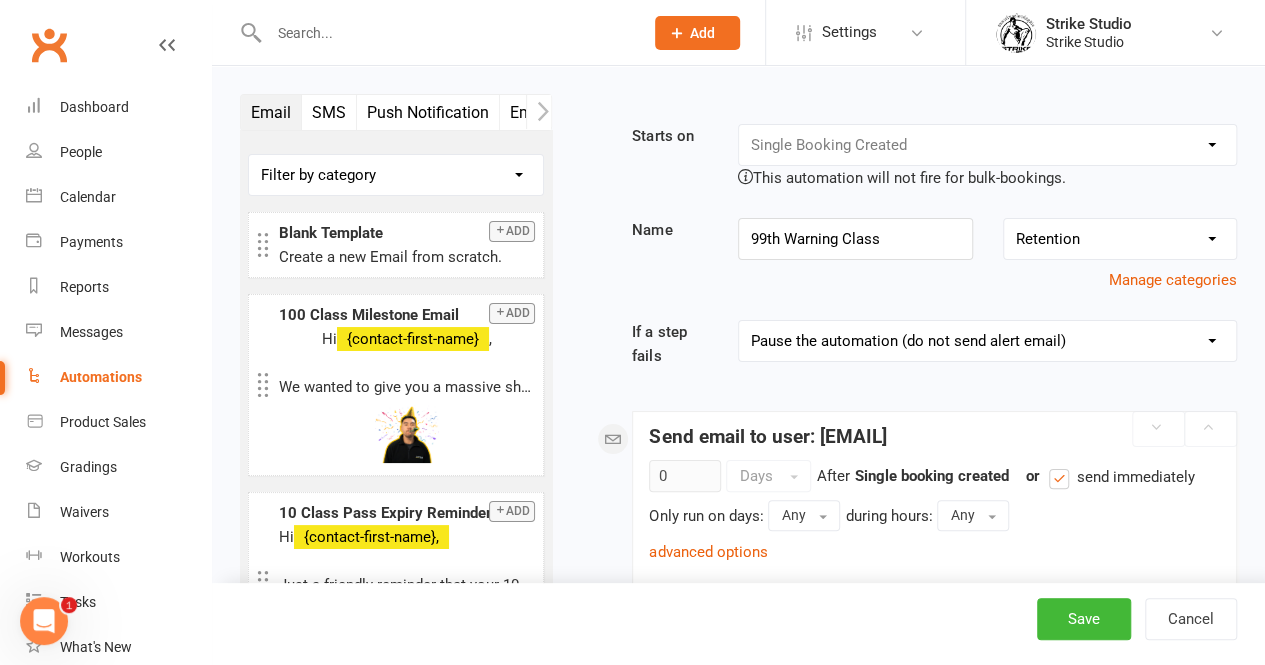 click on "Starts on Booking Cancelled Booking Due Booking Late-Cancelled Booking Marked Absent Booking Marked Attended Contact Added to Event Waitlist Contact Birthday Converted to Member Credit Card Expiry Days Since Last Attendance Days Since Last Mobile App Activity End of Suspension Enrolled in Martial Arts Style First Class Attended First Class Due General Attendance Marked Manual Enrolment Member Added Member First Activated Member Promoted / Graded Membership Added Membership Cancelled Membership Due to Start Membership Expiry Non-attending Contact Added Payment Due Payment Failure Payment Paid Prospect Added Prospect Status Changed Signed Waiver Approved Single Booking Created Start of Suspension Suspension Added Workout Performed  This automation will not fire for bulk-bookings. Name 99th Warning Class No category selected App Events Membership expiry Private training Recovery Session Retention Trials Manage categories If a step fails Pause the automation (do not send alert email) 0" at bounding box center (909, 623) 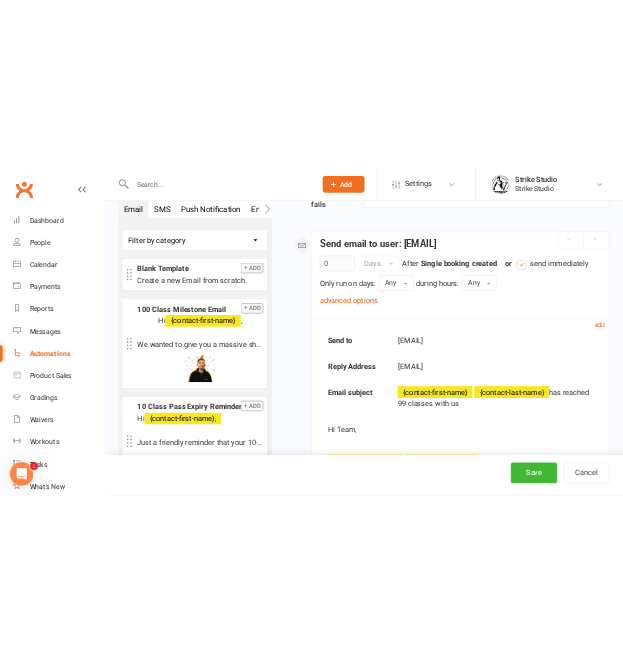 scroll, scrollTop: 280, scrollLeft: 0, axis: vertical 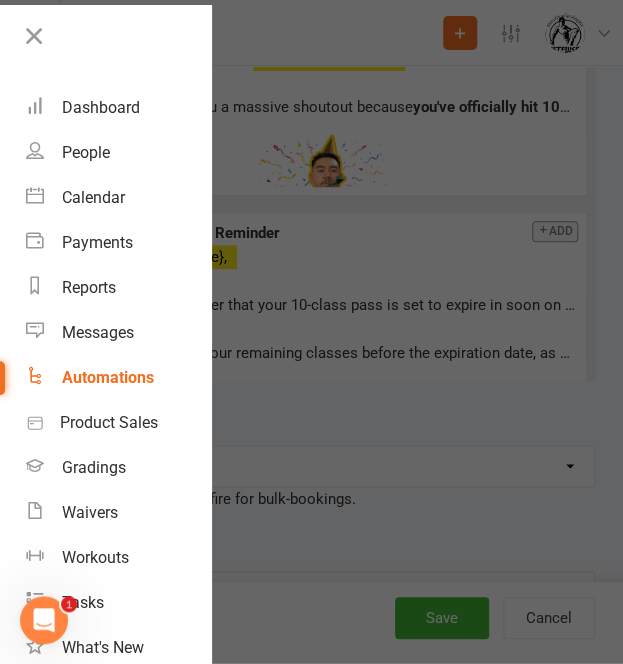 click at bounding box center (311, 332) 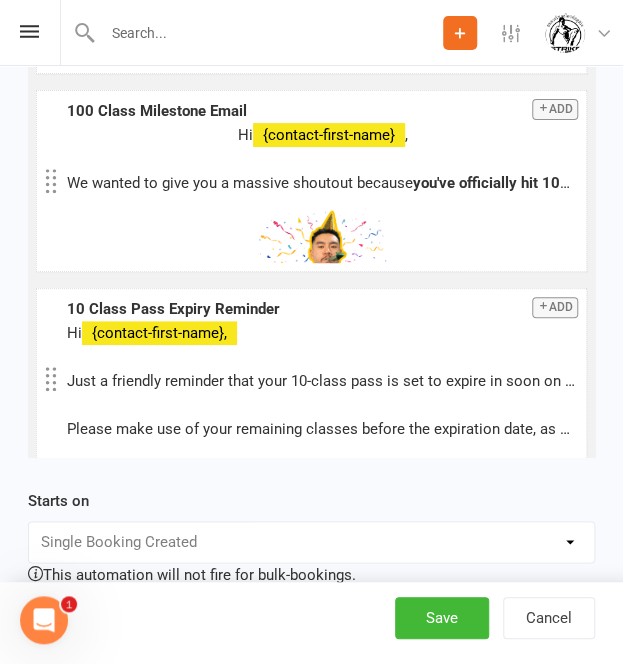 scroll, scrollTop: 261, scrollLeft: 0, axis: vertical 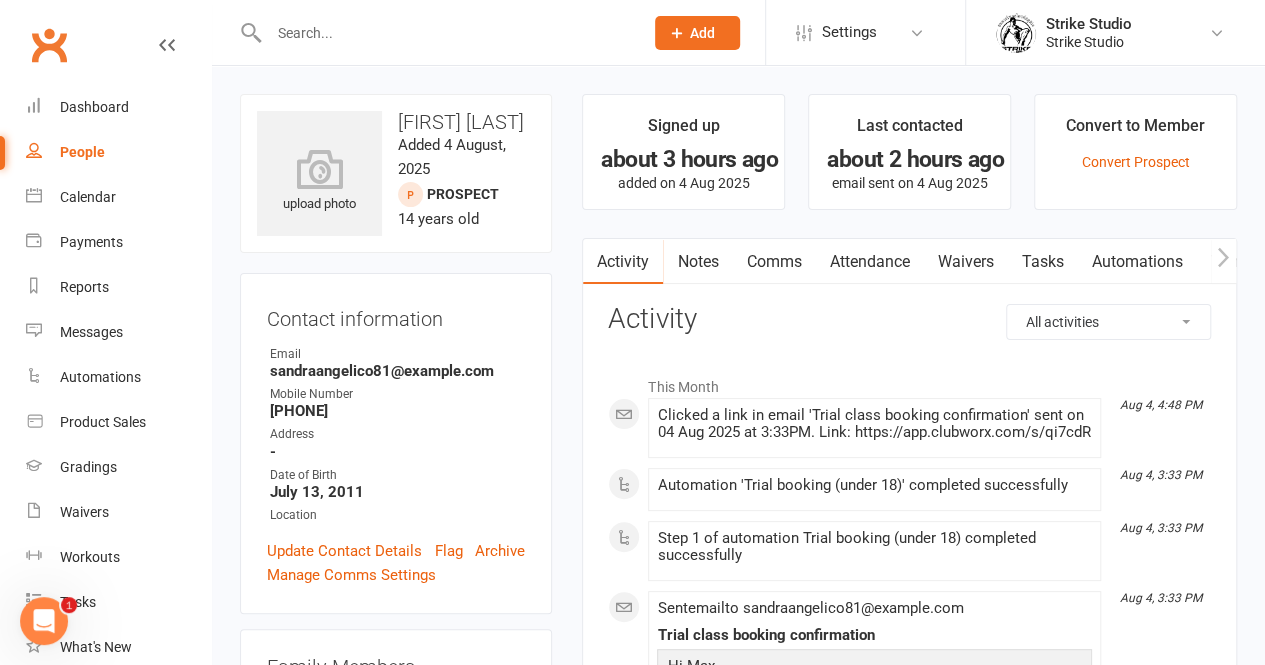 click on "Waivers" at bounding box center (965, 262) 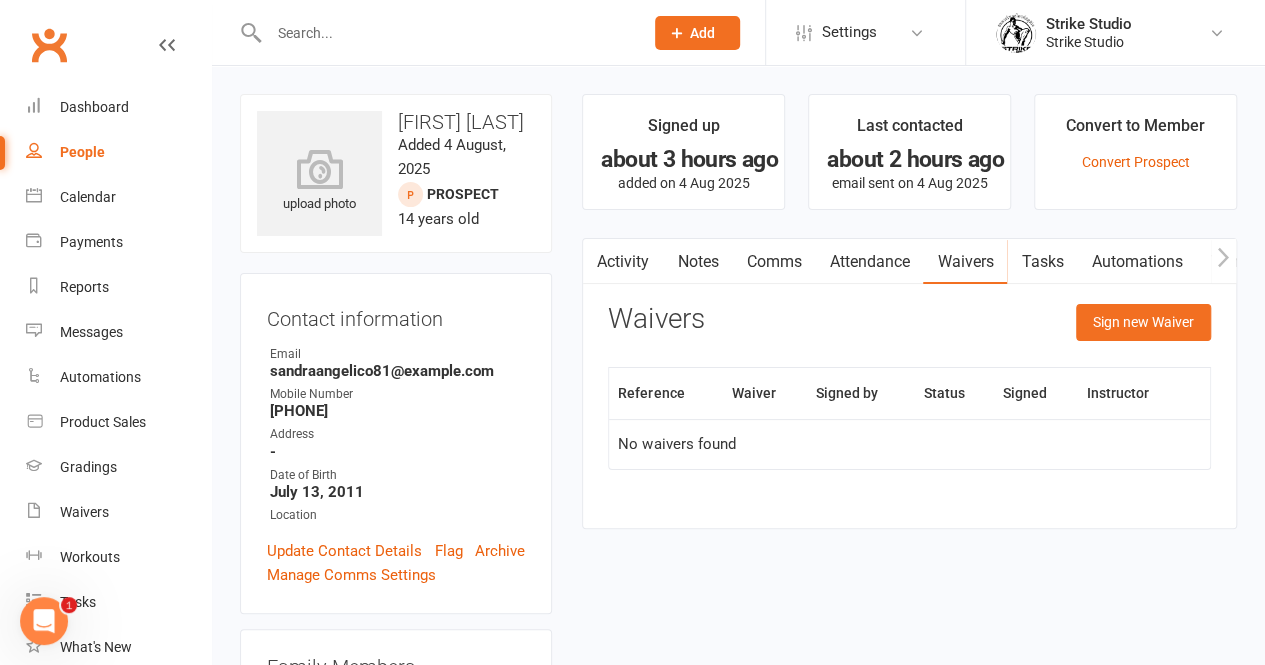 click on "Activity" at bounding box center (623, 262) 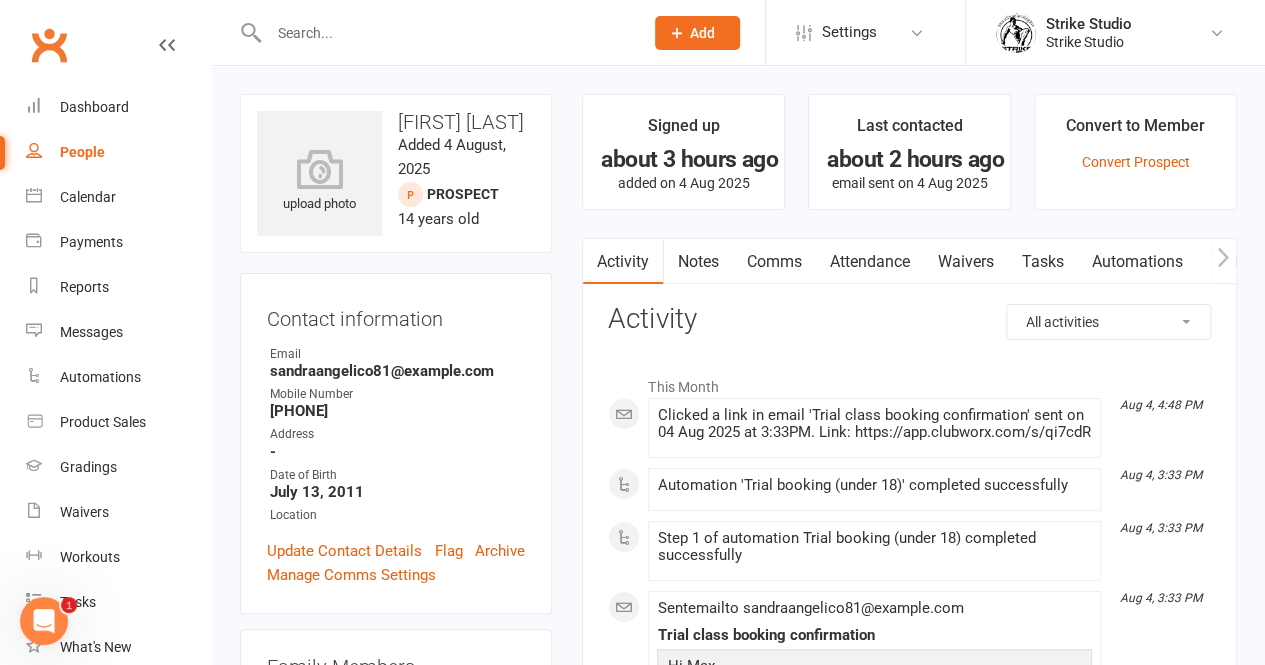 click on "Waivers" at bounding box center (965, 262) 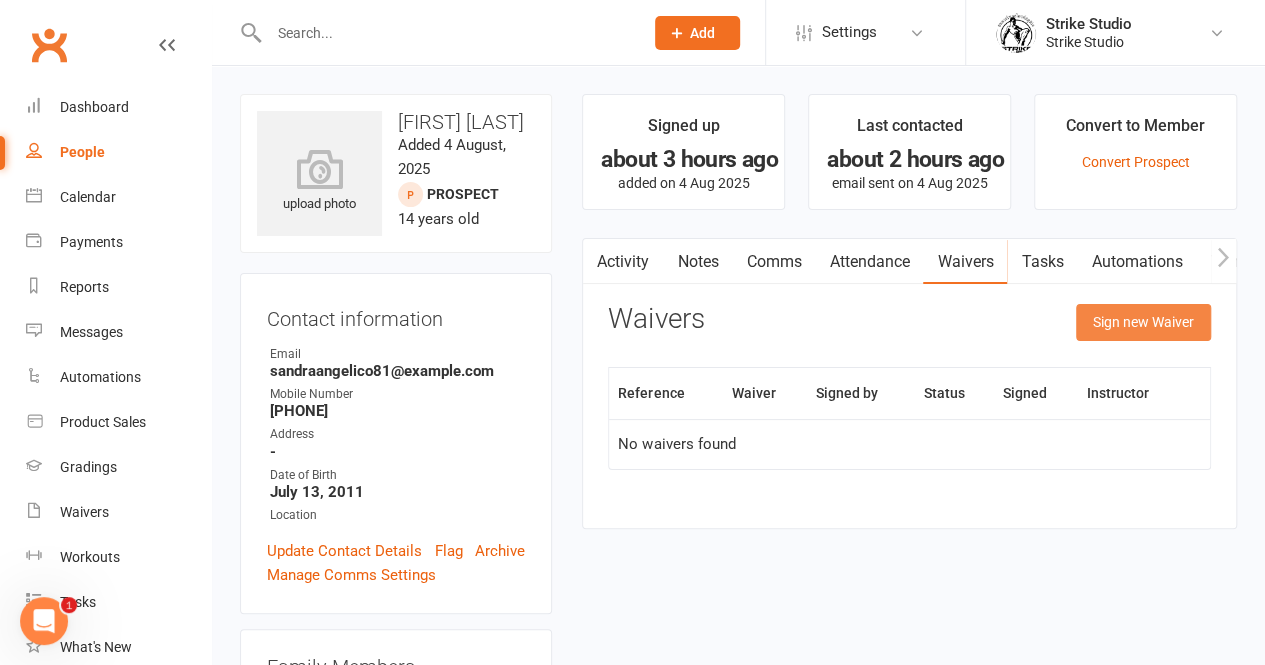 click on "Sign new Waiver" at bounding box center (1143, 322) 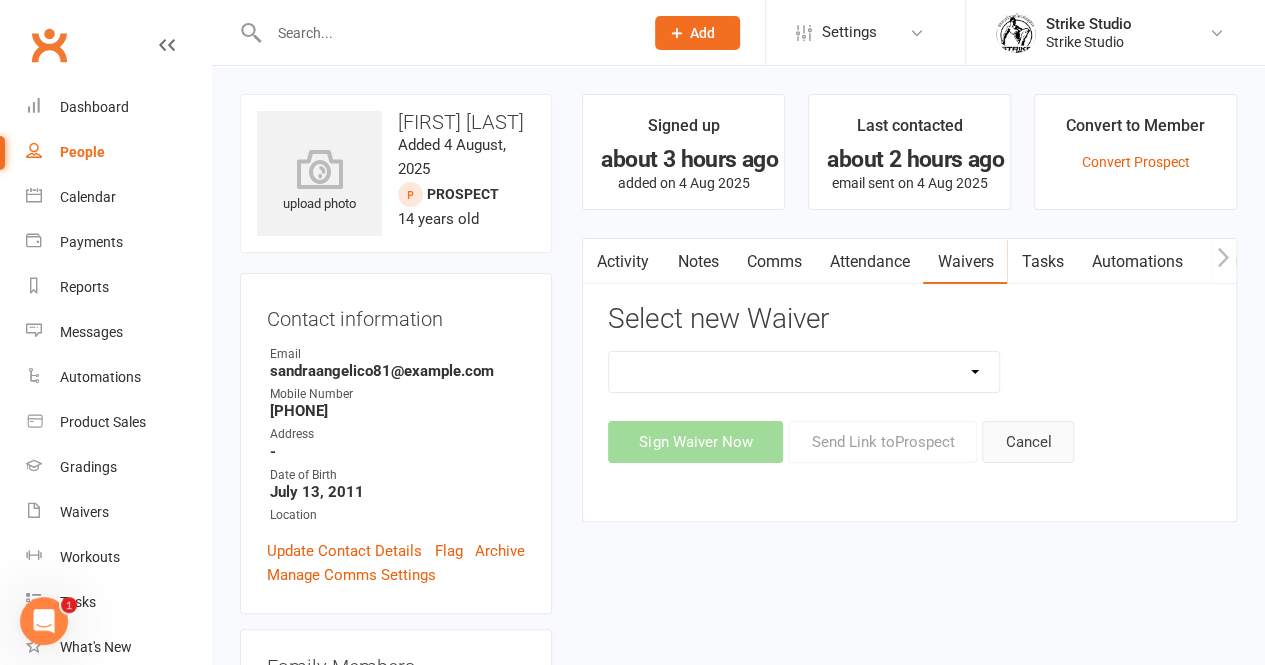 click on "Cancel" at bounding box center (1028, 442) 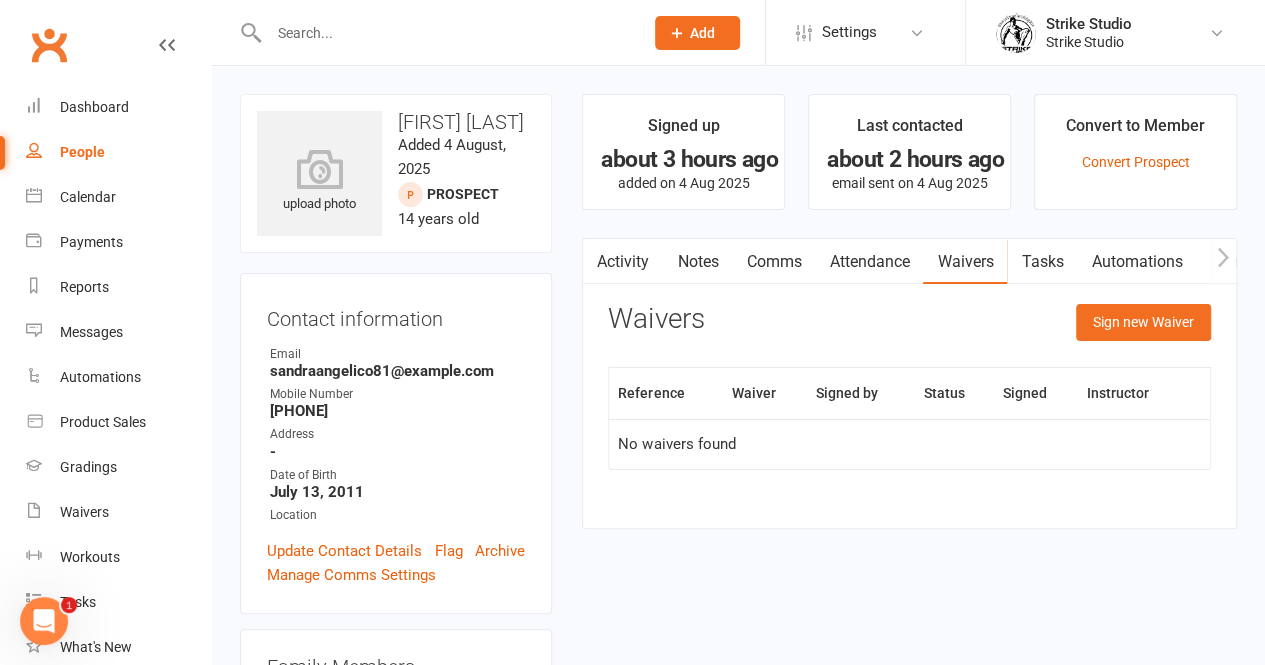 click at bounding box center (446, 33) 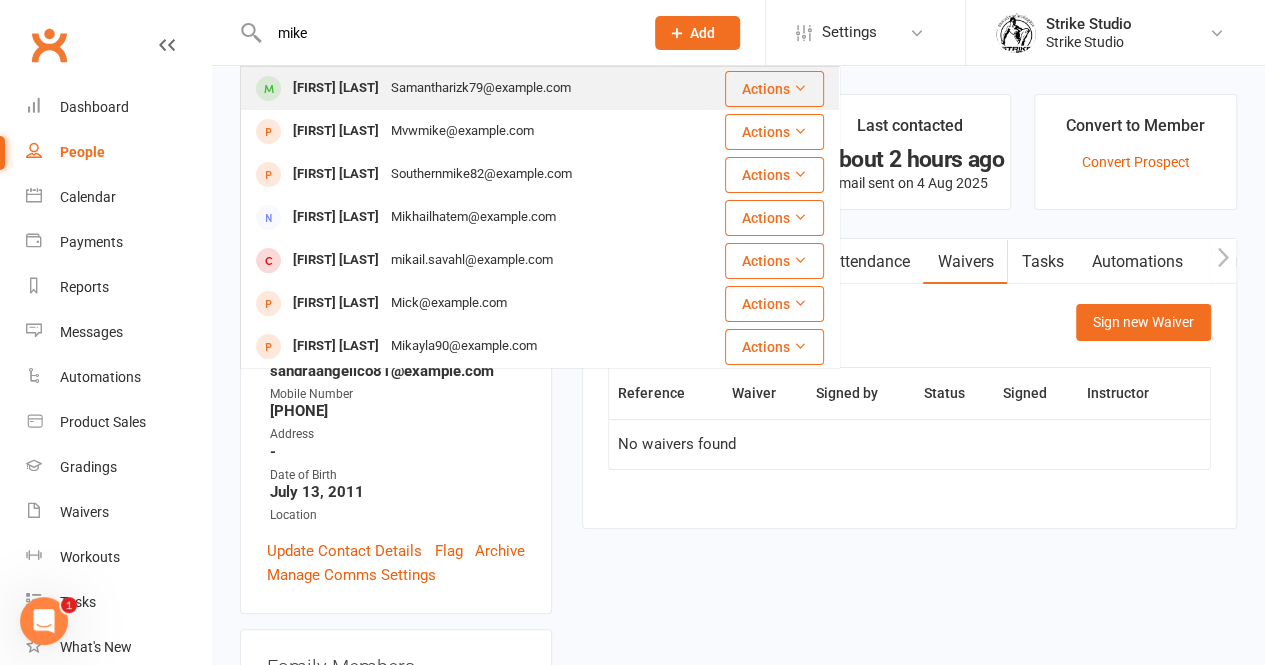 type on "mikey" 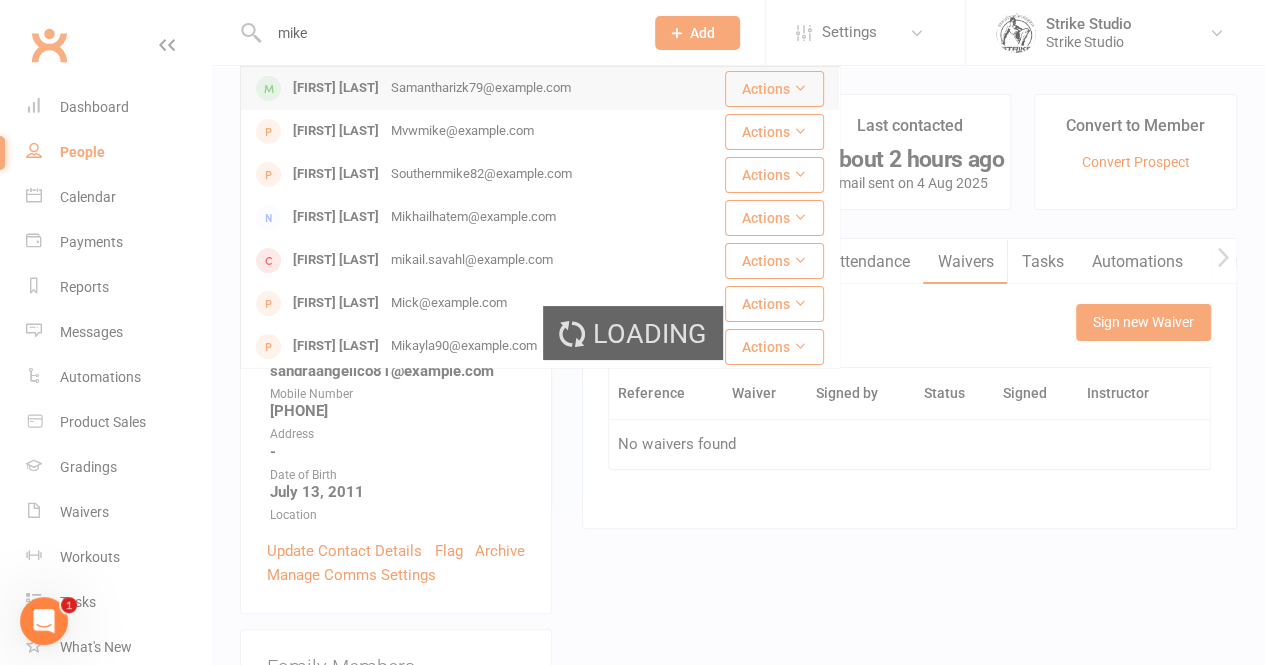 type 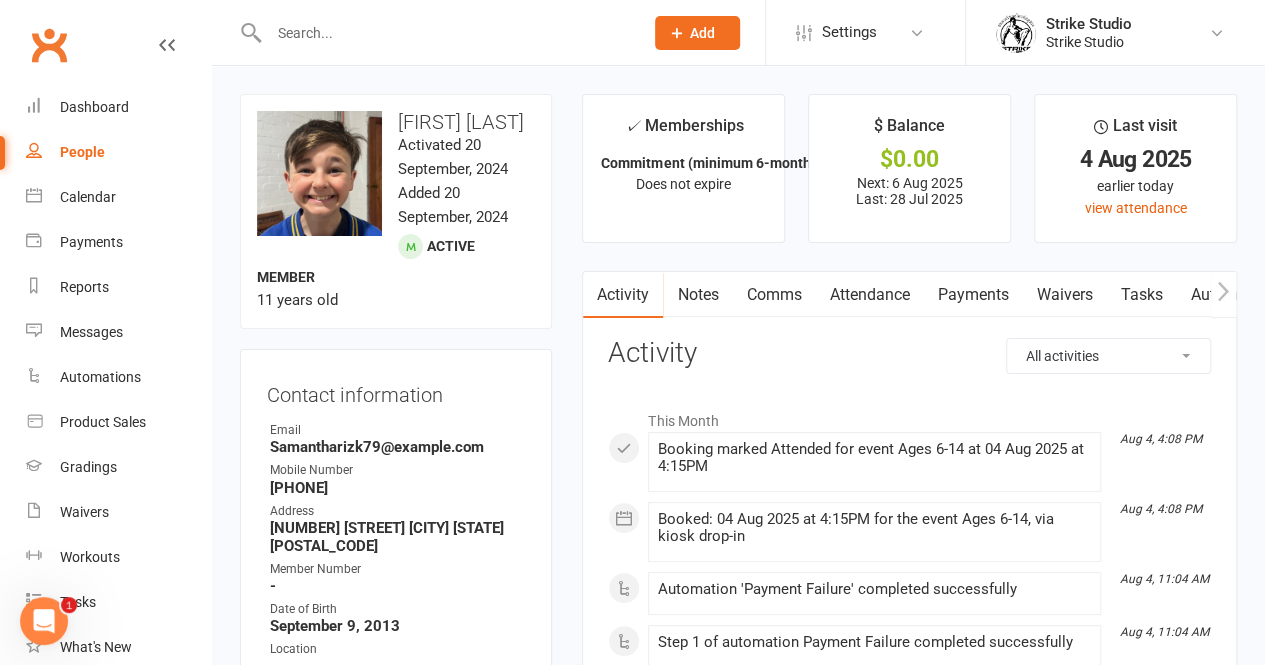 click on "Attendance" at bounding box center [869, 295] 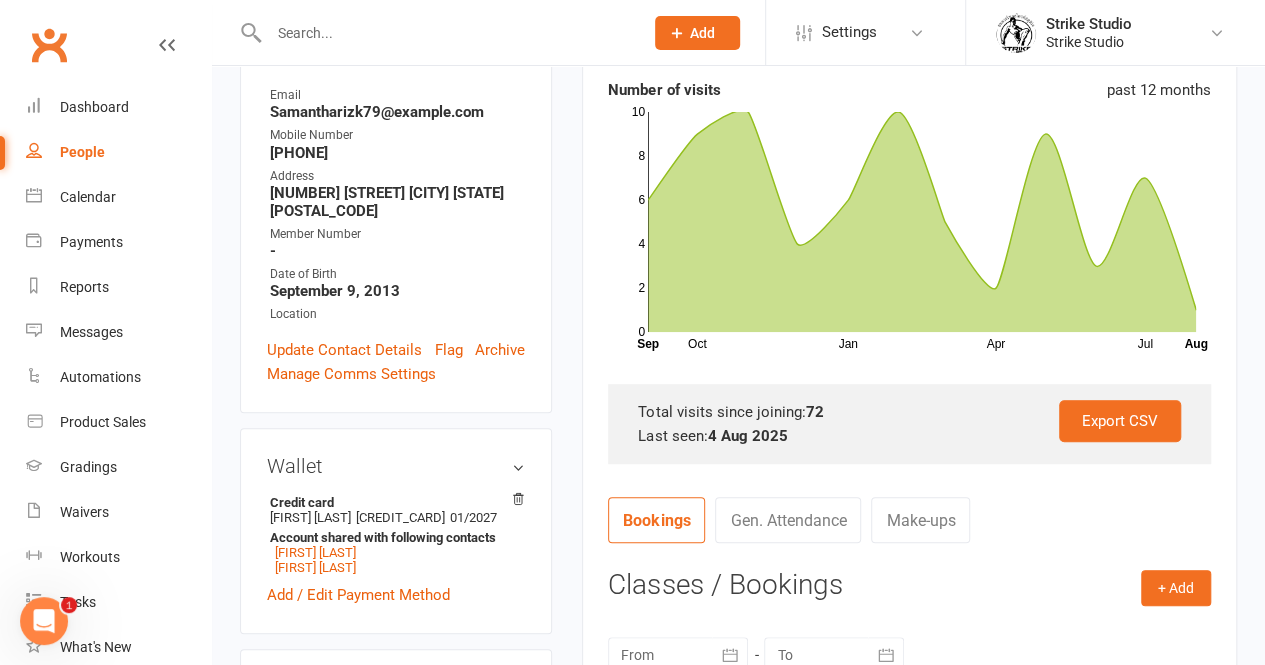 scroll, scrollTop: 336, scrollLeft: 0, axis: vertical 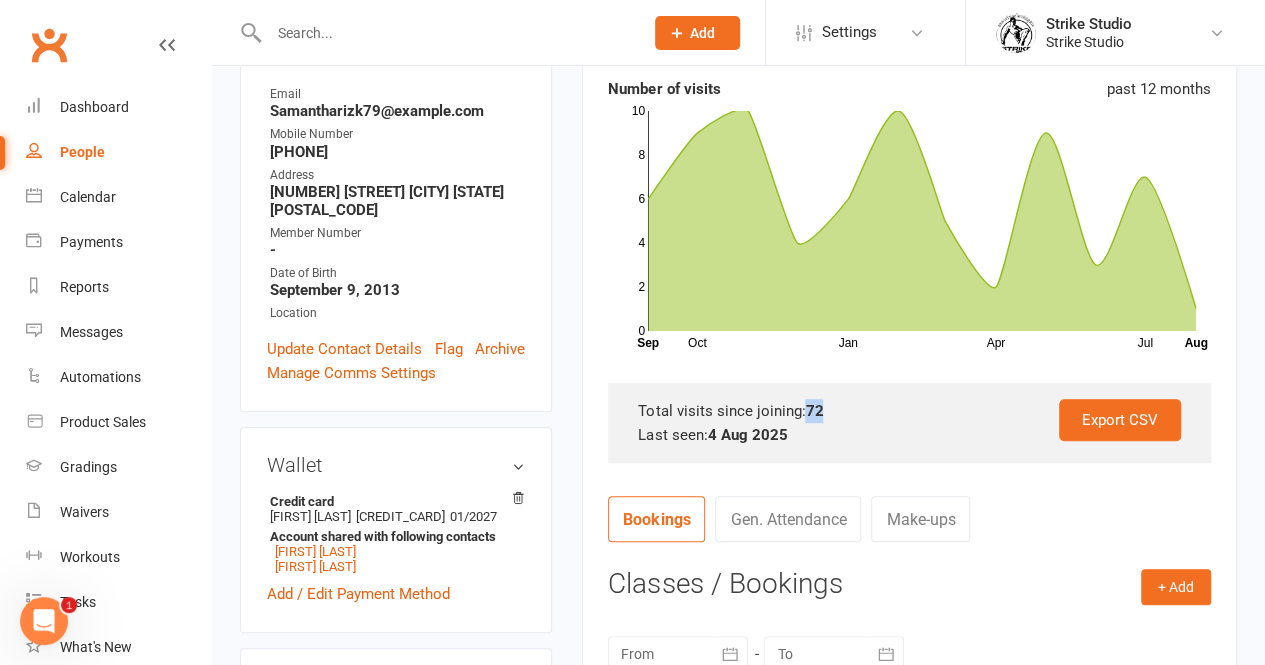 drag, startPoint x: 803, startPoint y: 406, endPoint x: 832, endPoint y: 406, distance: 29 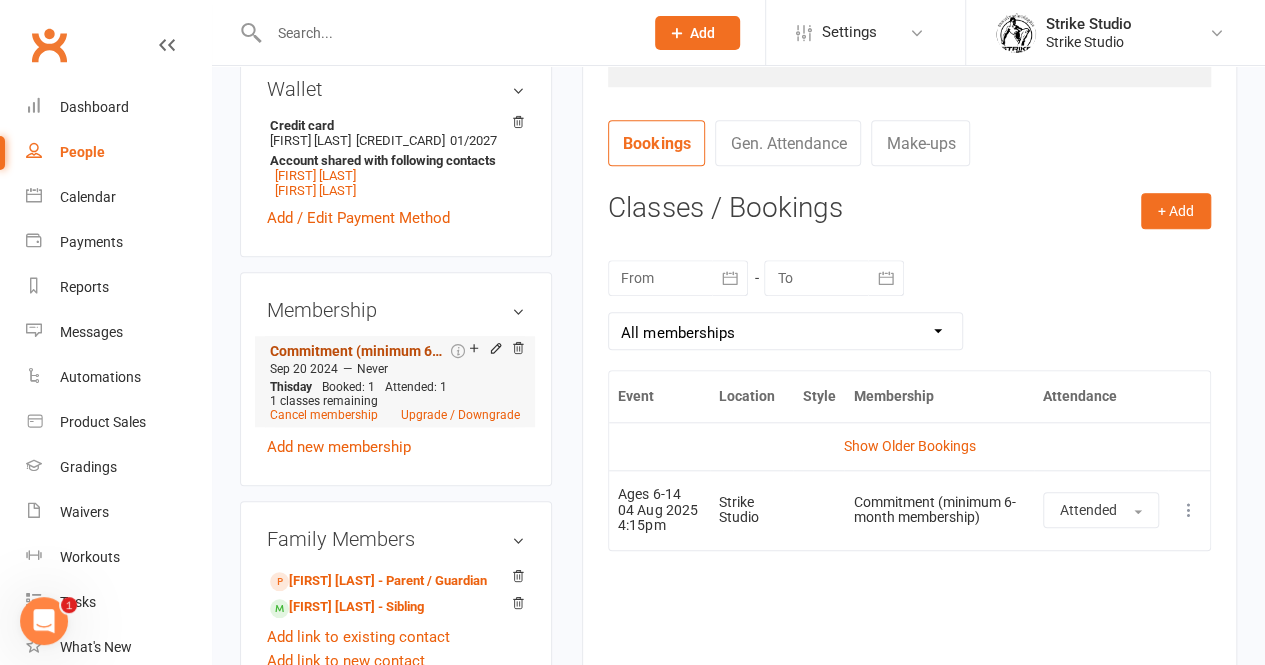 scroll, scrollTop: 763, scrollLeft: 0, axis: vertical 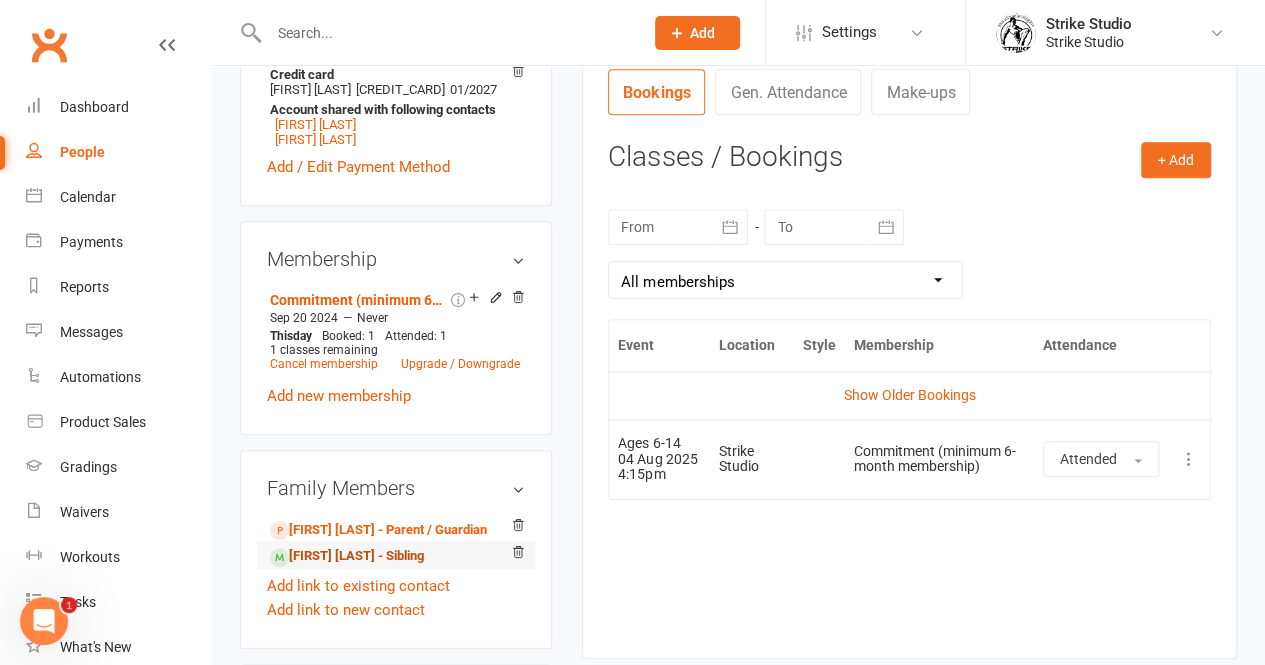 click on "Ajay Rizk - Sibling" at bounding box center (347, 556) 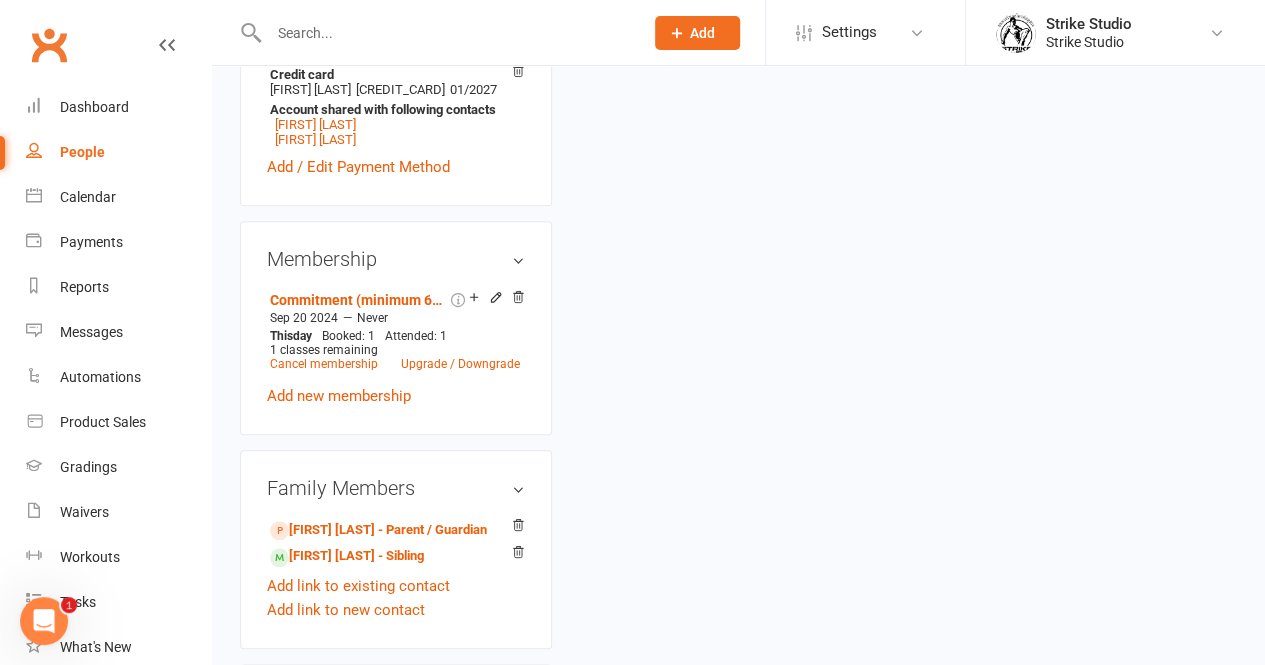 scroll, scrollTop: 0, scrollLeft: 0, axis: both 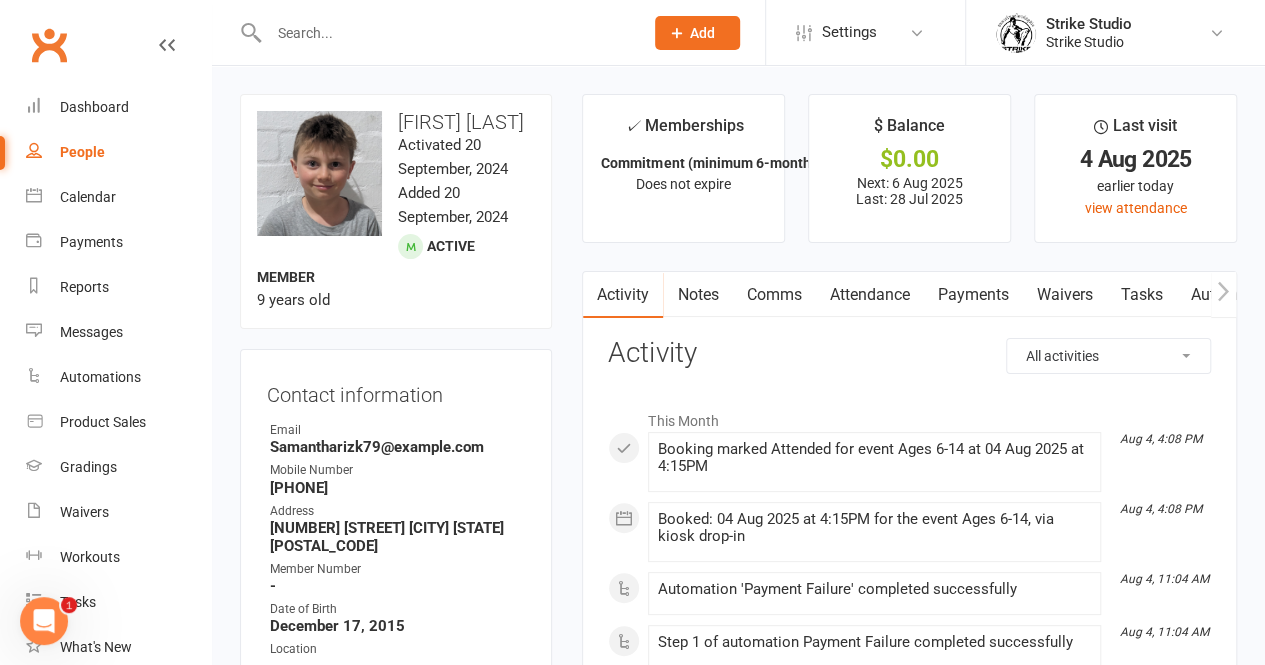 click on "Attendance" at bounding box center (869, 295) 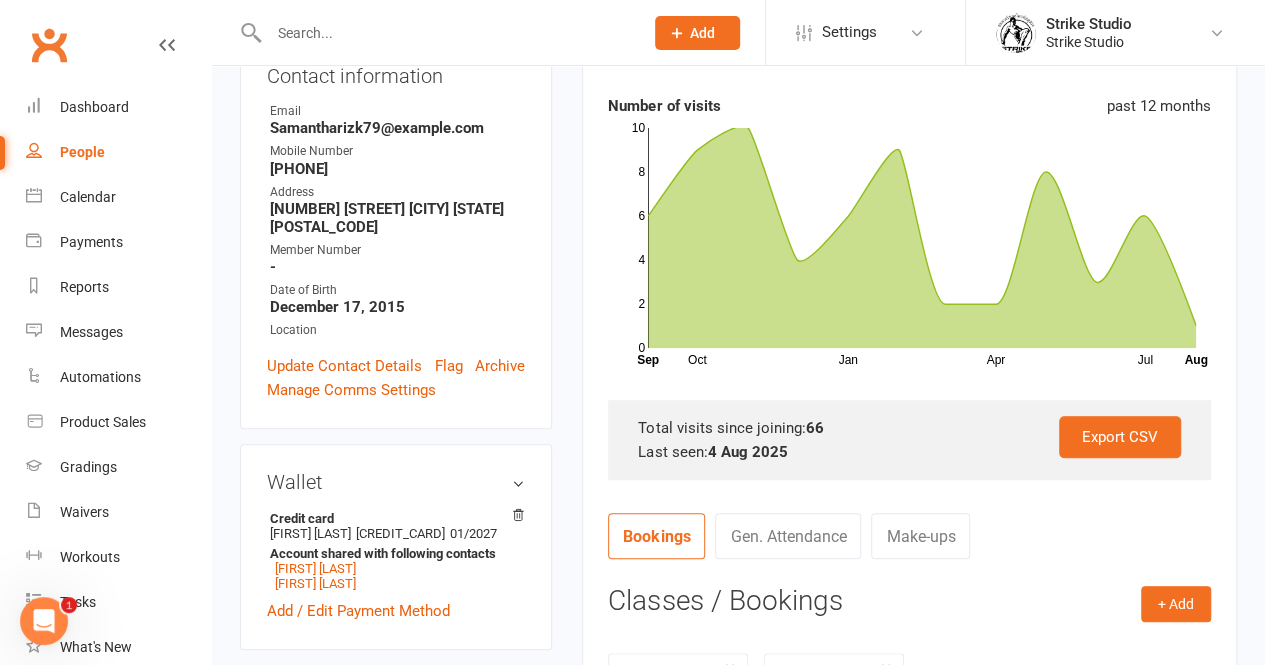 scroll, scrollTop: 318, scrollLeft: 0, axis: vertical 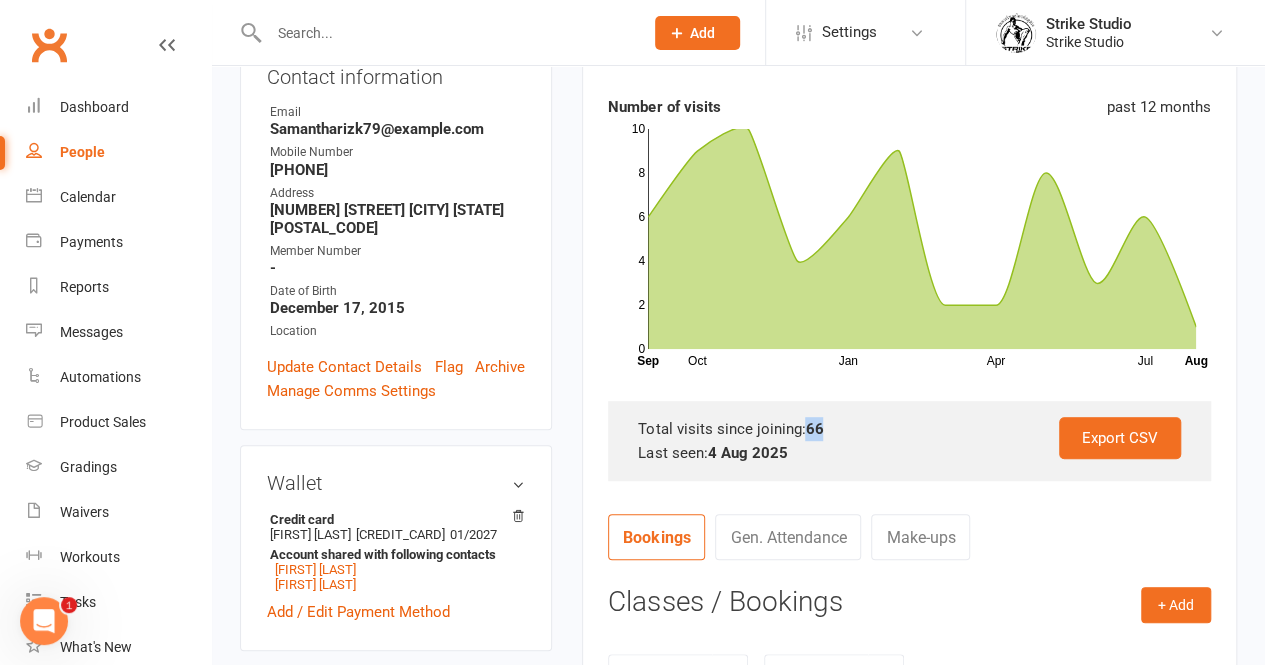 drag, startPoint x: 803, startPoint y: 420, endPoint x: 832, endPoint y: 421, distance: 29.017237 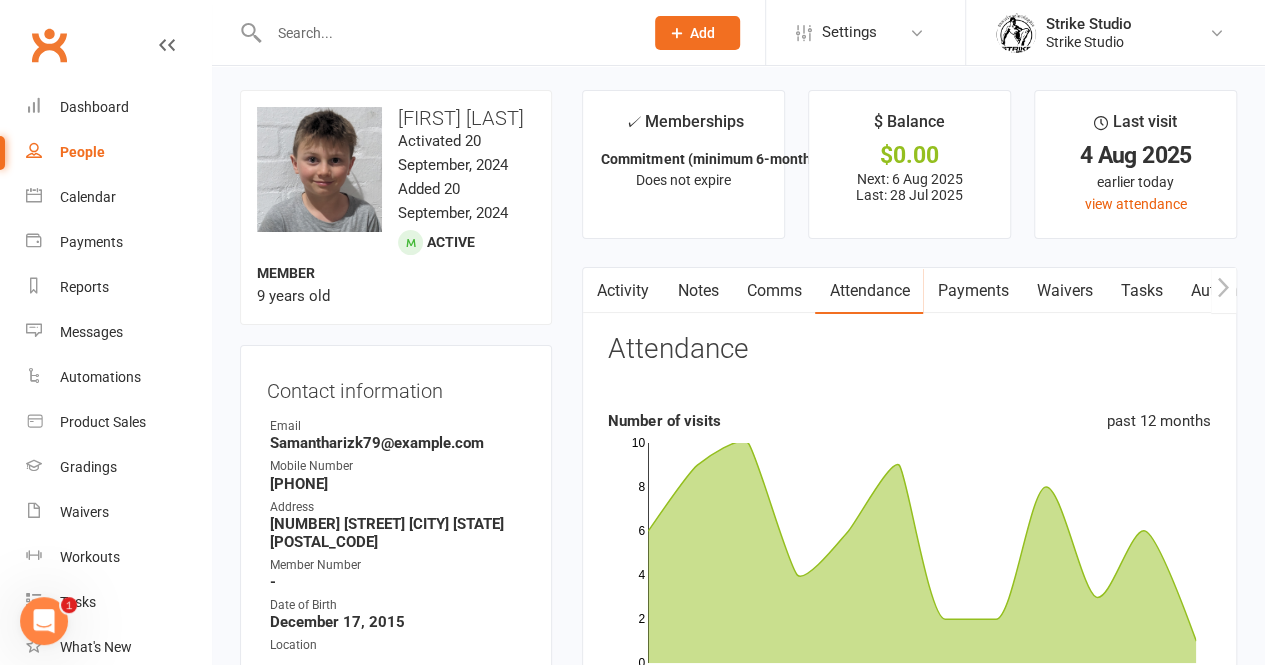 scroll, scrollTop: 0, scrollLeft: 0, axis: both 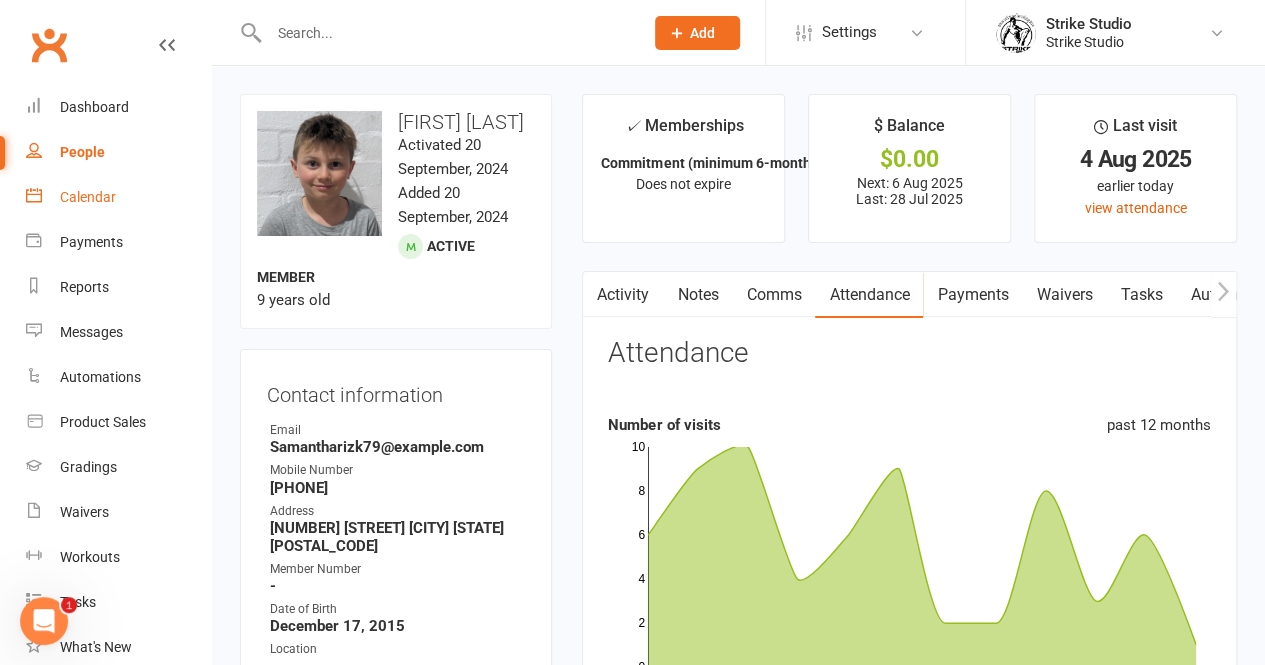 click on "Calendar" at bounding box center (88, 197) 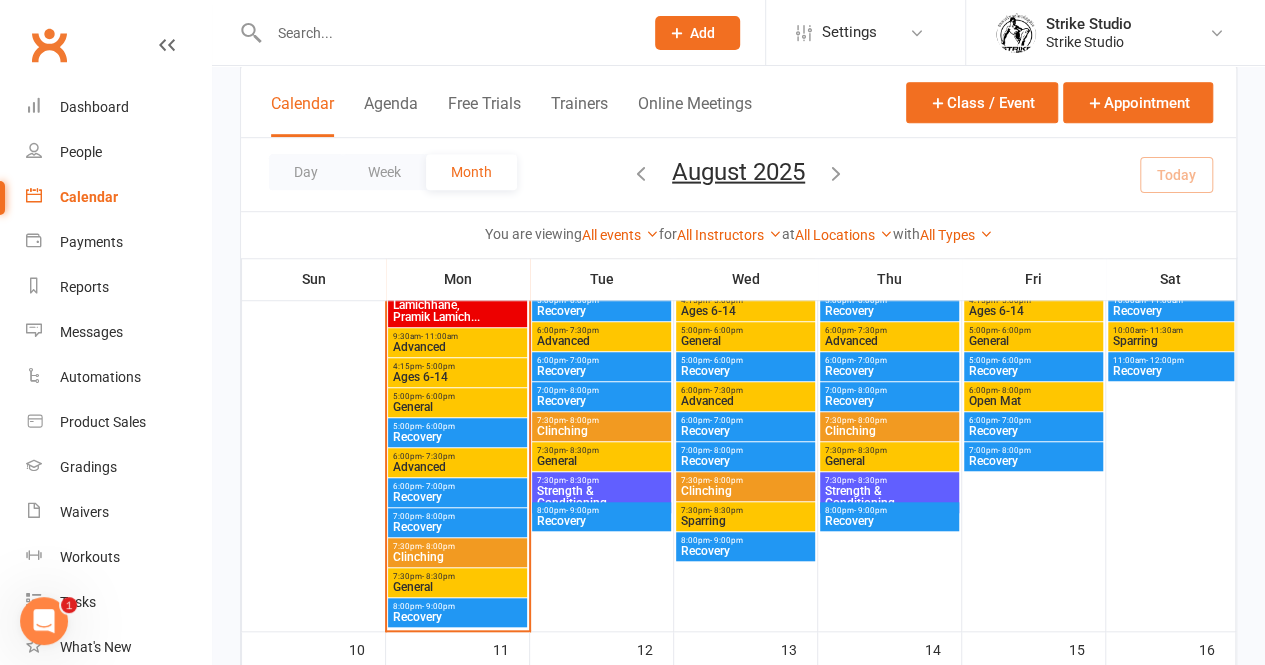 scroll, scrollTop: 493, scrollLeft: 0, axis: vertical 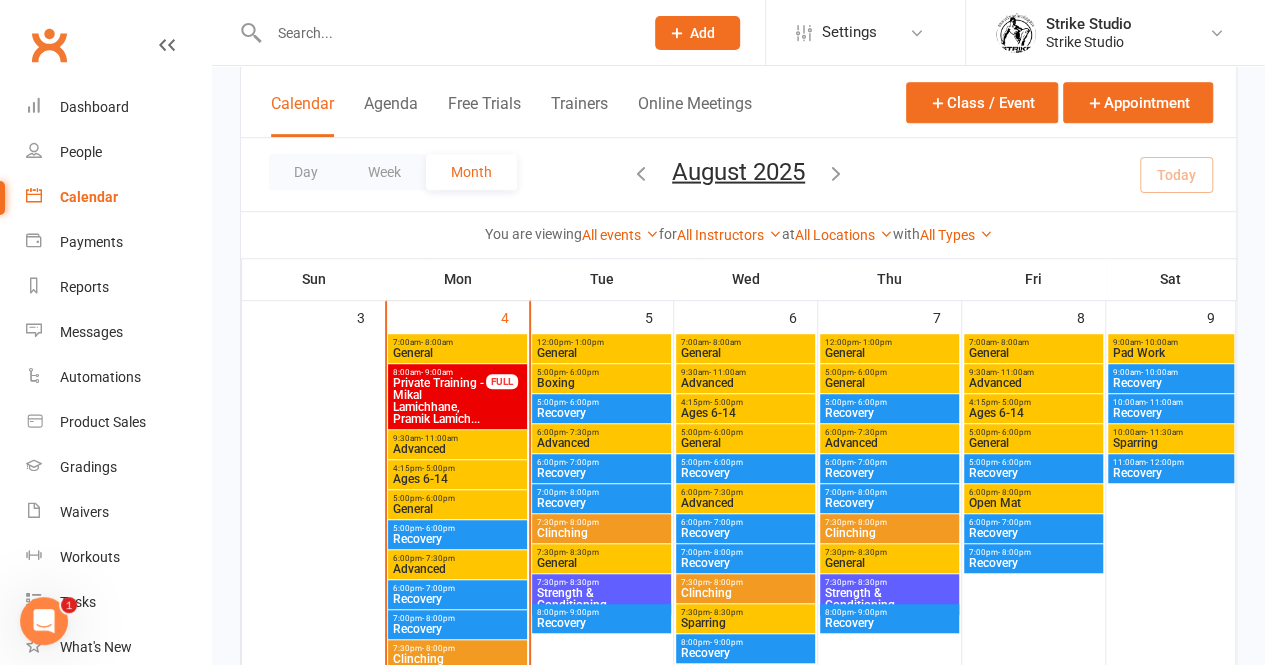 click on "General" at bounding box center (889, 383) 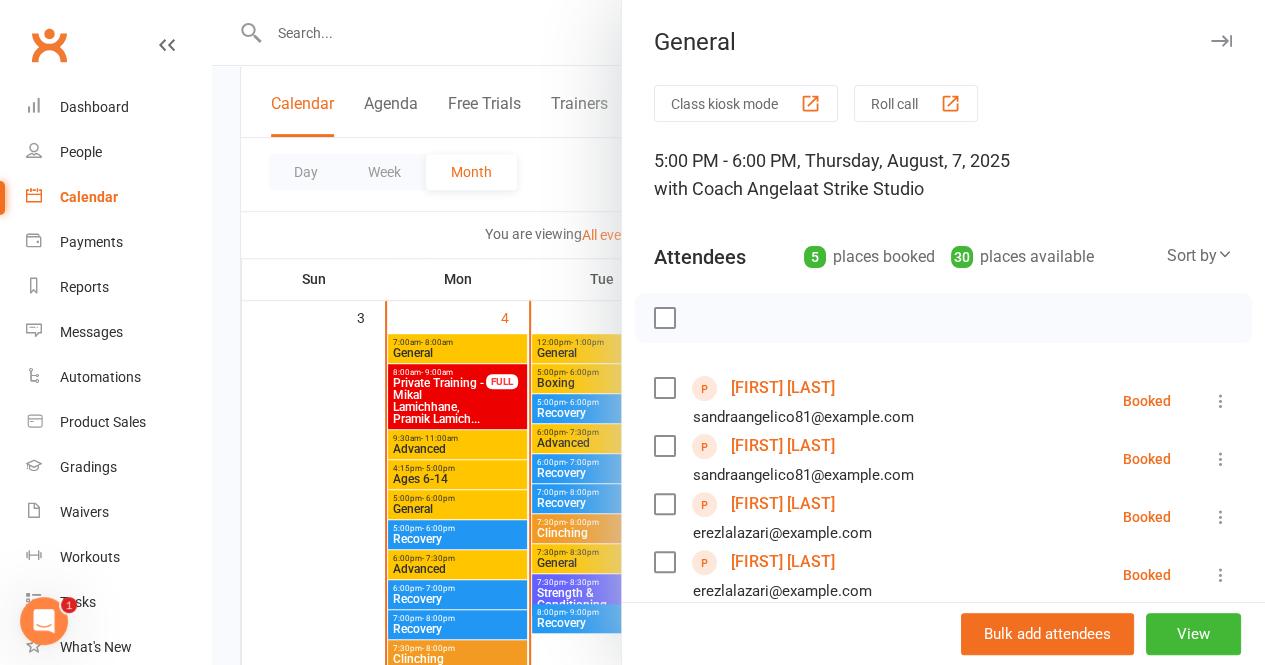 click on "Oli Lalazaro" at bounding box center [783, 562] 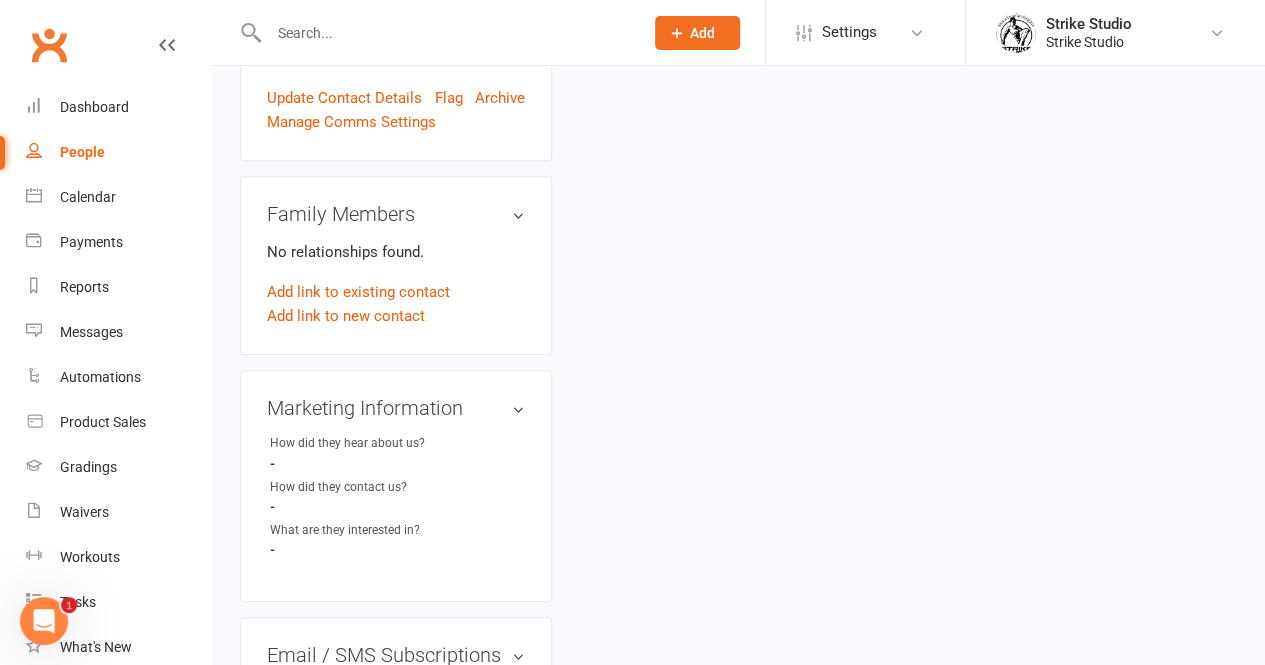 scroll, scrollTop: 0, scrollLeft: 0, axis: both 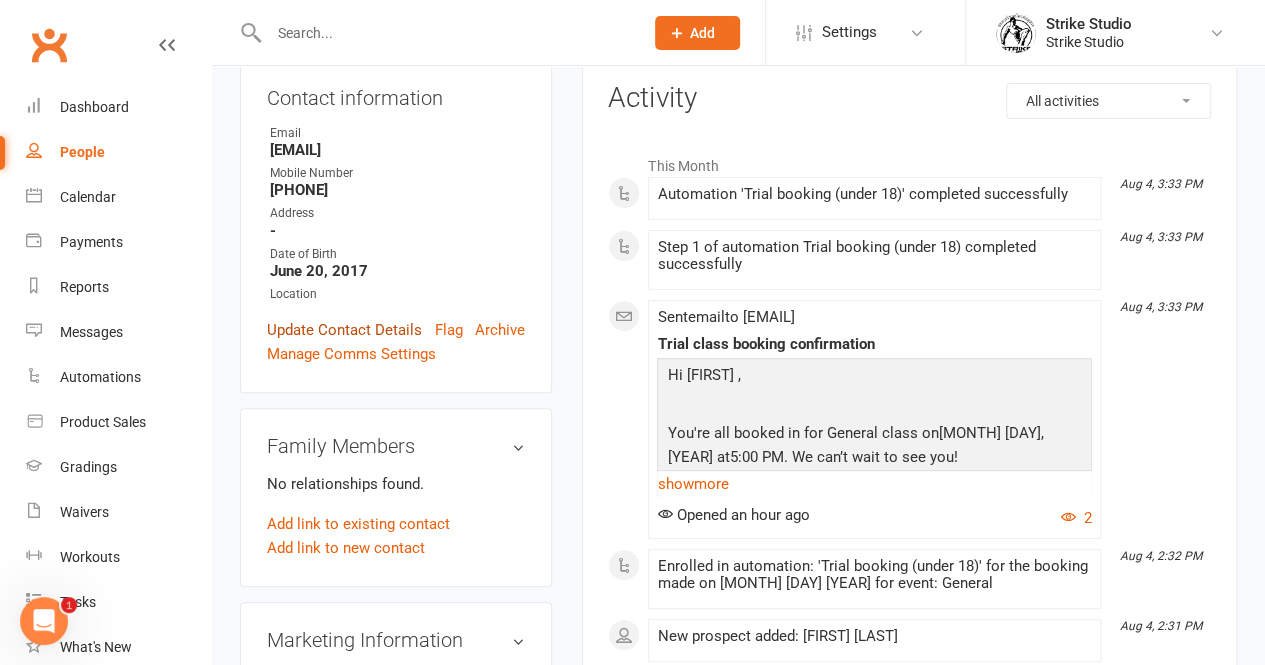 click on "Update Contact Details" at bounding box center (344, 330) 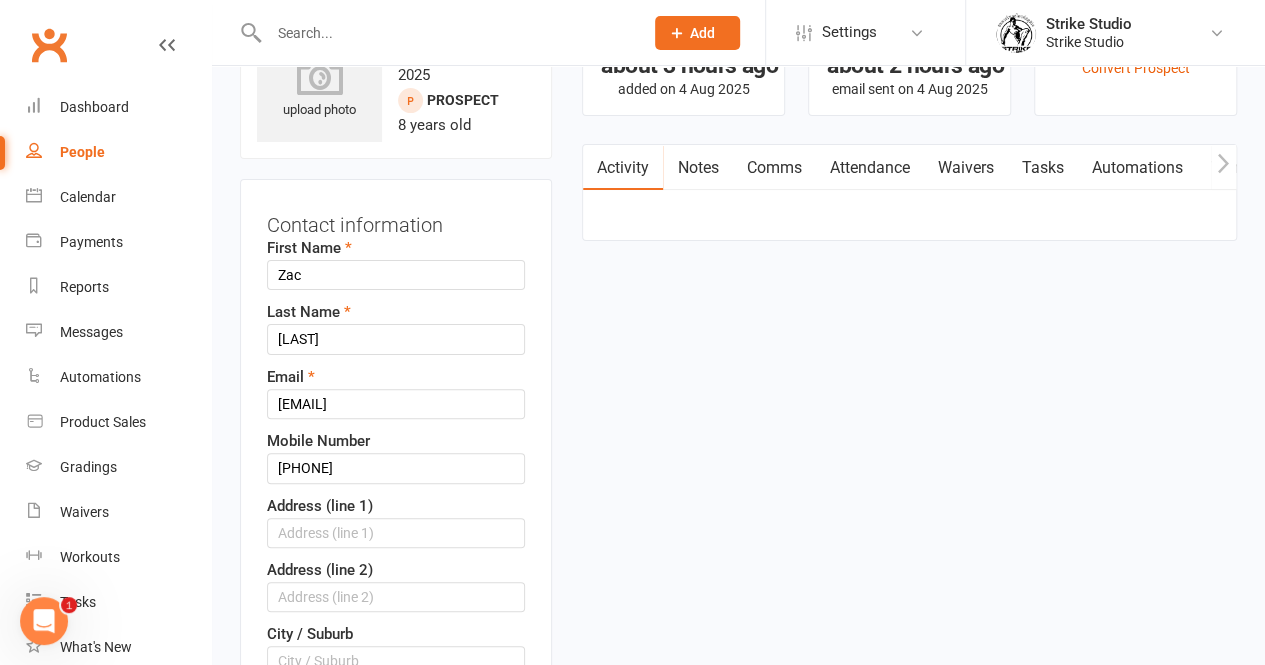 scroll, scrollTop: 441, scrollLeft: 0, axis: vertical 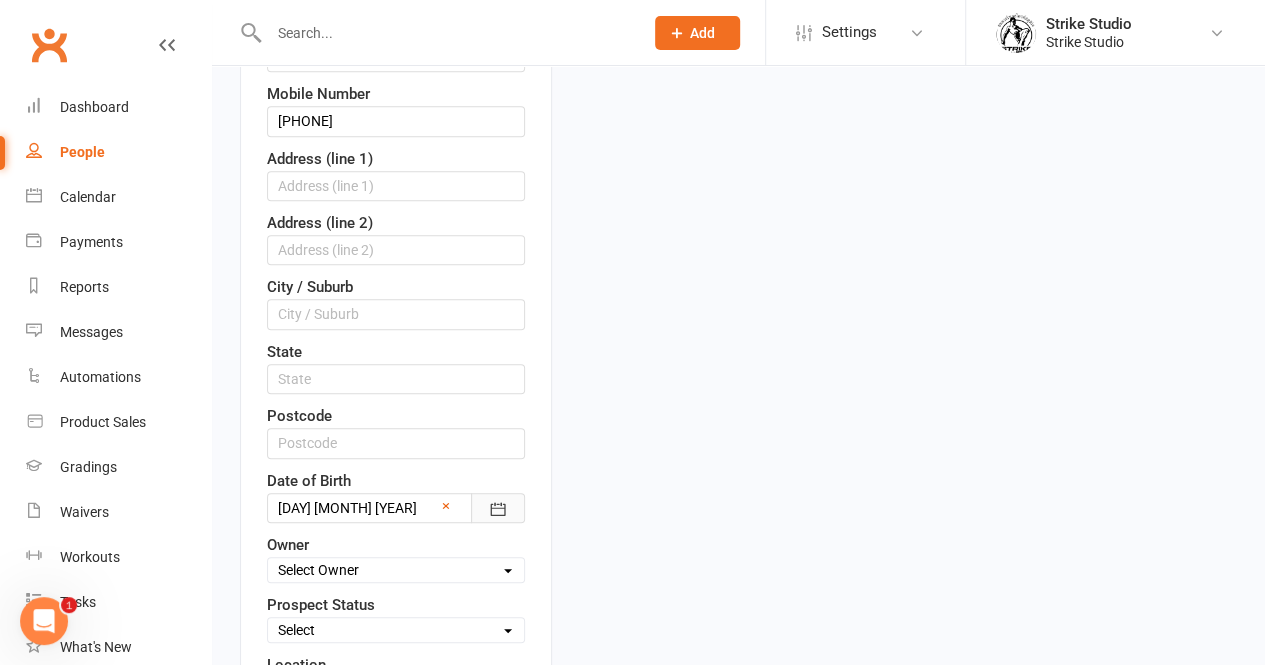 click 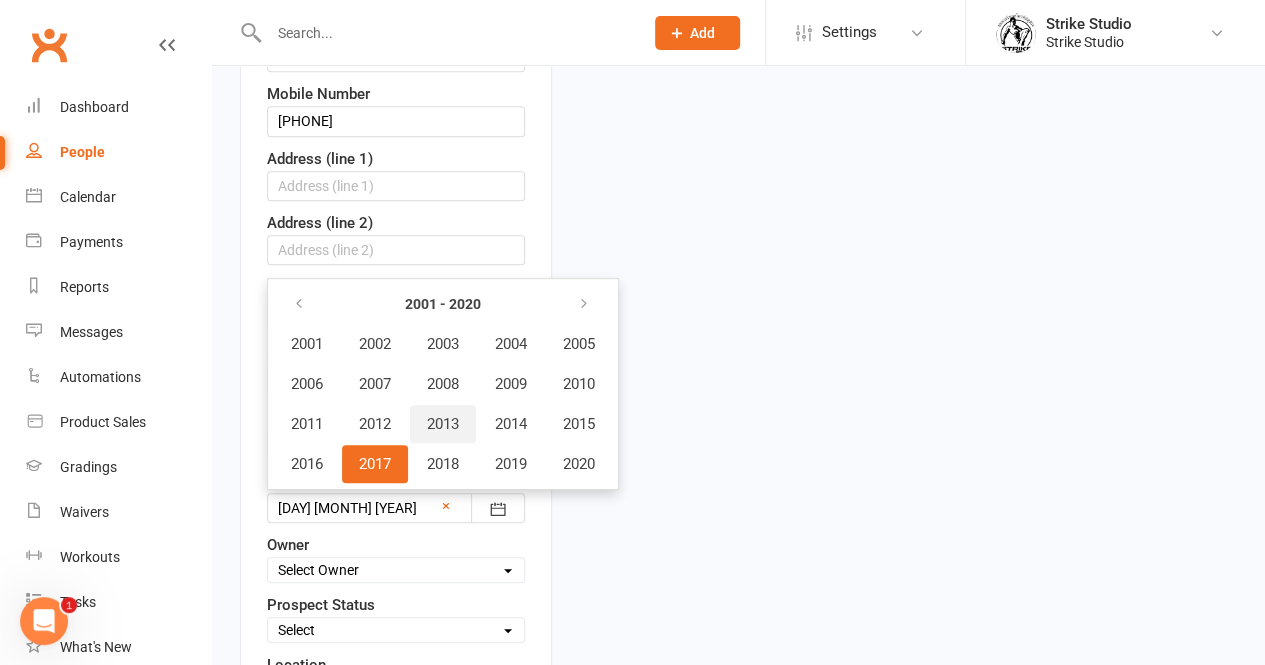 click on "2013" at bounding box center (443, 424) 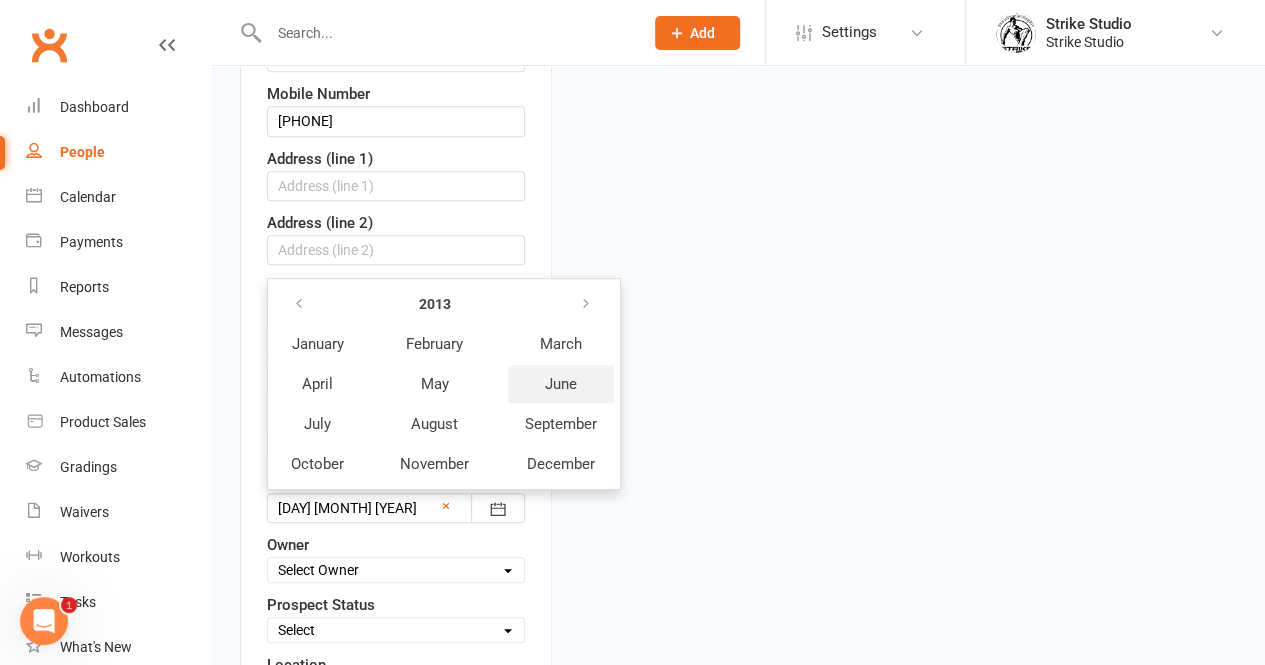click on "June" at bounding box center [561, 384] 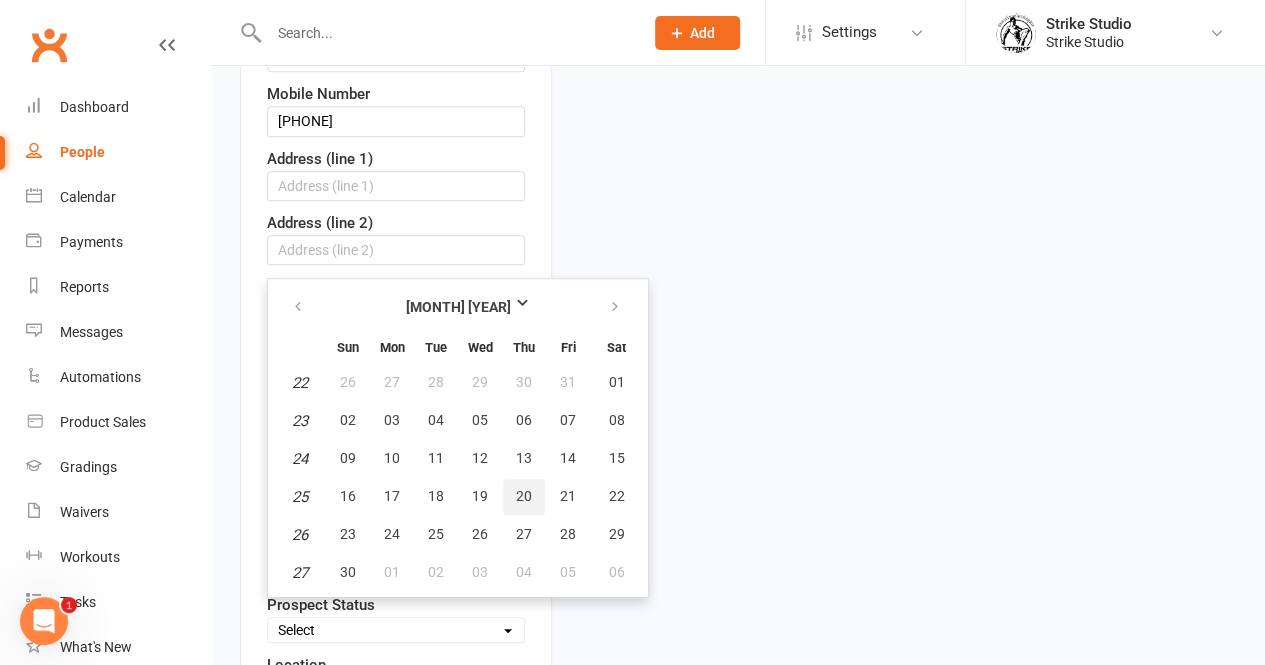 click on "20" at bounding box center [524, 496] 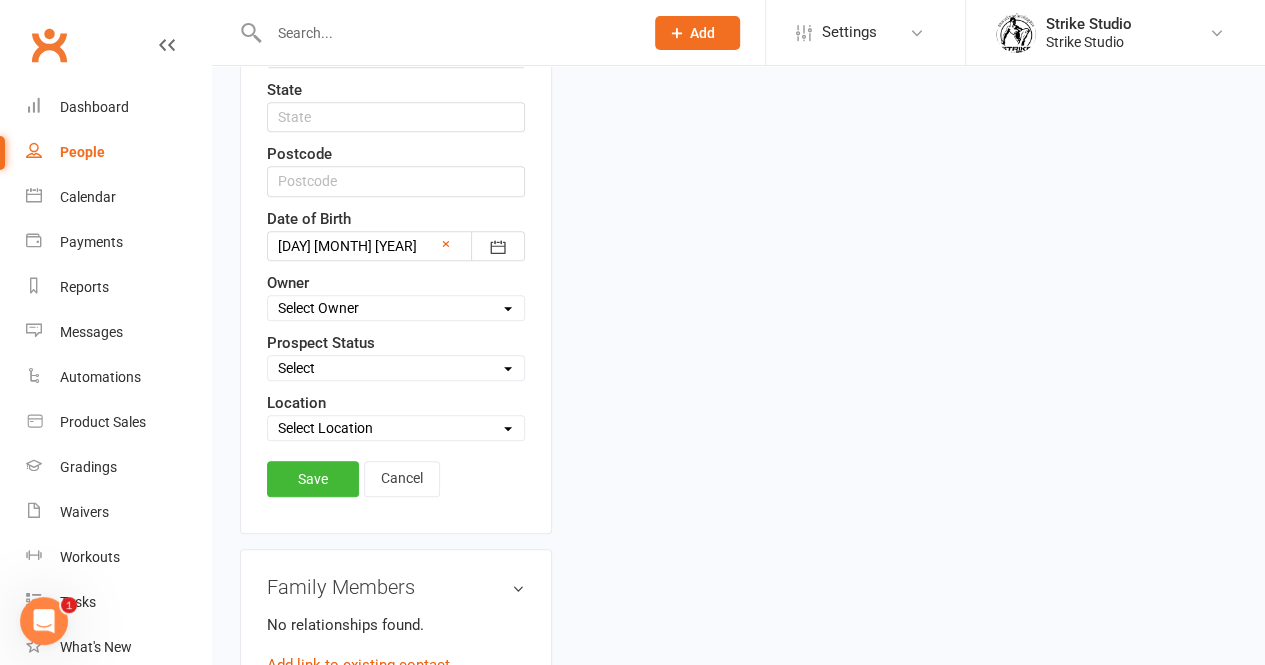 scroll, scrollTop: 757, scrollLeft: 0, axis: vertical 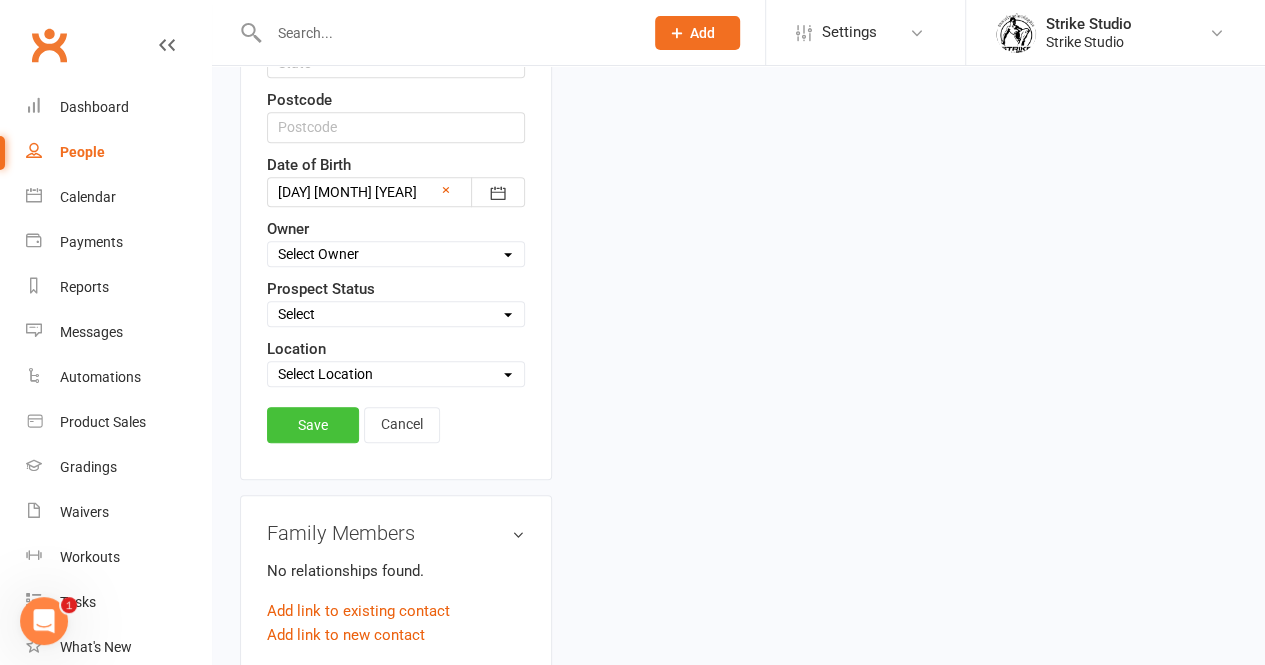 click on "Save" at bounding box center [313, 425] 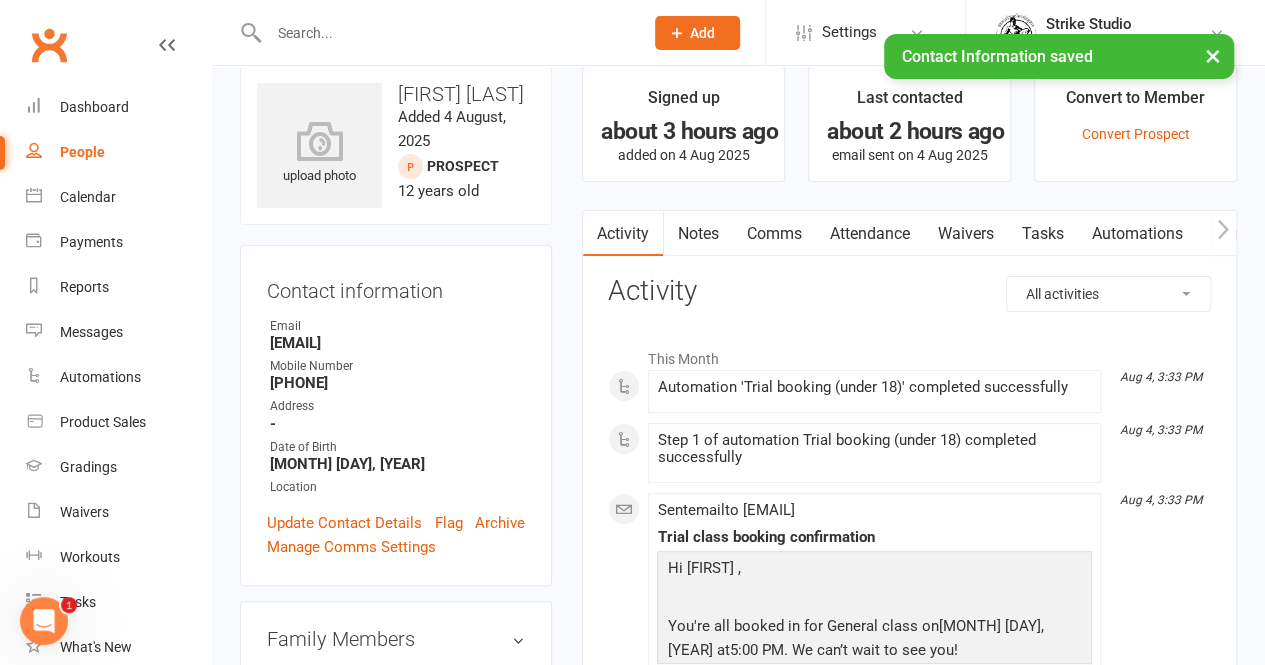 scroll, scrollTop: 0, scrollLeft: 0, axis: both 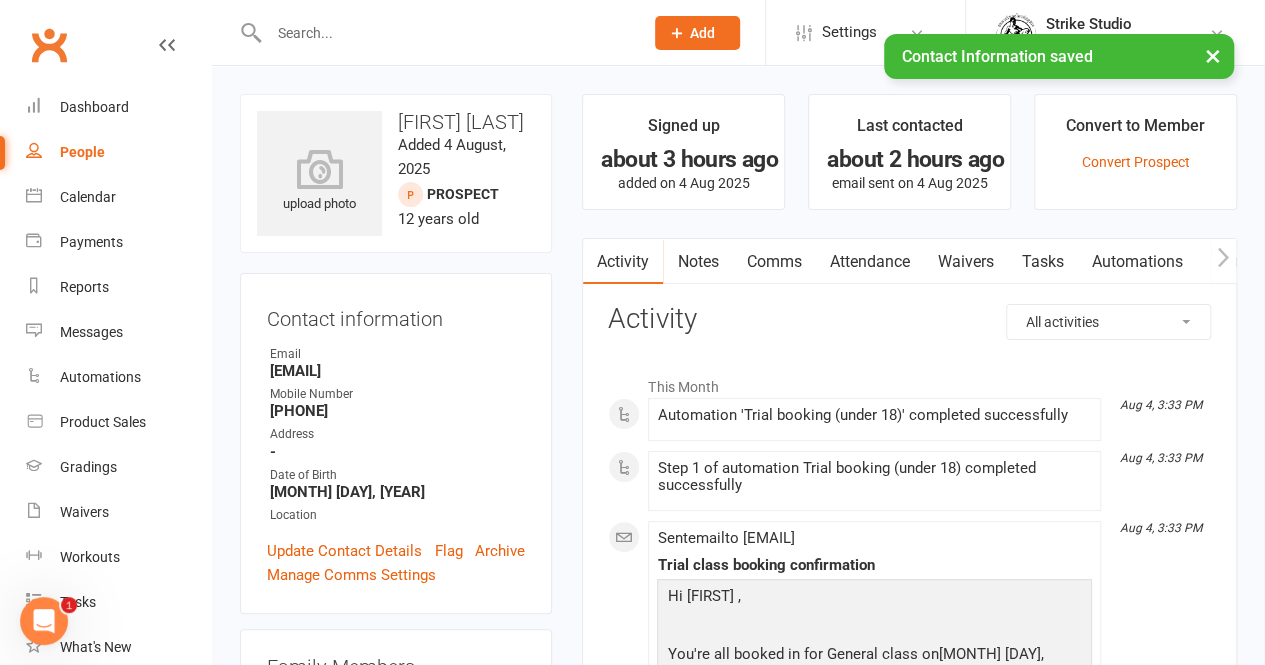 click on "Contact information Owner   Email  sandraangelico81@gmail.com
Mobile Number  0402098203
Address  -
Date of Birth  June 20, 2013
Location
Update Contact Details Flag Archive Manage Comms Settings" at bounding box center (396, 443) 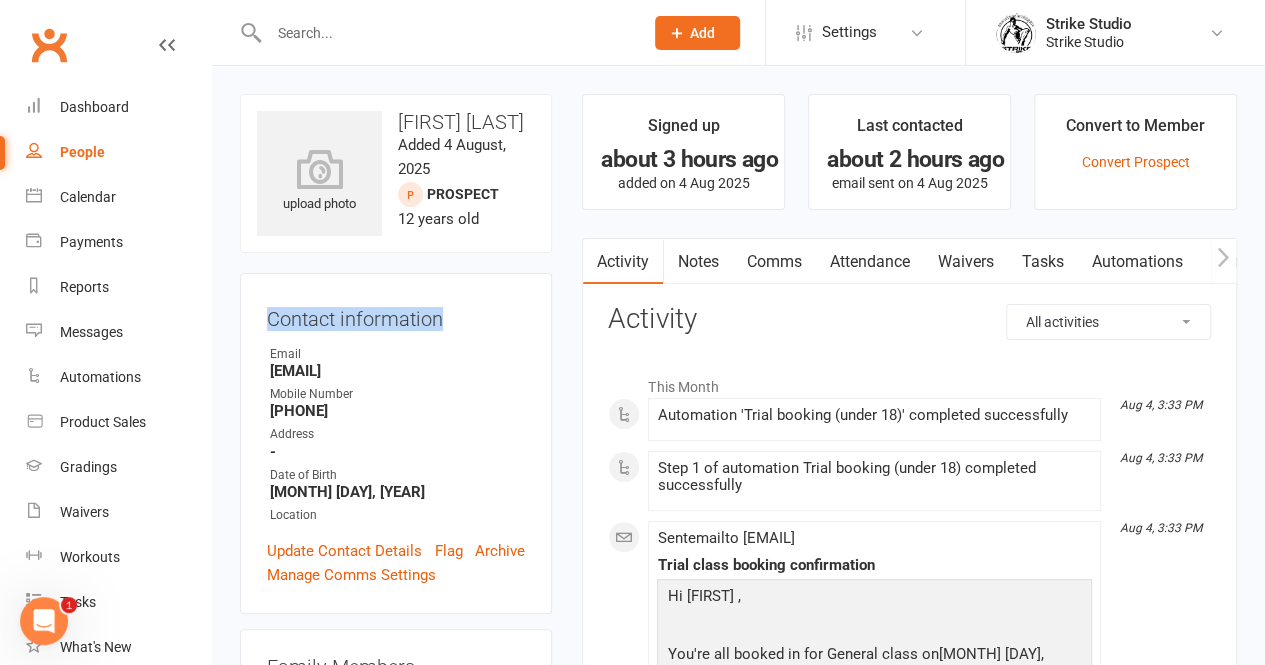 drag, startPoint x: 453, startPoint y: 315, endPoint x: 272, endPoint y: 315, distance: 181 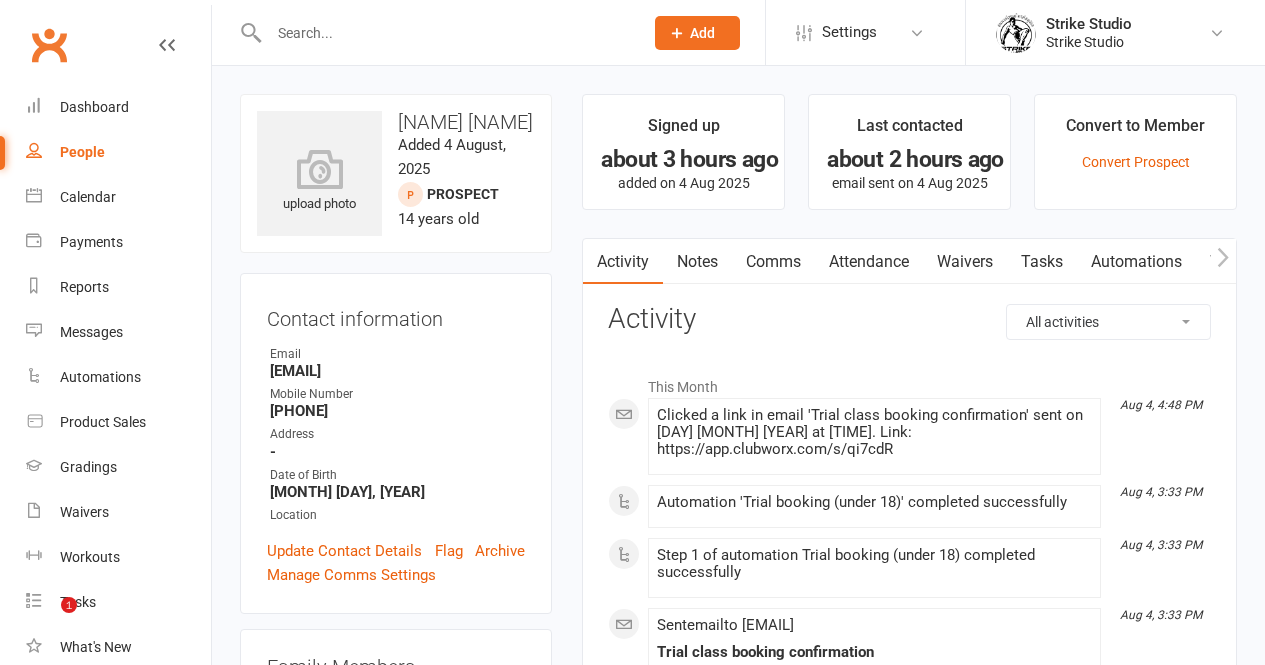 scroll, scrollTop: 0, scrollLeft: 0, axis: both 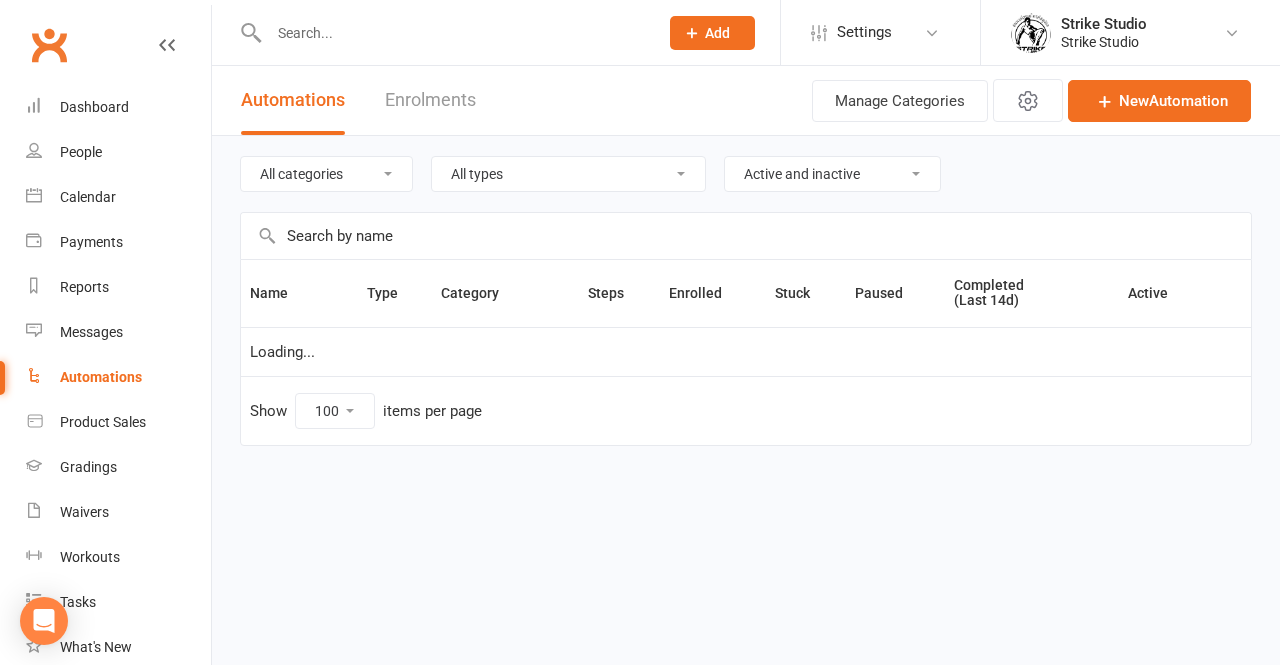 select on "100" 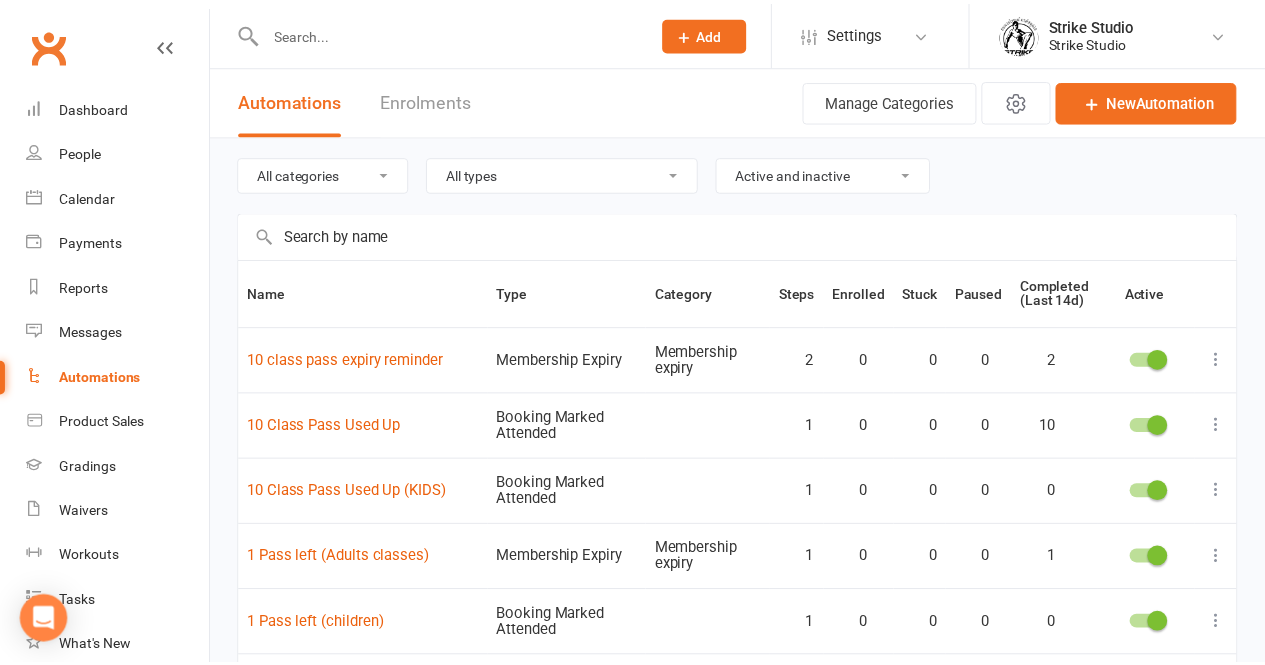 scroll, scrollTop: 0, scrollLeft: 0, axis: both 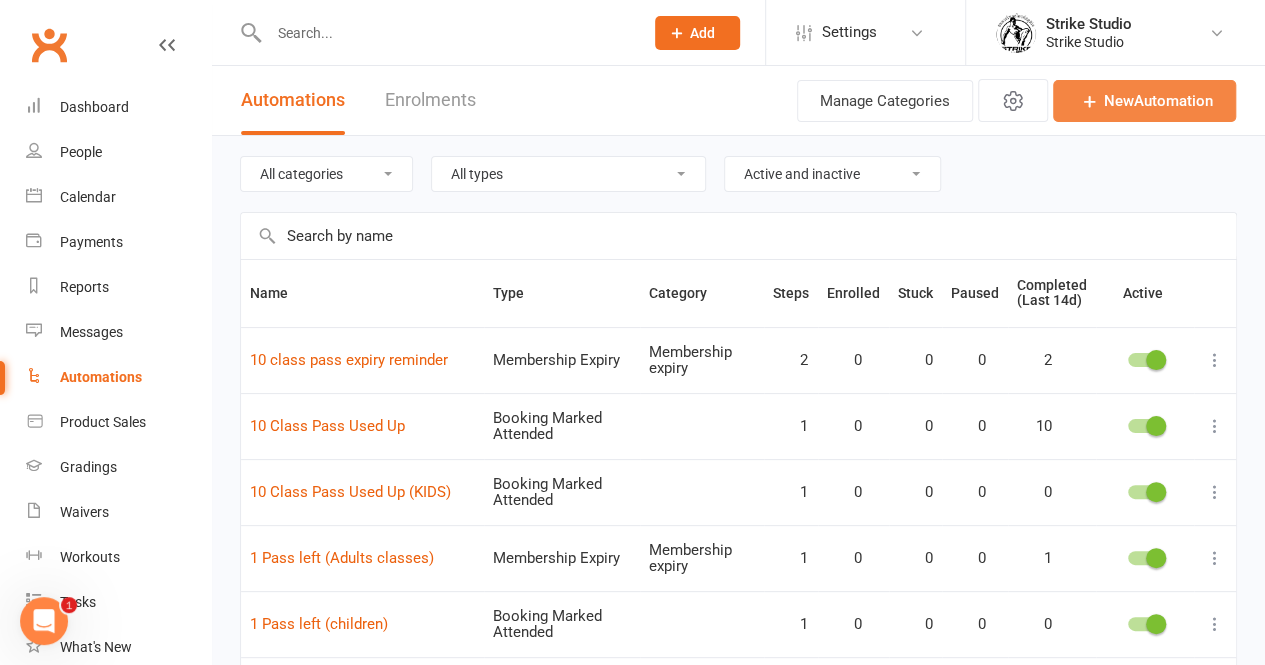 click at bounding box center [1090, 101] 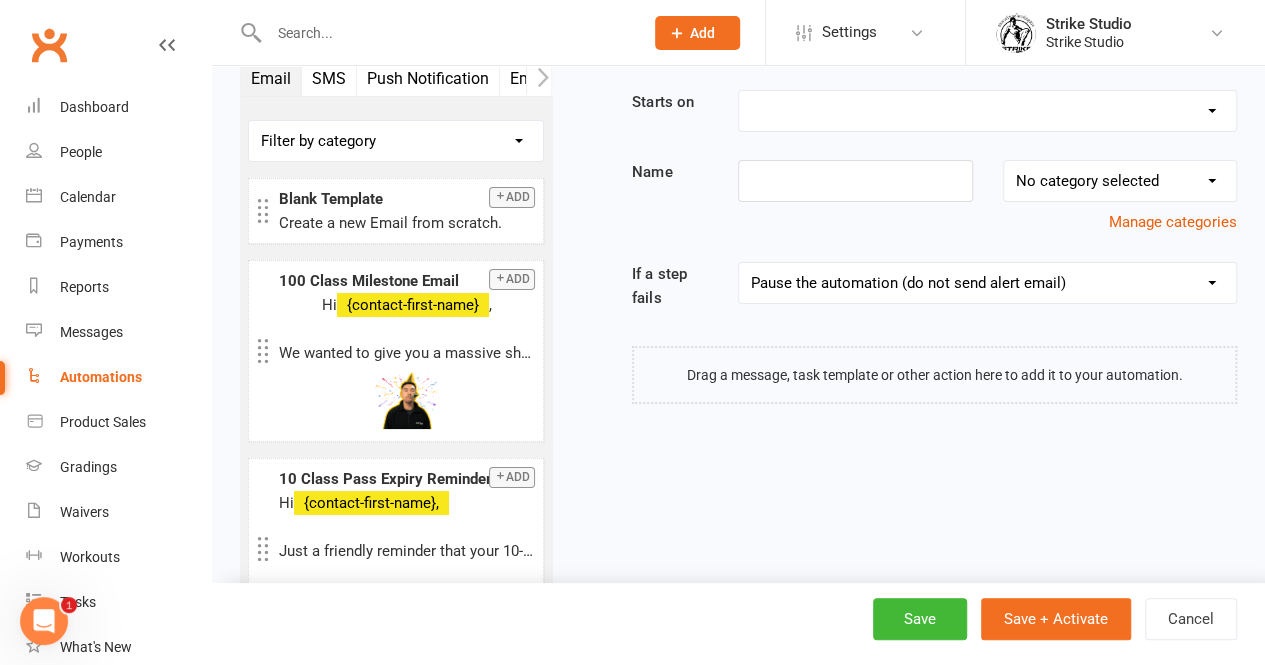 scroll, scrollTop: 0, scrollLeft: 0, axis: both 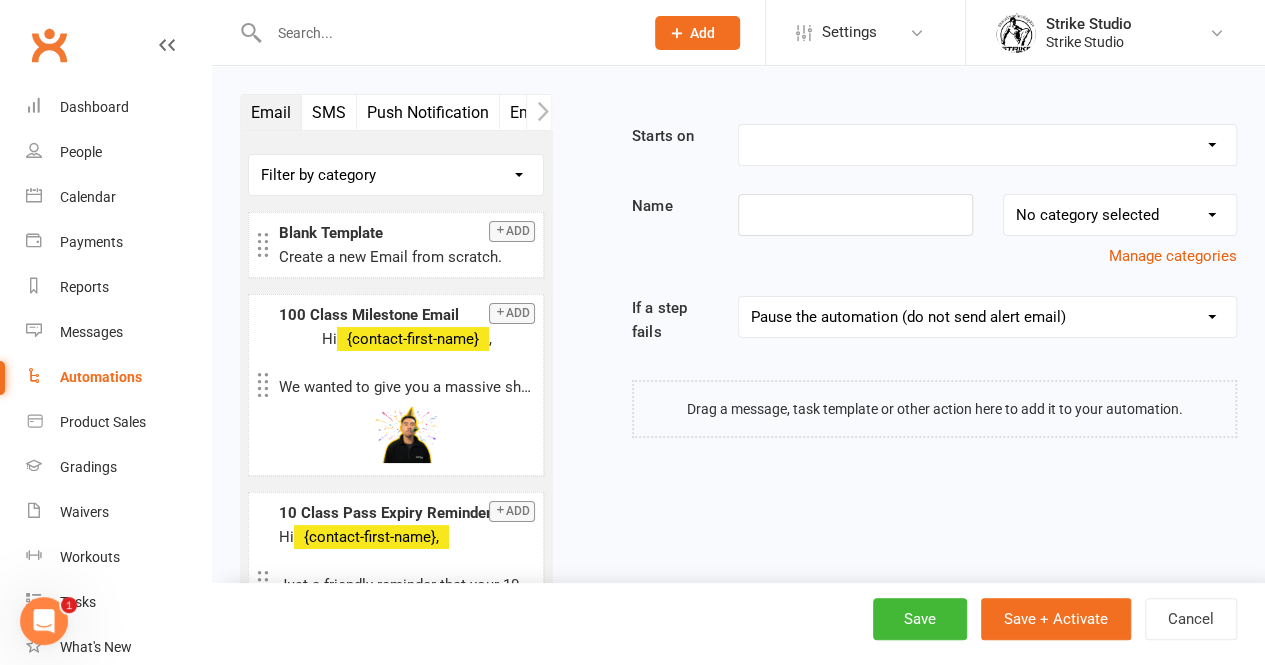 click on "Booking Cancelled Booking Due Booking Late-Cancelled Booking Marked Absent Booking Marked Attended Contact Added to Event Waitlist Contact Birthday Converted to Member Credit Card Expiry Days Since Last Attendance Days Since Last Mobile App Activity End of Suspension Enrolled in Martial Arts Style First Class Attended First Class Due General Attendance Marked Manual Enrolment Member Added Member First Activated Member Promoted / Graded Membership Added Membership Cancelled Membership Due to Start Membership Expiry Non-attending Contact Added Payment Due Payment Failure Payment Paid Prospect Added Prospect Status Changed Signed Waiver Approved Single Booking Created Start of Suspension Suspension Added Workout Performed" at bounding box center [987, 145] 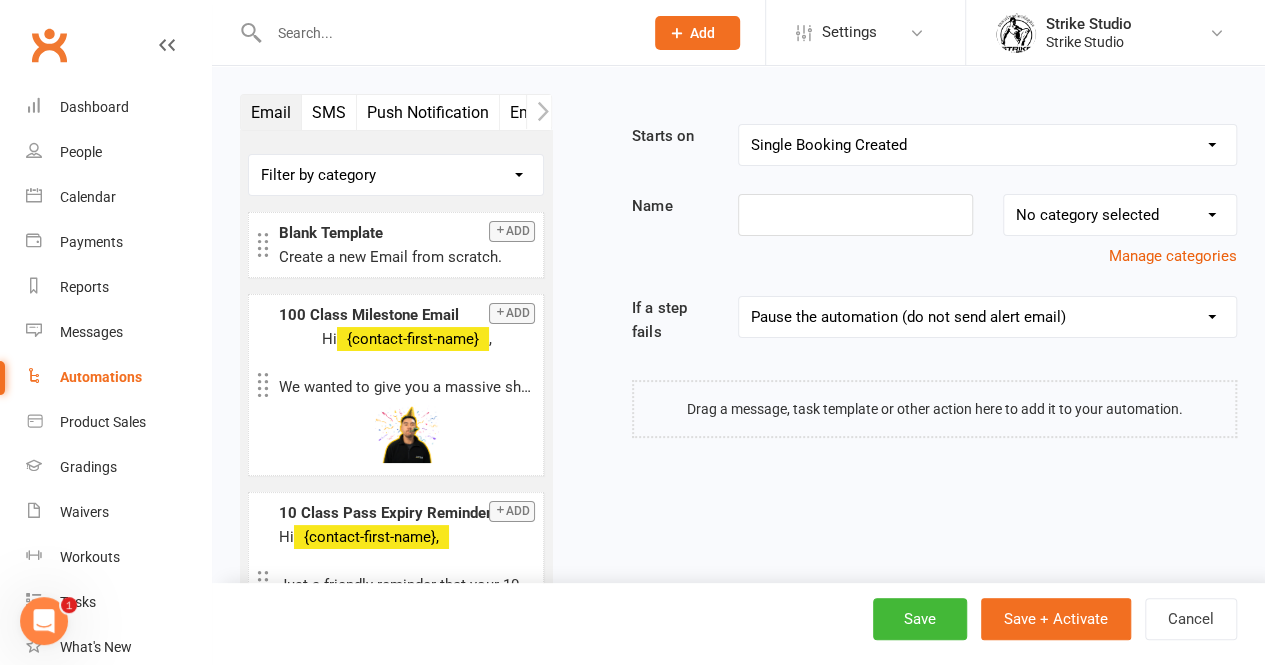 click on "Booking Cancelled Booking Due Booking Late-Cancelled Booking Marked Absent Booking Marked Attended Contact Added to Event Waitlist Contact Birthday Converted to Member Credit Card Expiry Days Since Last Attendance Days Since Last Mobile App Activity End of Suspension Enrolled in Martial Arts Style First Class Attended First Class Due General Attendance Marked Manual Enrolment Member Added Member First Activated Member Promoted / Graded Membership Added Membership Cancelled Membership Due to Start Membership Expiry Non-attending Contact Added Payment Due Payment Failure Payment Paid Prospect Added Prospect Status Changed Signed Waiver Approved Single Booking Created Start of Suspension Suspension Added Workout Performed" at bounding box center (987, 145) 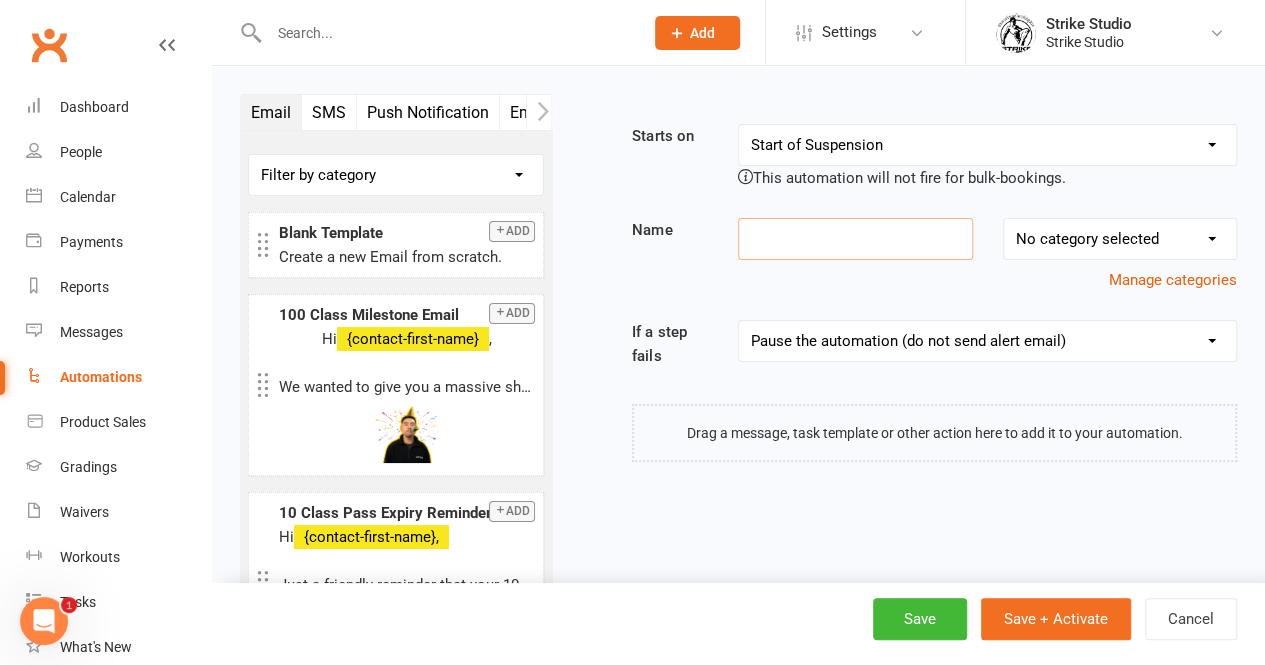 click at bounding box center [855, 239] 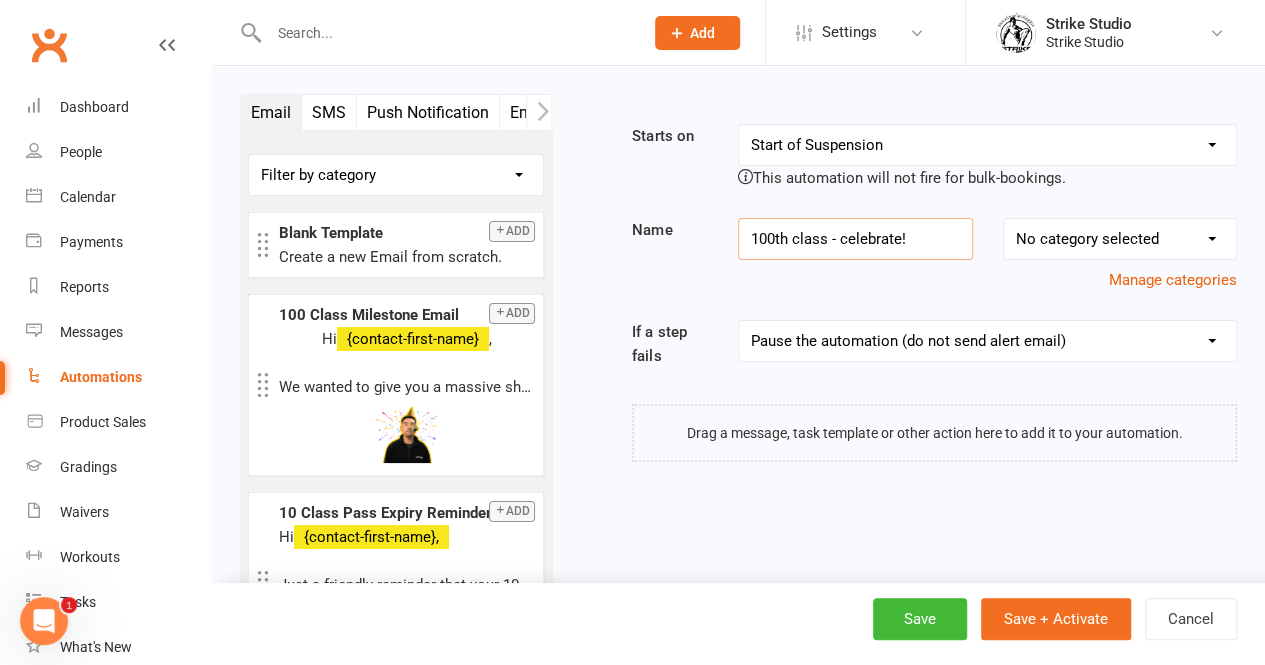 click on "100th class - celebrate!" at bounding box center [855, 239] 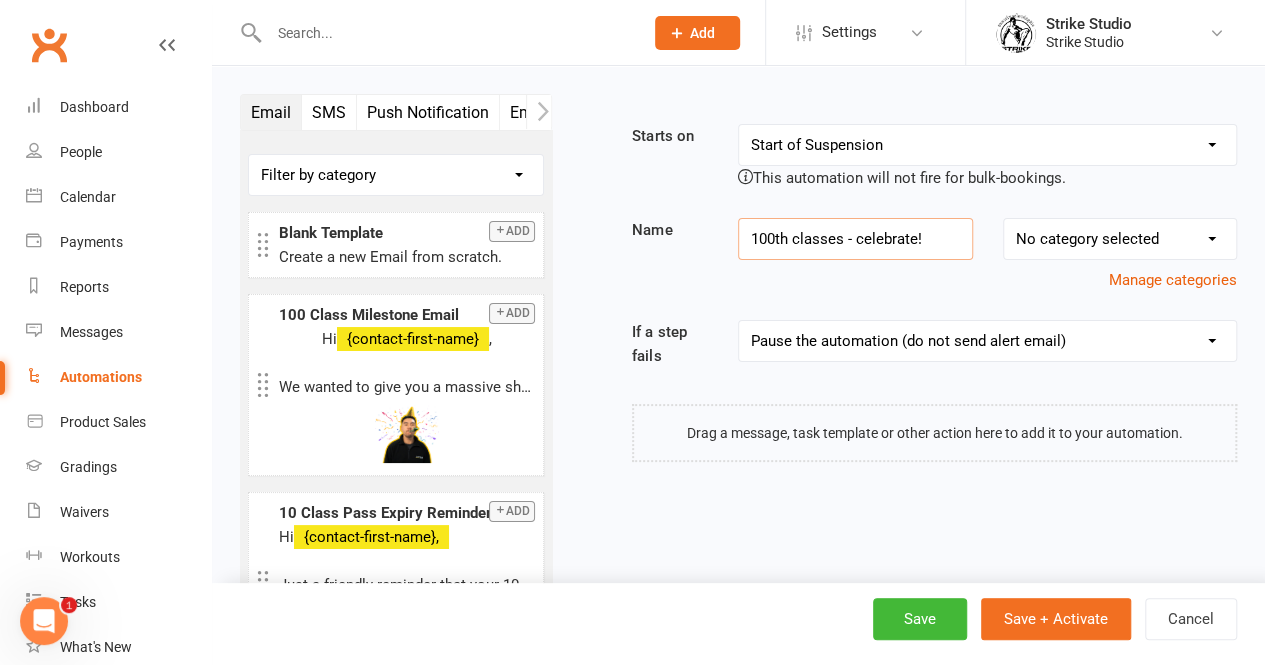 type on "100th classes - celebrate!" 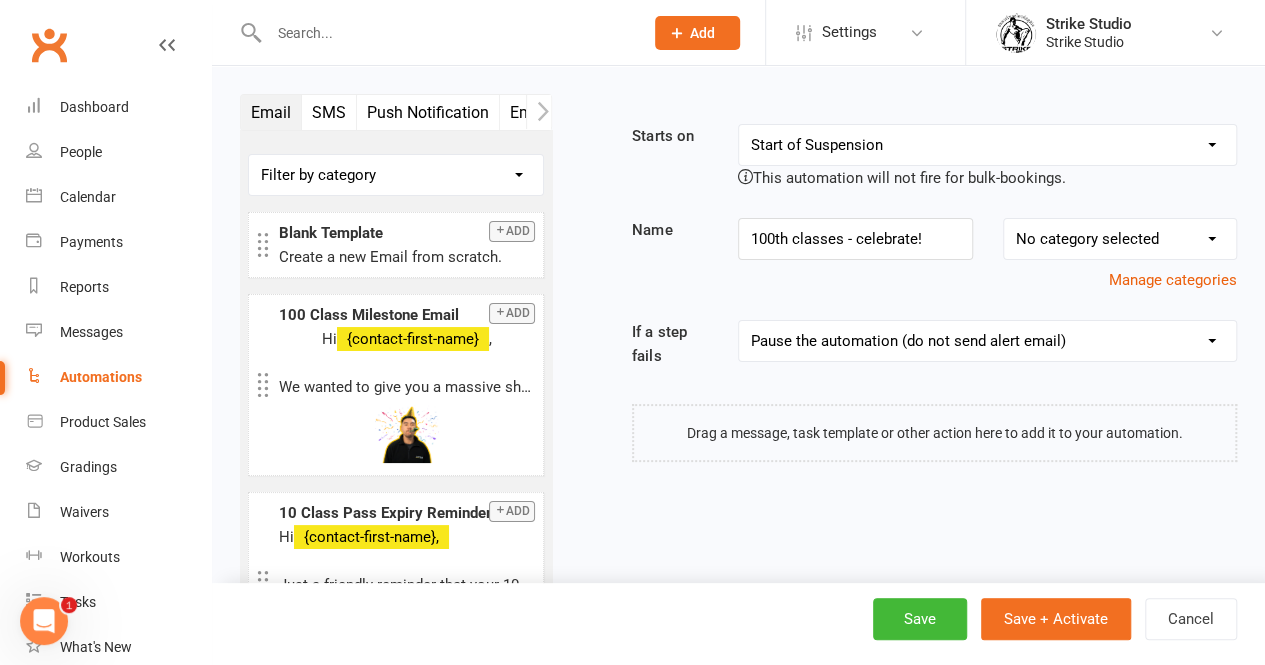 click on "No category selected App Events Membership expiry Private training Recovery Session Retention Trials" at bounding box center [1120, 239] 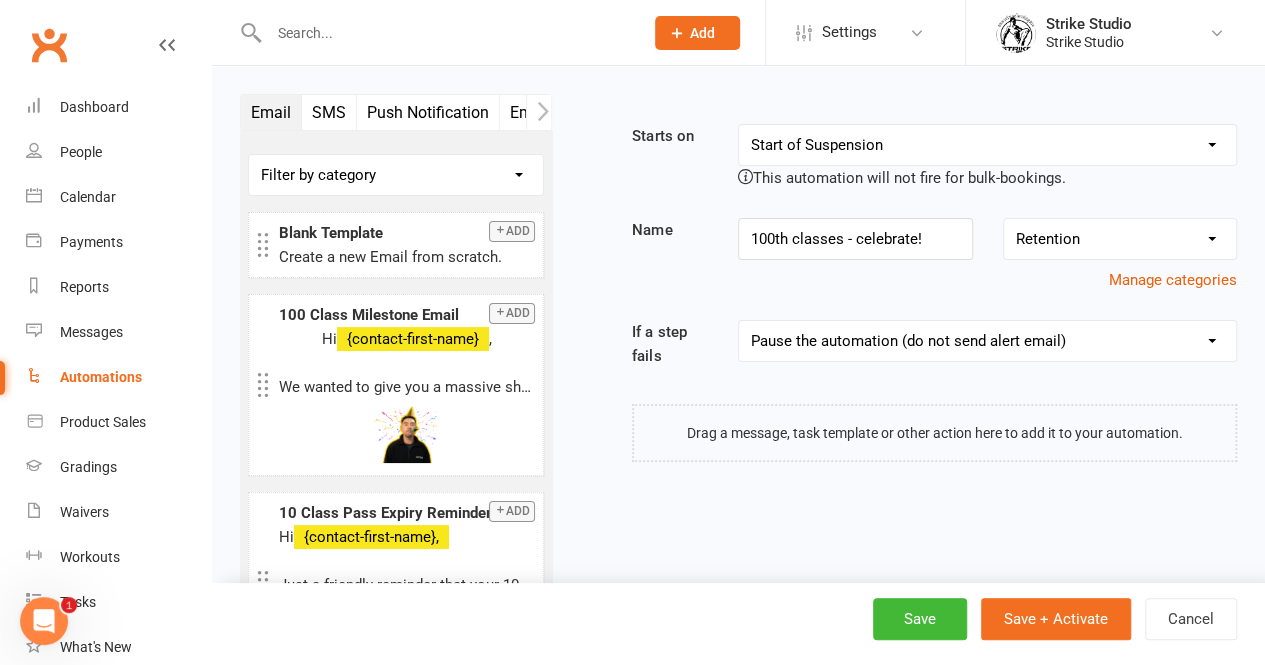 click on "No category selected App Events Membership expiry Private training Recovery Session Retention Trials" at bounding box center [1120, 239] 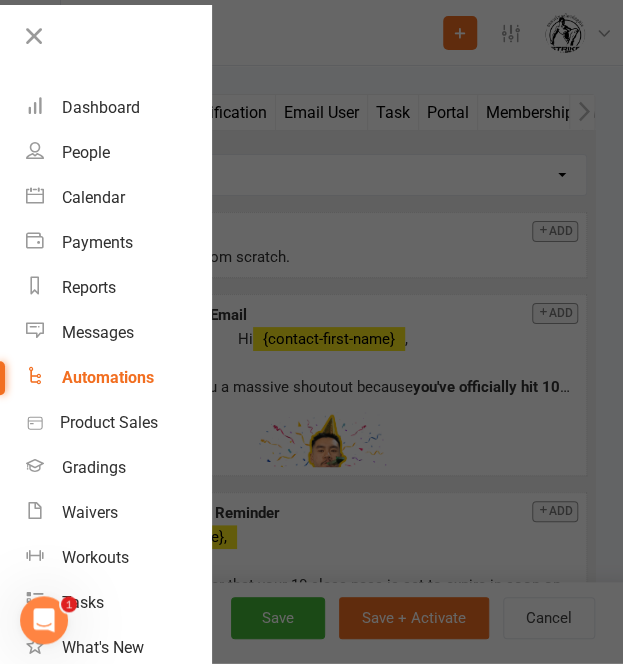 click at bounding box center [311, 332] 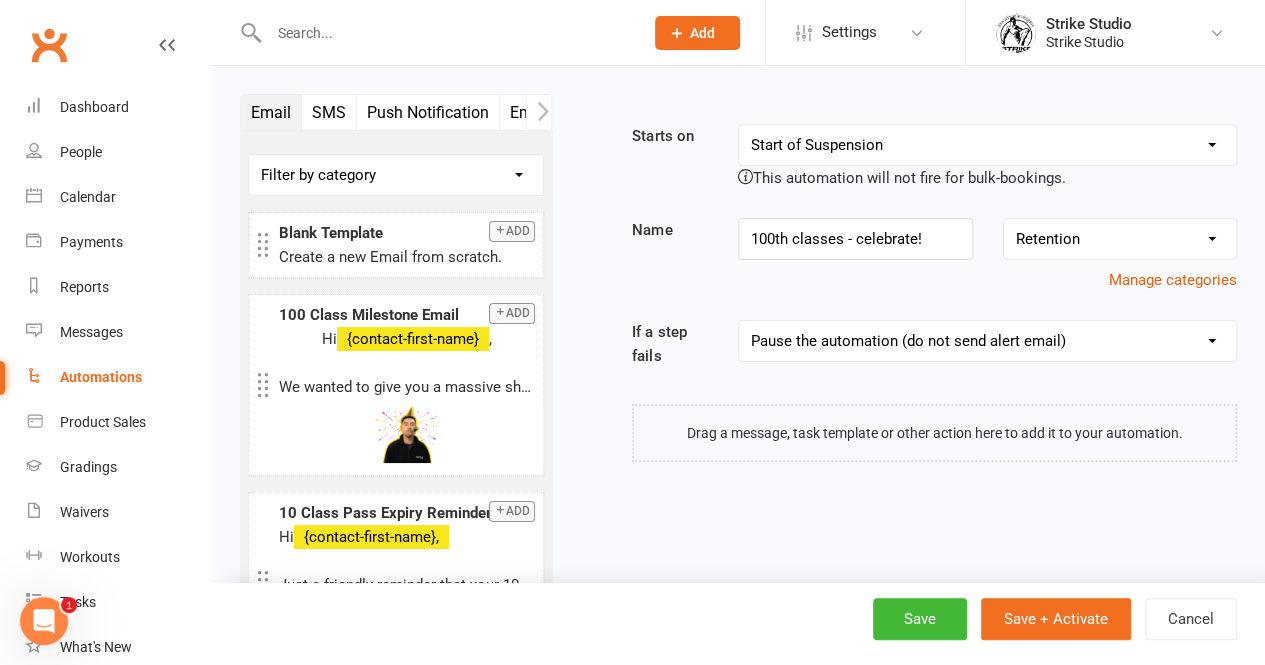 click at bounding box center (934, 433) 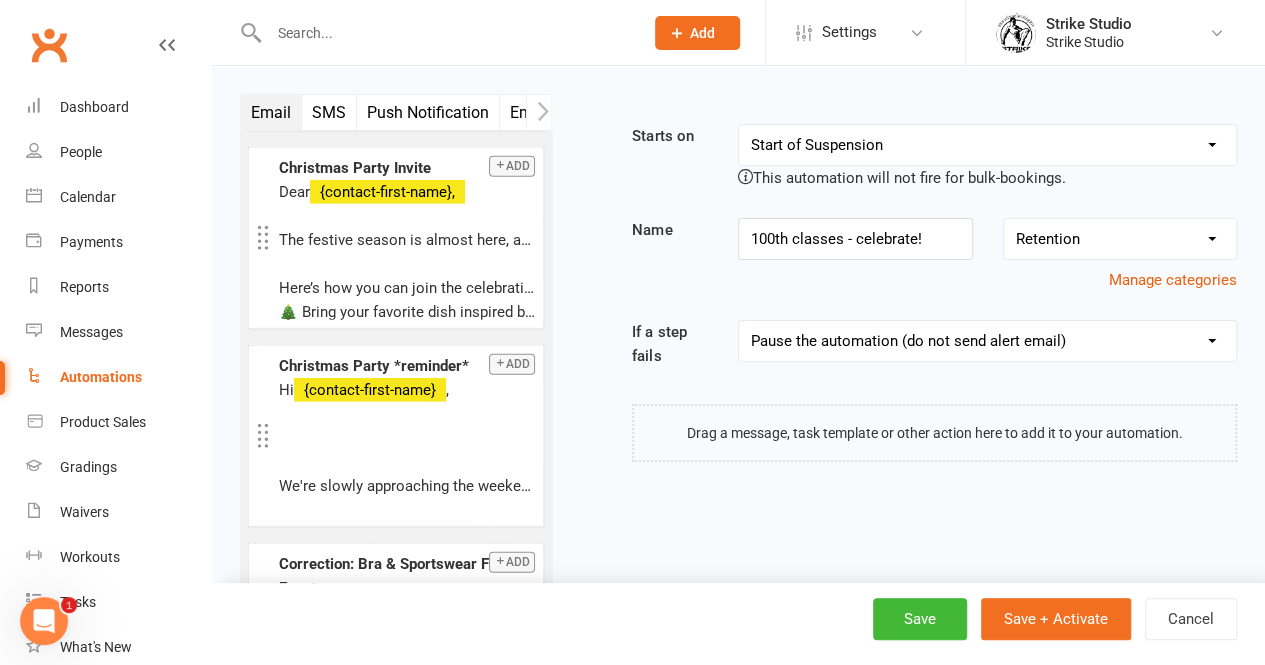 scroll, scrollTop: 2724, scrollLeft: 0, axis: vertical 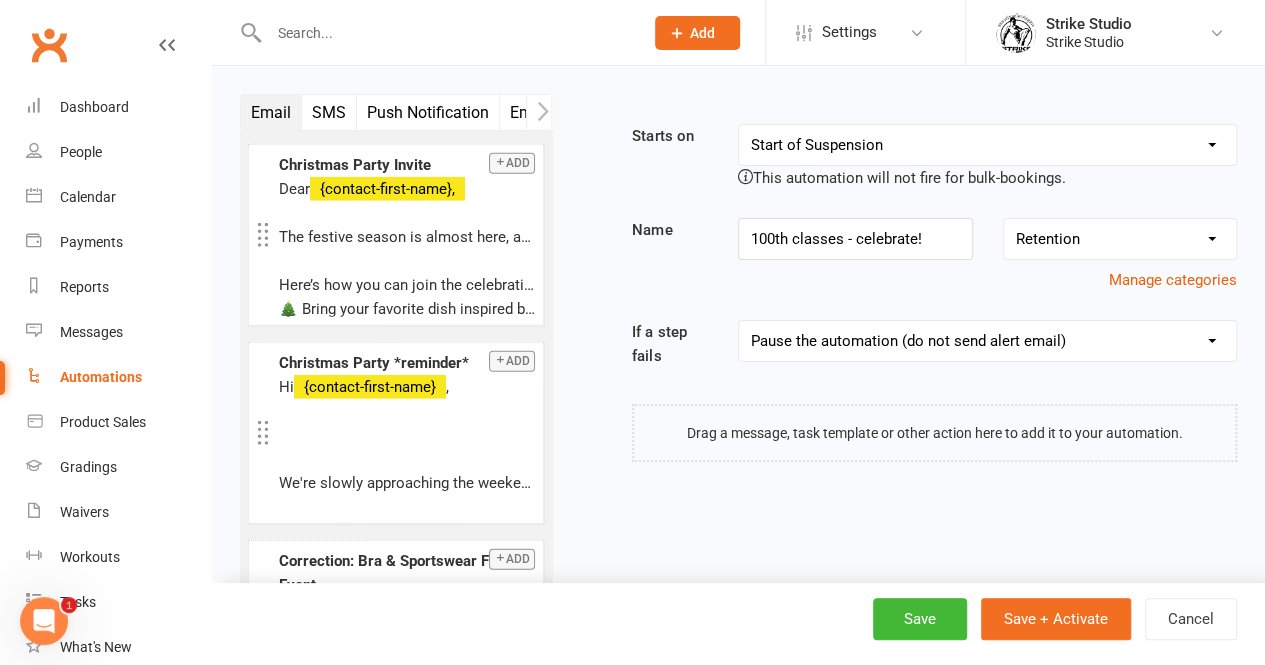 click at bounding box center [934, 433] 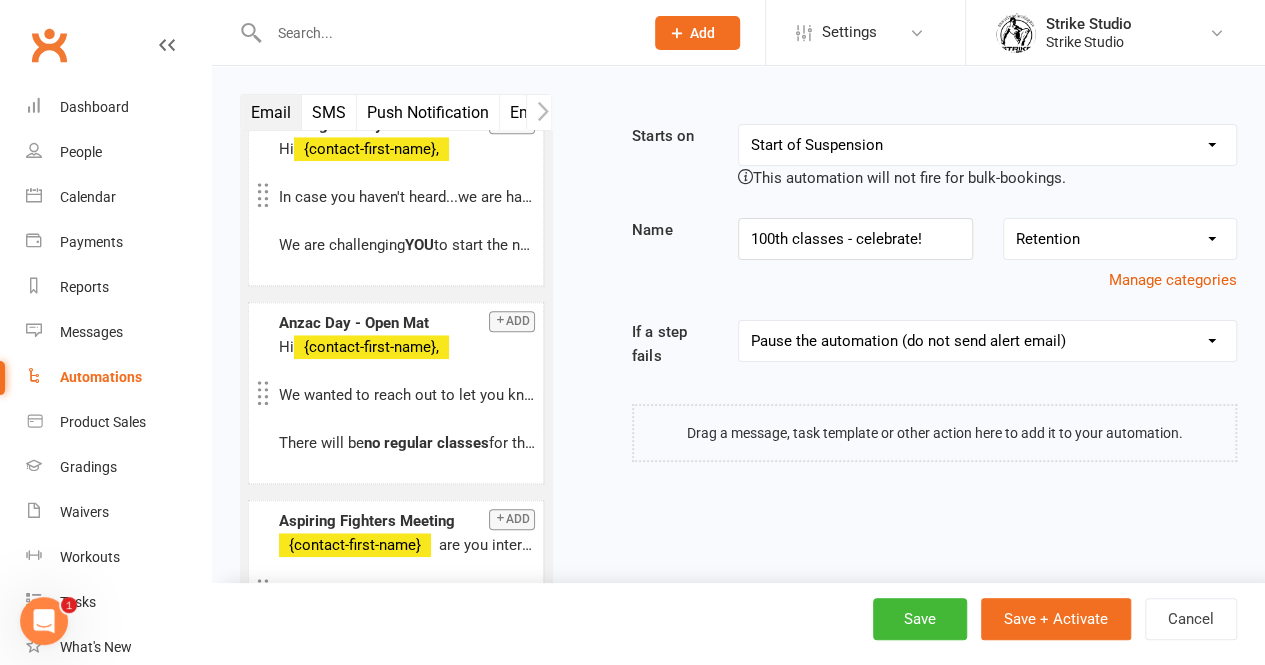 scroll, scrollTop: 0, scrollLeft: 0, axis: both 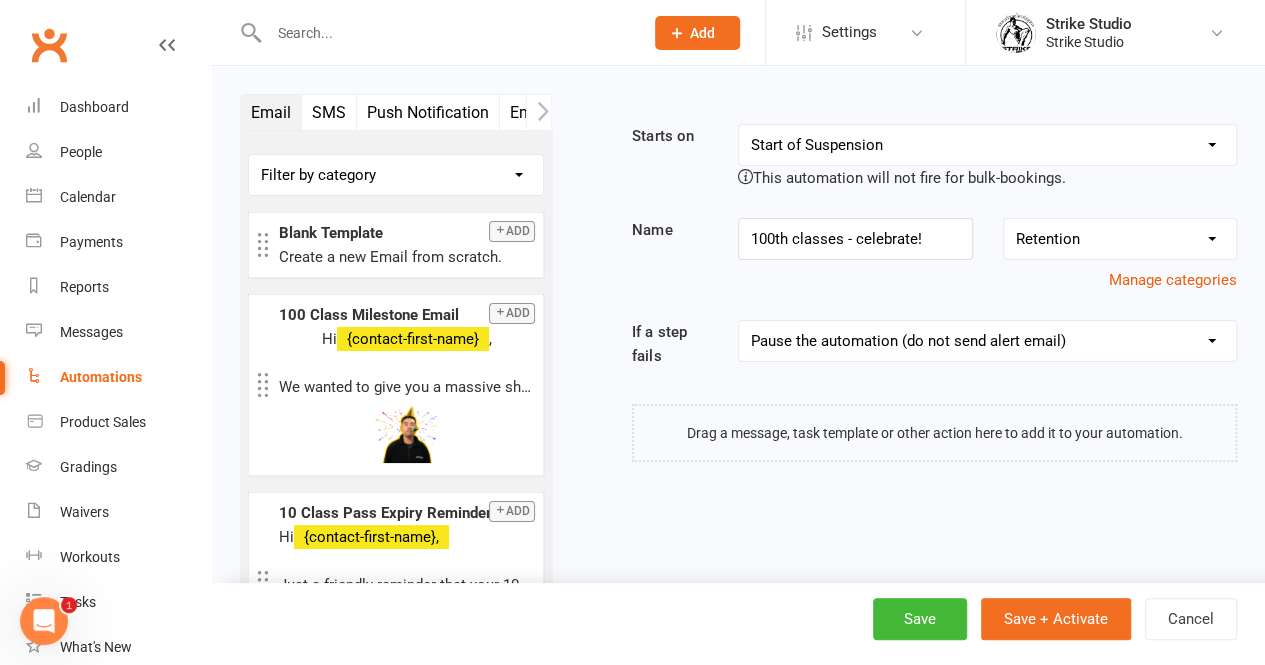 click on "Filter by category No category Competitors Events/Holidays General Info/Updates For Members Merch Newsletter Sequences Specials Thailand Trials" at bounding box center (396, 175) 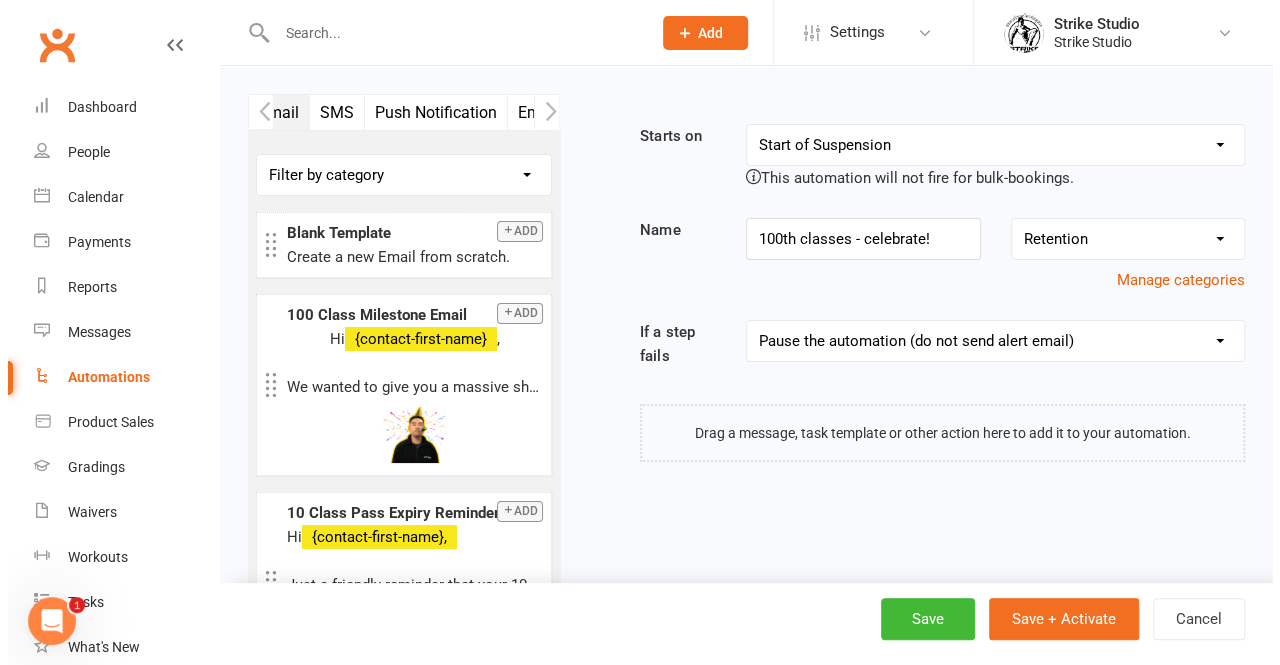 scroll, scrollTop: 0, scrollLeft: 150, axis: horizontal 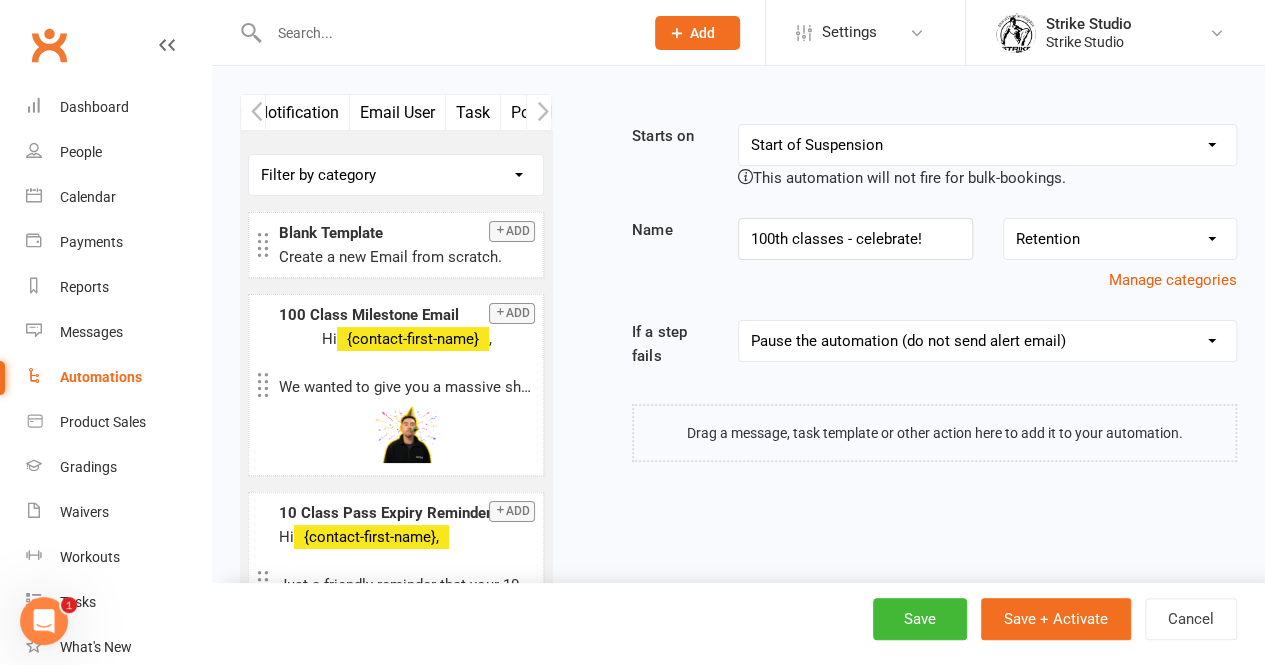 click on "Email User" at bounding box center [398, 112] 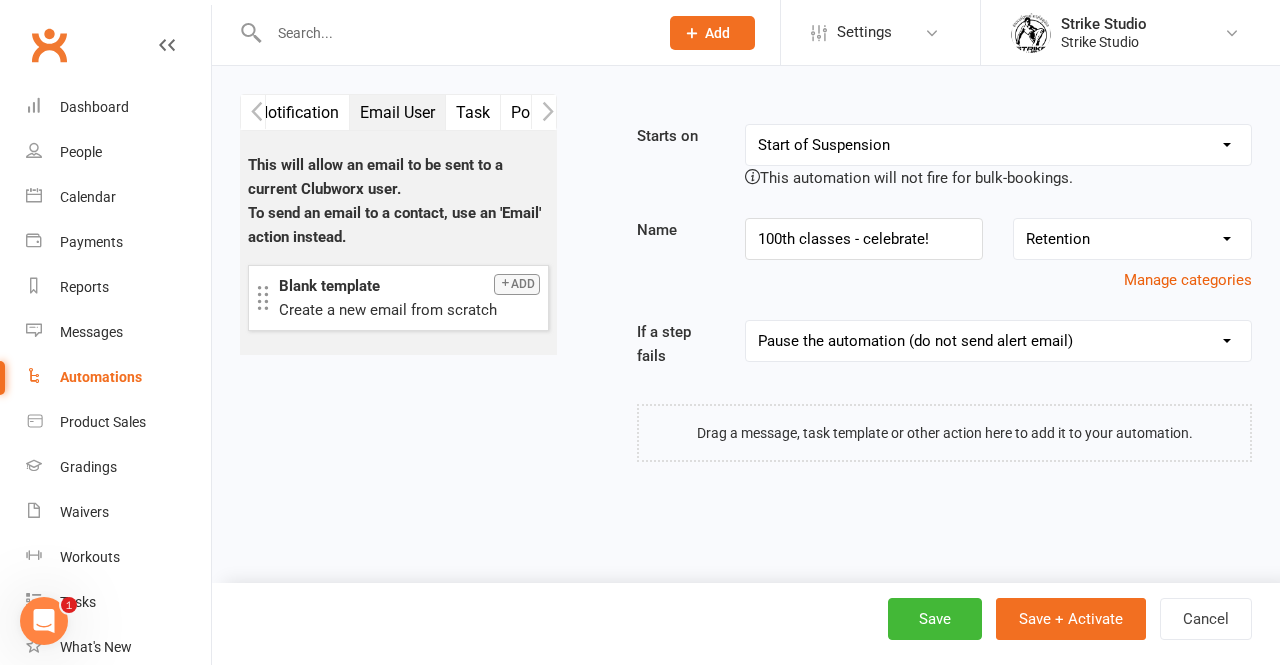 click on "Add" at bounding box center [517, 284] 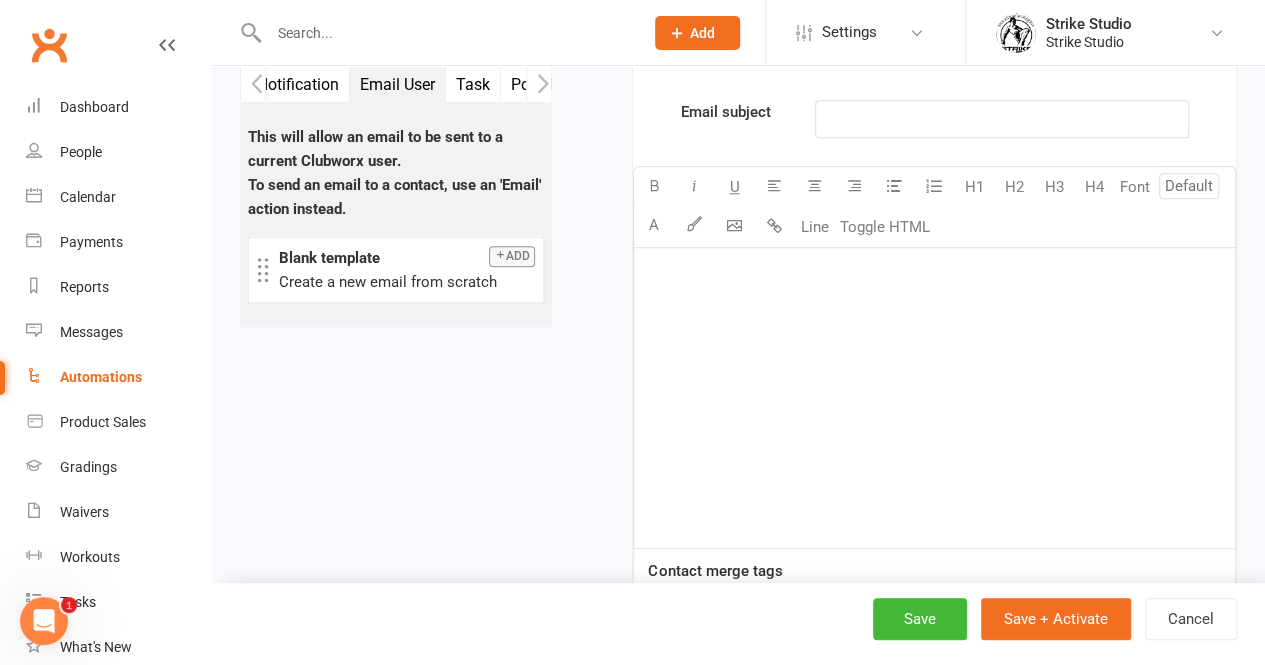 scroll, scrollTop: 746, scrollLeft: 0, axis: vertical 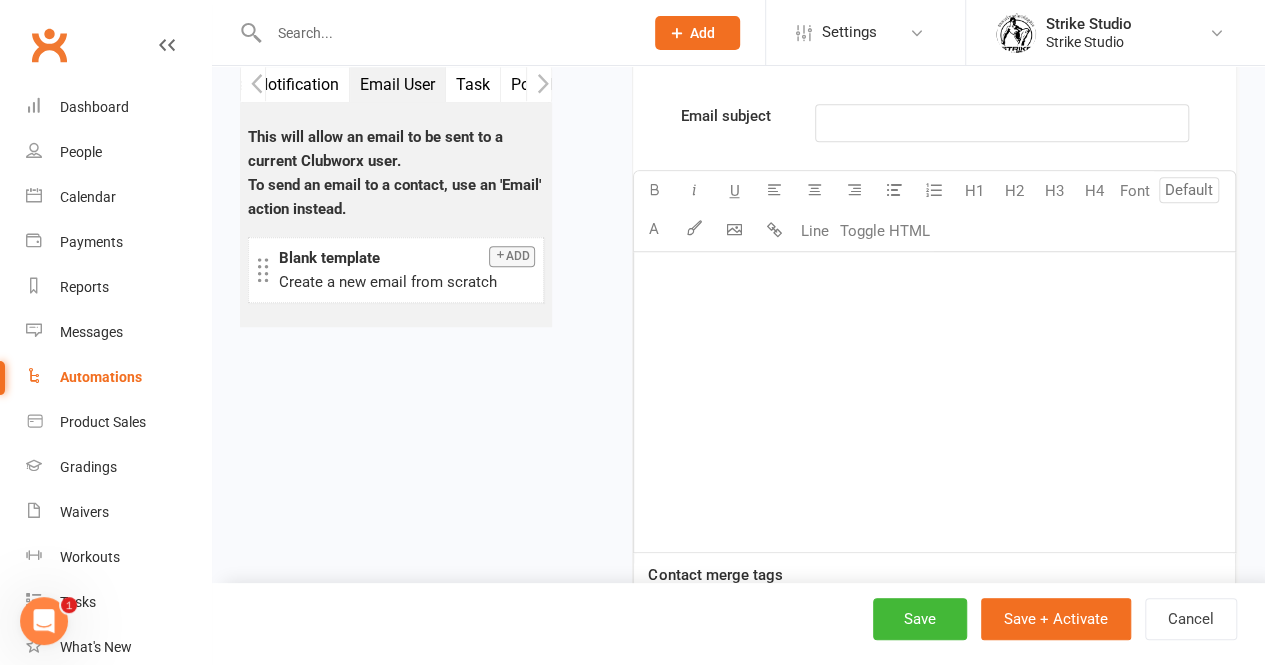 click on "﻿" at bounding box center (934, 402) 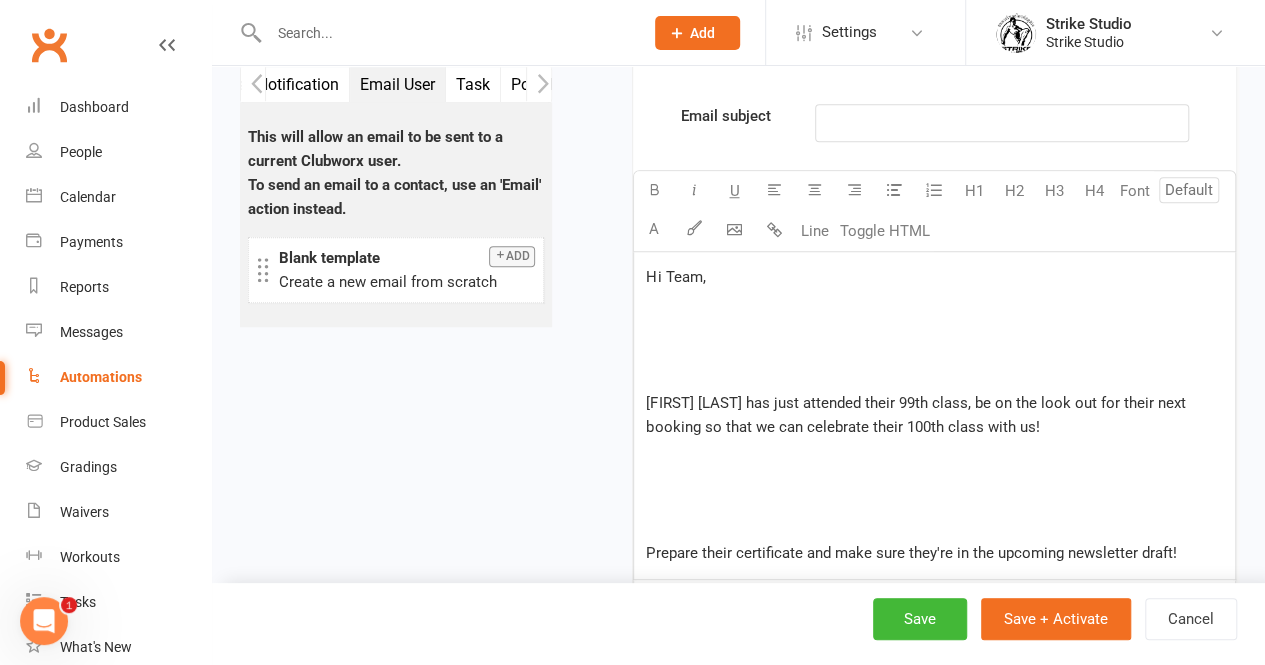 click on "﻿" at bounding box center [934, 309] 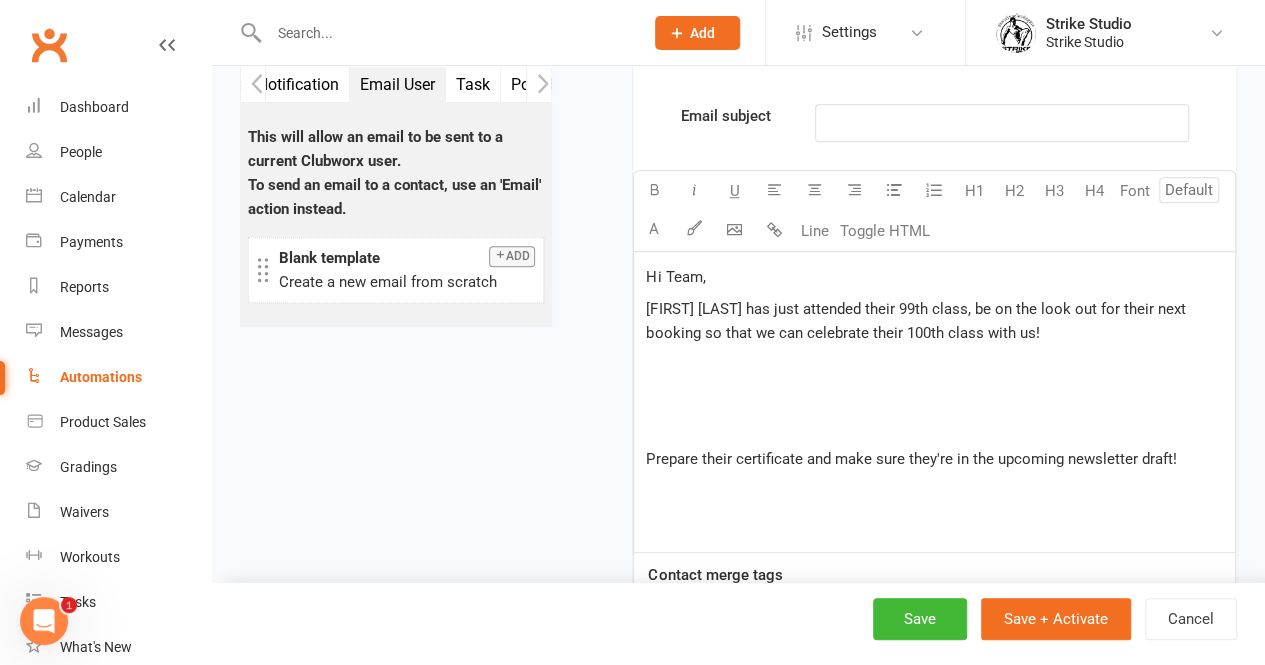 click on "Jack  Allen has just attended their 99th class, be on the look out for their next booking so that we can celebrate their 100th class with us!" at bounding box center [917, 321] 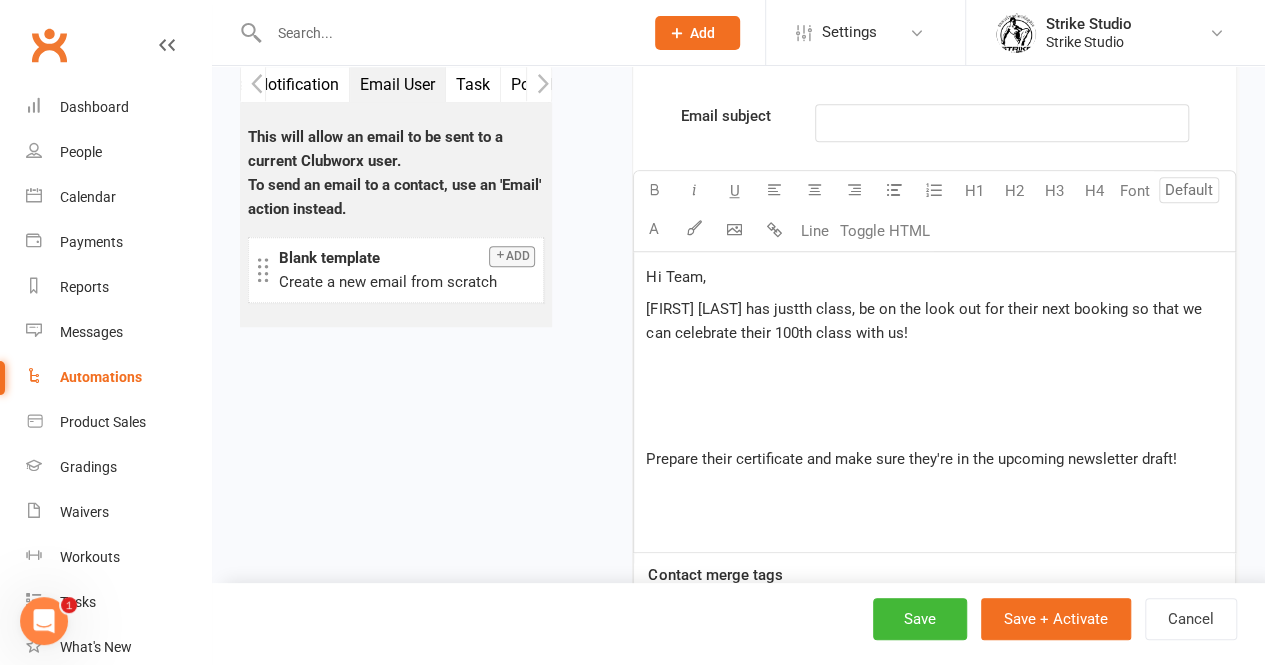 type 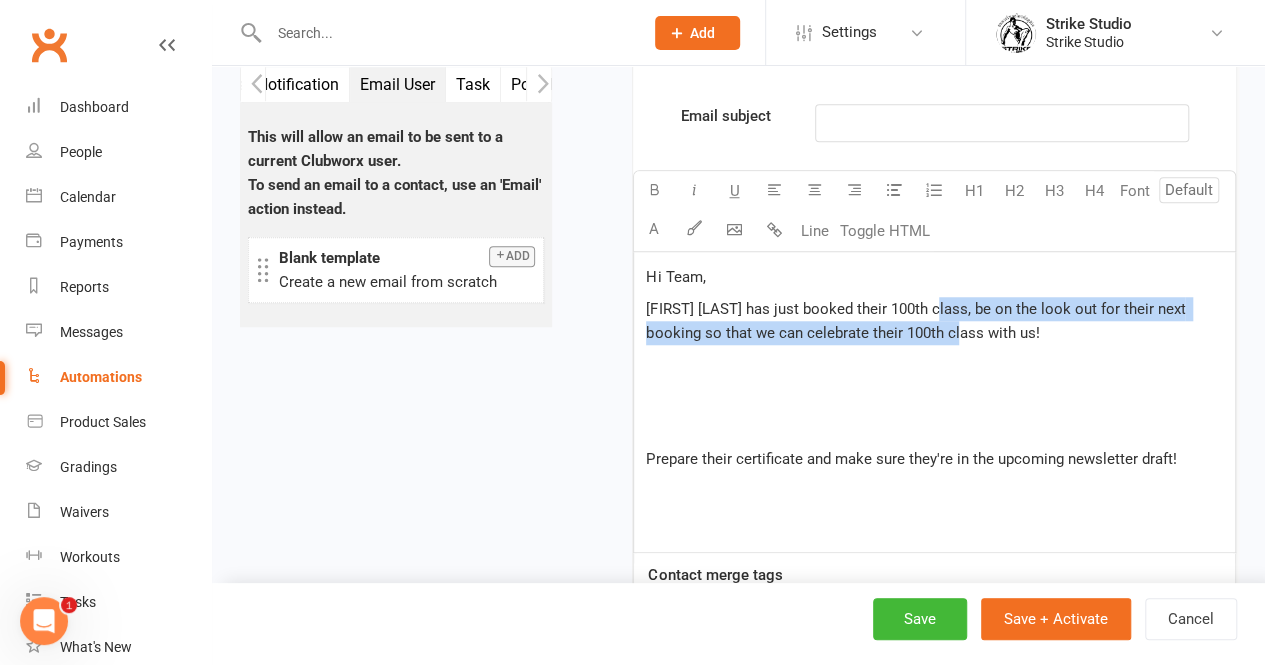drag, startPoint x: 921, startPoint y: 327, endPoint x: 936, endPoint y: 307, distance: 25 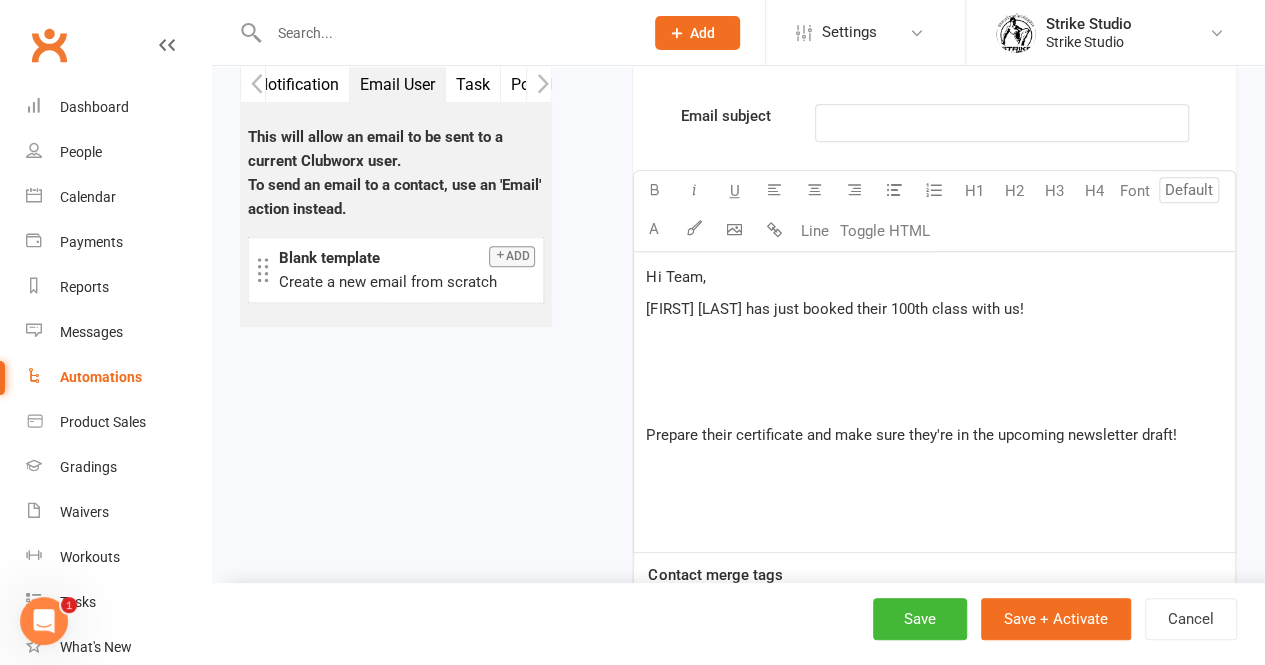 click on "﻿" at bounding box center (934, 403) 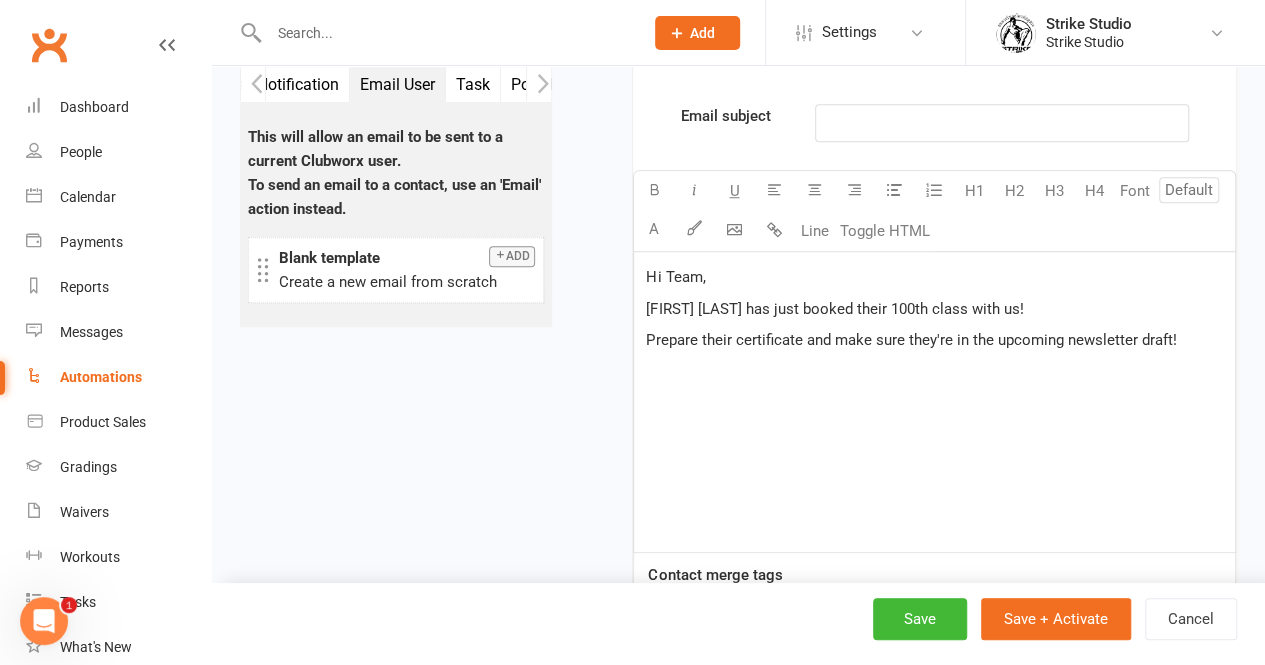 click on "Hi Team, Jack  Allen has just booked their 100th class with us! Prepare their certificate and make sure they're in the upcoming newsletter draft!" at bounding box center [934, 402] 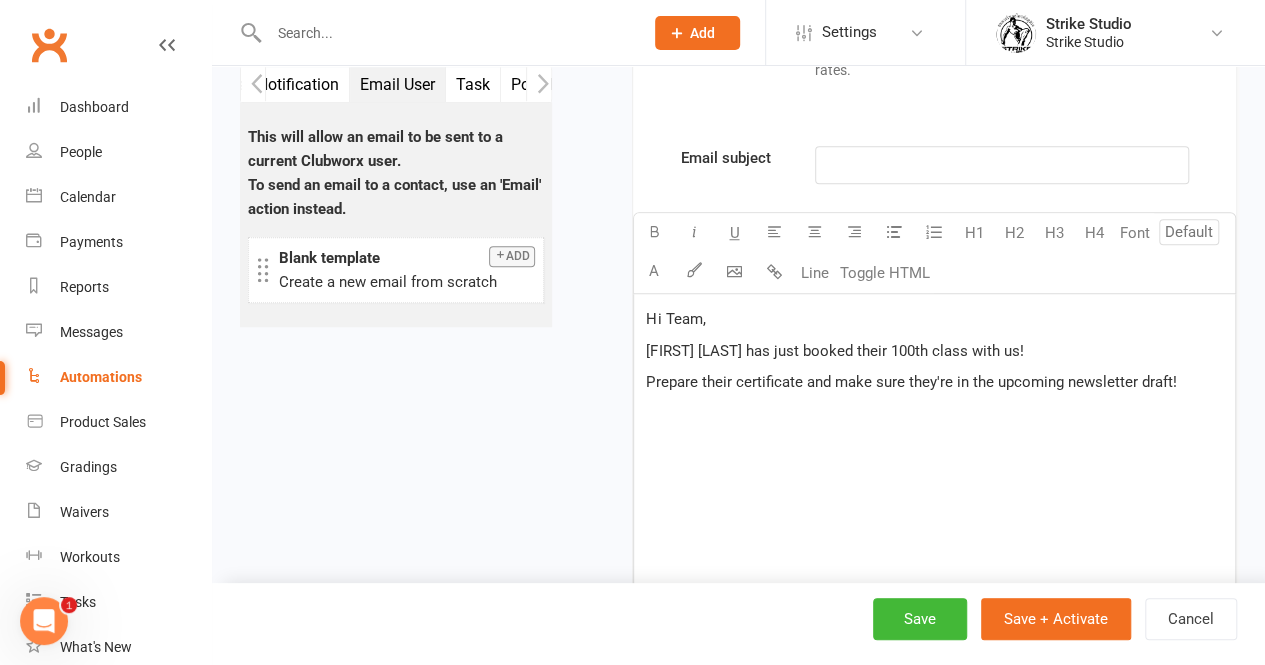 scroll, scrollTop: 706, scrollLeft: 0, axis: vertical 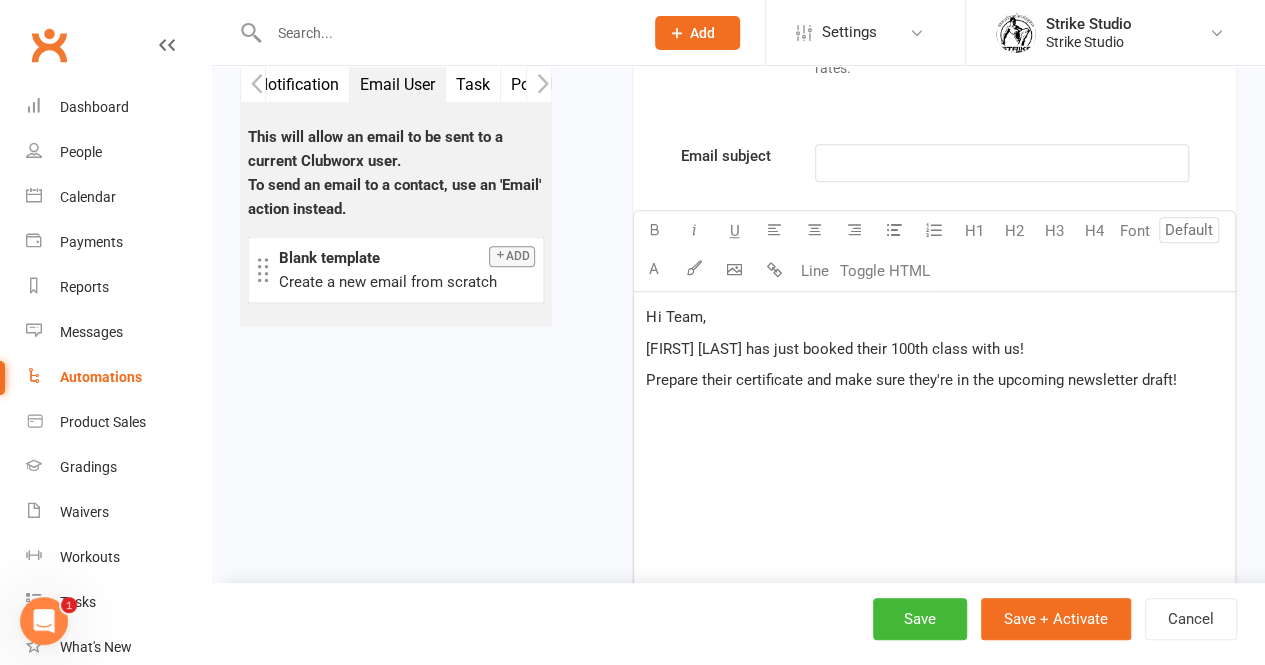 click on "Jack  Allen has just booked their 100th class with us!" at bounding box center (934, 349) 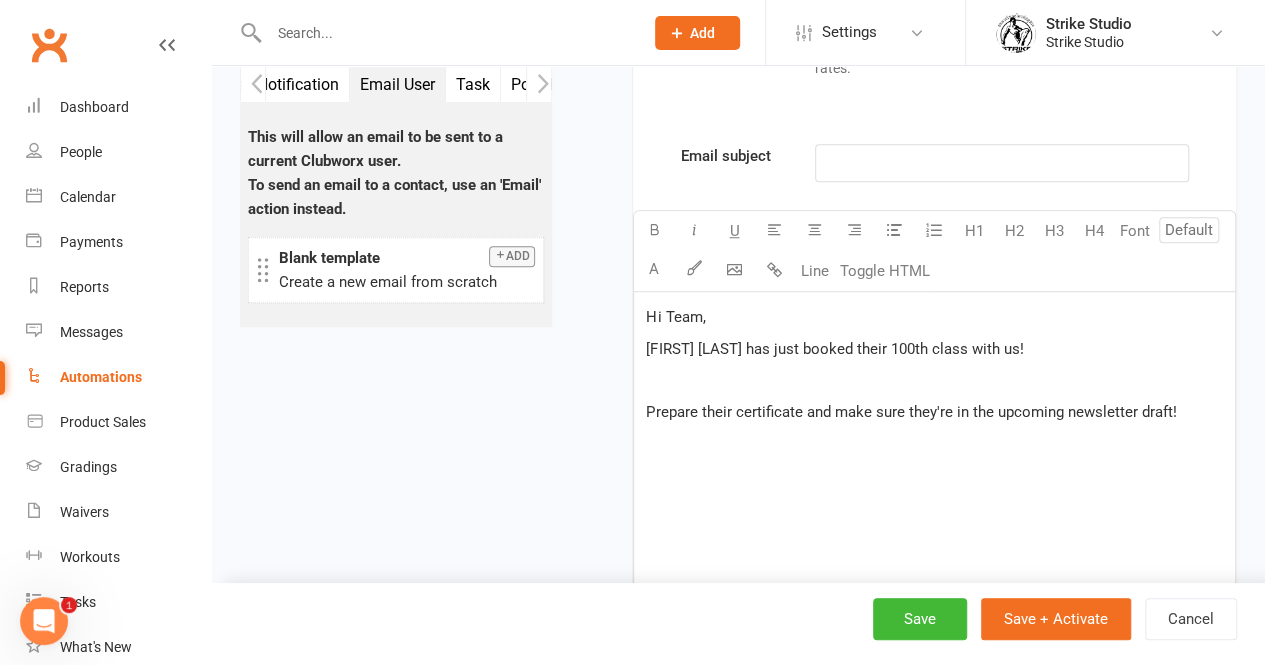 click on "Hi Team," at bounding box center (934, 317) 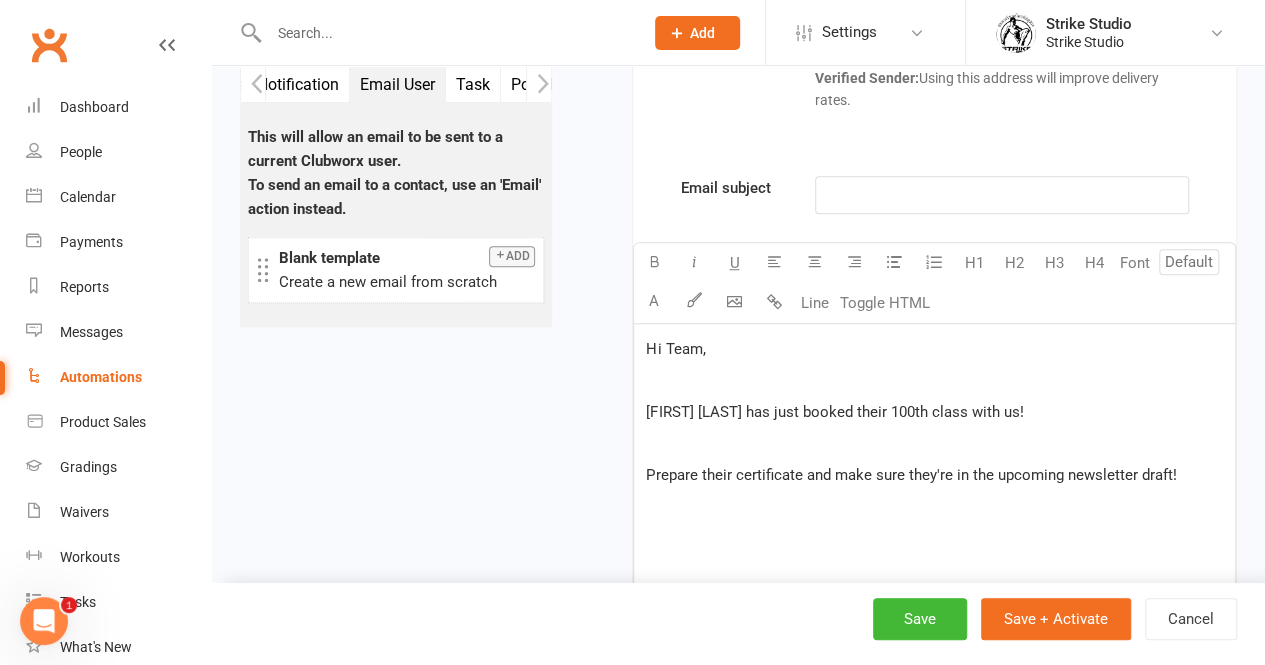 scroll, scrollTop: 675, scrollLeft: 0, axis: vertical 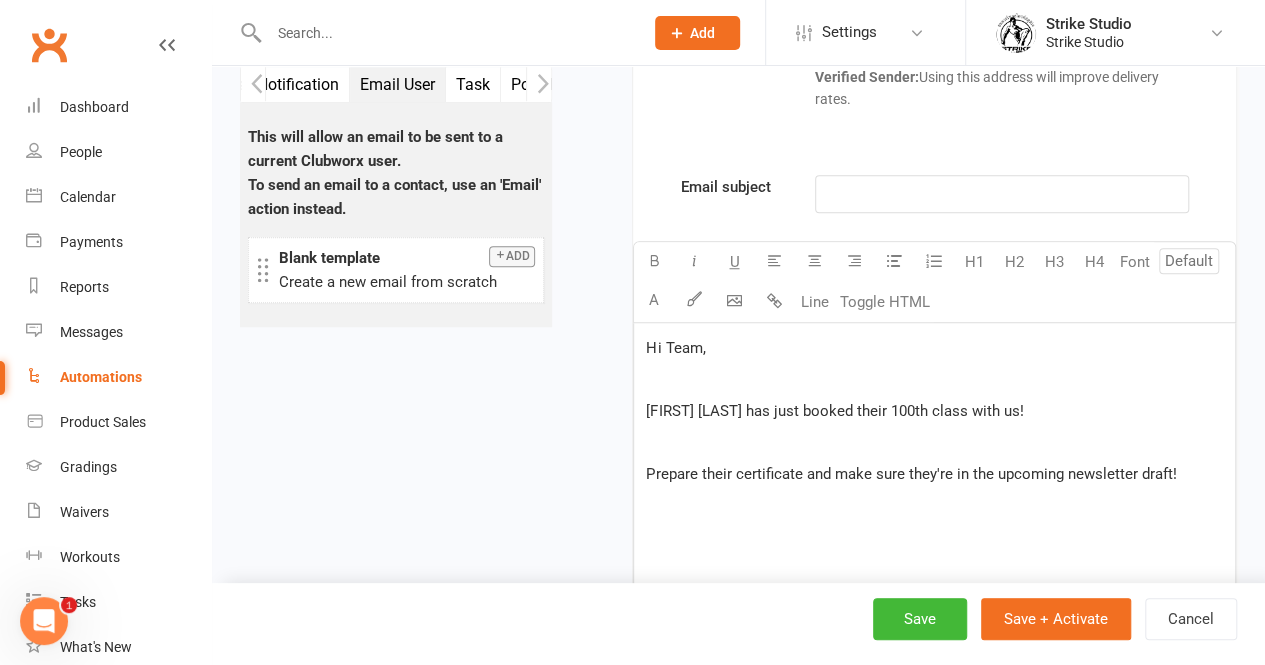 click on "﻿" at bounding box center (1002, 194) 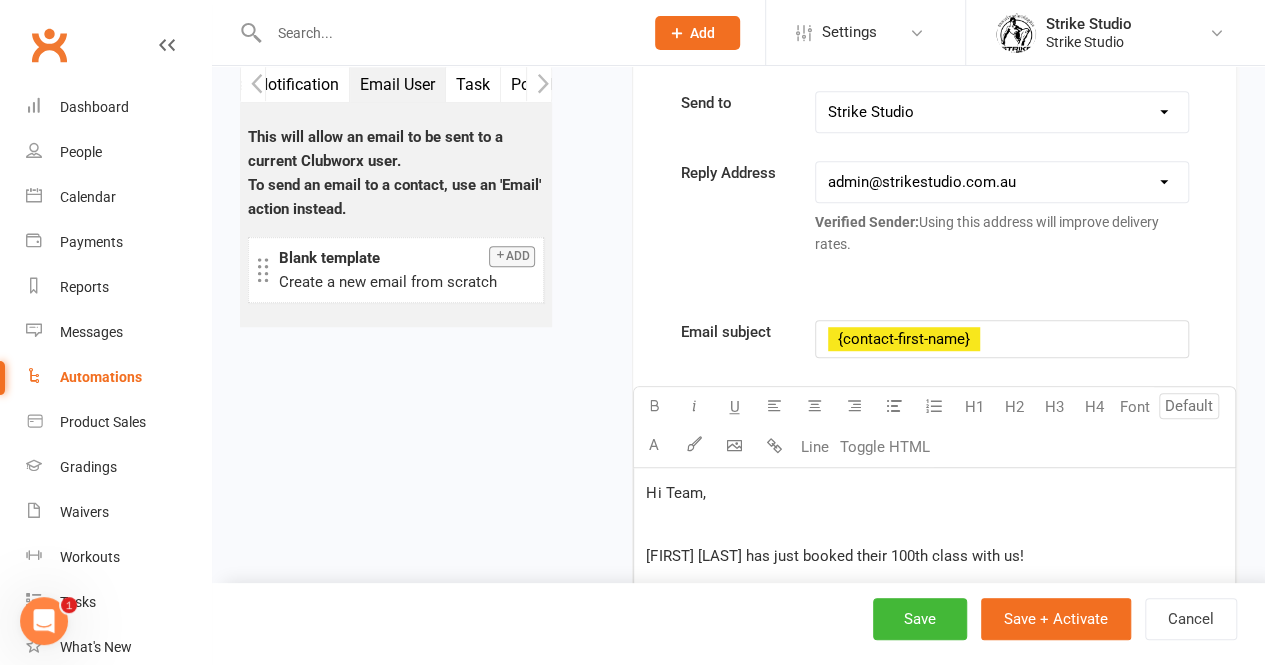 click on "Send to Coach Tim Coach Allan Strike Studio Coach Matt Grace Tozer Aleyna Uzel Coach Angela Coach Chris Coach Bella Coach Vinay Coach Adi Coach Quang Coach Kevin Reply Address hello@clubworx.com admin@strikestudio.com.au Verified Sender:  Using this address will improve delivery rates.  Email subject ﻿ ﻿ {contact-first-name}   Select image from library U H1 H2 H3 H4 Font A Line Toggle HTML Hi Team, ﻿ Jack  Allen has just booked their 100th class with us! ﻿ Prepare their certificate and make sure they're in the upcoming newsletter draft! Contact merge tags contact-first-name contact-last-name contact-email contact-phone-number contact-address what-contact-interested-in how-contact-contacted-us how-contact-heard-about-us last-attended-on next-upcoming-payment-amount next-upcoming-payment-date failed-payments-count failed-payments-total-amount business-name member-portal-url member-portal-pin mobile-app-ios-app-store-link mobile-app-google-app-store-link Booking merge tags booking-date booking-start-time" at bounding box center [934, 797] 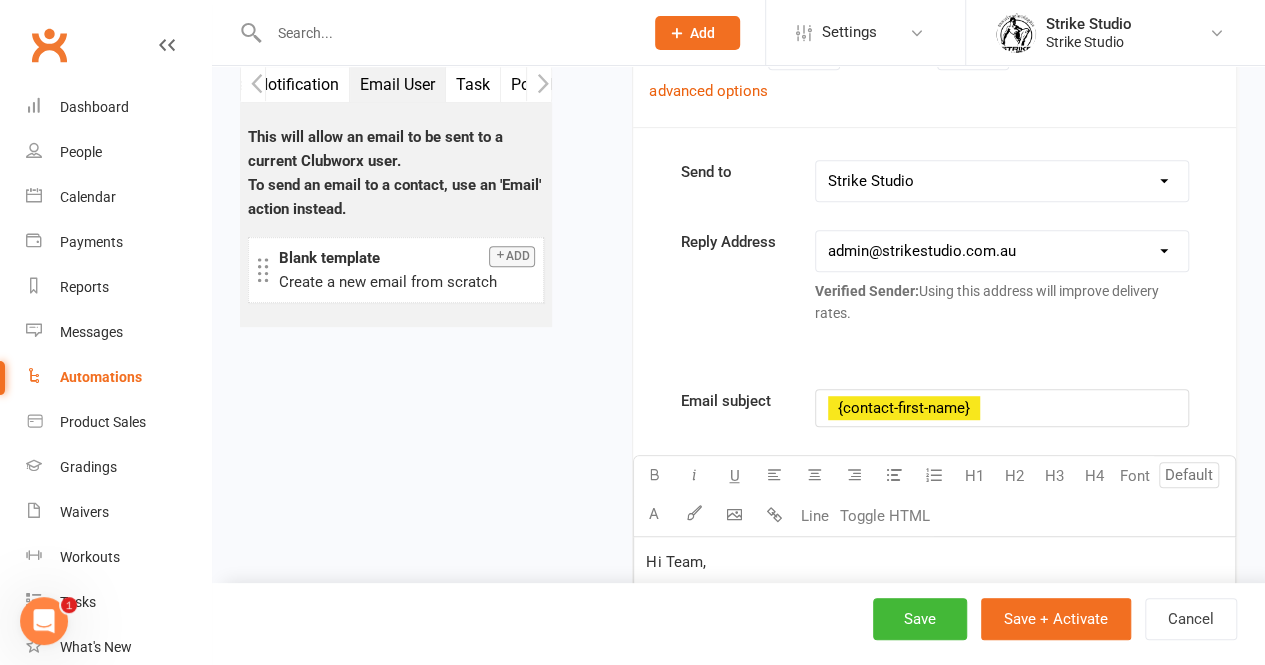 scroll, scrollTop: 464, scrollLeft: 0, axis: vertical 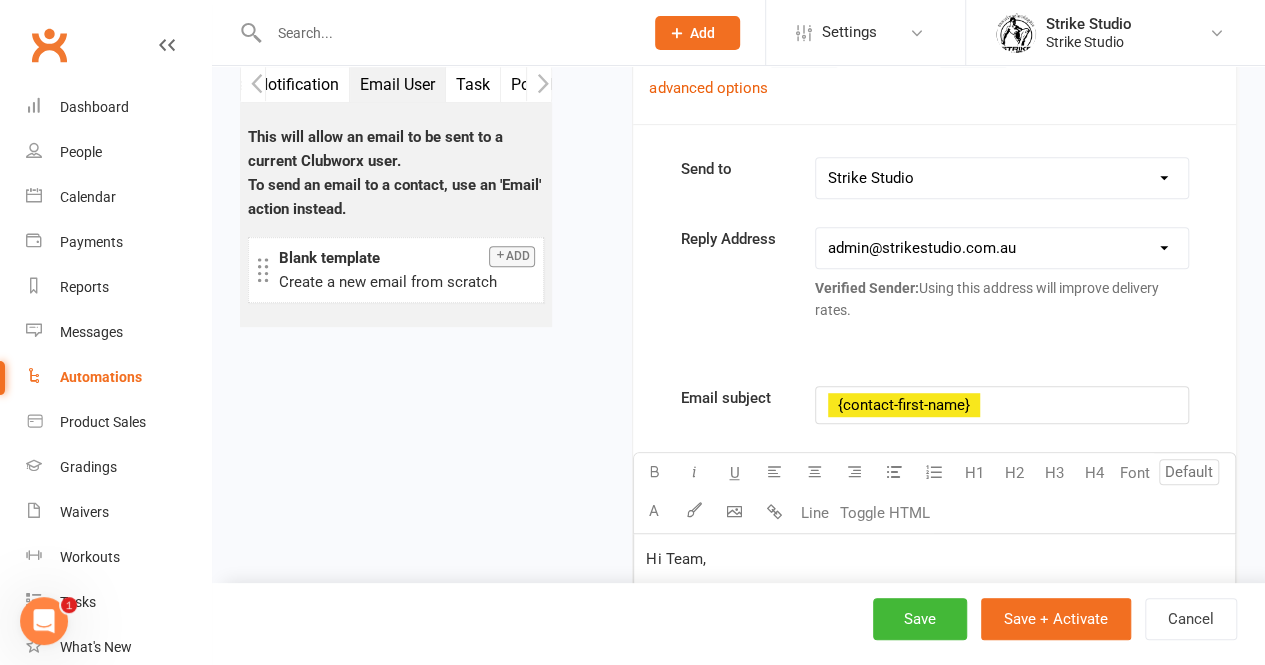 type 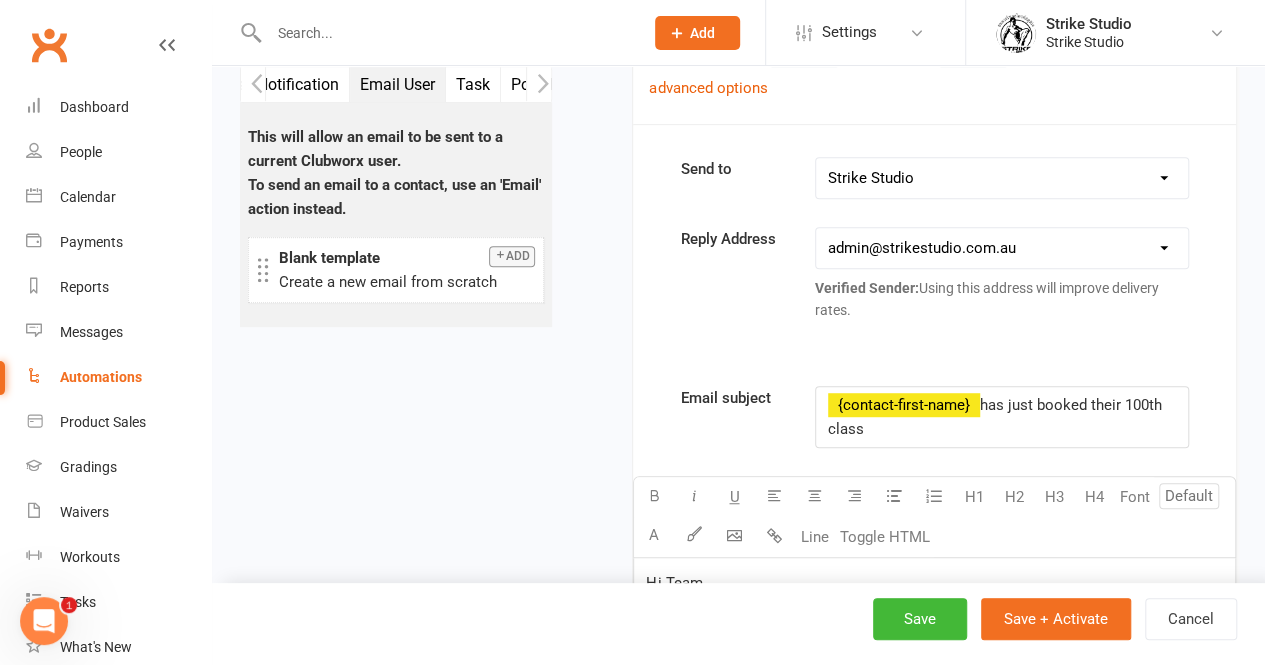 click on "has just booked their 100th class" at bounding box center [997, 417] 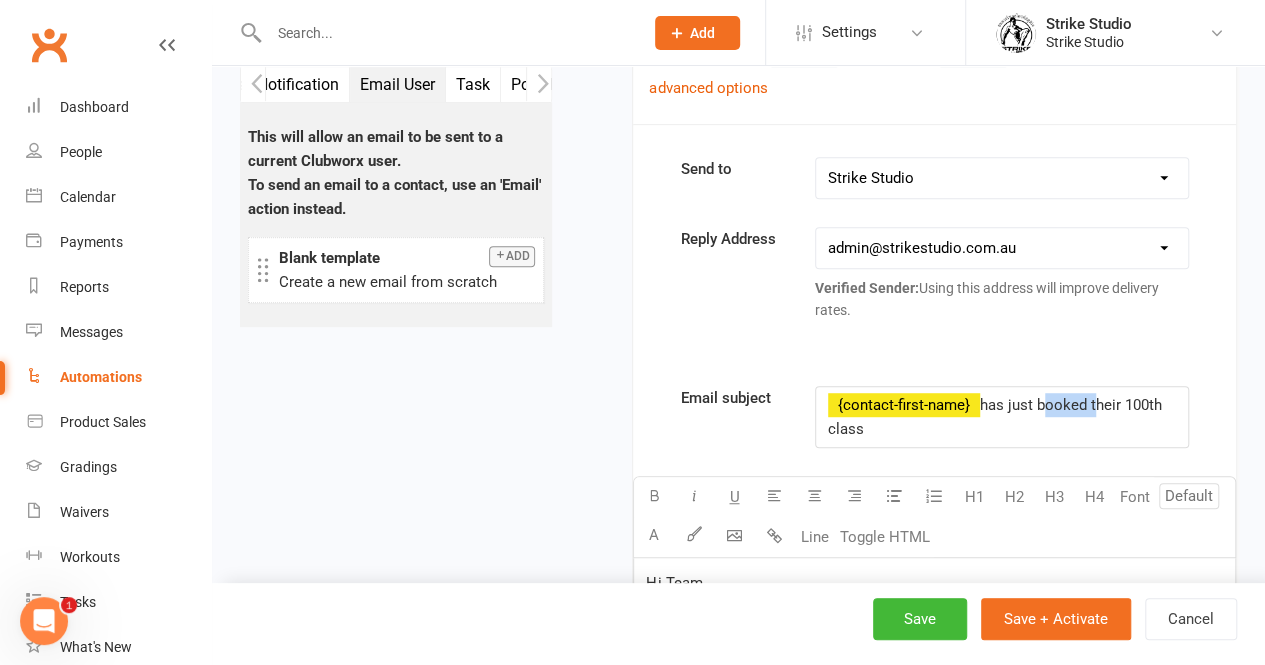 click on "has just booked their 100th class" at bounding box center [997, 417] 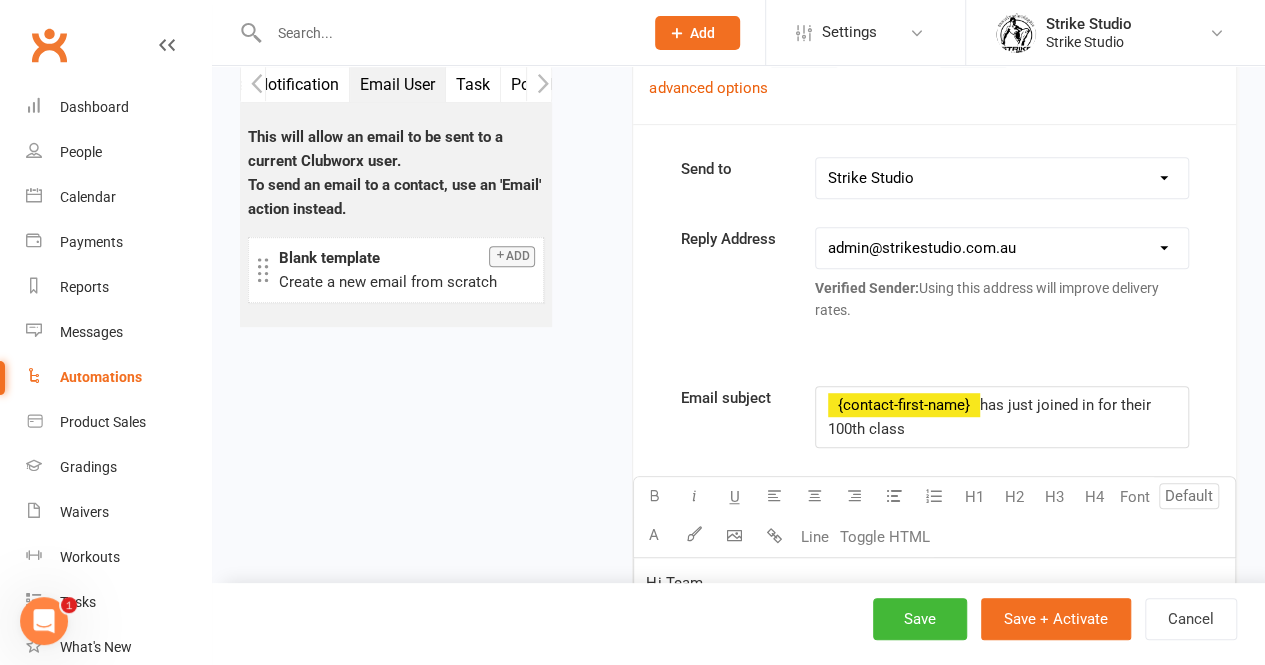 click on "has just joined in for their 100th class" at bounding box center [991, 417] 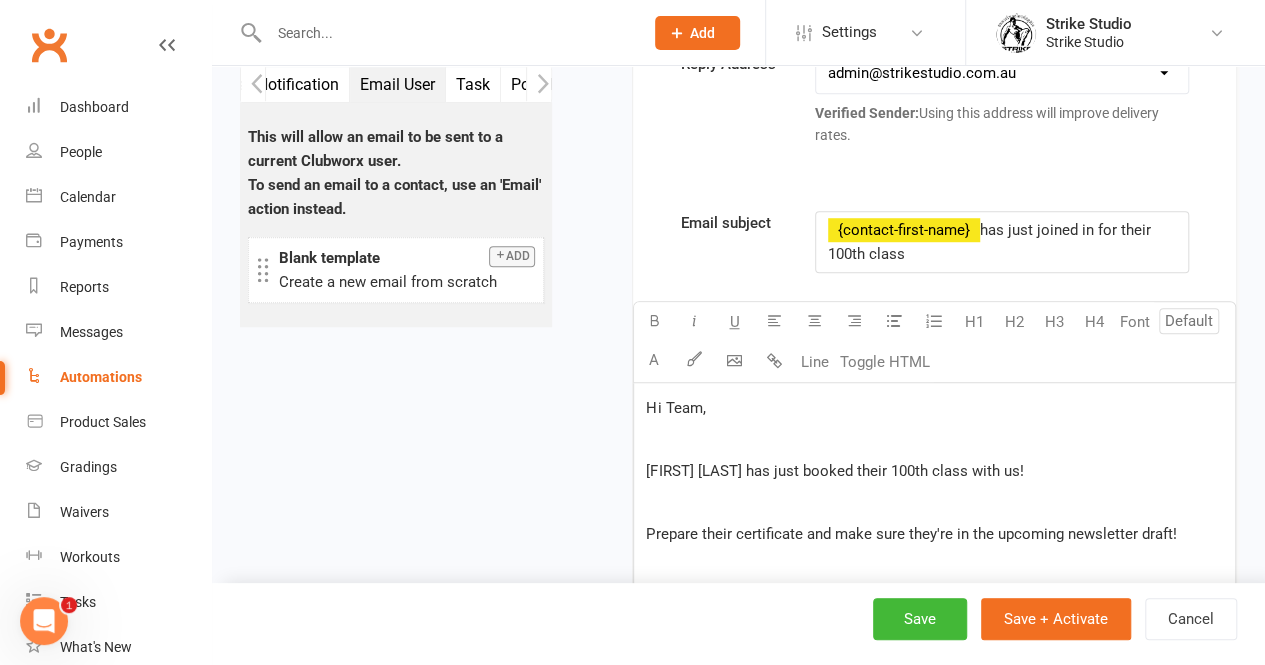 scroll, scrollTop: 640, scrollLeft: 0, axis: vertical 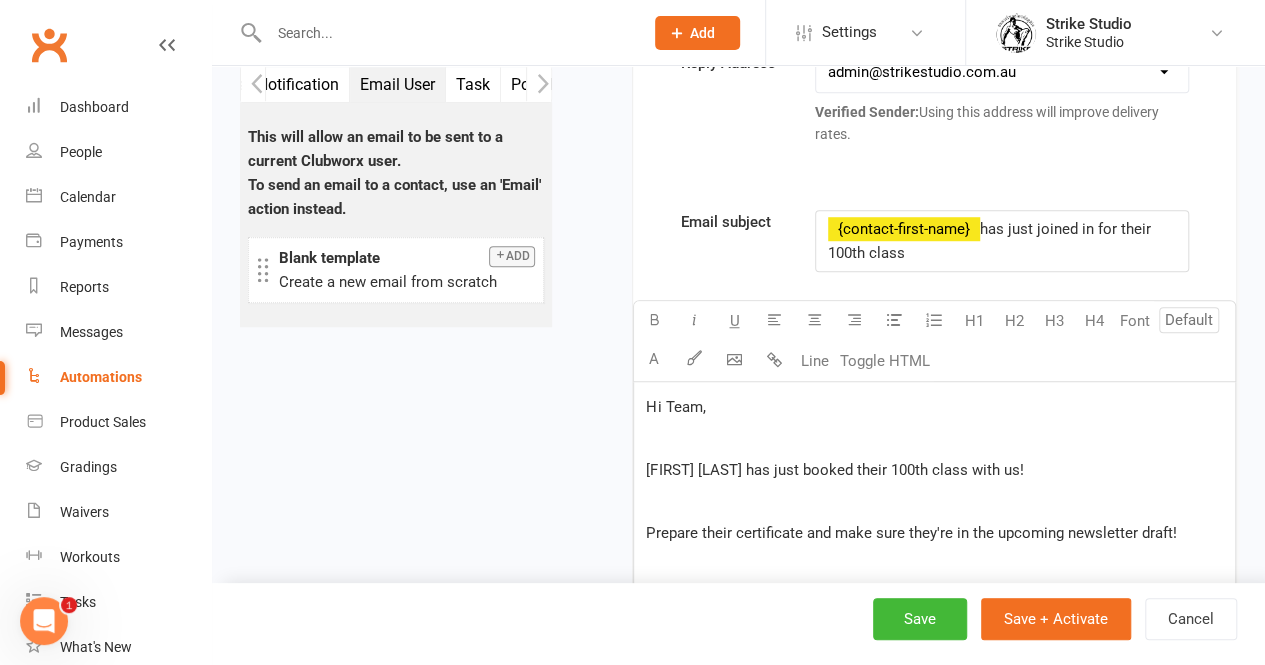 click on "﻿ ﻿ {contact-first-name}   has just joined in for their 100th class" at bounding box center (1002, 241) 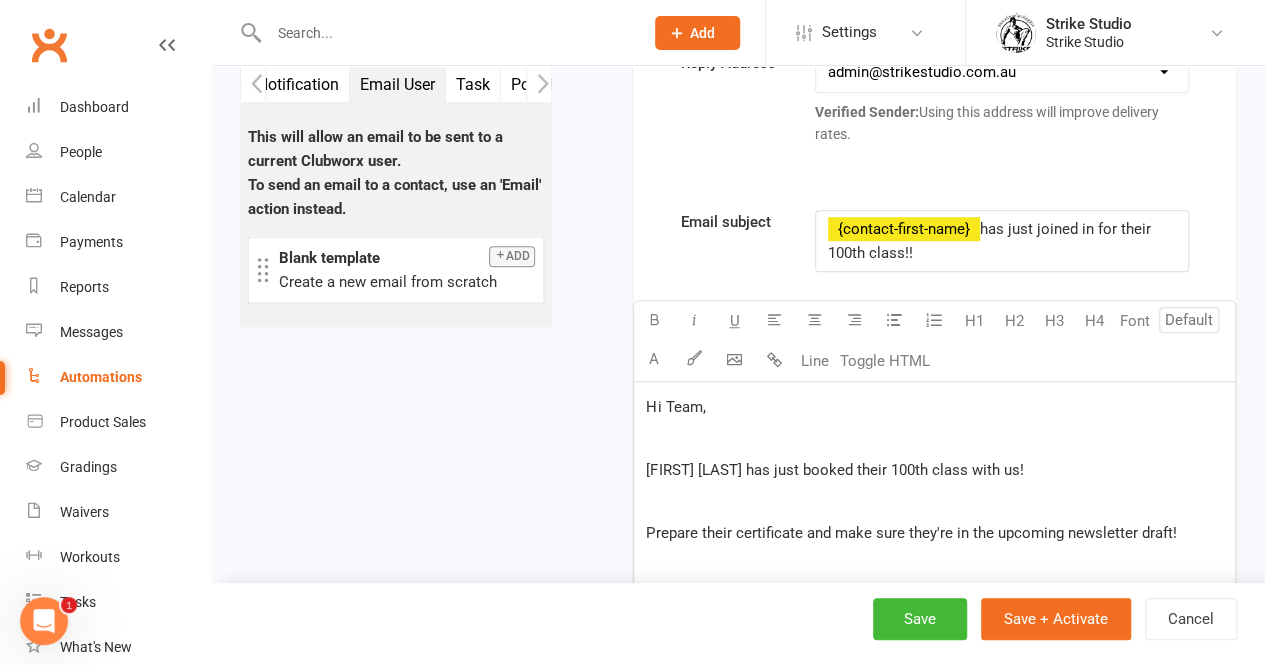 click on "Jack  Allen has just booked their 100th class with us!" at bounding box center [834, 470] 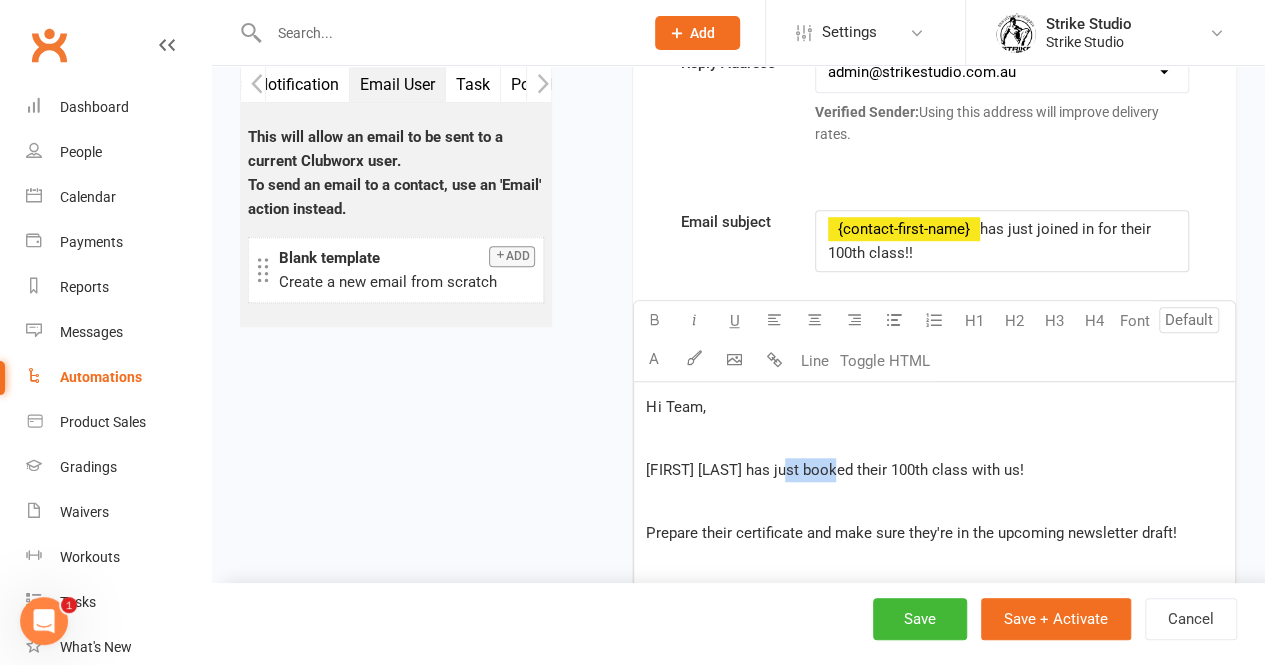 click on "Jack  Allen has just booked their 100th class with us!" at bounding box center [834, 470] 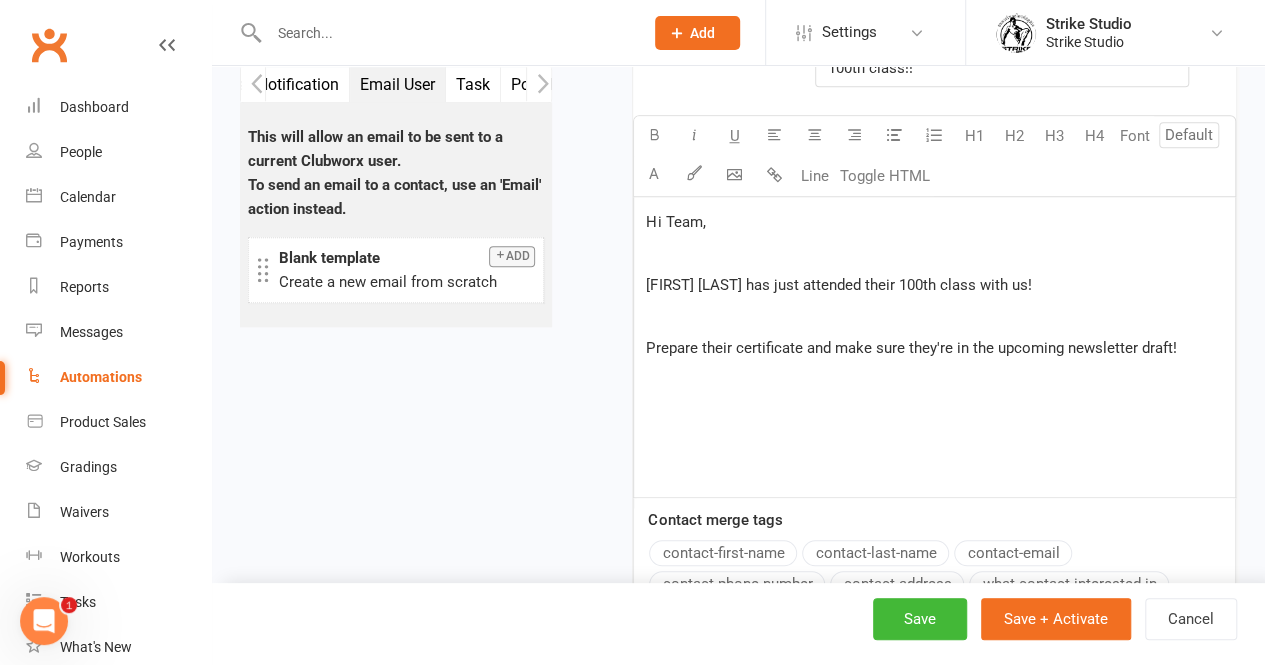 scroll, scrollTop: 826, scrollLeft: 0, axis: vertical 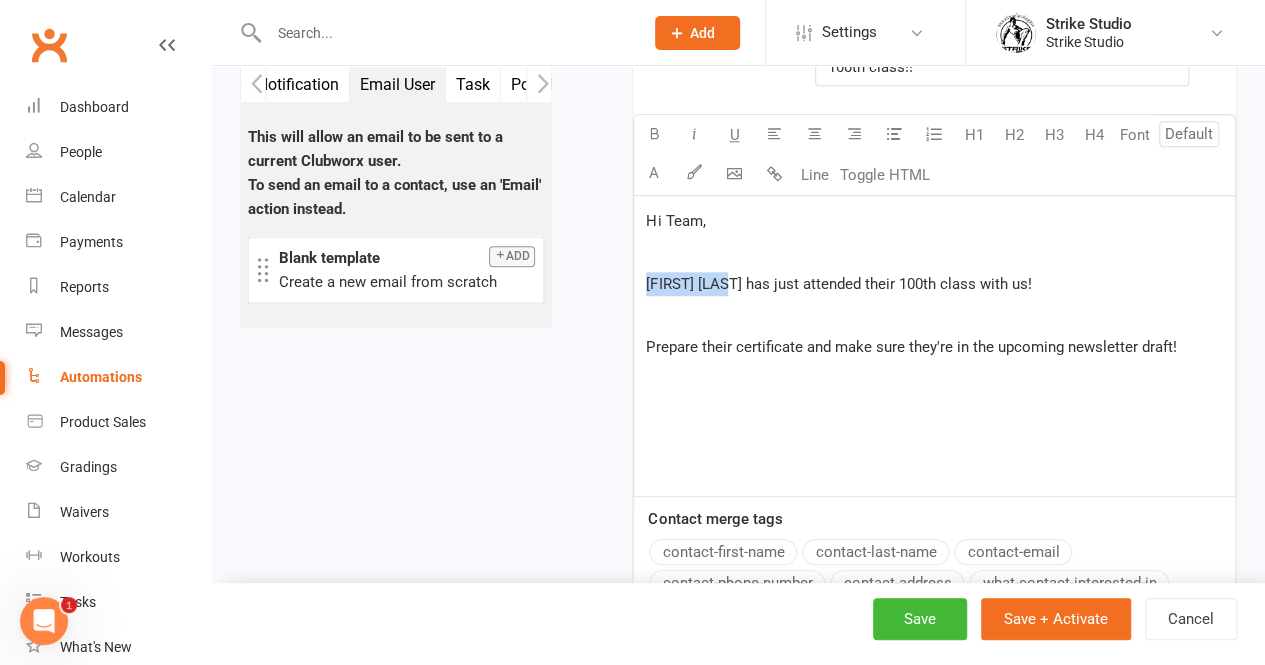 drag, startPoint x: 722, startPoint y: 274, endPoint x: 581, endPoint y: 274, distance: 141 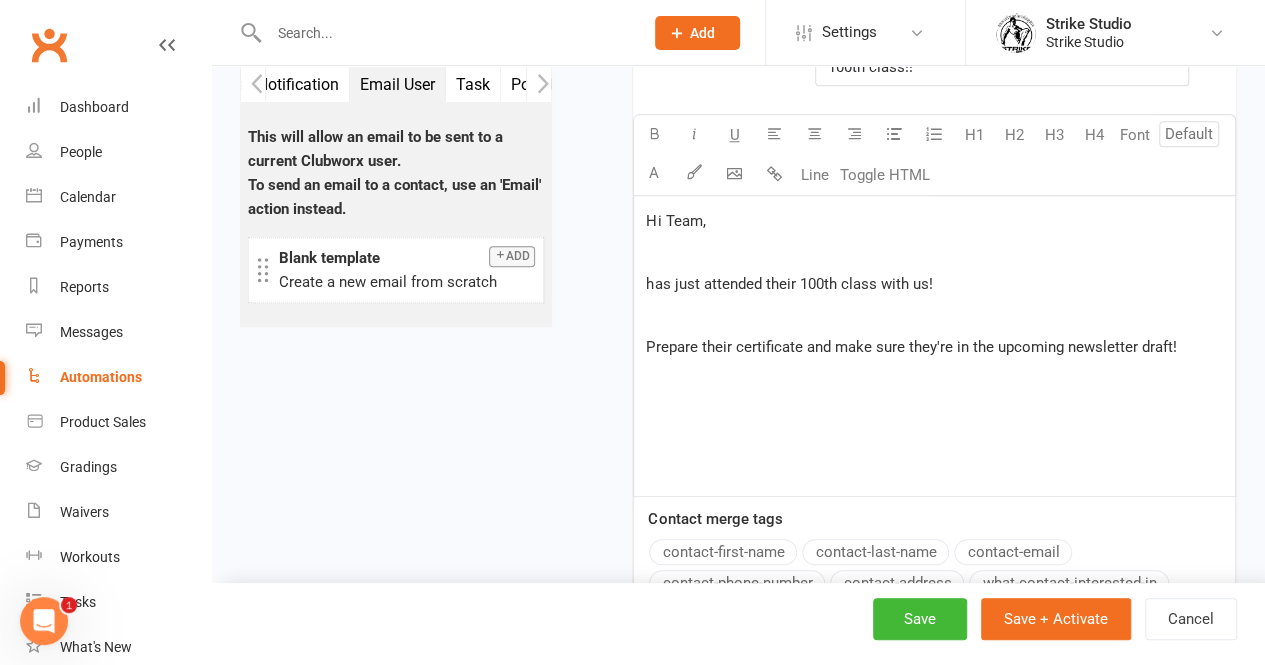 click on "contact-first-name" at bounding box center [723, 552] 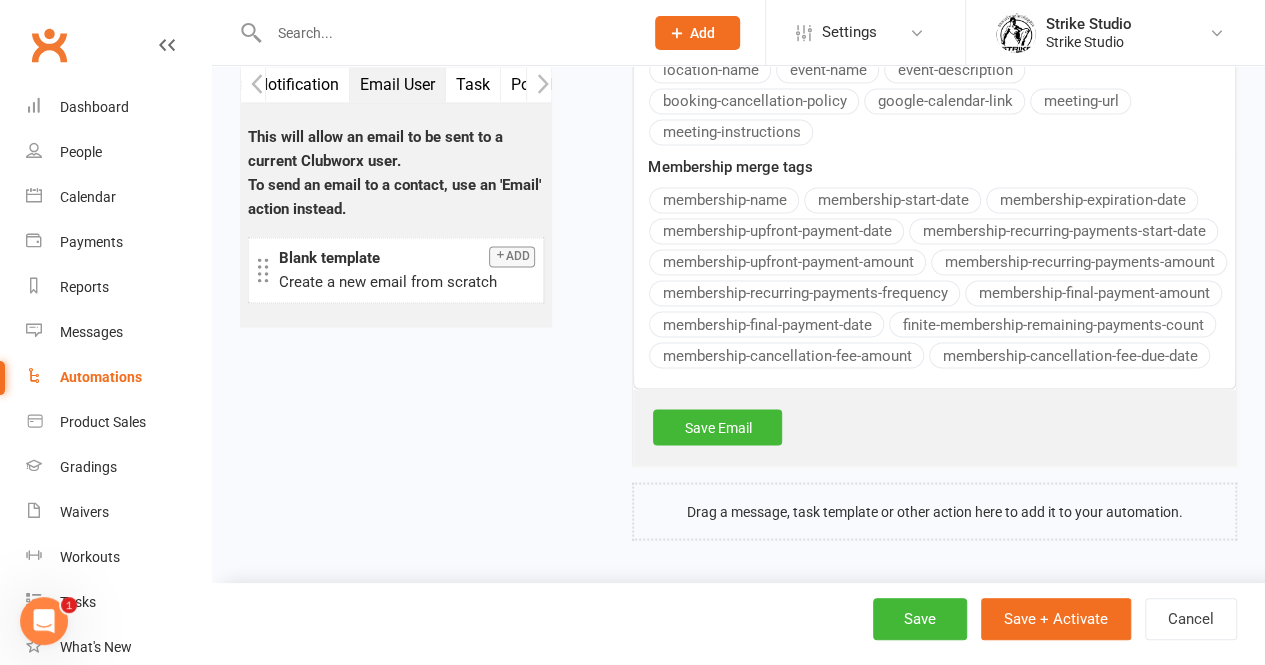 scroll, scrollTop: 1598, scrollLeft: 0, axis: vertical 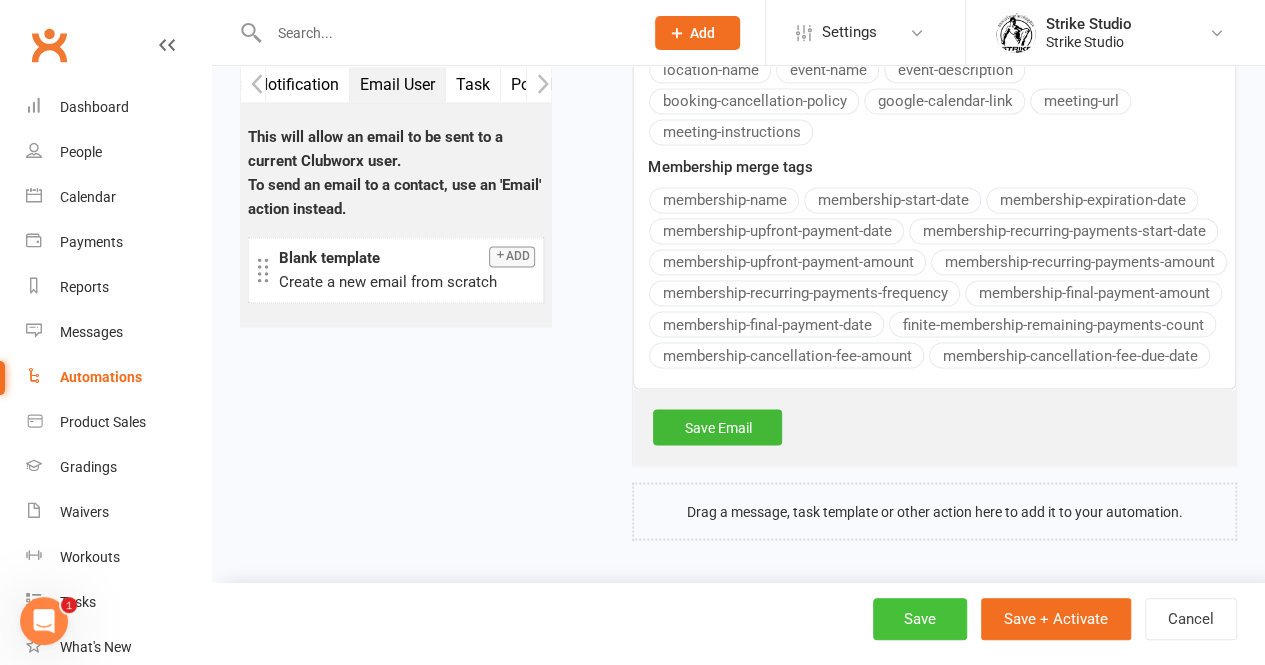 click on "Save" at bounding box center (920, 619) 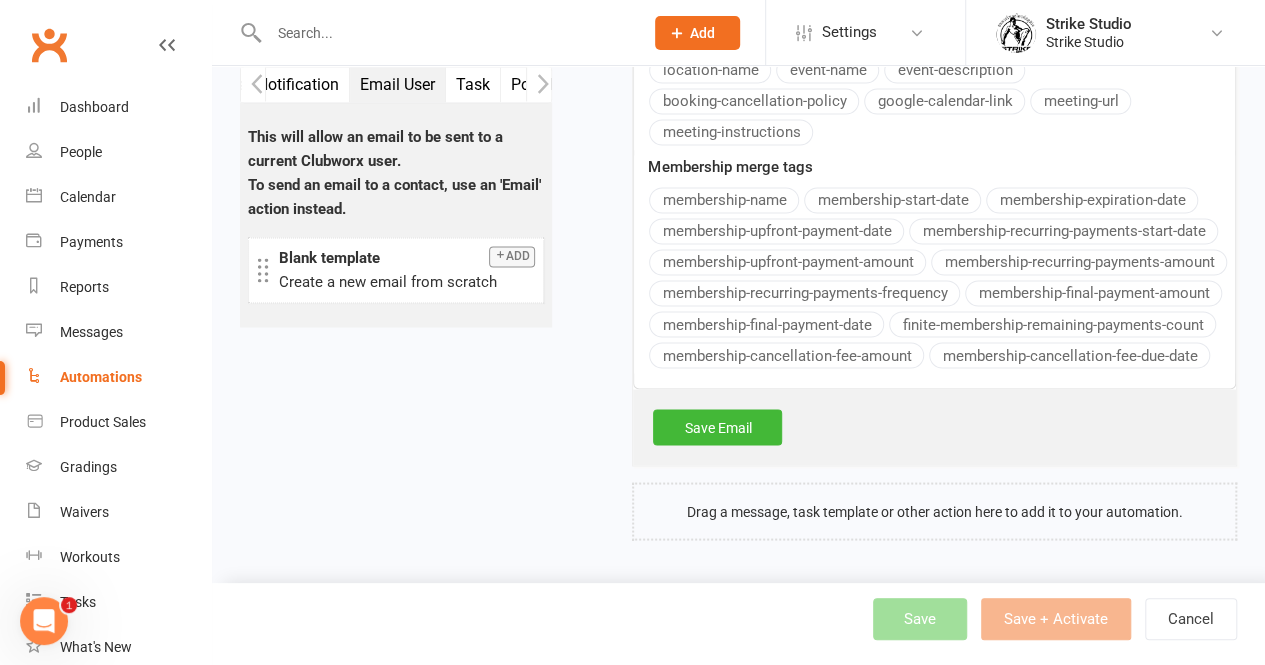 select on "100" 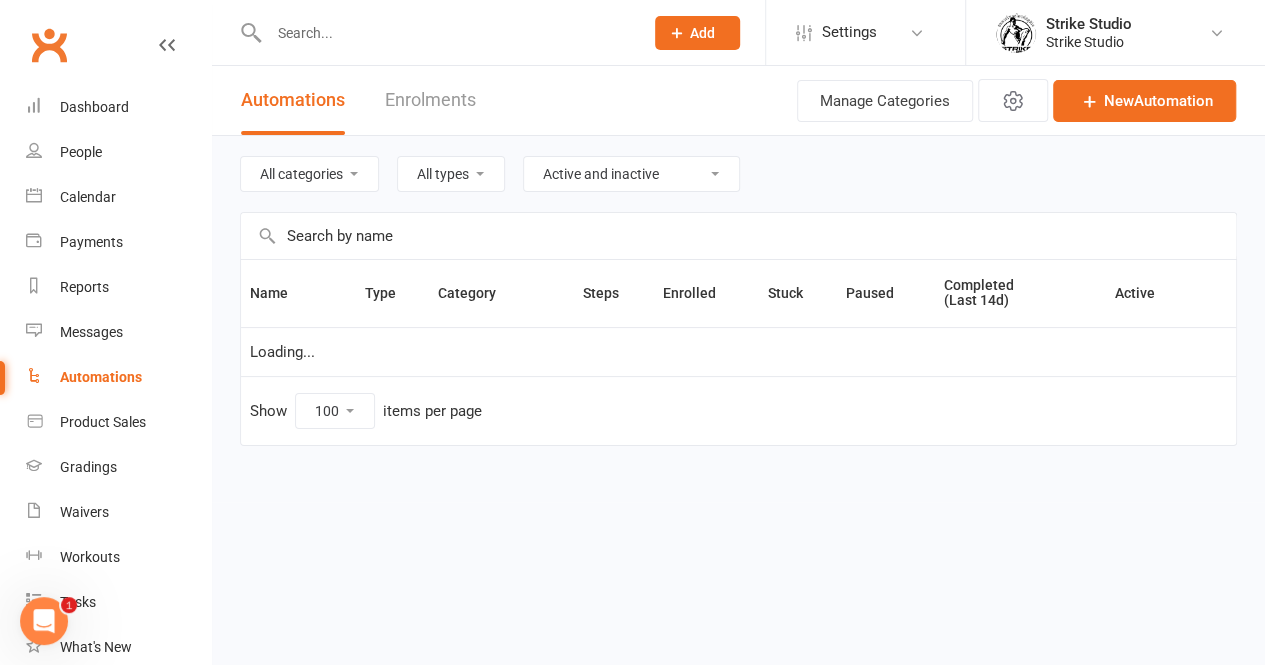 scroll, scrollTop: 0, scrollLeft: 0, axis: both 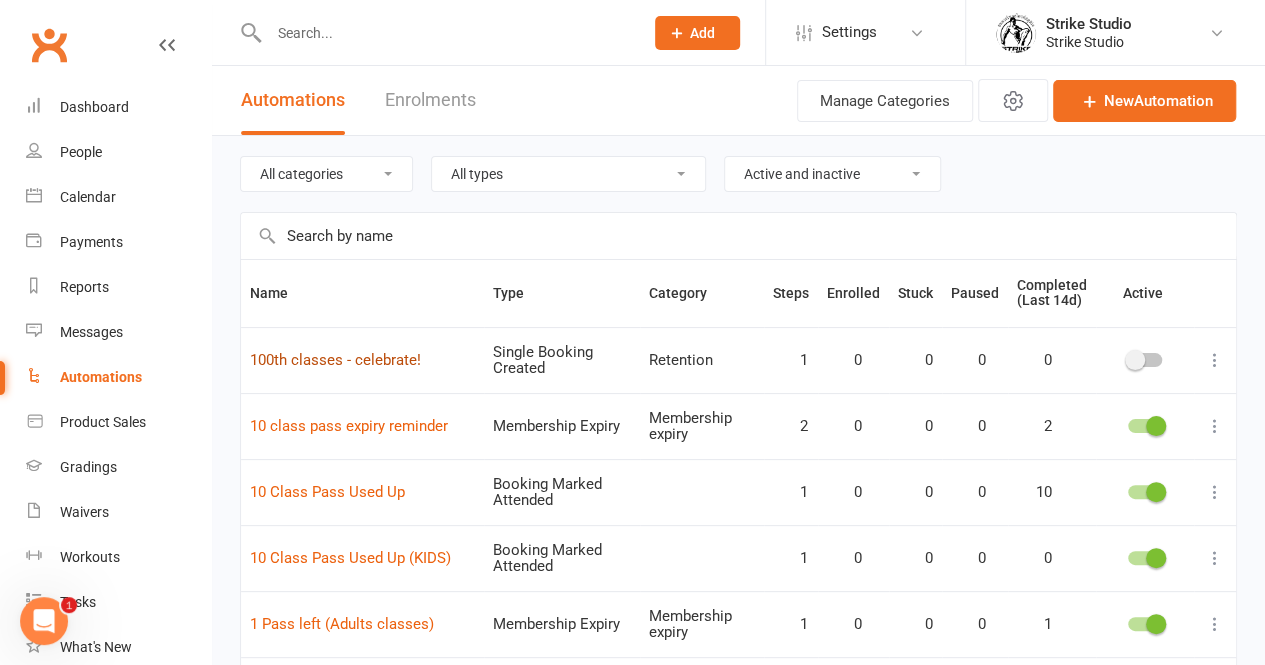 click on "100th classes - celebrate!" at bounding box center (335, 360) 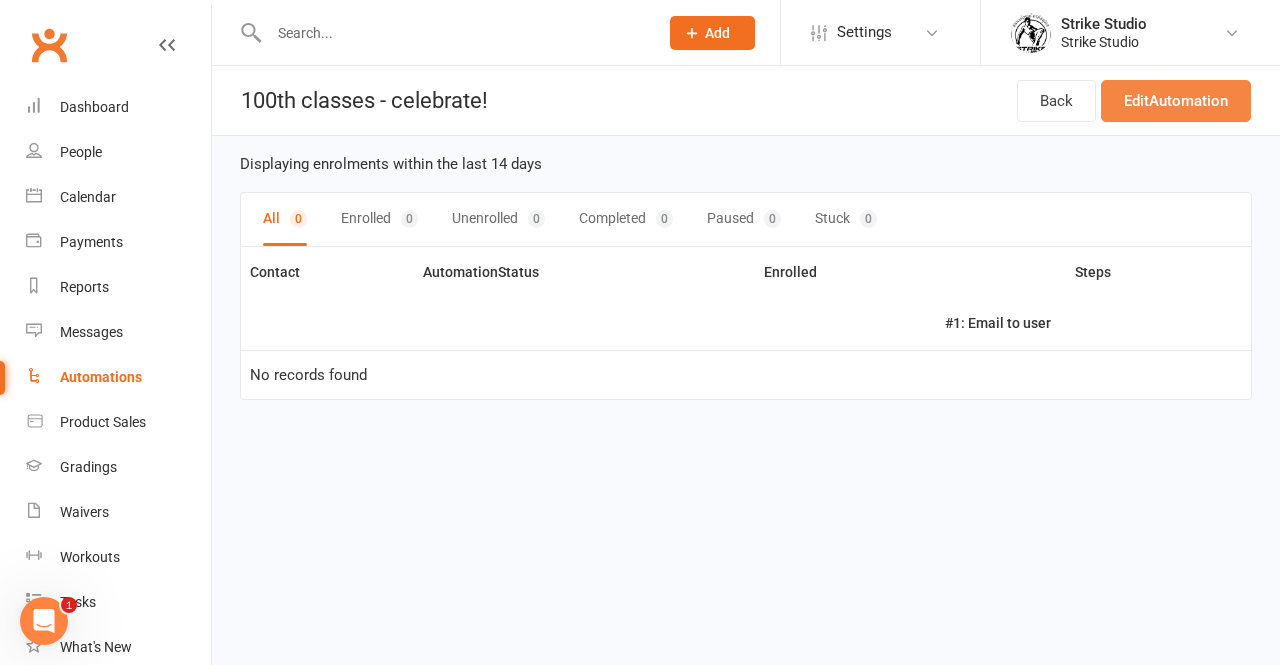 click on "Edit  Automation" at bounding box center (1176, 101) 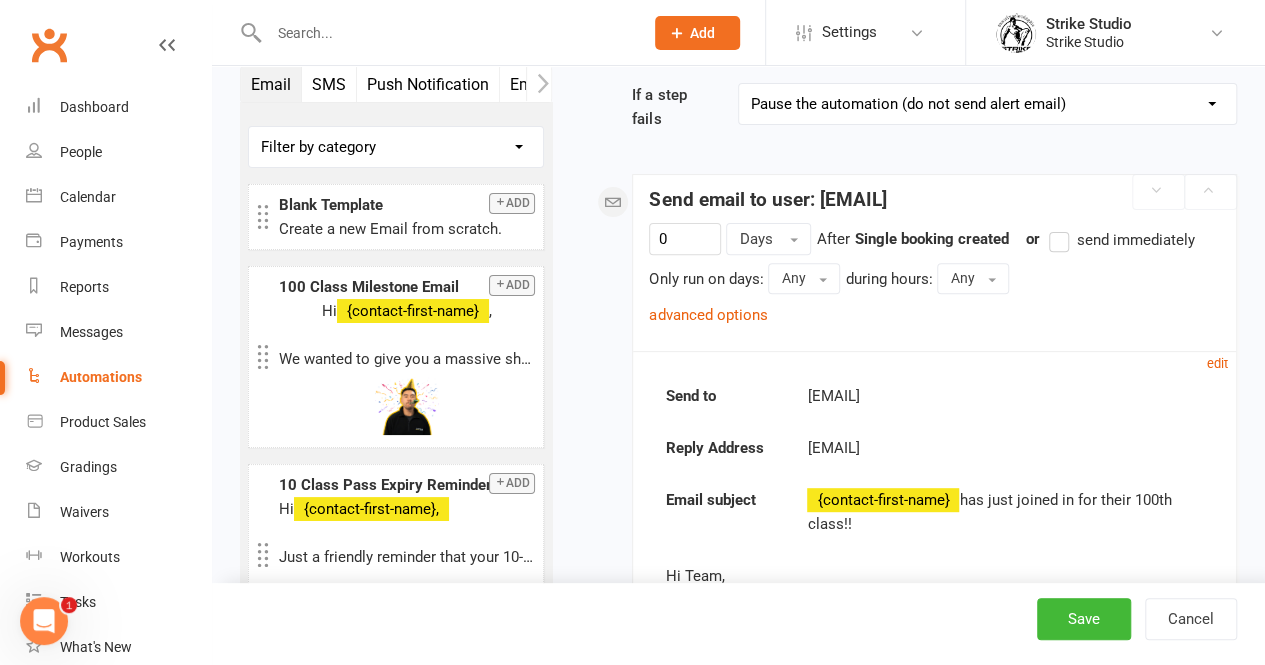 scroll, scrollTop: 238, scrollLeft: 0, axis: vertical 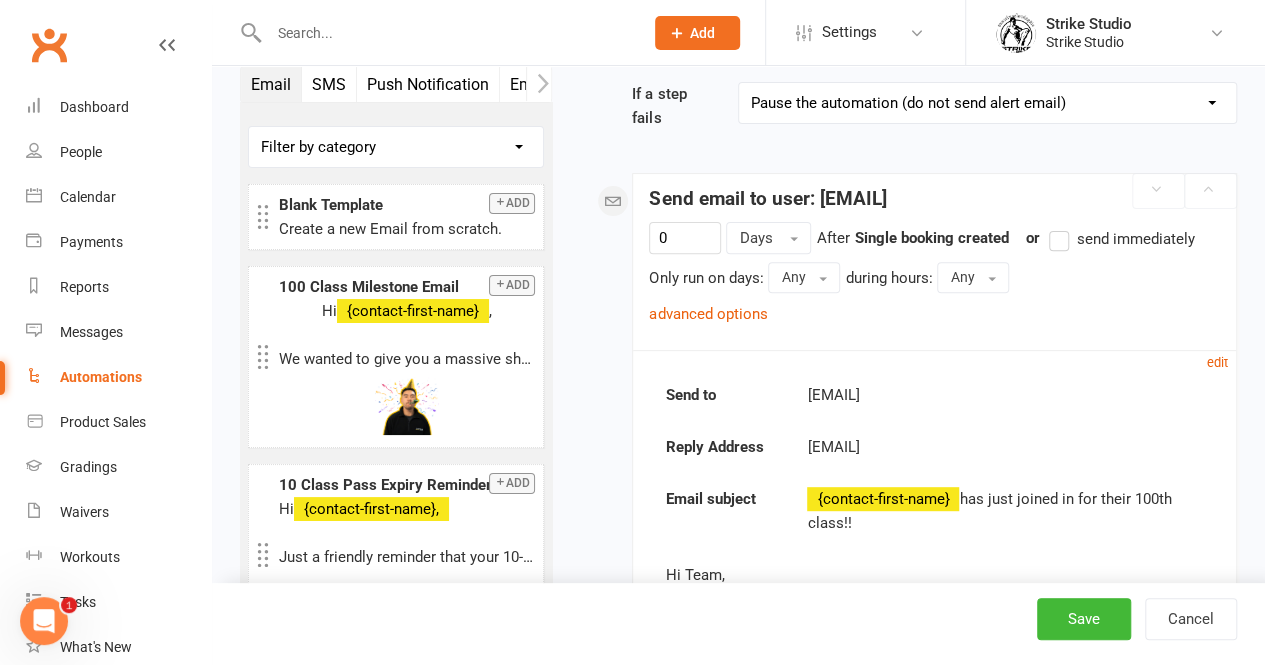 click on "send immediately" at bounding box center [1121, 239] 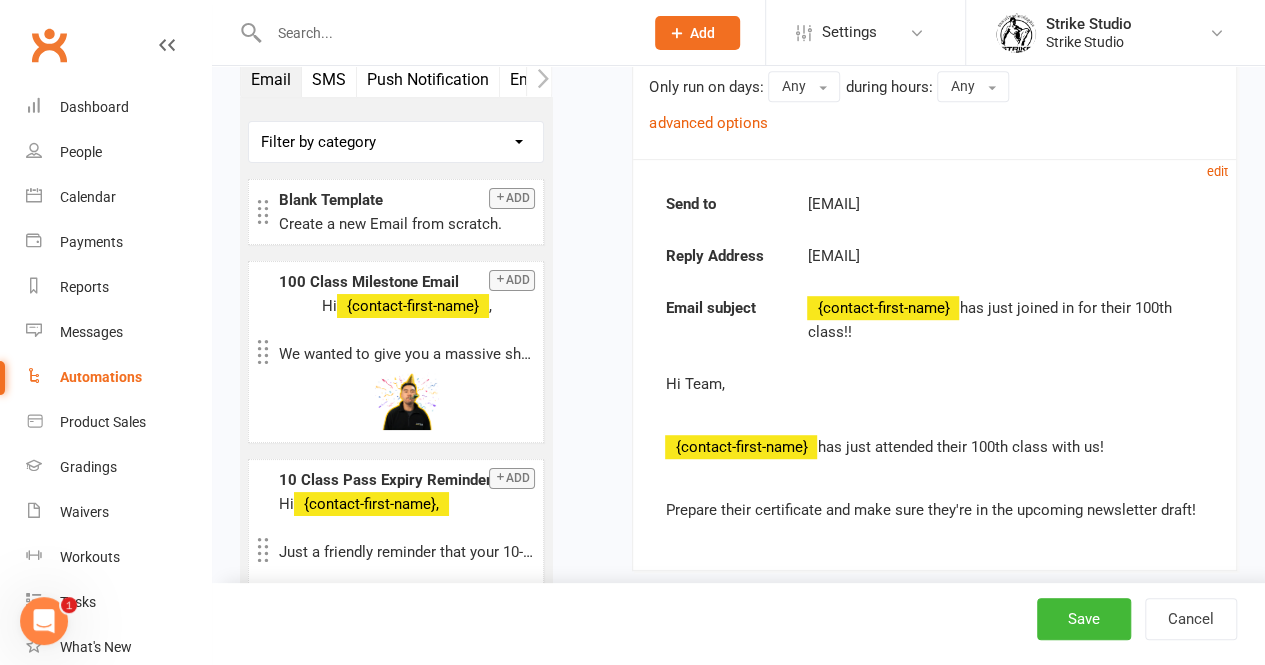 scroll, scrollTop: 430, scrollLeft: 0, axis: vertical 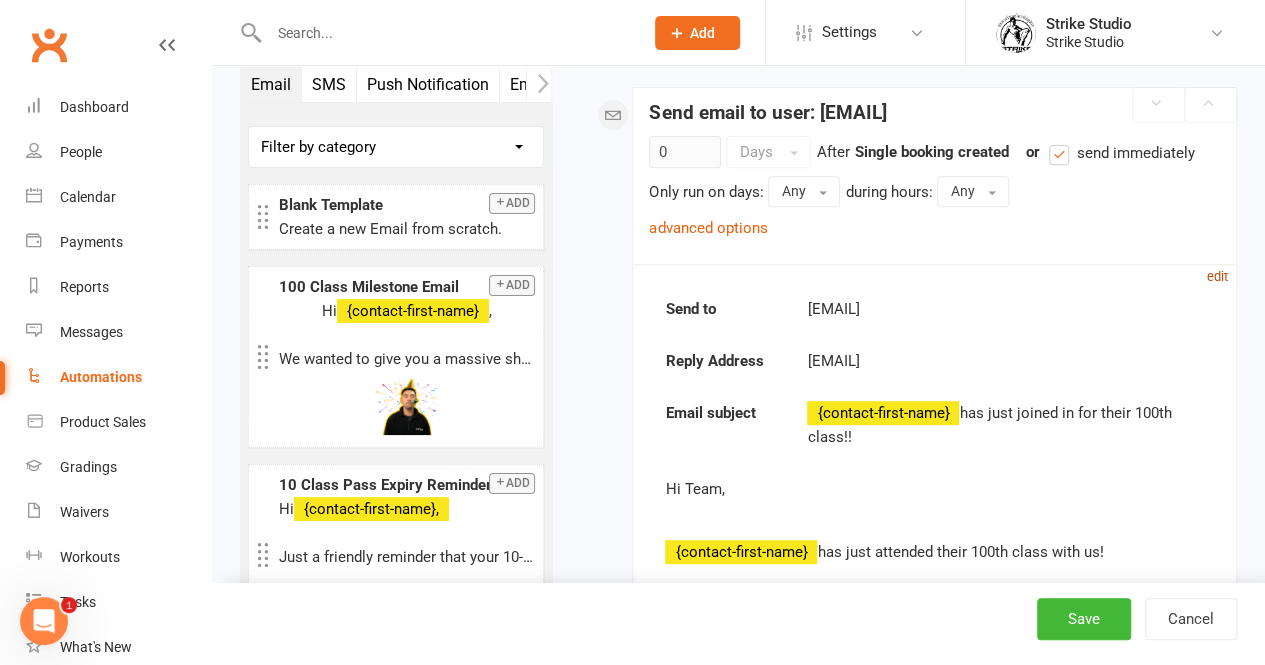 click on "edit" at bounding box center (1217, 276) 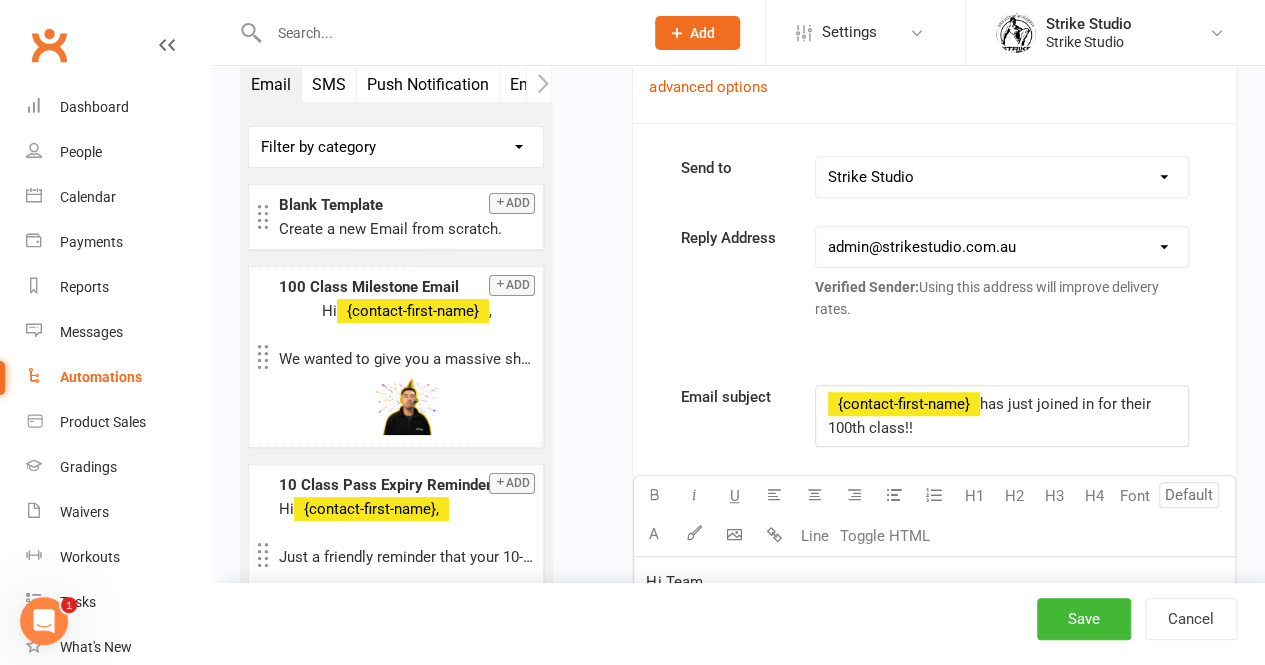 scroll, scrollTop: 467, scrollLeft: 0, axis: vertical 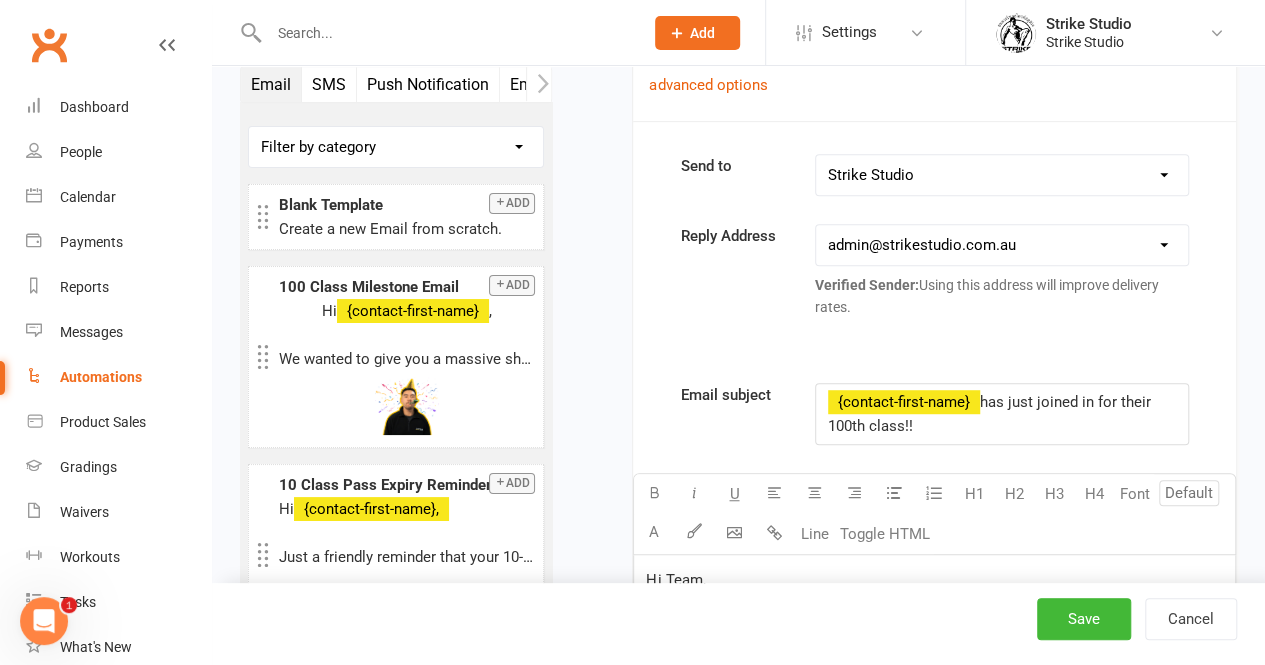 click on "has just joined in for their 100th class!!" at bounding box center (991, 414) 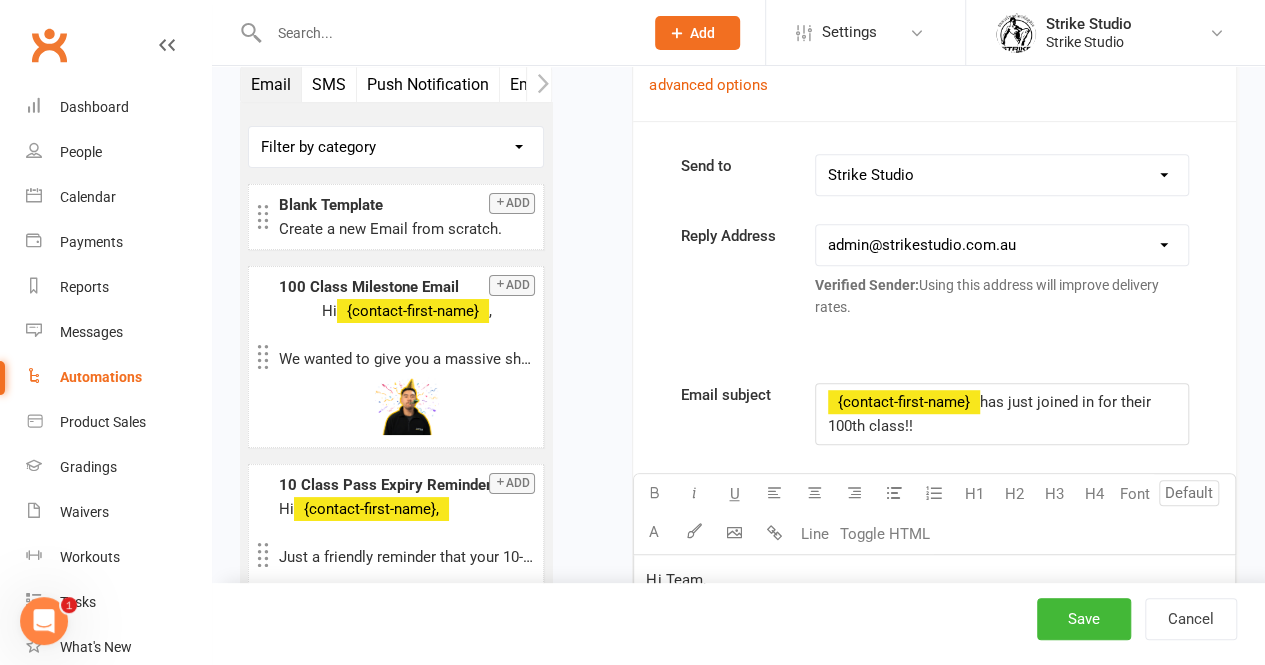 scroll, scrollTop: 872, scrollLeft: 0, axis: vertical 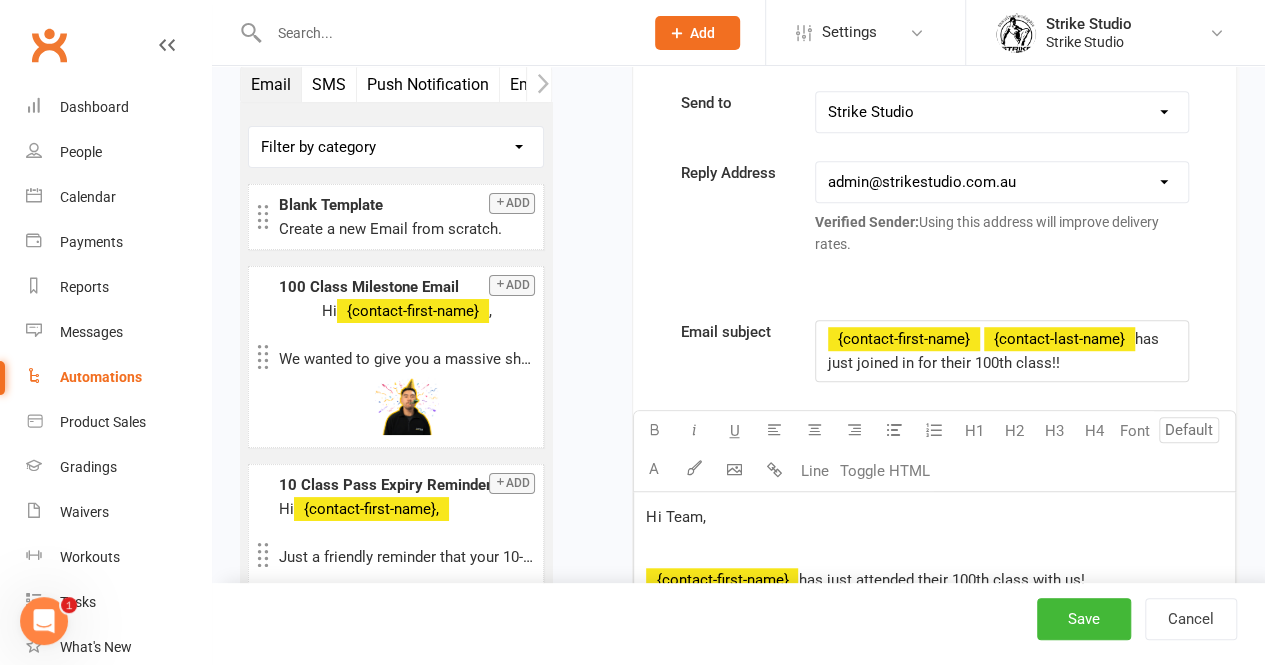 click on "Email subject ﻿ ﻿ {contact-first-name}   ﻿ {contact-last-name}  has just joined in for their 100th class!! U H1 H2 H3 H4 Font A Line Toggle HTML Hi Team,   ﻿ {contact-first-name}   has just attended their 100th class with us!   Prepare their certificate and make sure they're in the upcoming newsletter draft! Contact merge tags contact-first-name contact-last-name contact-email contact-phone-number contact-address what-contact-interested-in how-contact-contacted-us how-contact-heard-about-us last-attended-on next-upcoming-payment-amount next-upcoming-payment-date failed-payments-count failed-payments-total-amount business-name member-portal-url member-portal-pin mobile-app-ios-app-store-link mobile-app-google-app-store-link Booking merge tags booking-date booking-start-time booking-end-time instructor-name location-name event-name event-description booking-cancellation-policy google-calendar-link meeting-url meeting-instructions Membership merge tags membership-name membership-start-date" at bounding box center (934, 886) 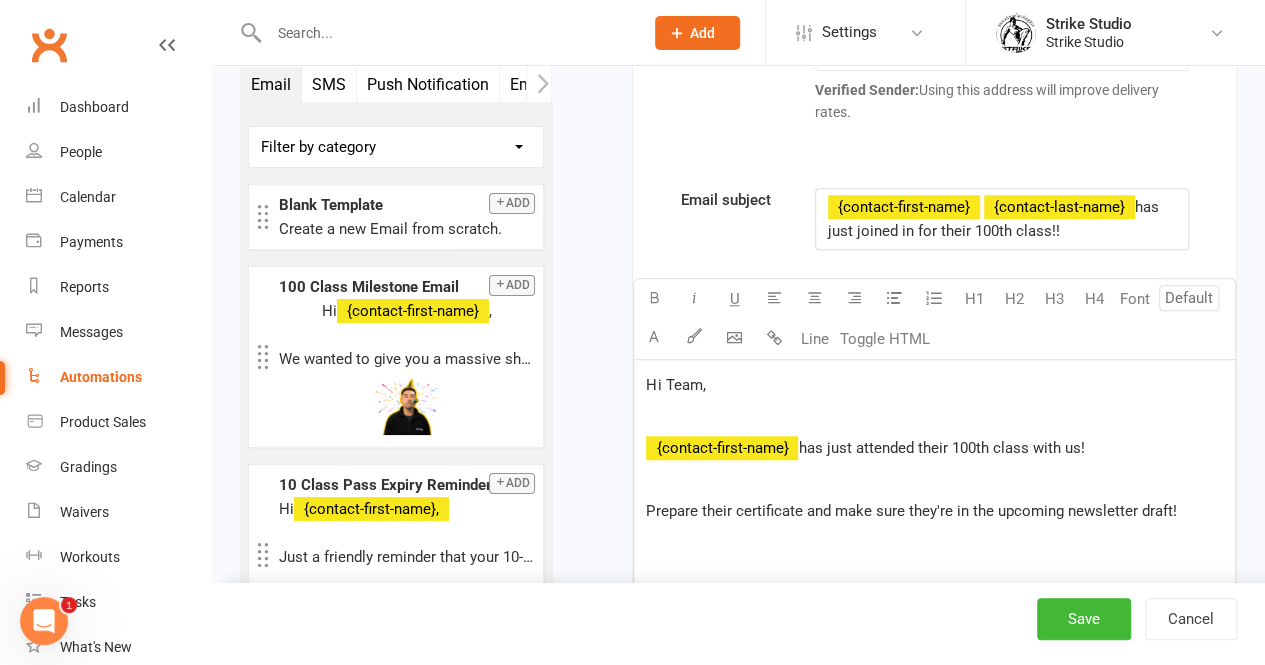 click on "has just attended their 100th class with us!" at bounding box center [941, 448] 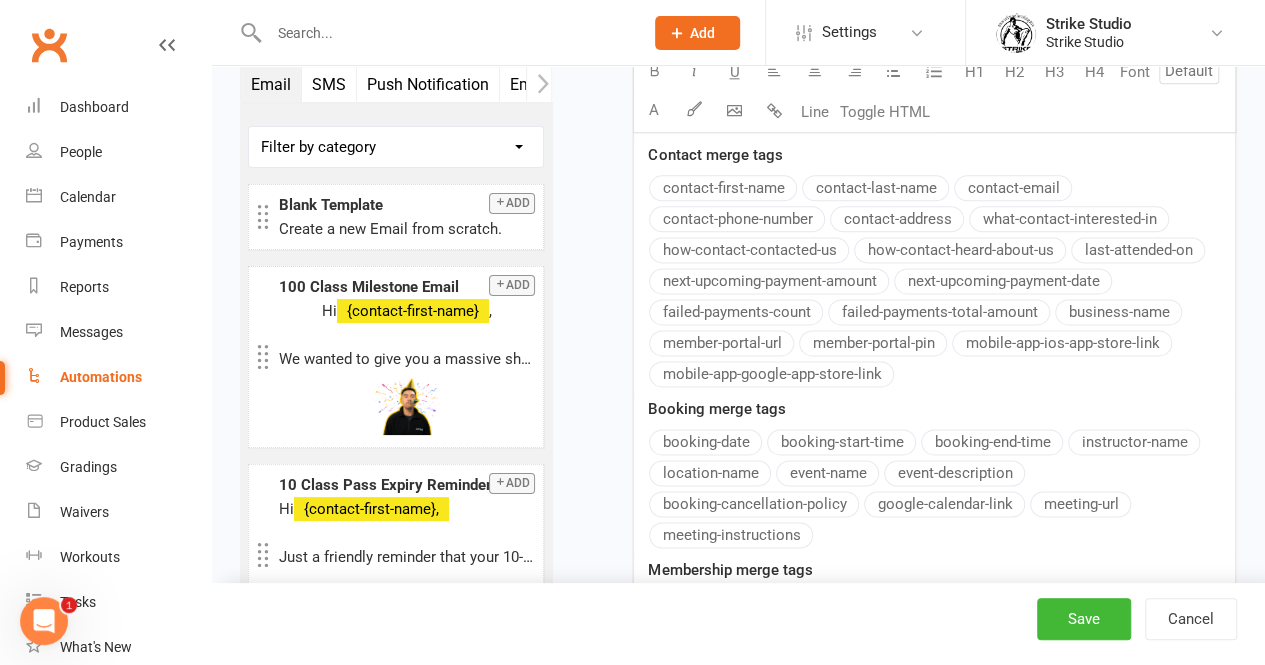 click on "Email subject ﻿ ﻿ {contact-first-name}   ﻿ {contact-last-name}   has just joined in for their 100th class!! U H1 H2 H3 H4 Font A Line Toggle HTML Hi Team,   ﻿ {contact-first-name}   has just attended their 100th class with us!   Prepare their certificate and make sure they're in the upcoming newsletter draft! Contact merge tags contact-first-name contact-last-name contact-email contact-phone-number contact-address what-contact-interested-in how-contact-contacted-us how-contact-heard-about-us last-attended-on next-upcoming-payment-amount next-upcoming-payment-date failed-payments-count failed-payments-total-amount business-name member-portal-url member-portal-pin mobile-app-ios-app-store-link mobile-app-google-app-store-link Booking merge tags booking-date booking-start-time booking-end-time instructor-name location-name event-name event-description booking-cancellation-policy google-calendar-link meeting-url meeting-instructions Membership merge tags membership-name membership-start-date" at bounding box center [934, 226] 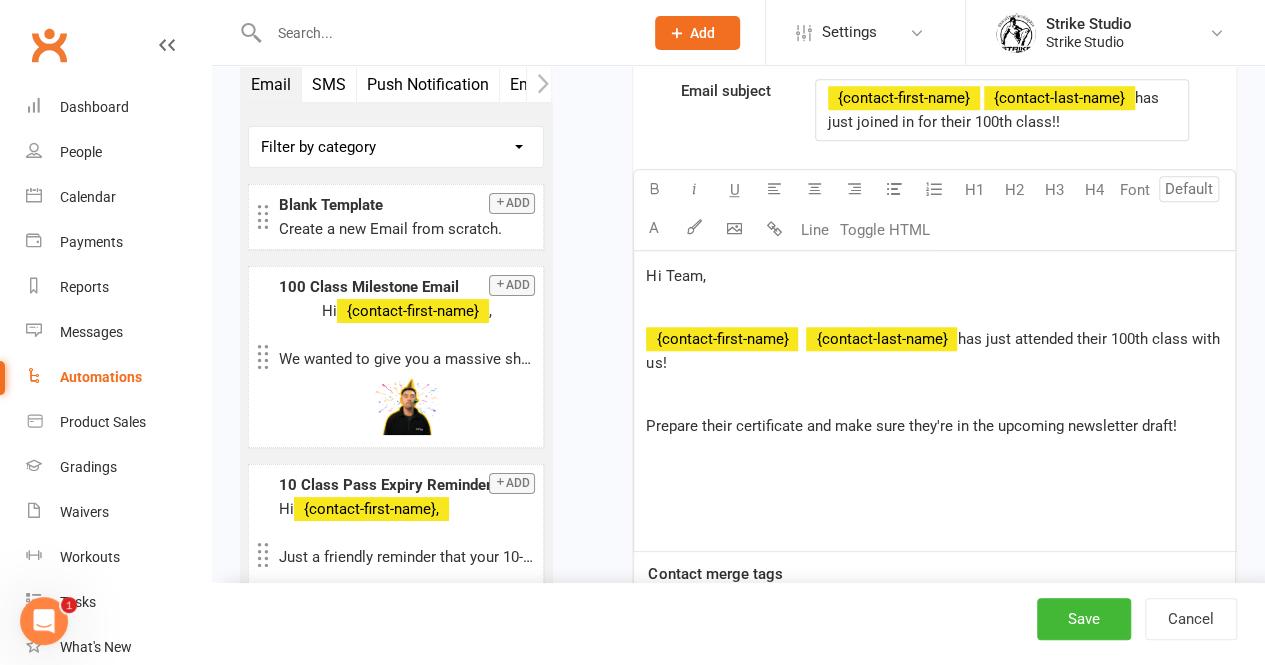 scroll, scrollTop: 613, scrollLeft: 0, axis: vertical 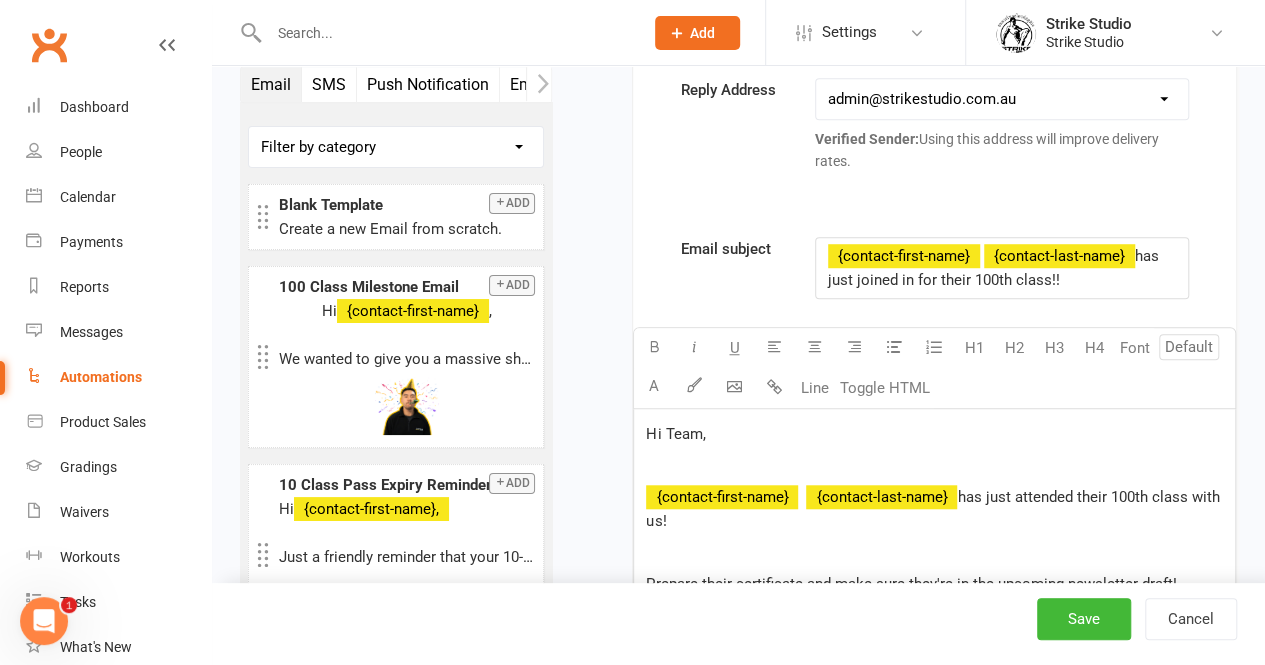 type 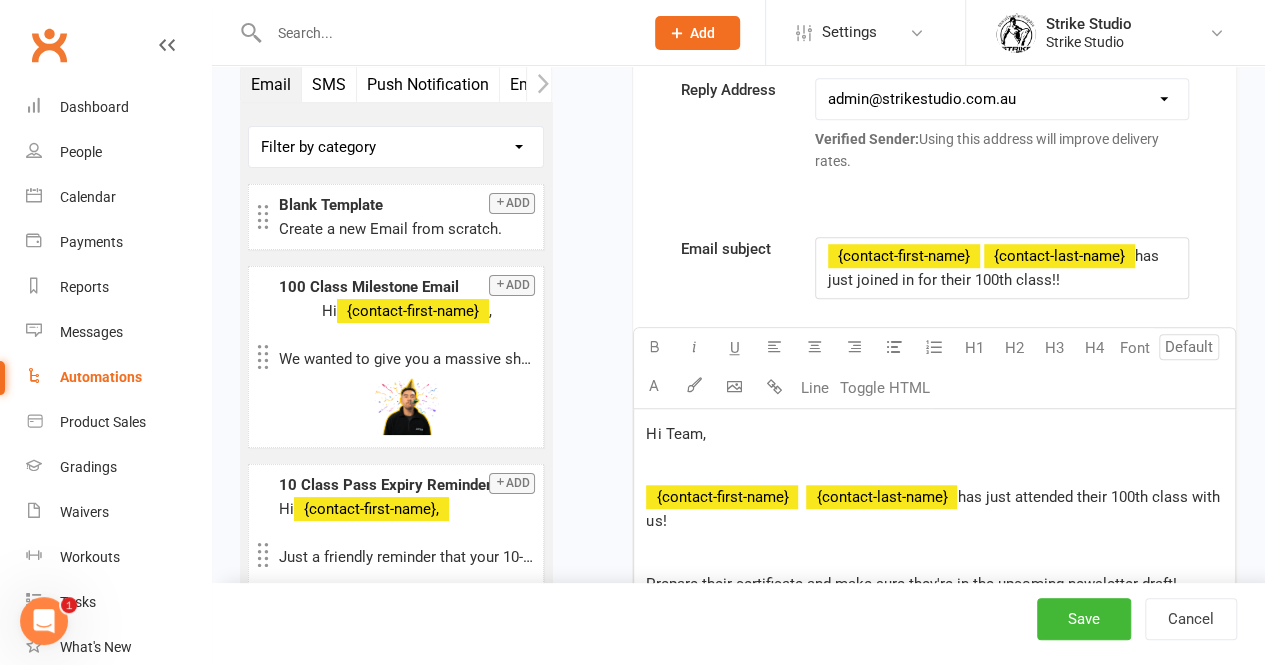 scroll, scrollTop: 1147, scrollLeft: 0, axis: vertical 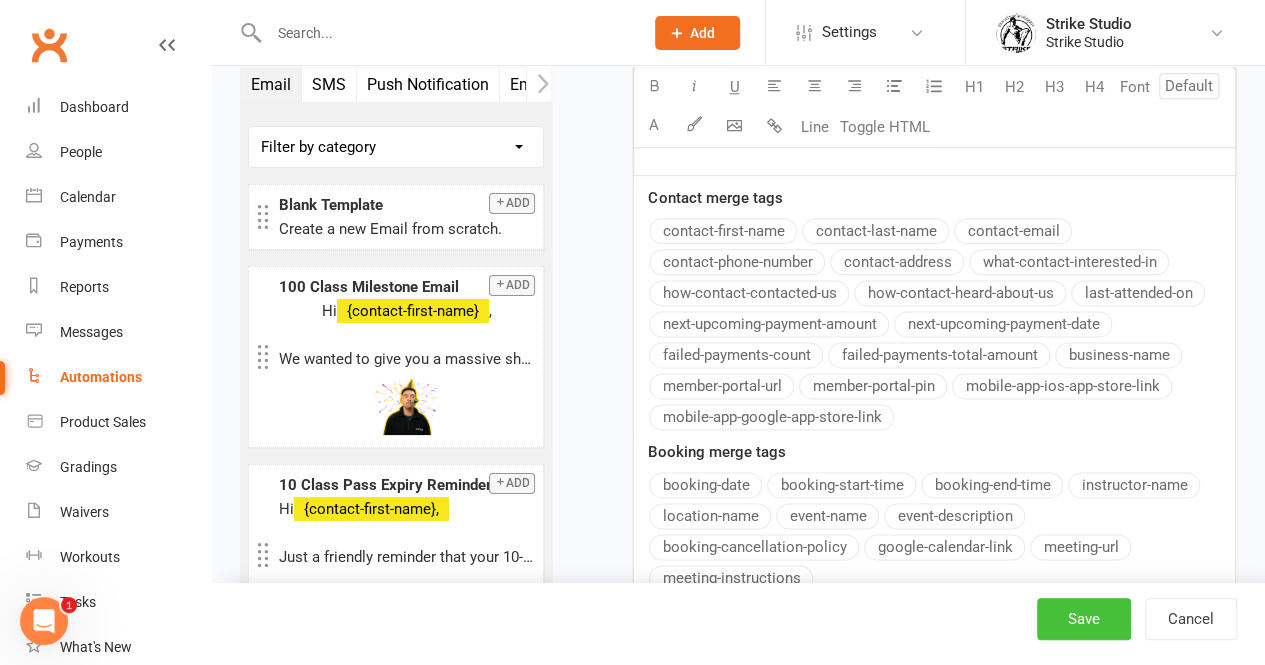 click on "Save" at bounding box center (1084, 619) 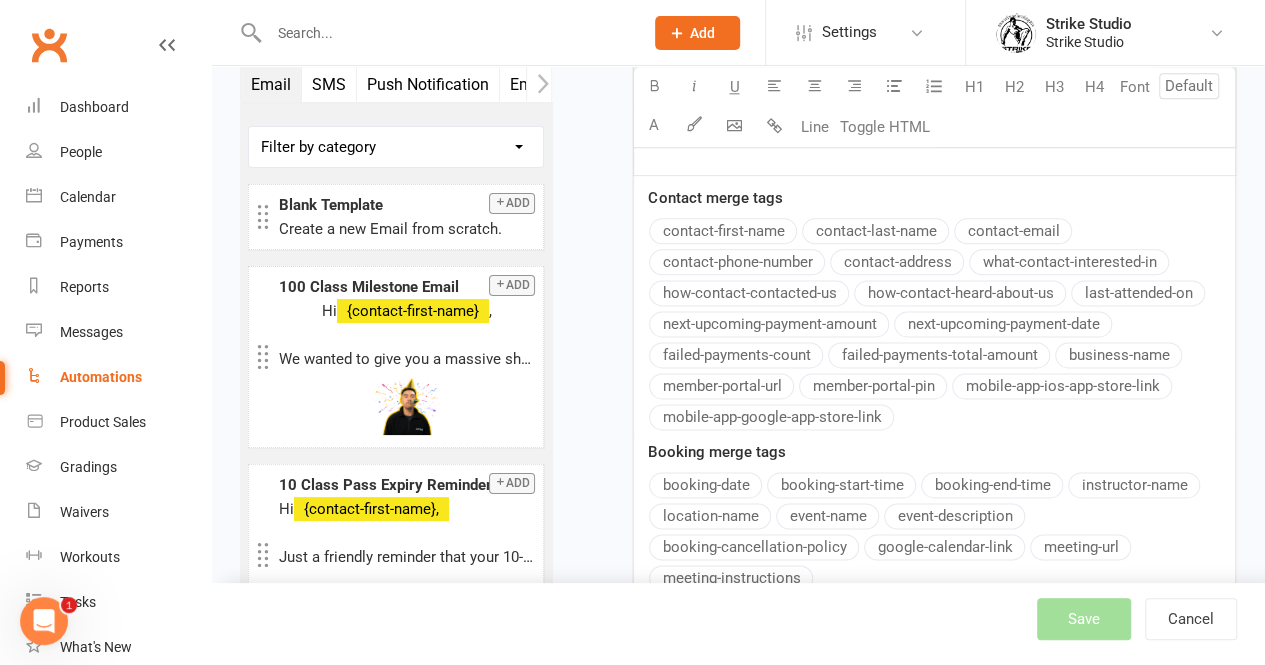 scroll, scrollTop: 0, scrollLeft: 0, axis: both 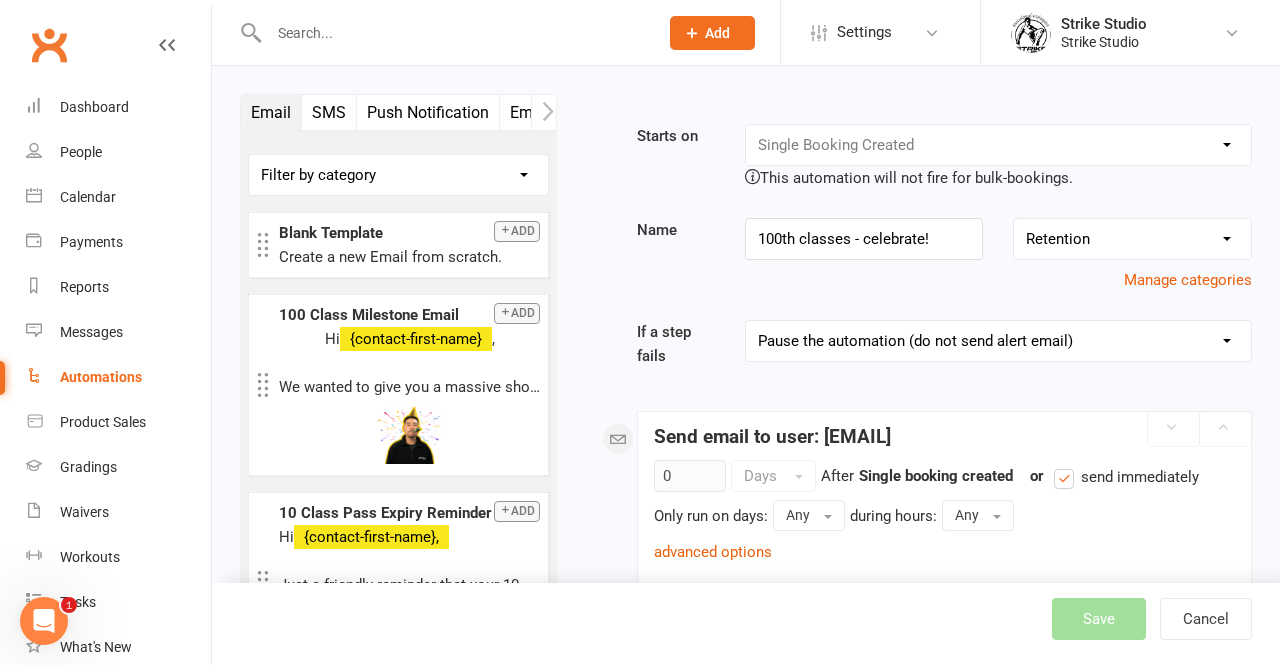 select on "100" 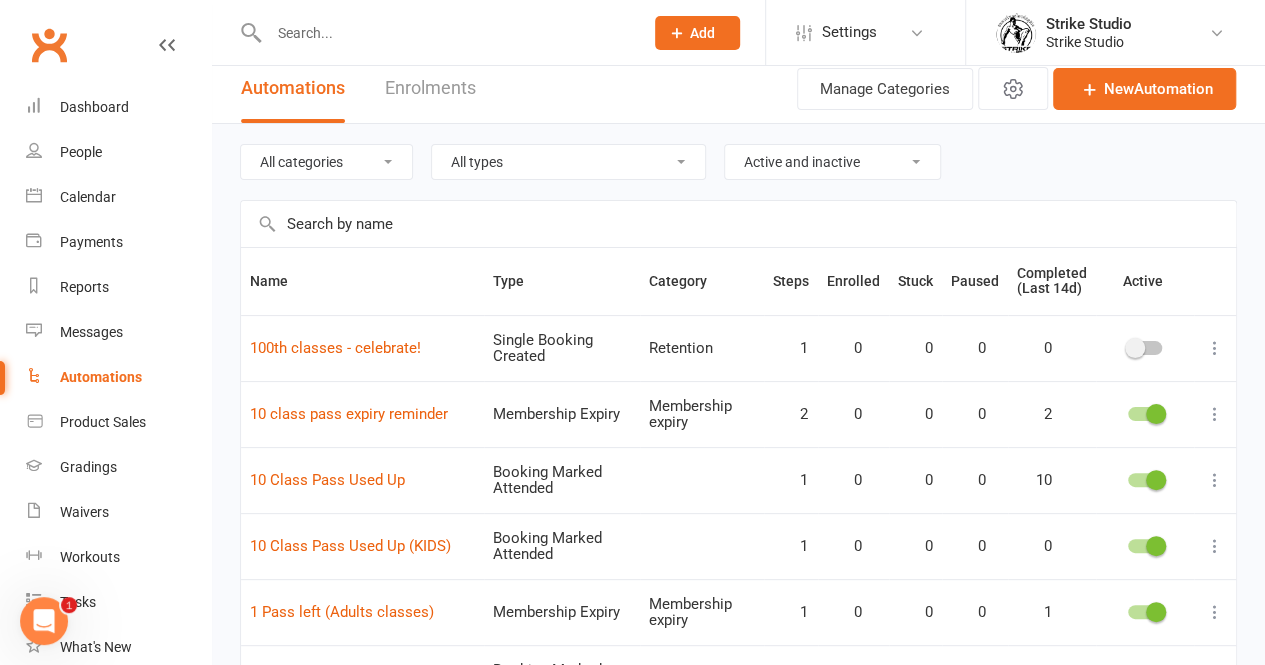 scroll, scrollTop: 11, scrollLeft: 0, axis: vertical 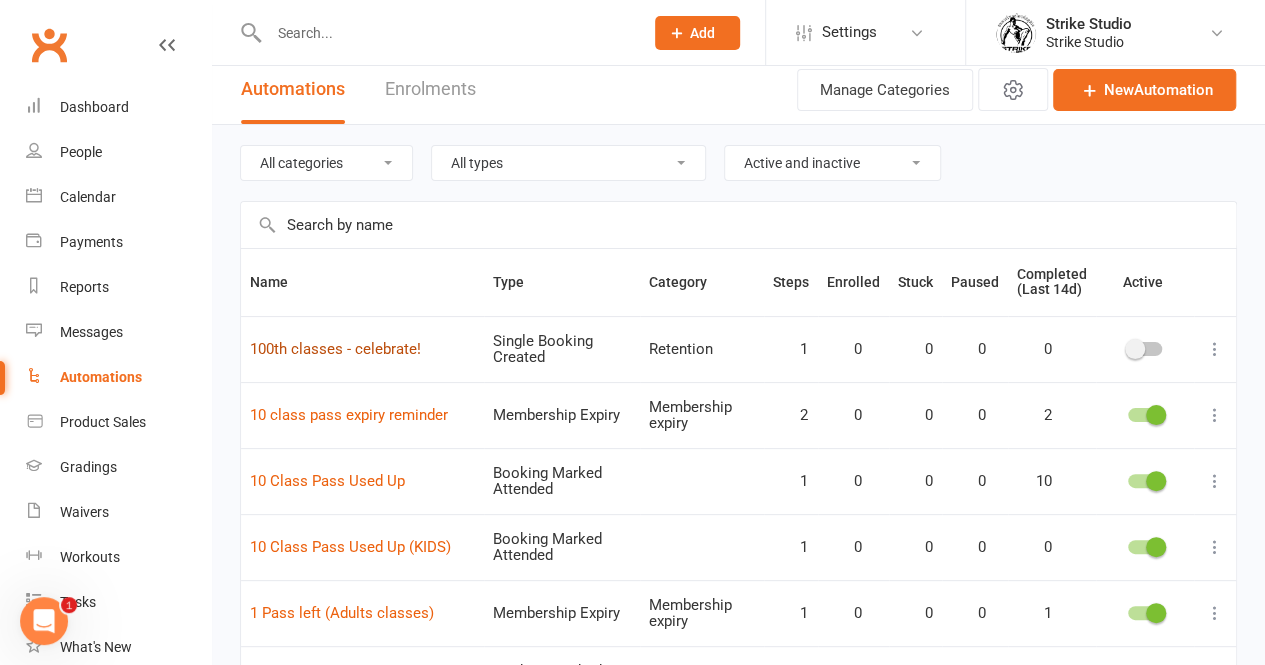 click on "100th classes - celebrate!" at bounding box center [335, 349] 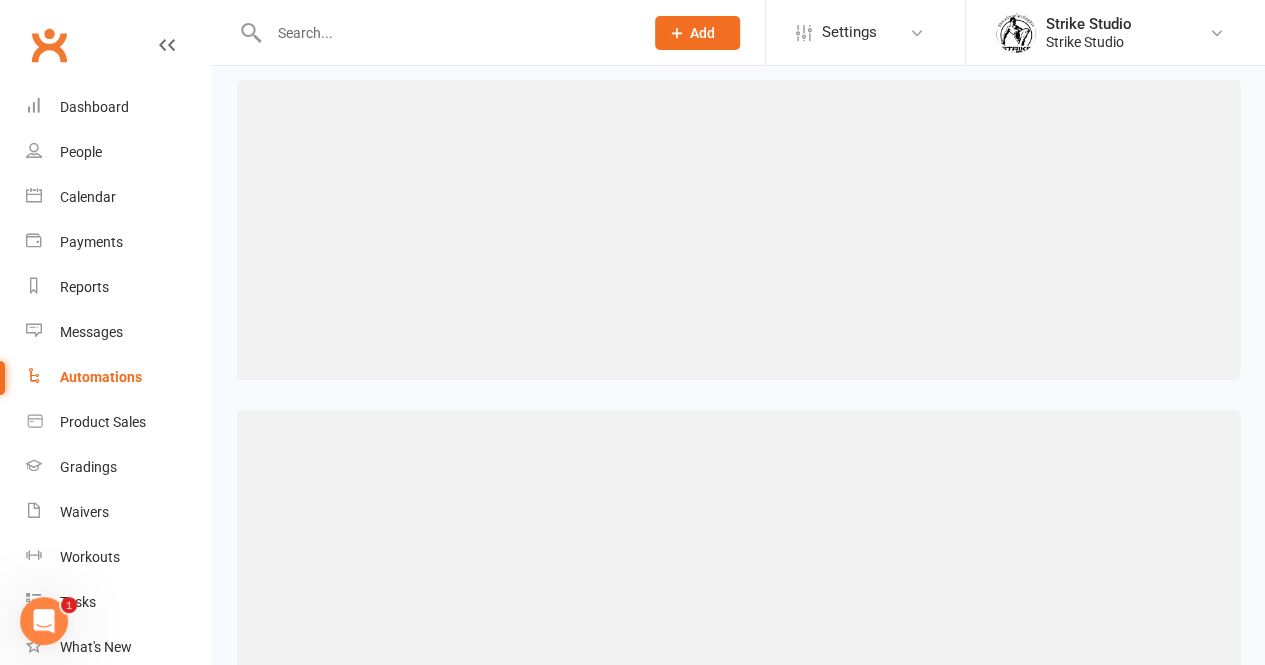 scroll, scrollTop: 0, scrollLeft: 0, axis: both 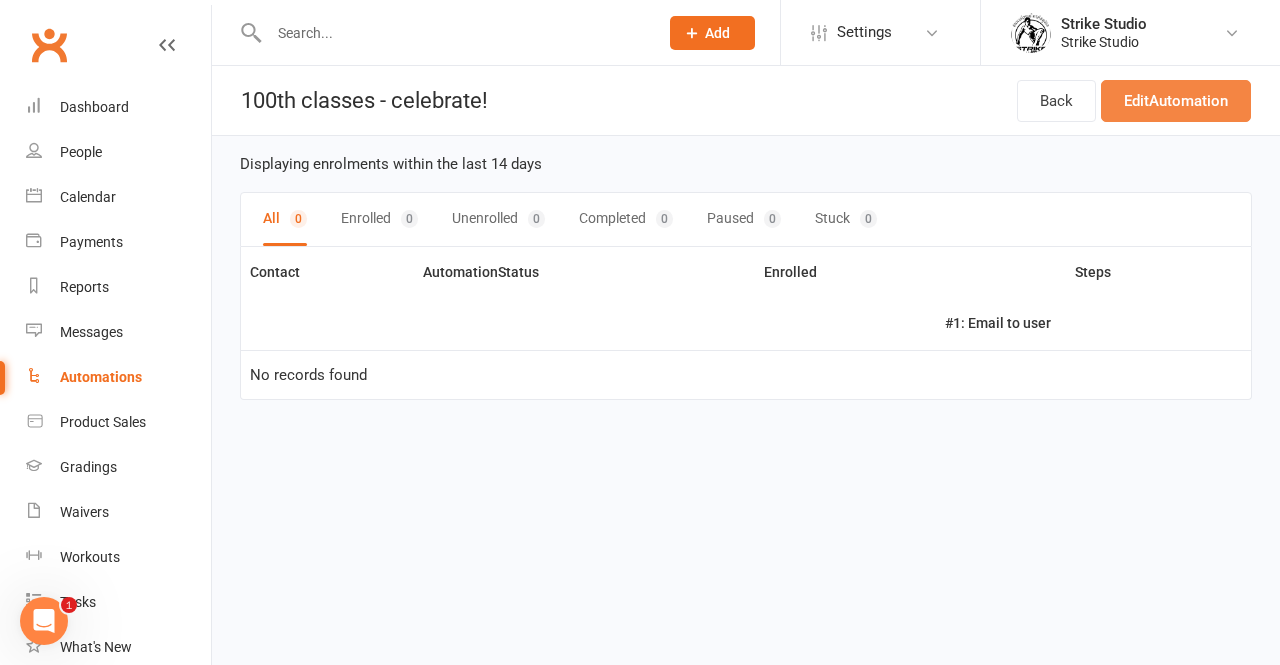 click on "Edit  Automation" at bounding box center [1176, 101] 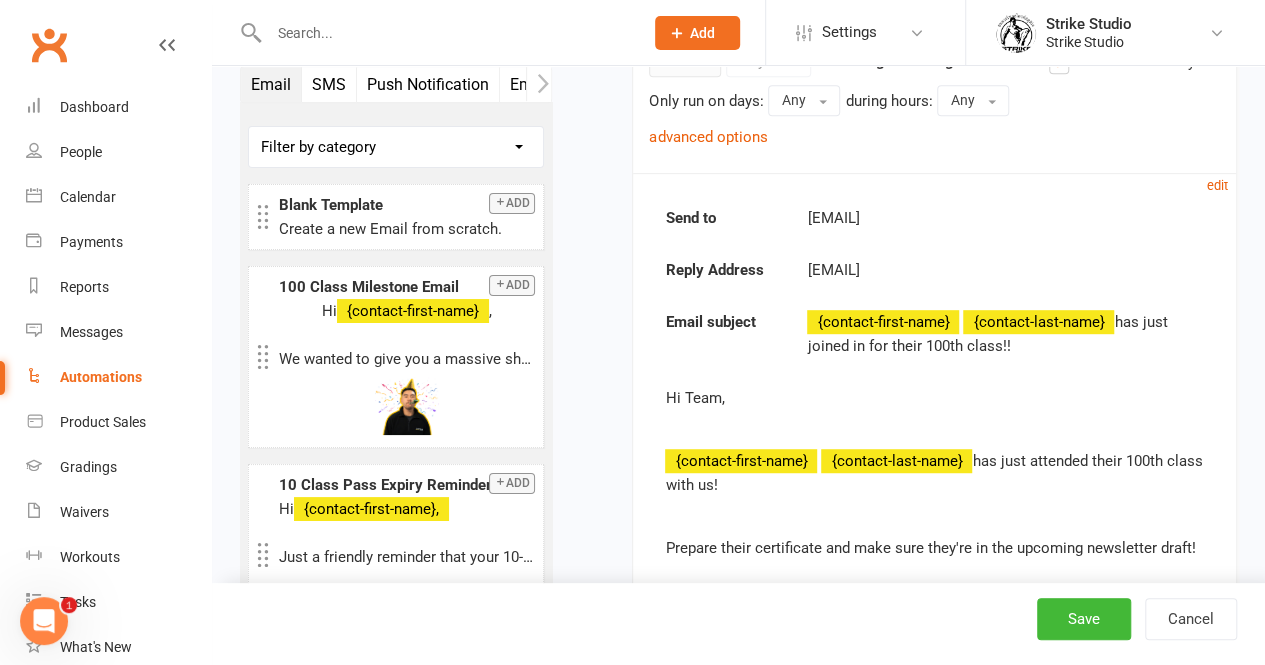 scroll, scrollTop: 554, scrollLeft: 0, axis: vertical 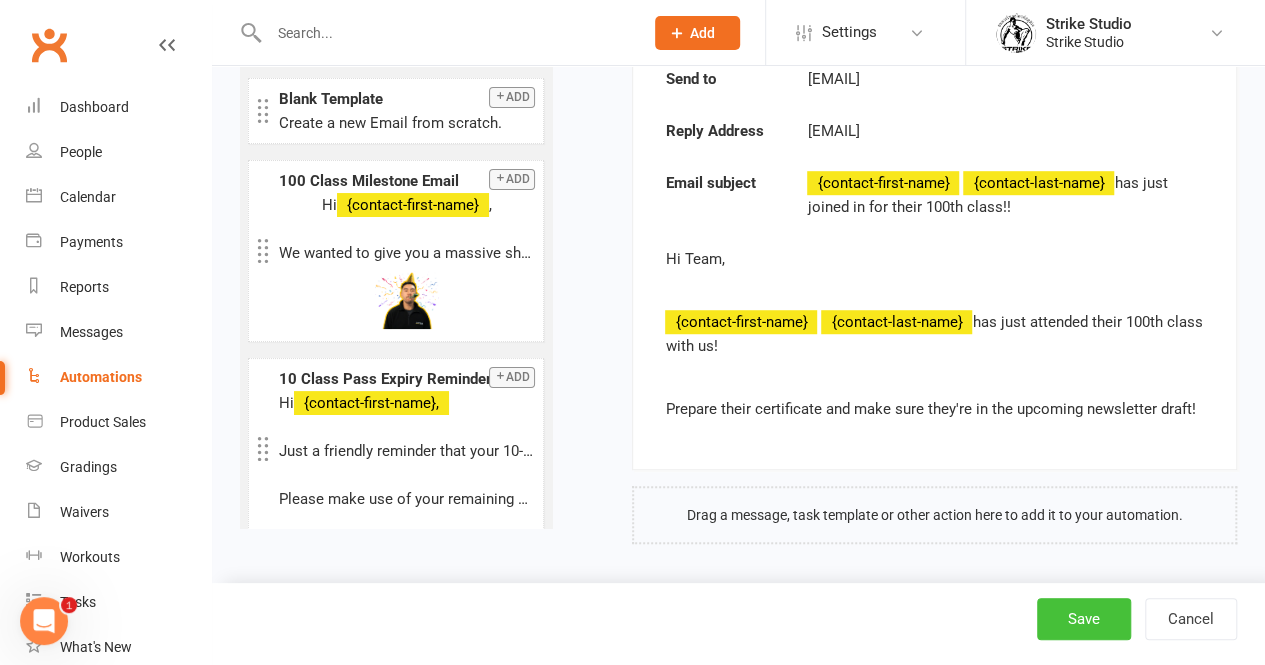 click on "Save" at bounding box center [1084, 619] 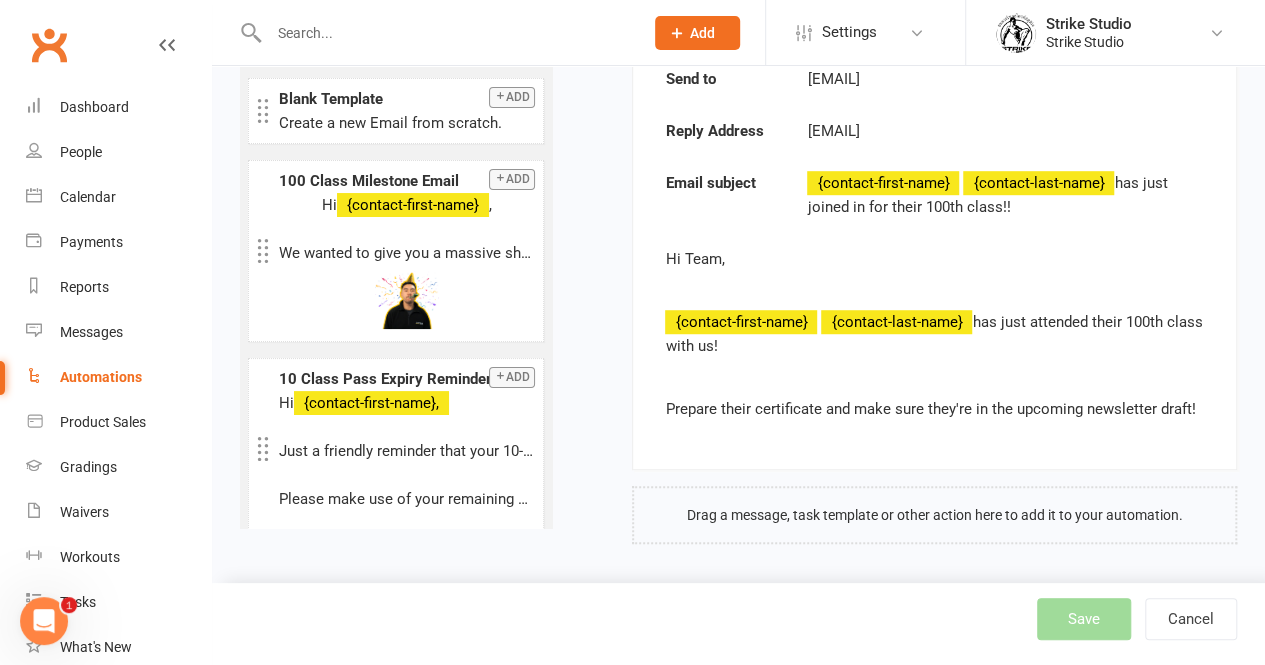 select on "100" 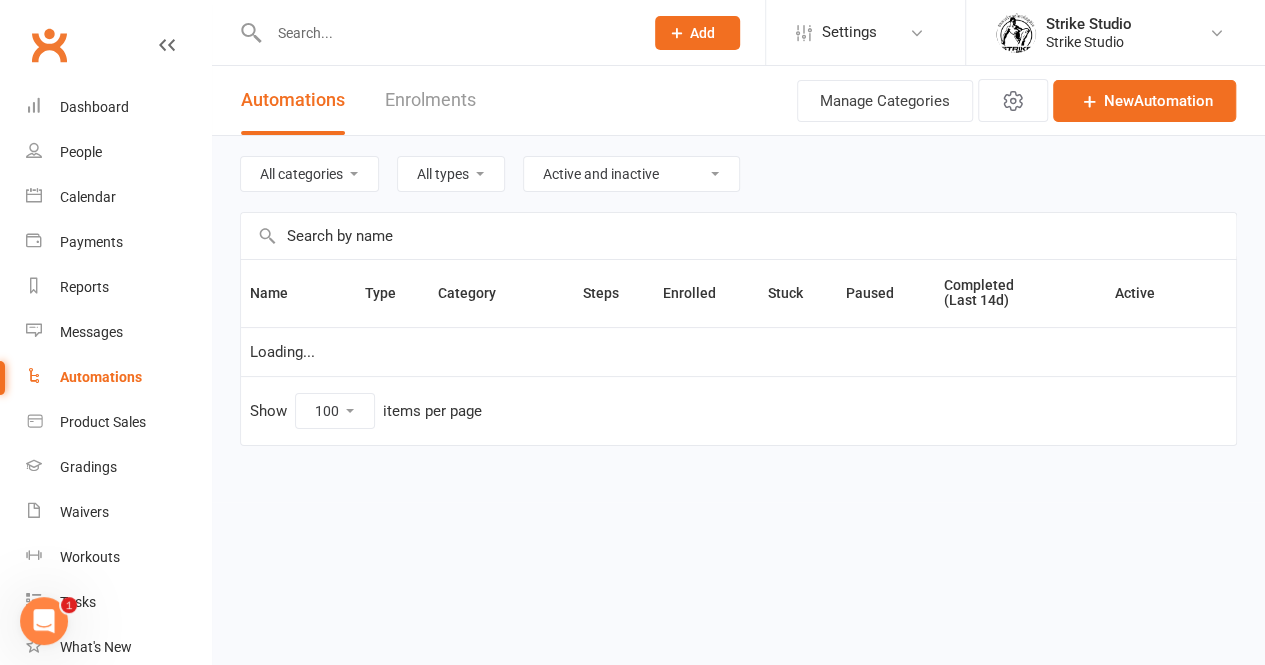 scroll, scrollTop: 0, scrollLeft: 0, axis: both 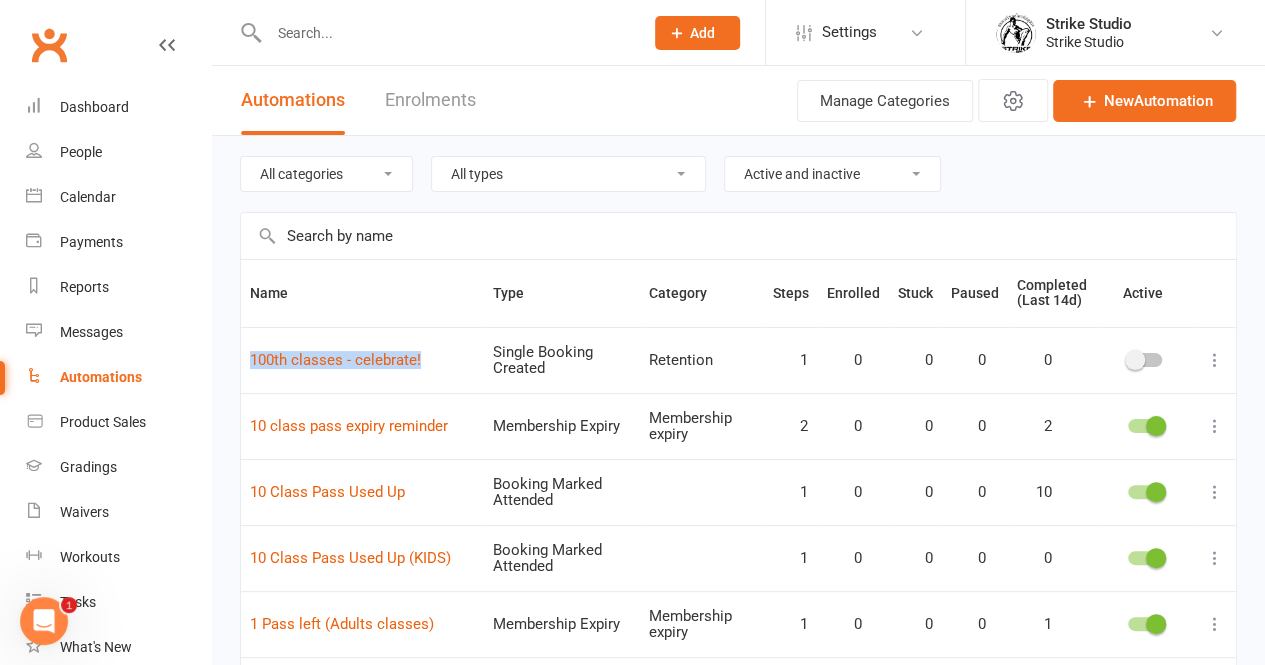 drag, startPoint x: 429, startPoint y: 359, endPoint x: 248, endPoint y: 354, distance: 181.06905 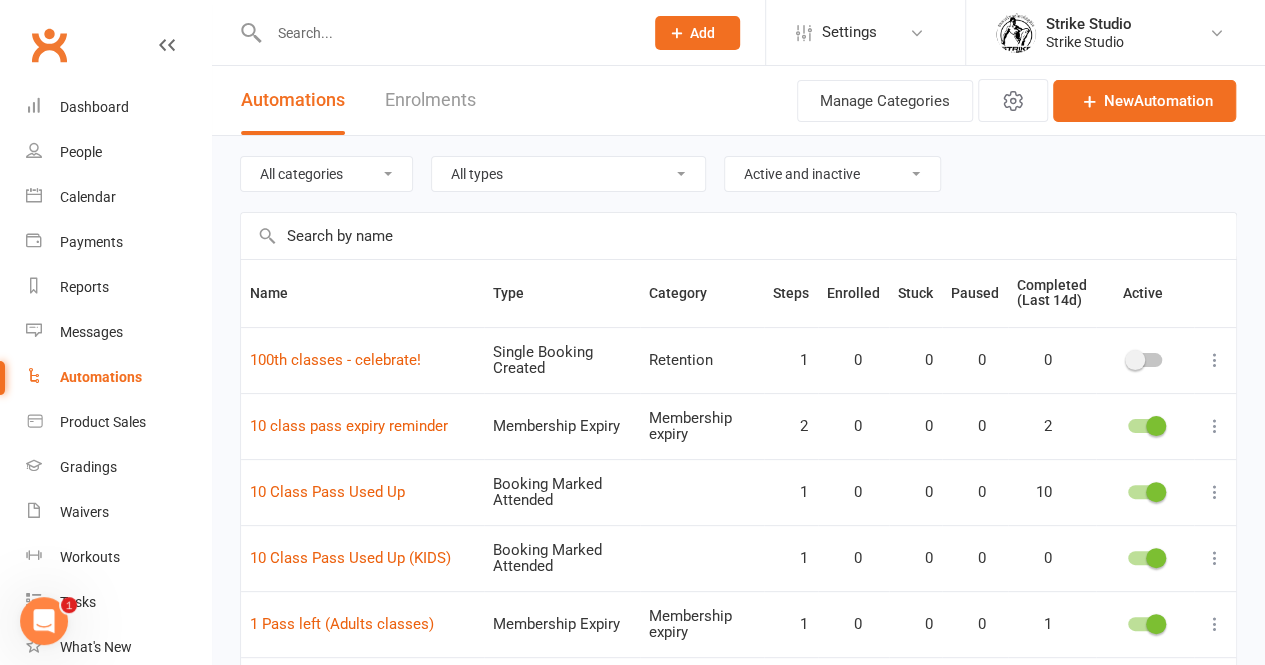 click on "Name" at bounding box center [362, 293] 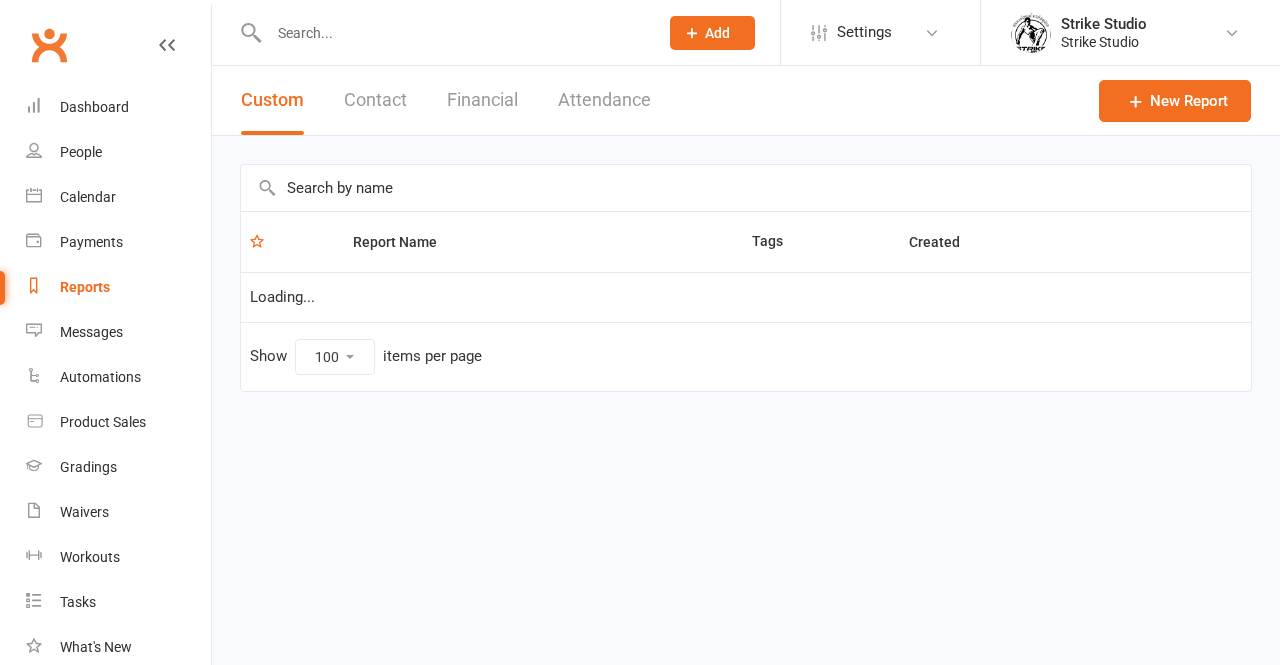 select on "100" 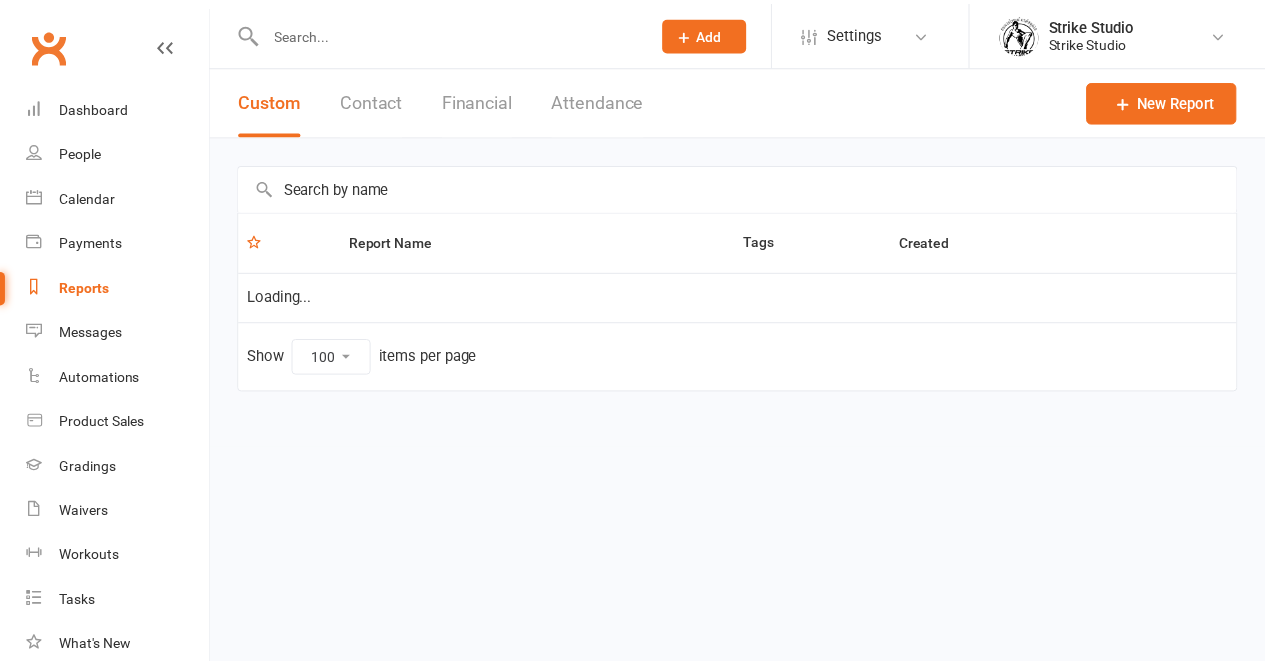 scroll, scrollTop: 0, scrollLeft: 0, axis: both 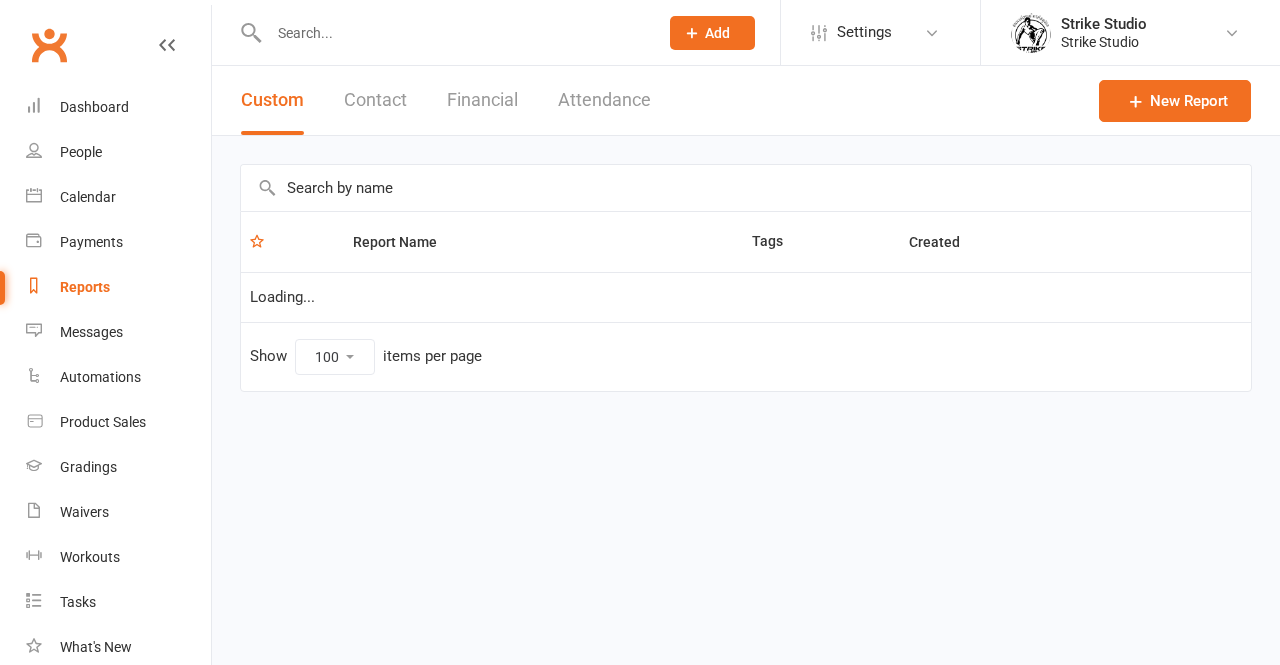 click at bounding box center (453, 33) 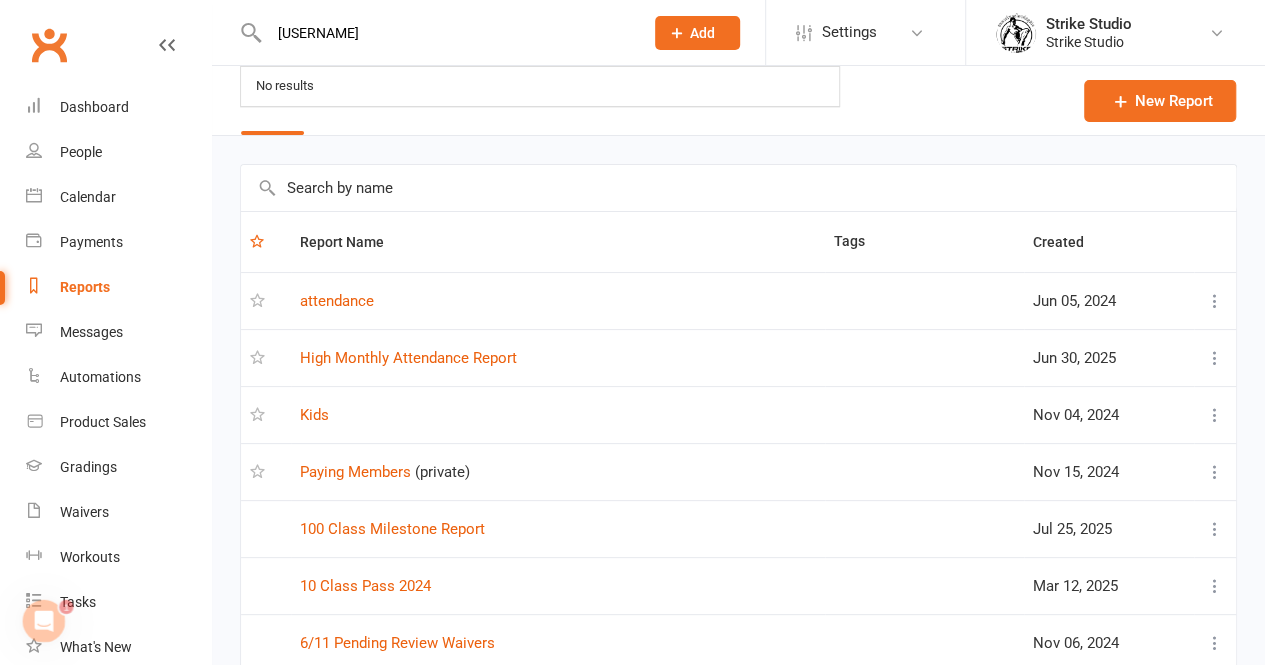 scroll, scrollTop: 0, scrollLeft: 0, axis: both 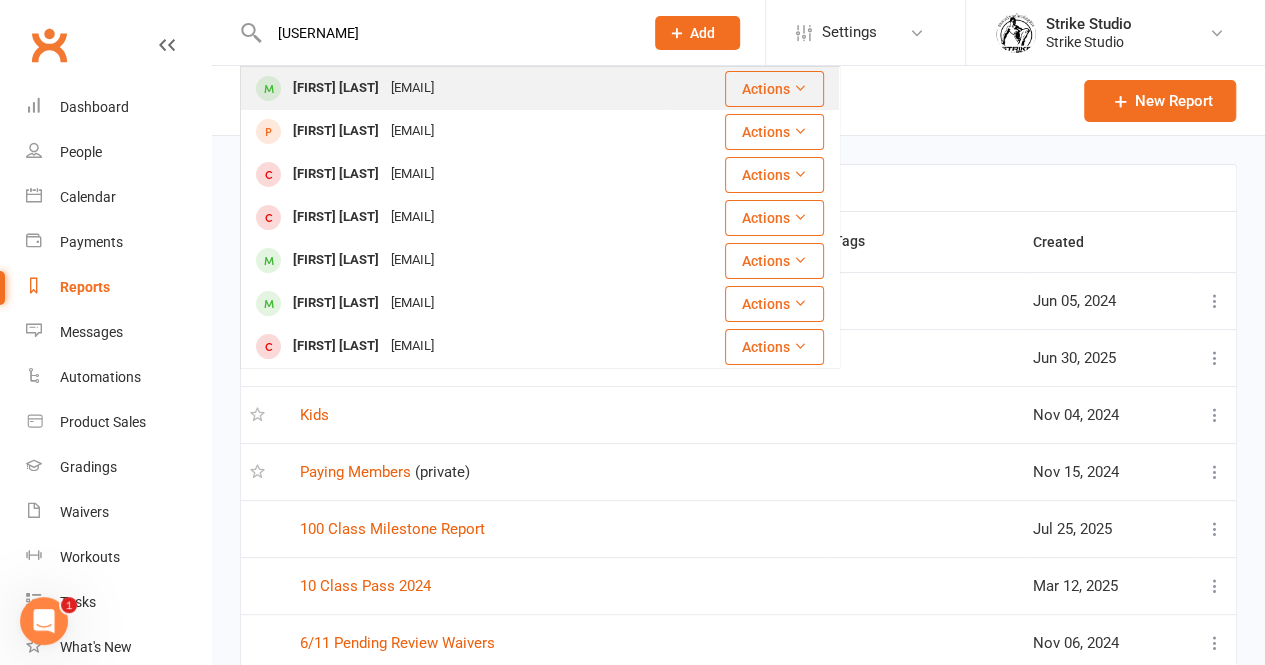 type on "[USERNAME]" 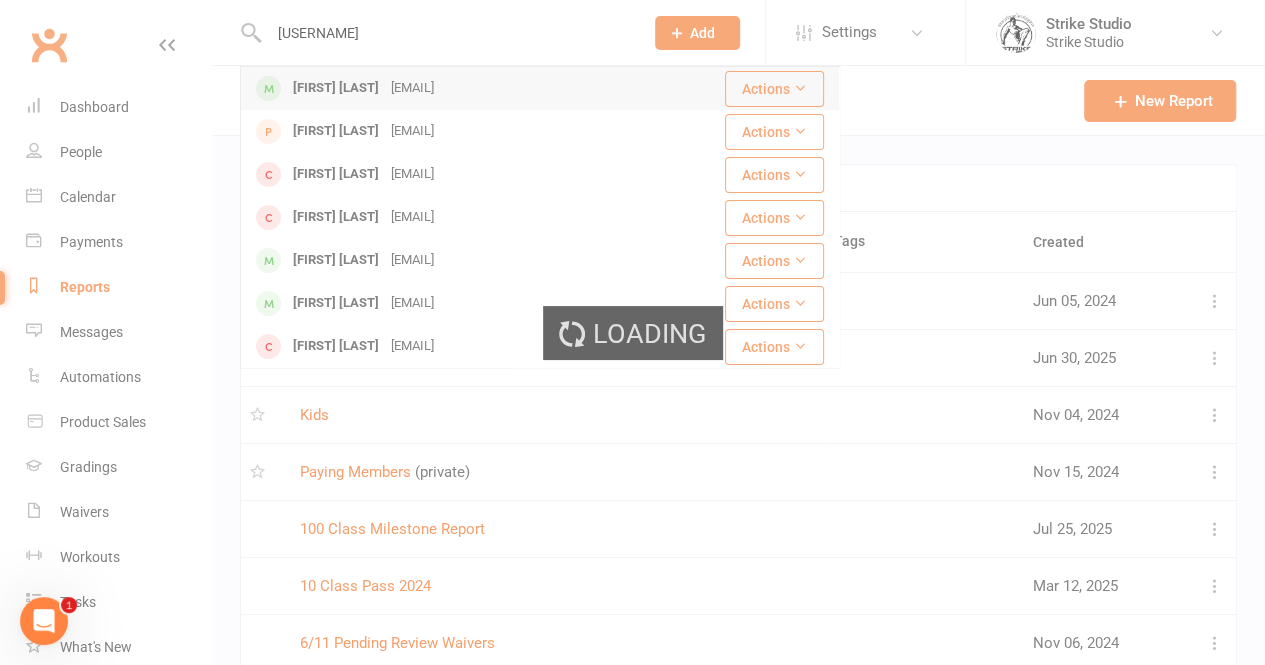 type 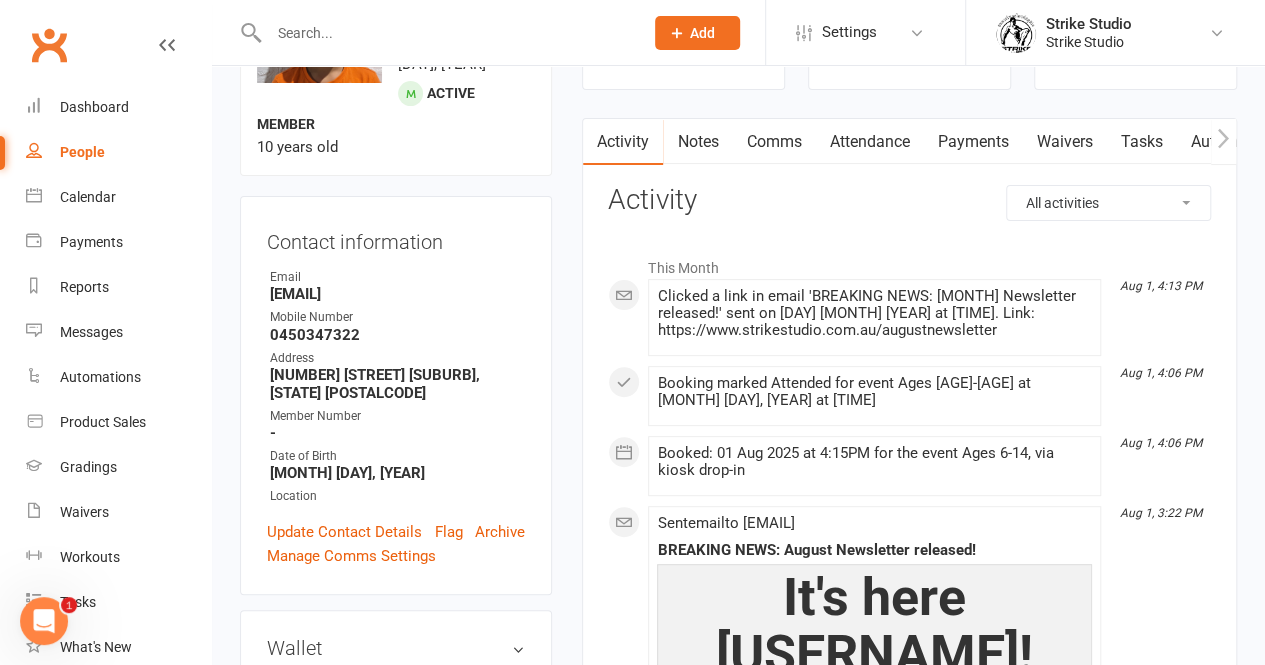scroll, scrollTop: 152, scrollLeft: 0, axis: vertical 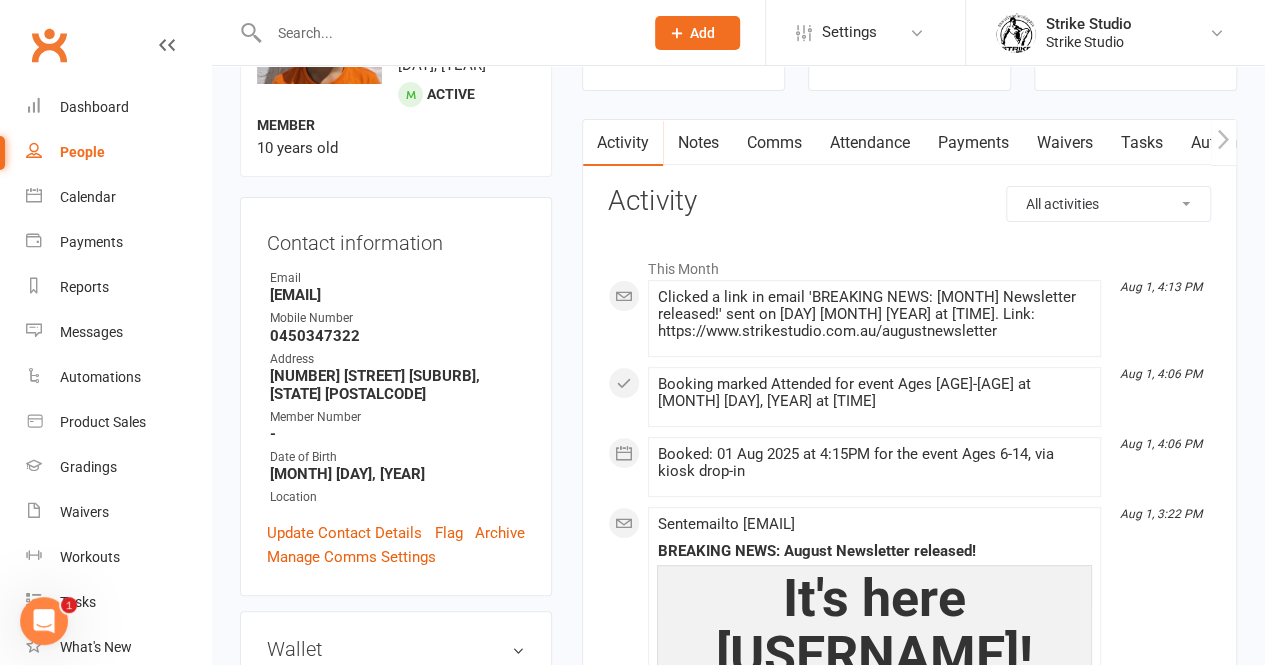 click on "Notes" at bounding box center (697, 143) 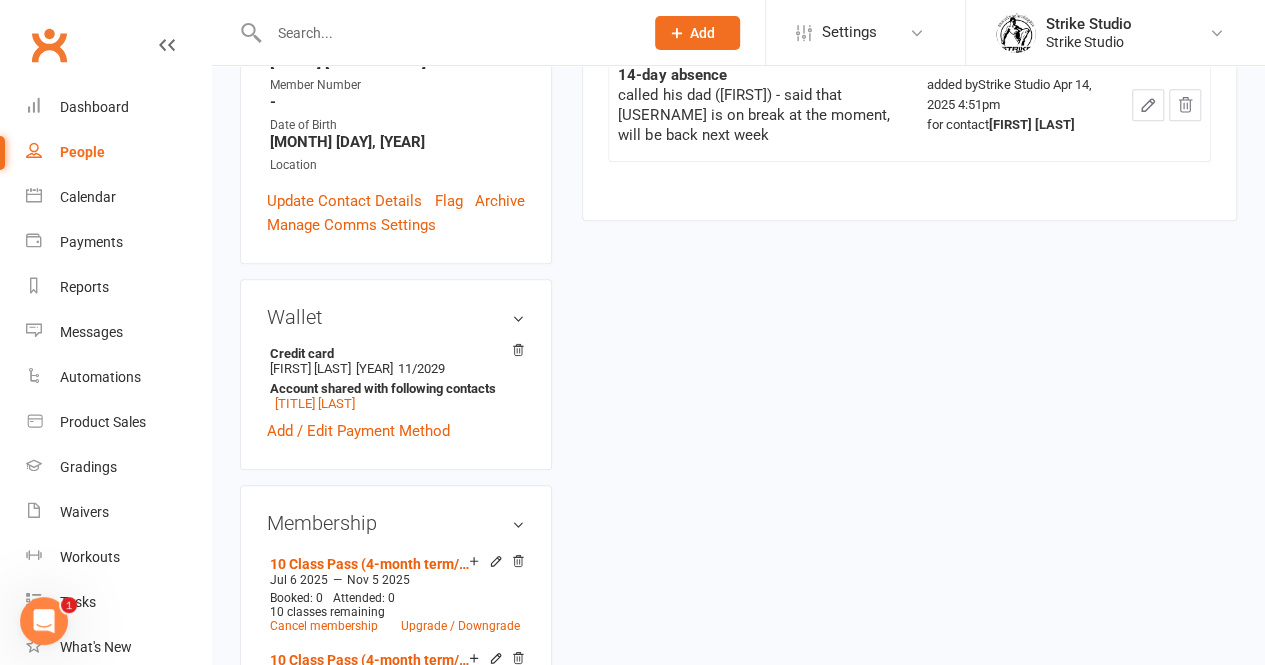 scroll, scrollTop: 0, scrollLeft: 0, axis: both 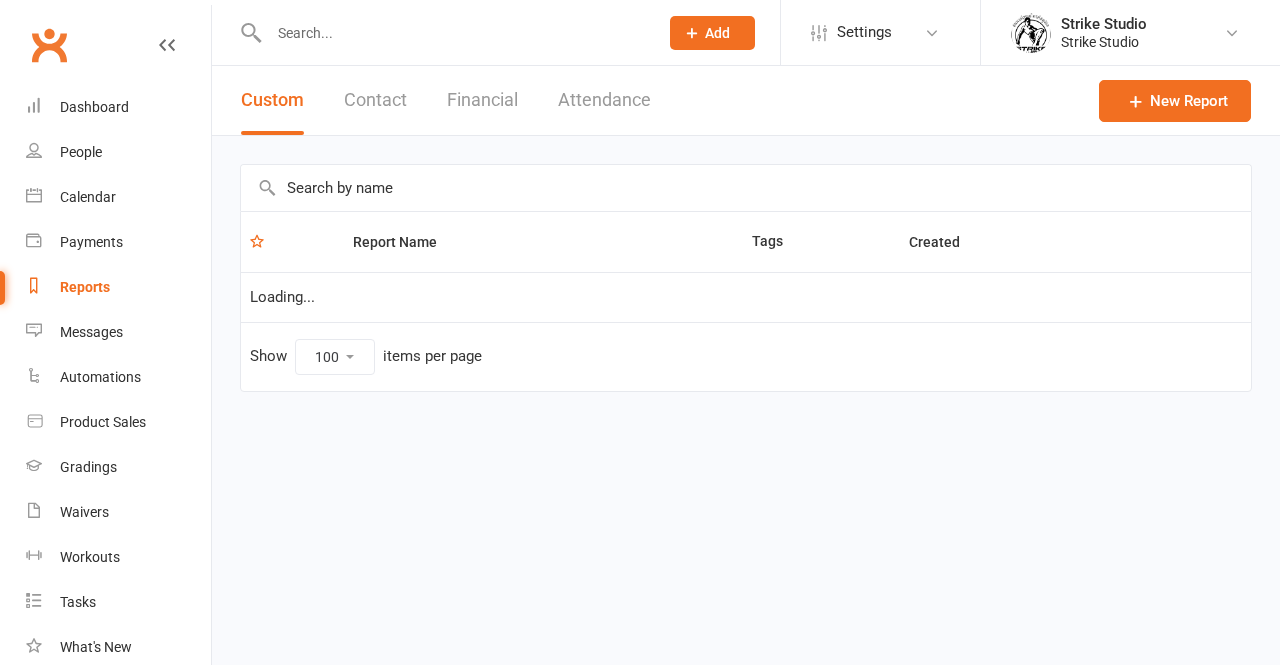 select on "100" 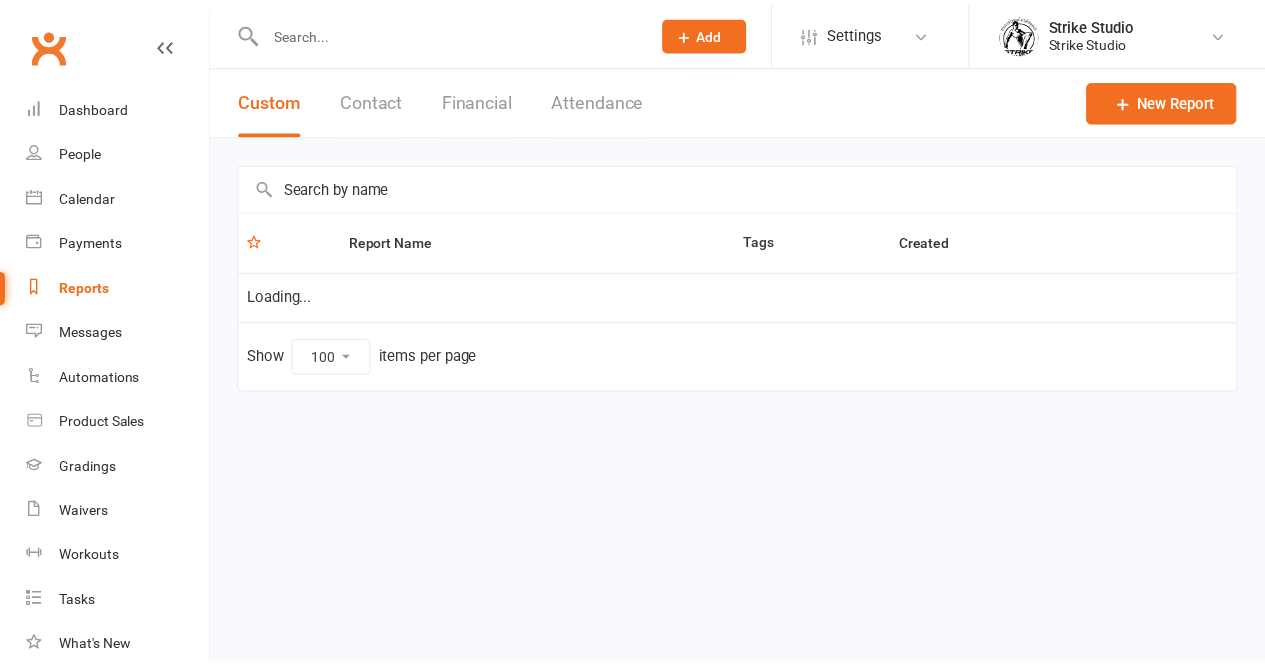 scroll, scrollTop: 0, scrollLeft: 0, axis: both 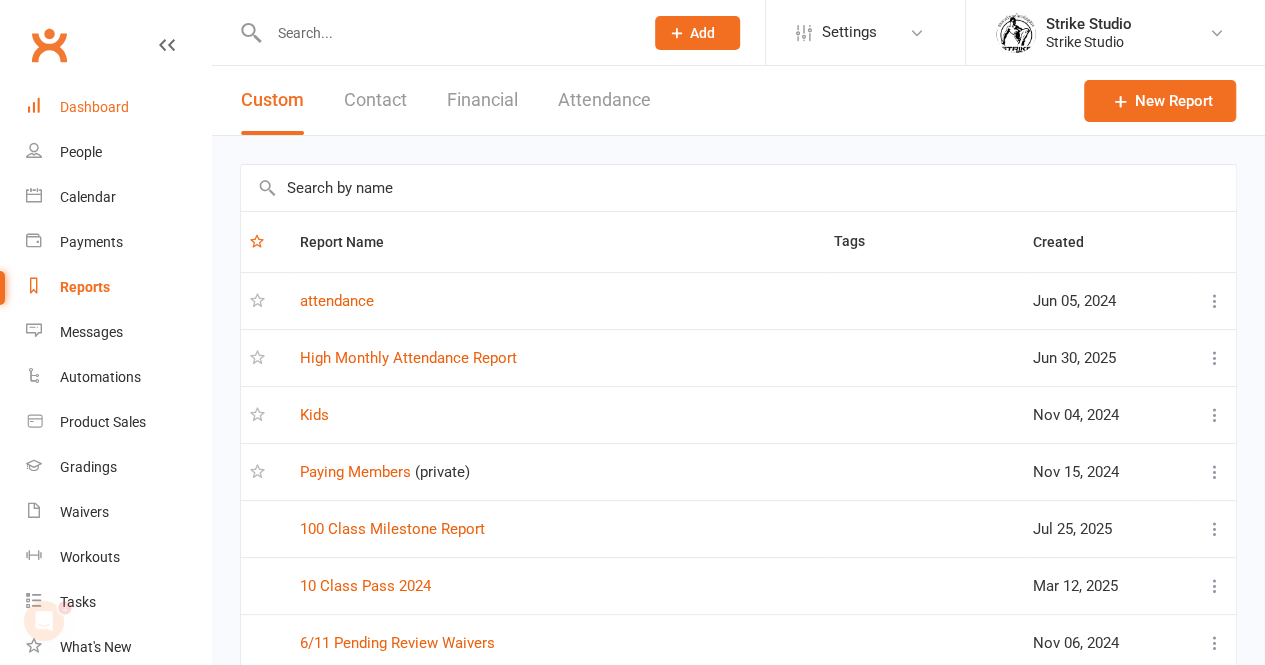 click on "Dashboard" at bounding box center (118, 107) 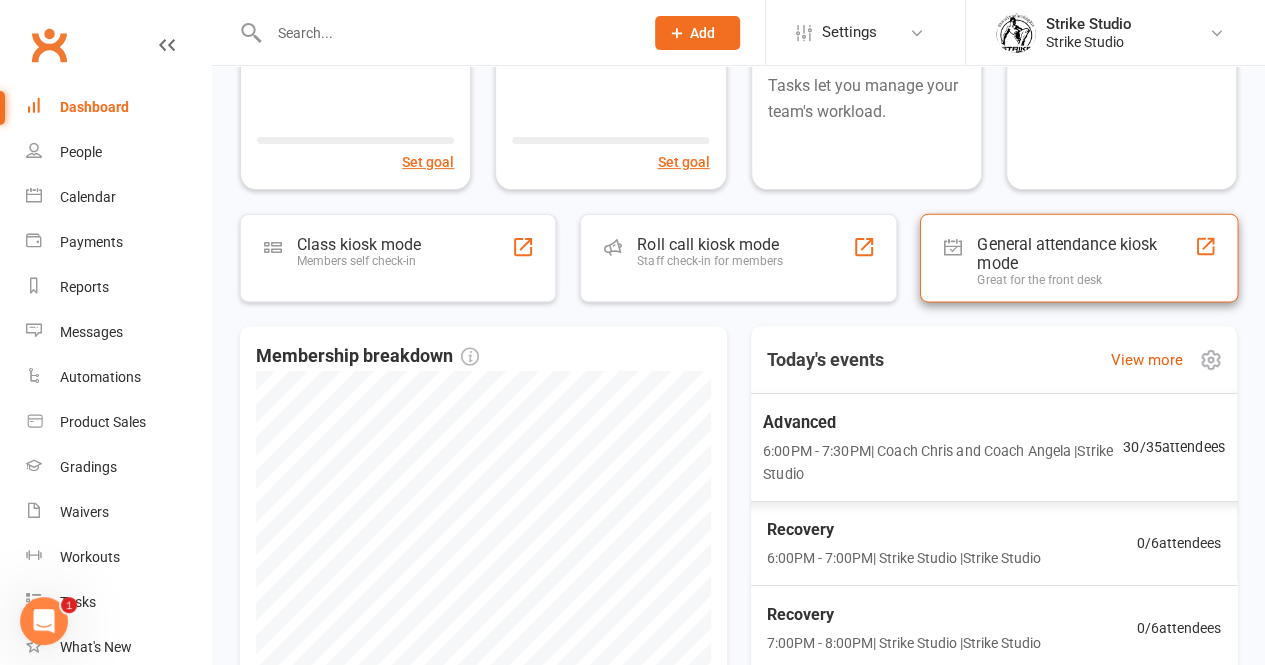 scroll, scrollTop: 226, scrollLeft: 0, axis: vertical 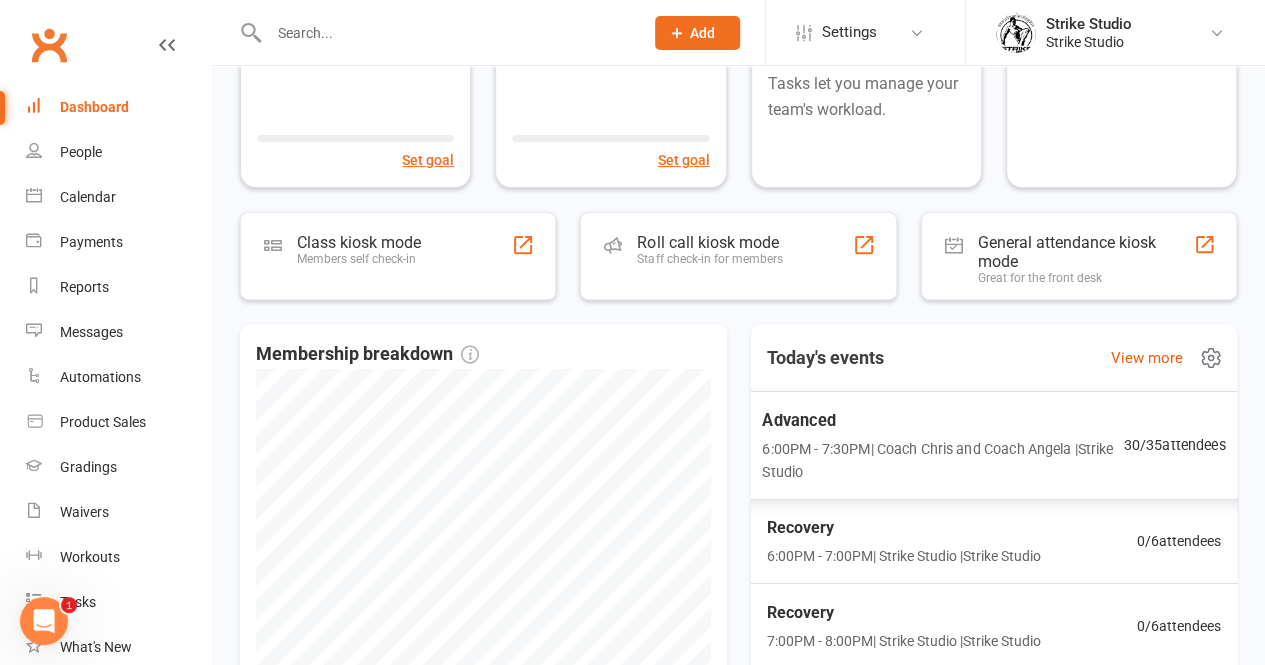 click on "Advanced 6:00PM - 7:30PM | Coach [FIRST] and Coach [FIRST] | Strike Studio" at bounding box center [942, 445] 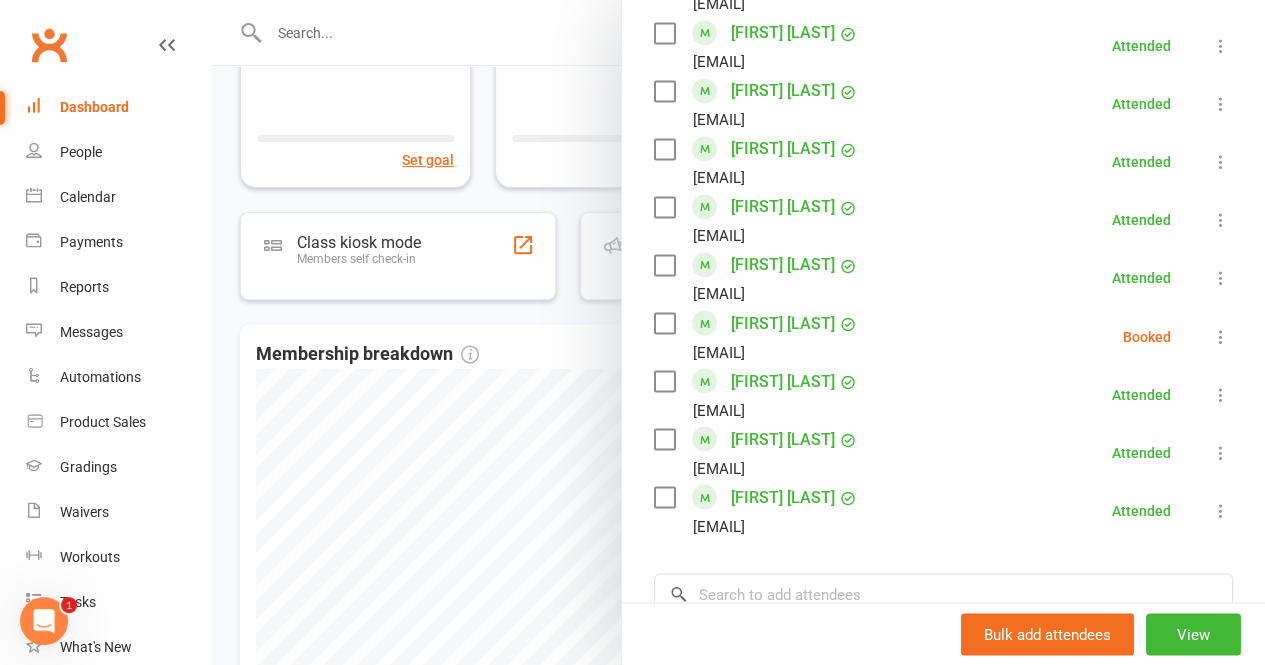 scroll, scrollTop: 1594, scrollLeft: 0, axis: vertical 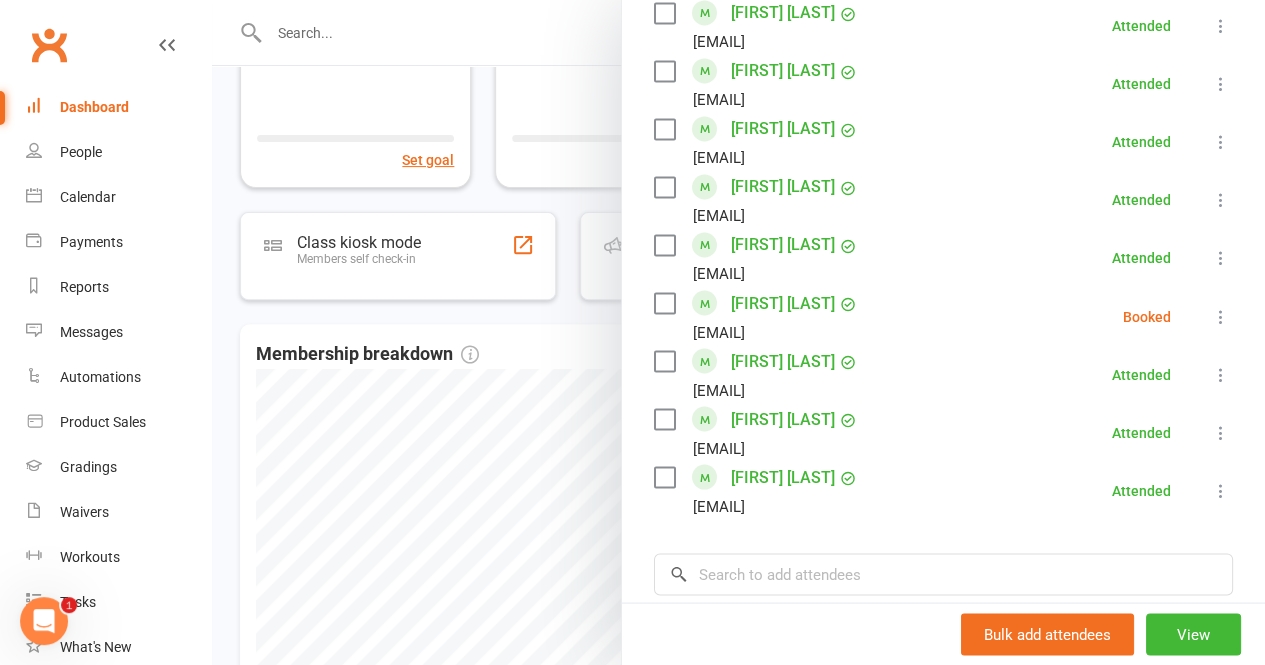 click at bounding box center (1221, 316) 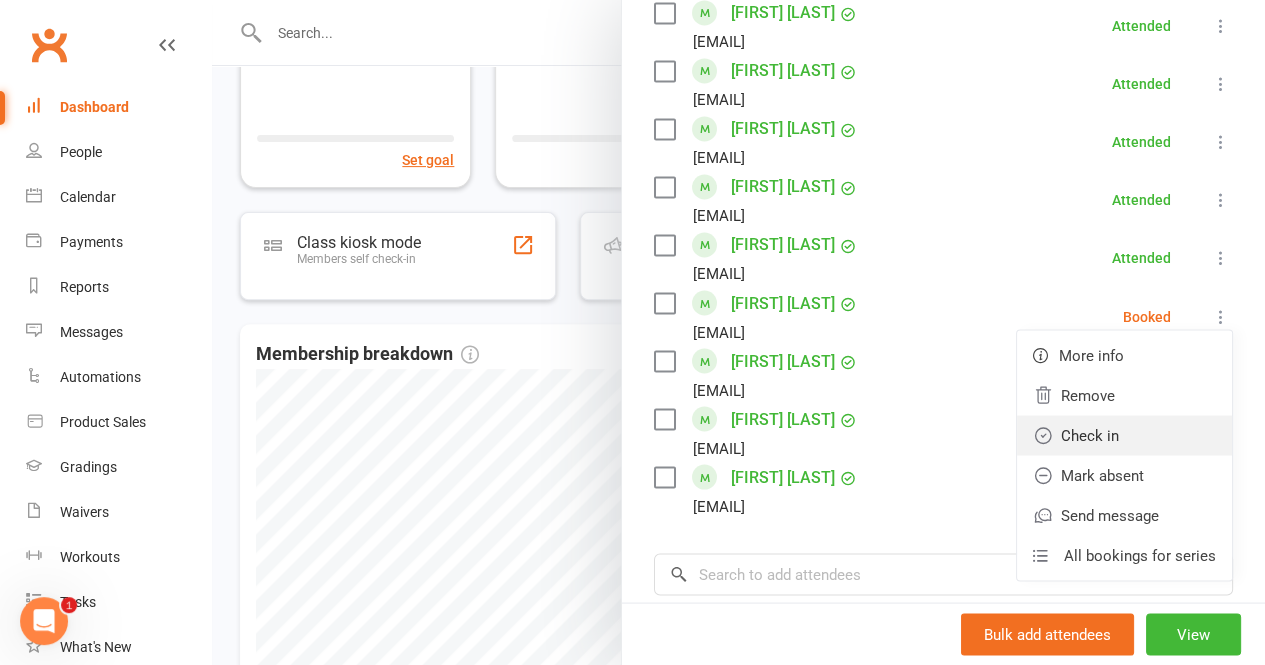 click on "Check in" at bounding box center [1124, 435] 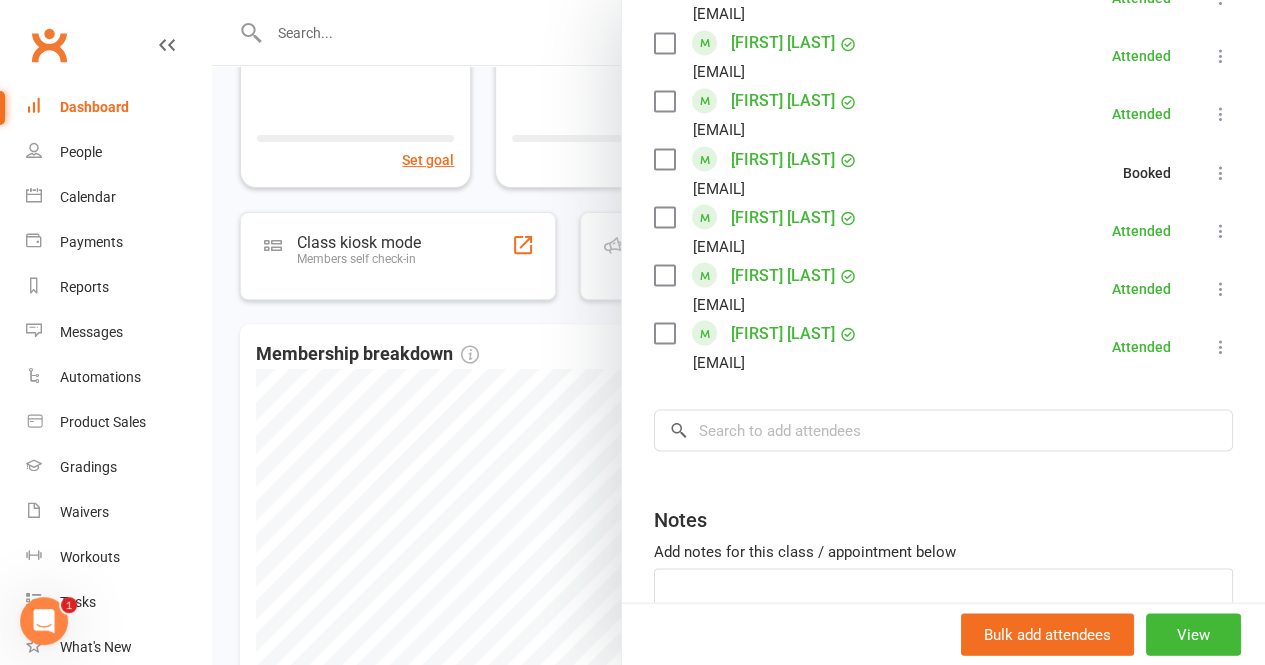 scroll, scrollTop: 1740, scrollLeft: 0, axis: vertical 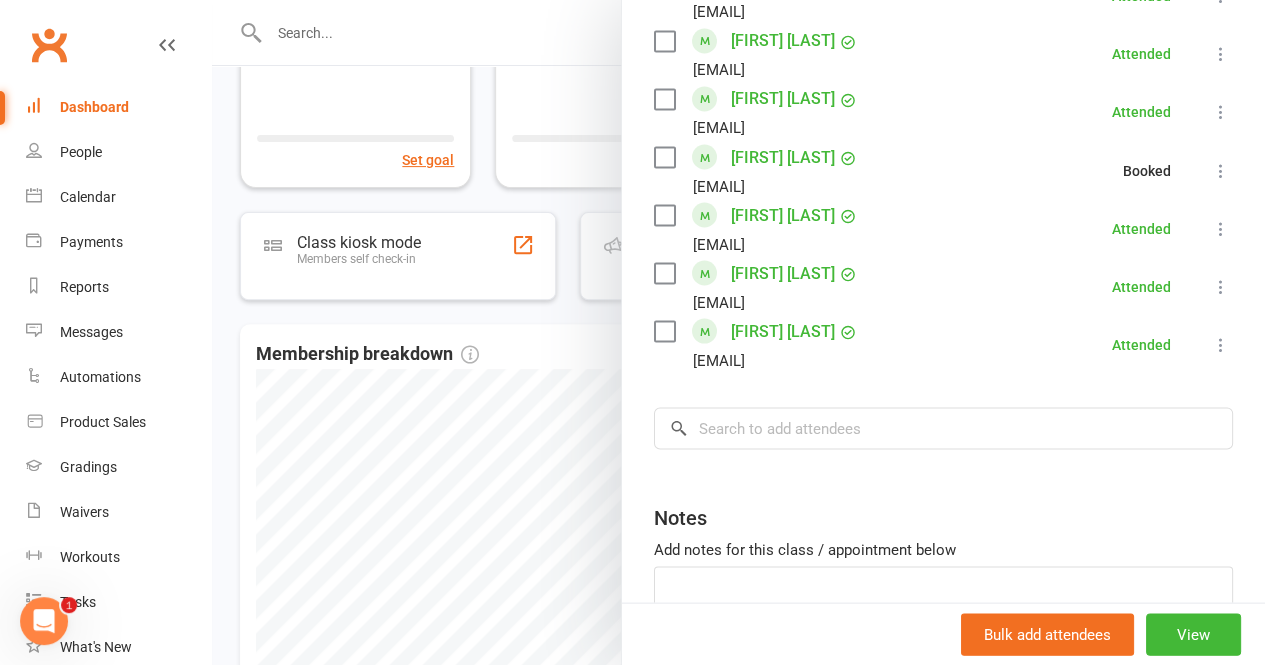 click at bounding box center [738, 332] 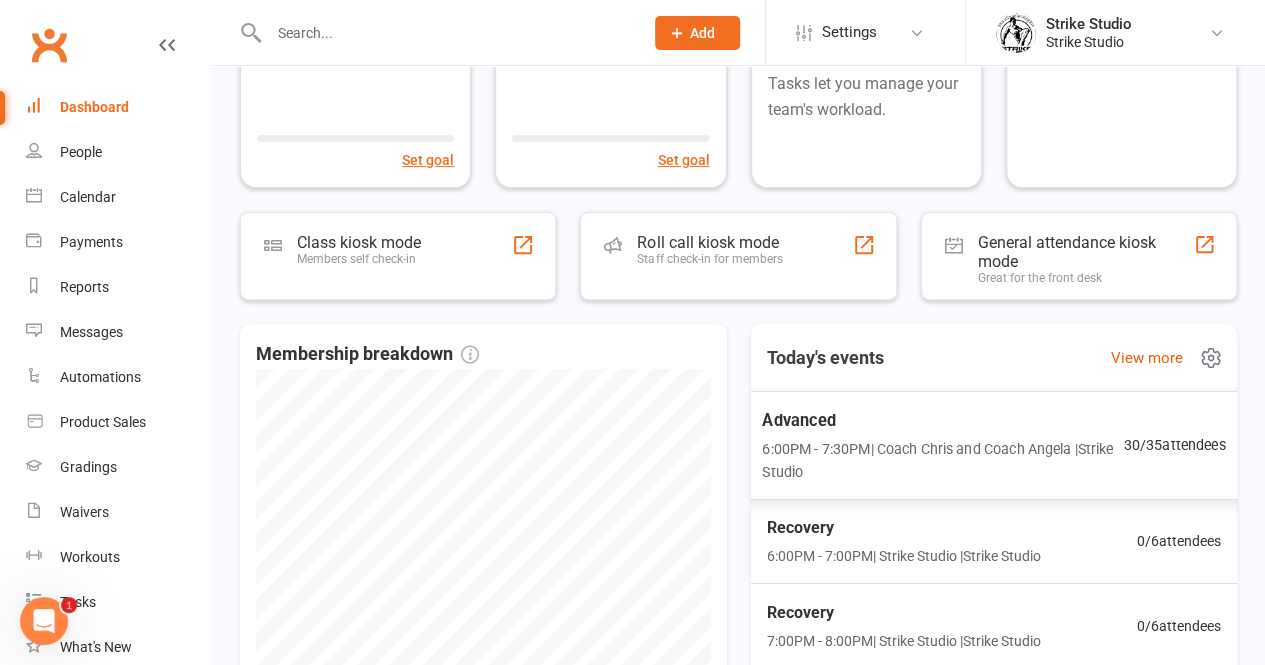 scroll, scrollTop: 44, scrollLeft: 0, axis: vertical 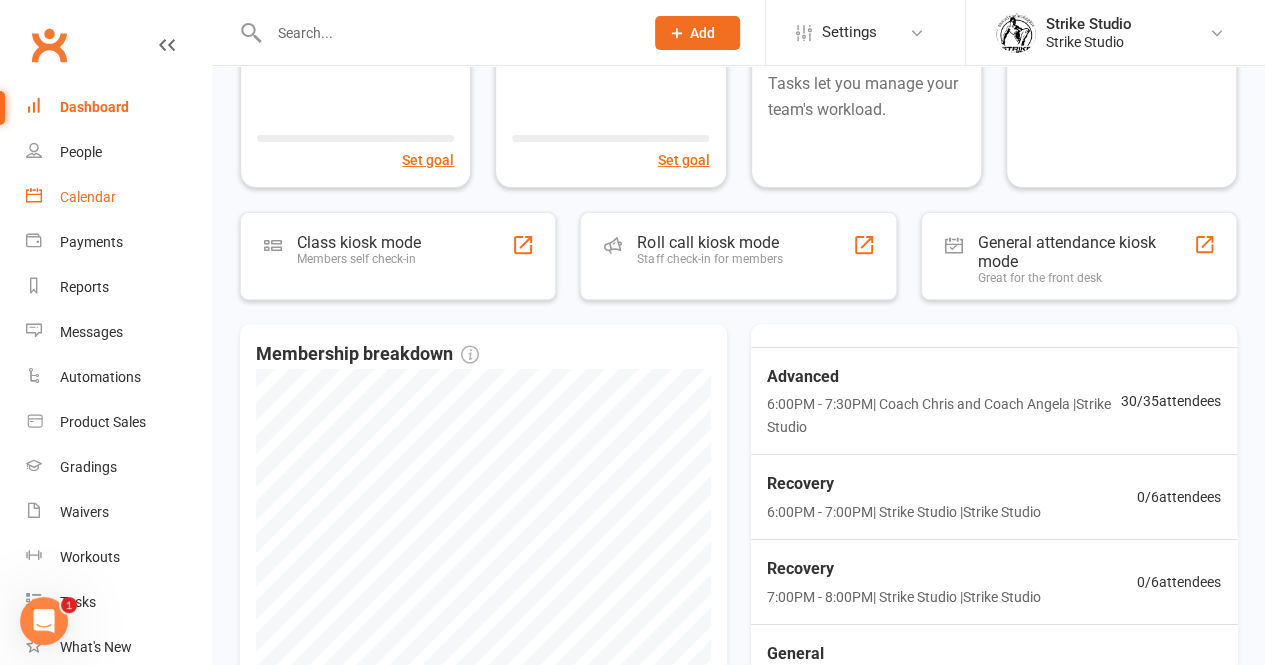click on "Calendar" at bounding box center [118, 197] 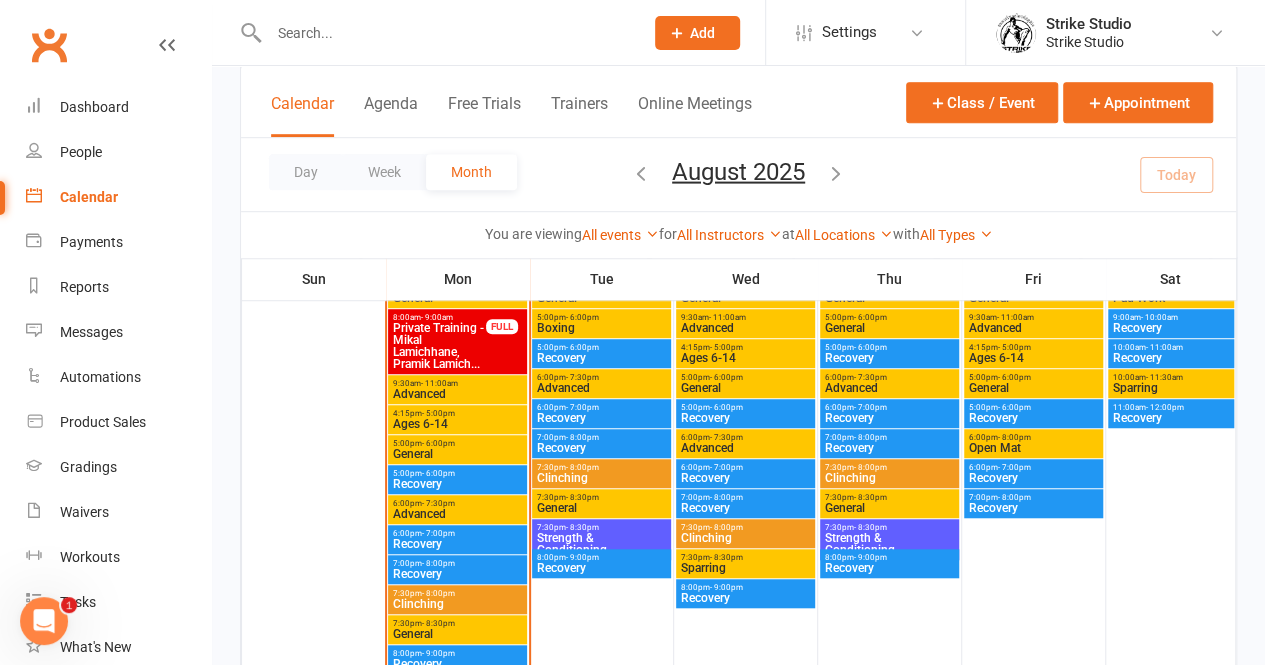 scroll, scrollTop: 510, scrollLeft: 0, axis: vertical 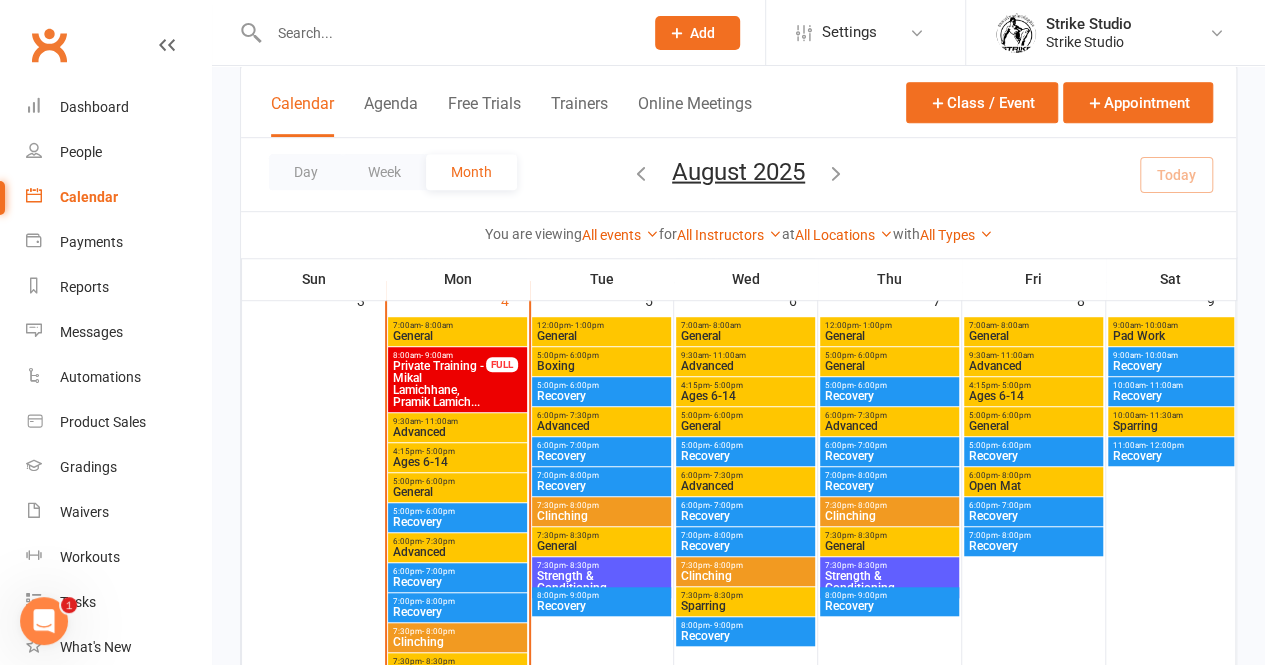 click on "- 8:00am" at bounding box center [437, 325] 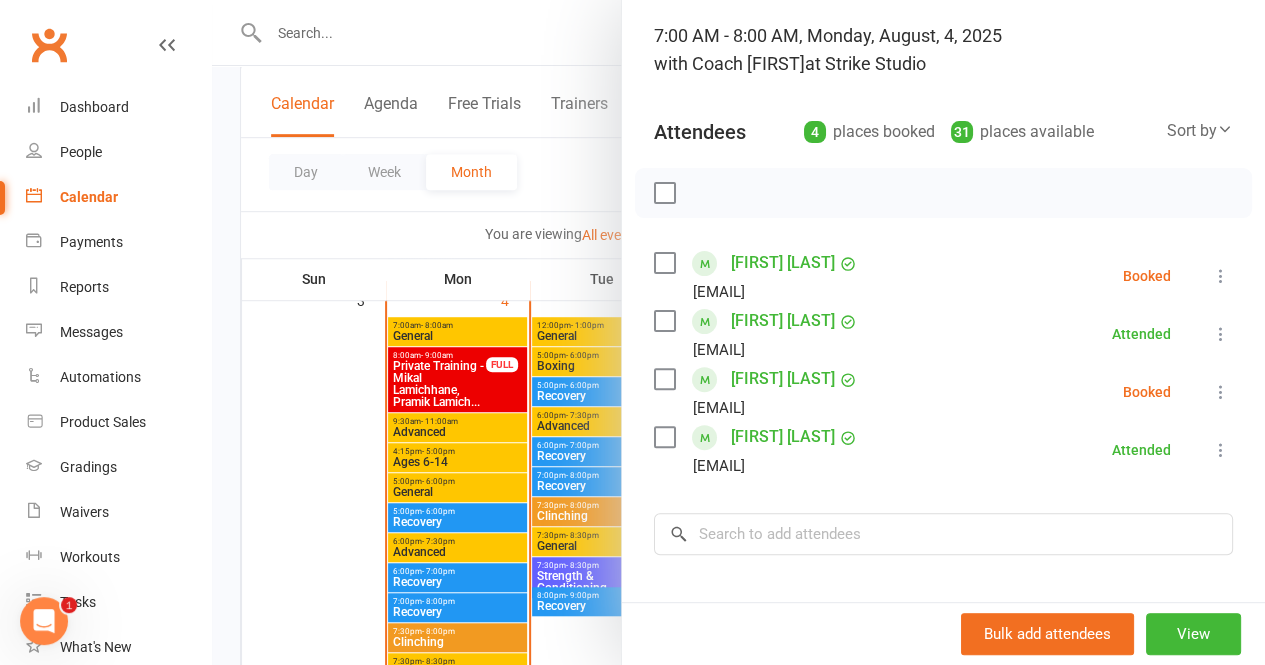 scroll, scrollTop: 141, scrollLeft: 0, axis: vertical 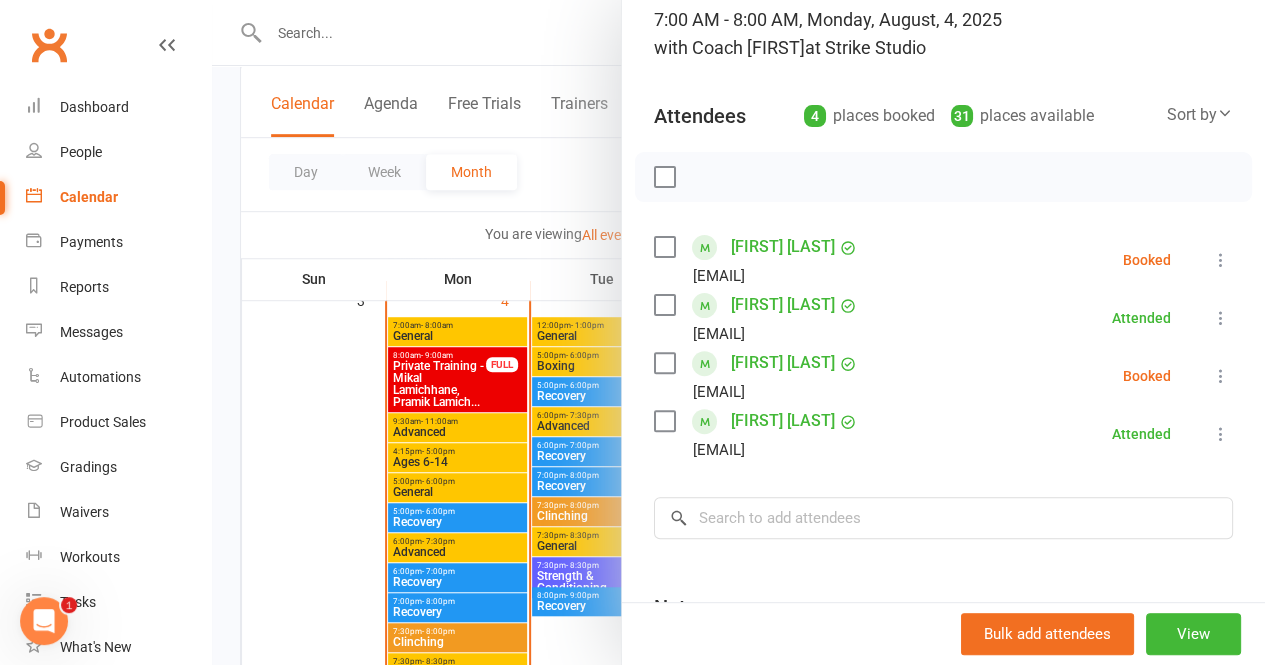 click at bounding box center (1221, 260) 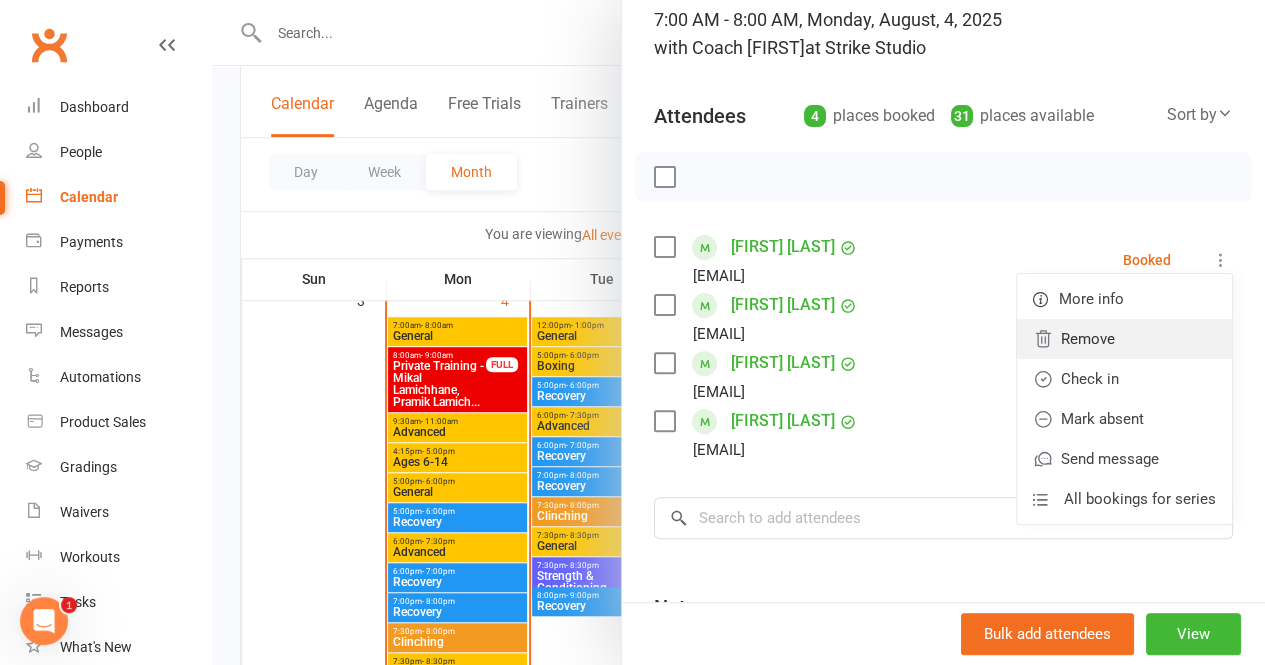click on "Remove" at bounding box center [1124, 339] 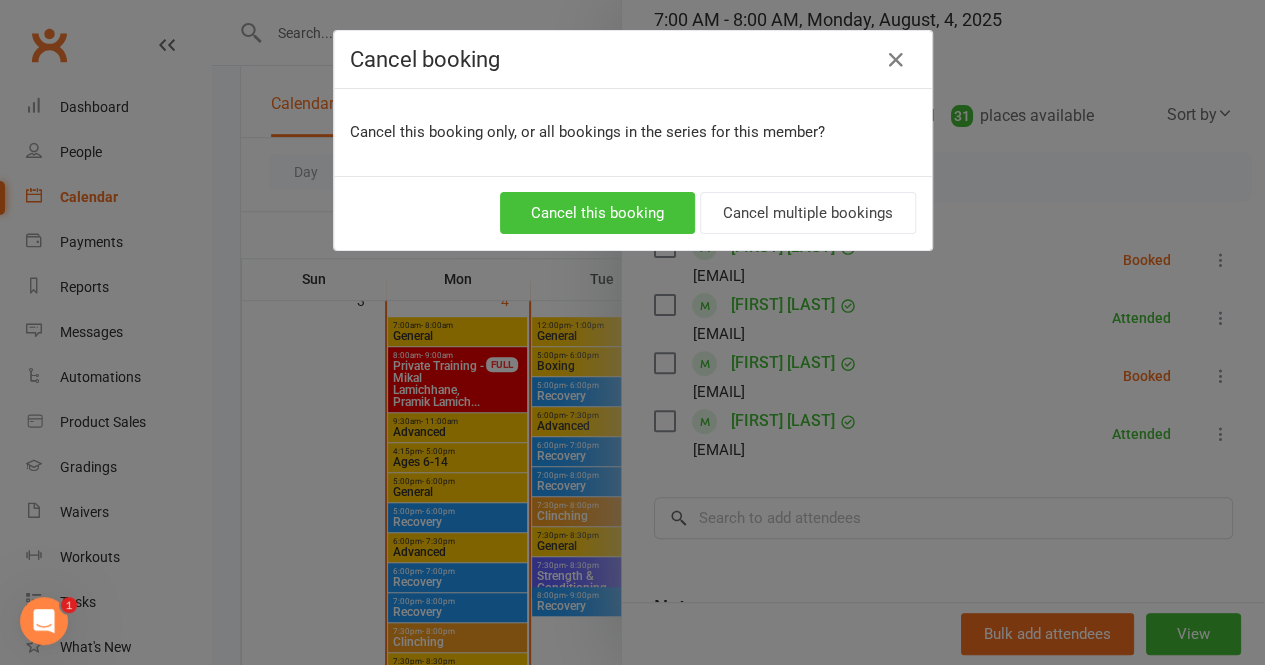 click on "Cancel this booking" at bounding box center (597, 213) 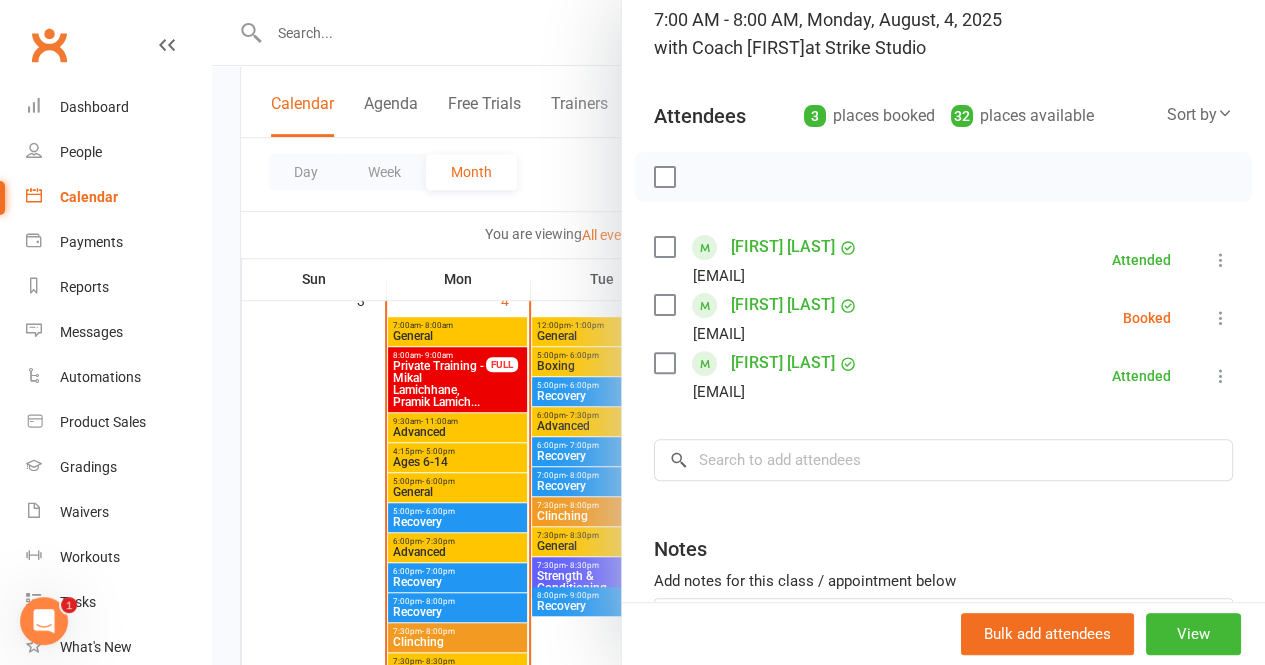 click at bounding box center (1221, 318) 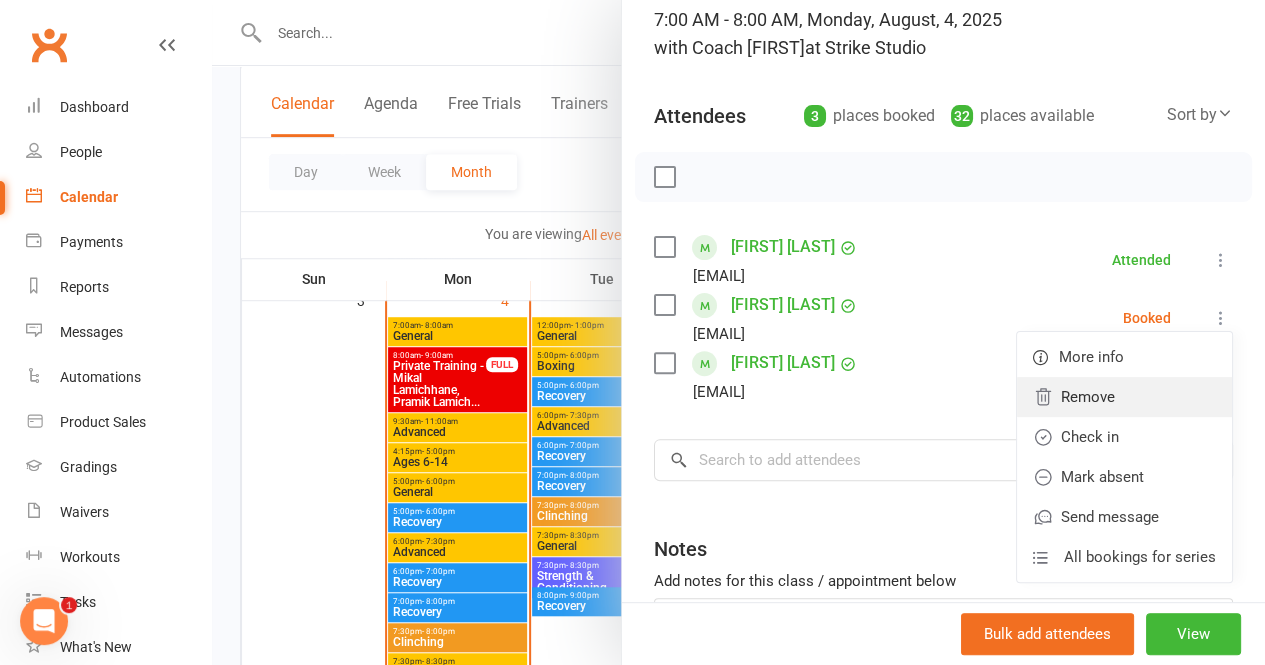 click on "Remove" at bounding box center (1124, 397) 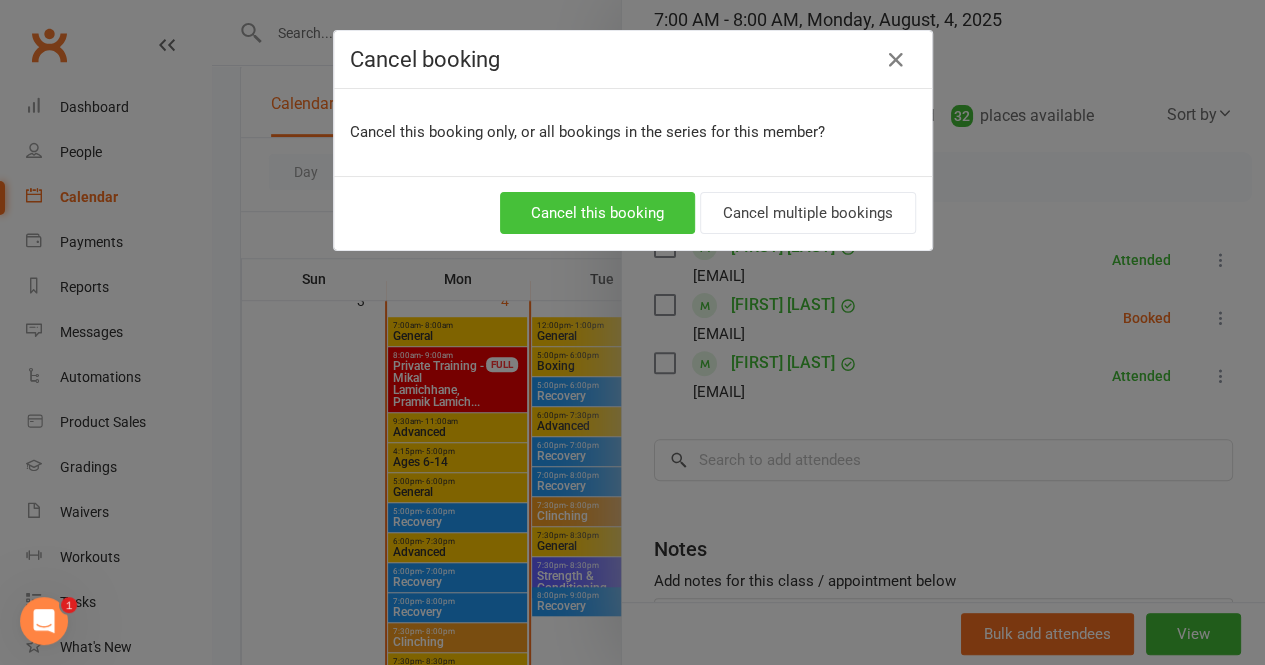 click on "Cancel this booking" at bounding box center [597, 213] 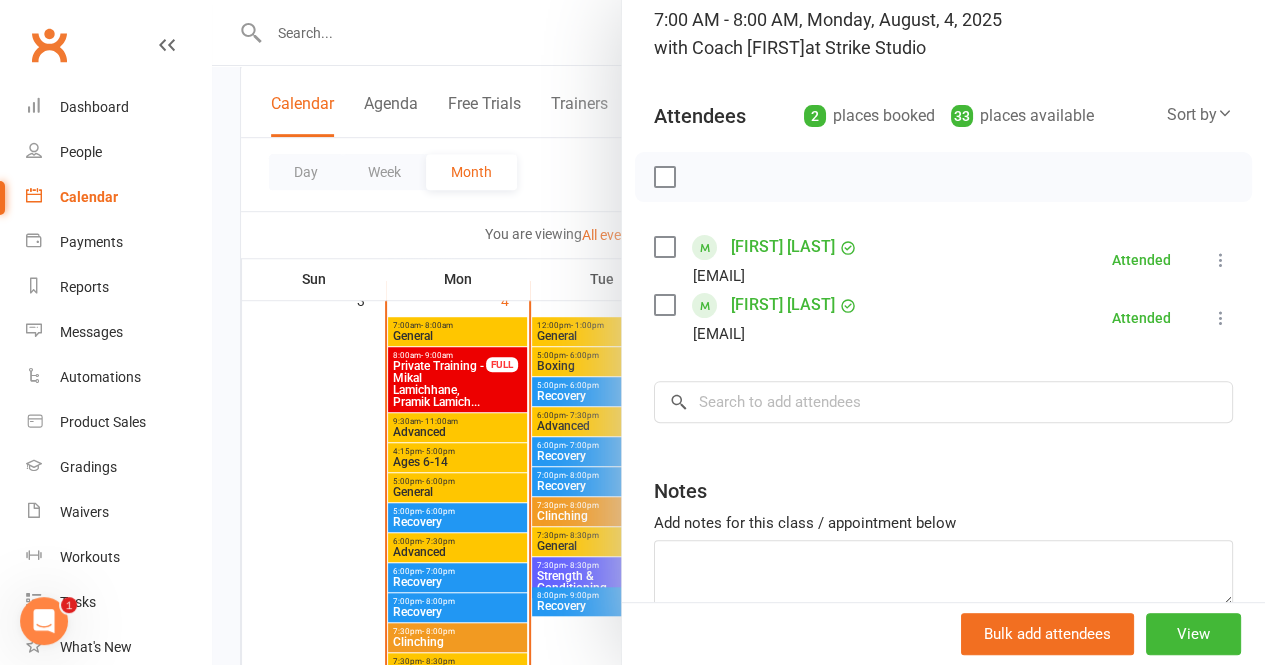 click at bounding box center [738, 332] 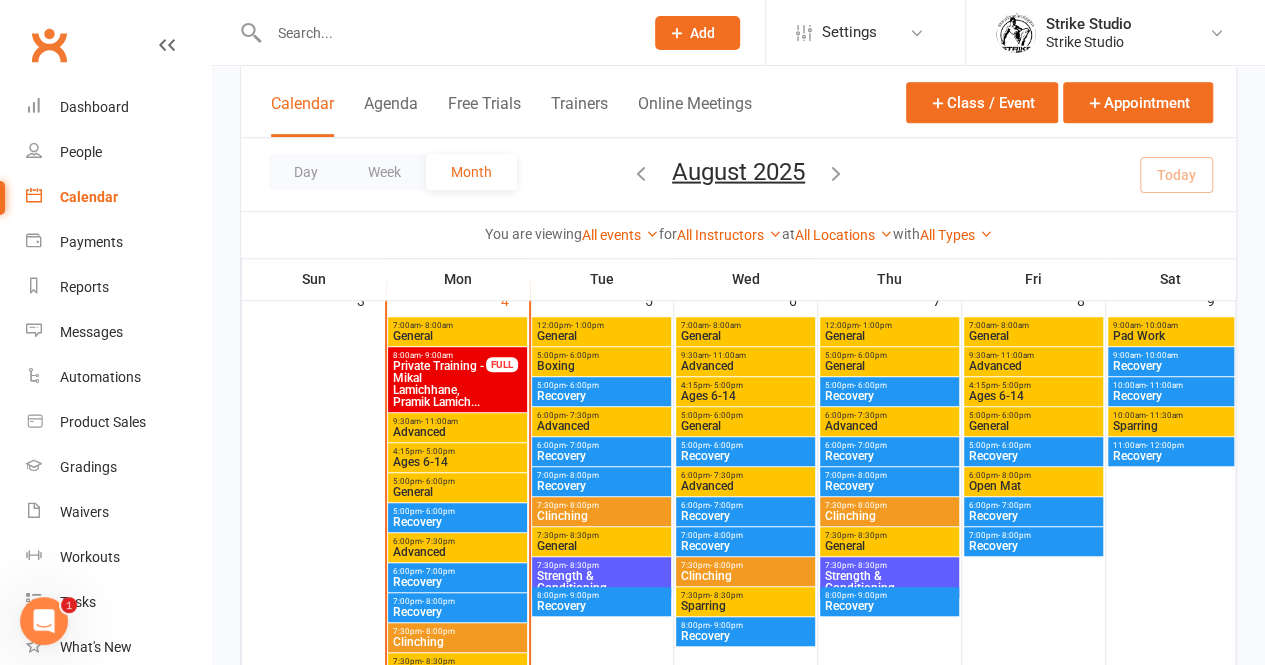 click on "Ages 6-14" at bounding box center [457, 462] 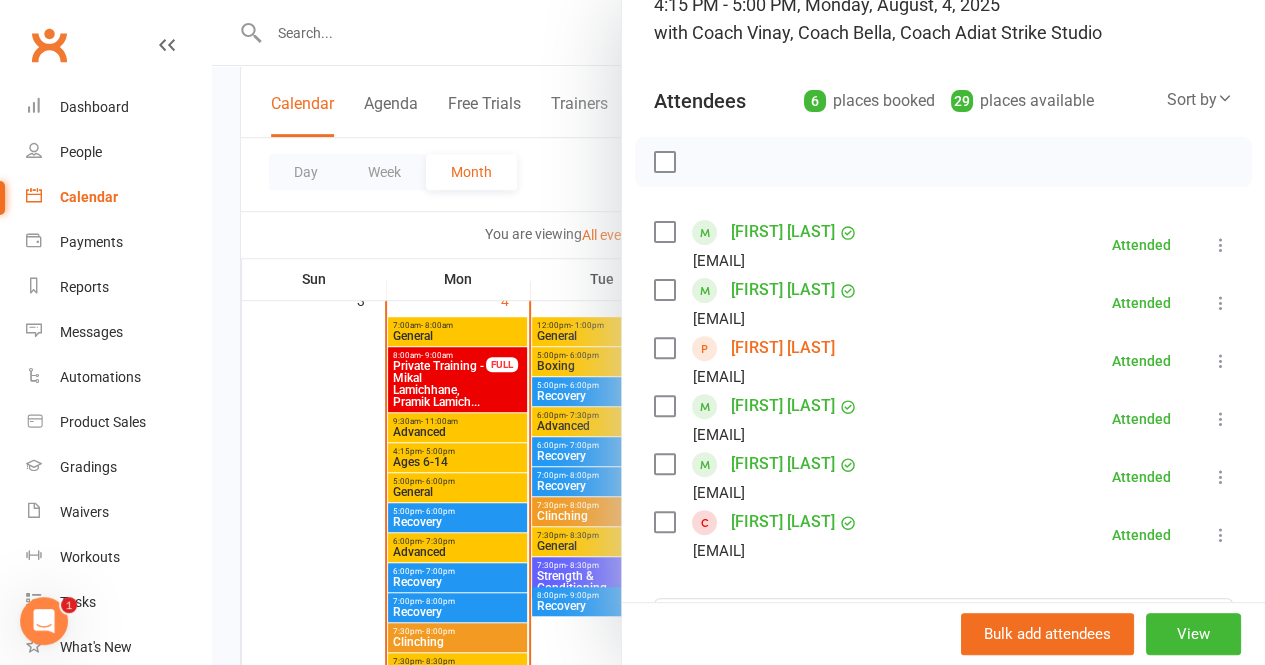 scroll, scrollTop: 209, scrollLeft: 0, axis: vertical 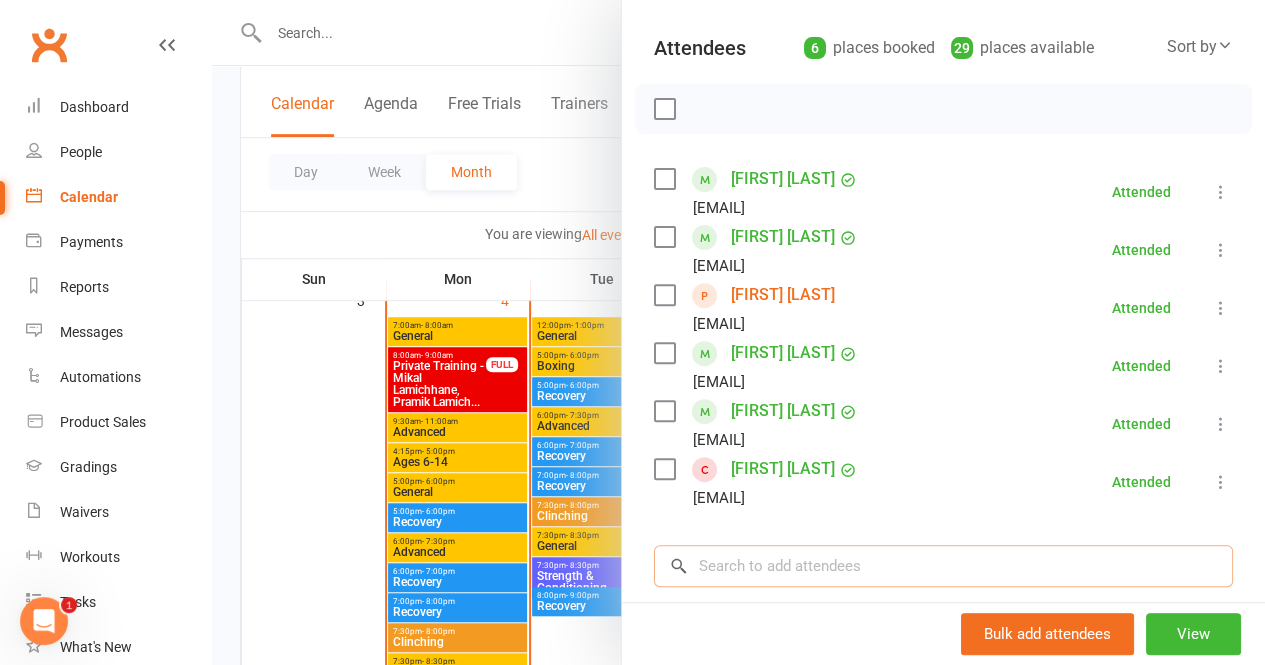 click at bounding box center [943, 566] 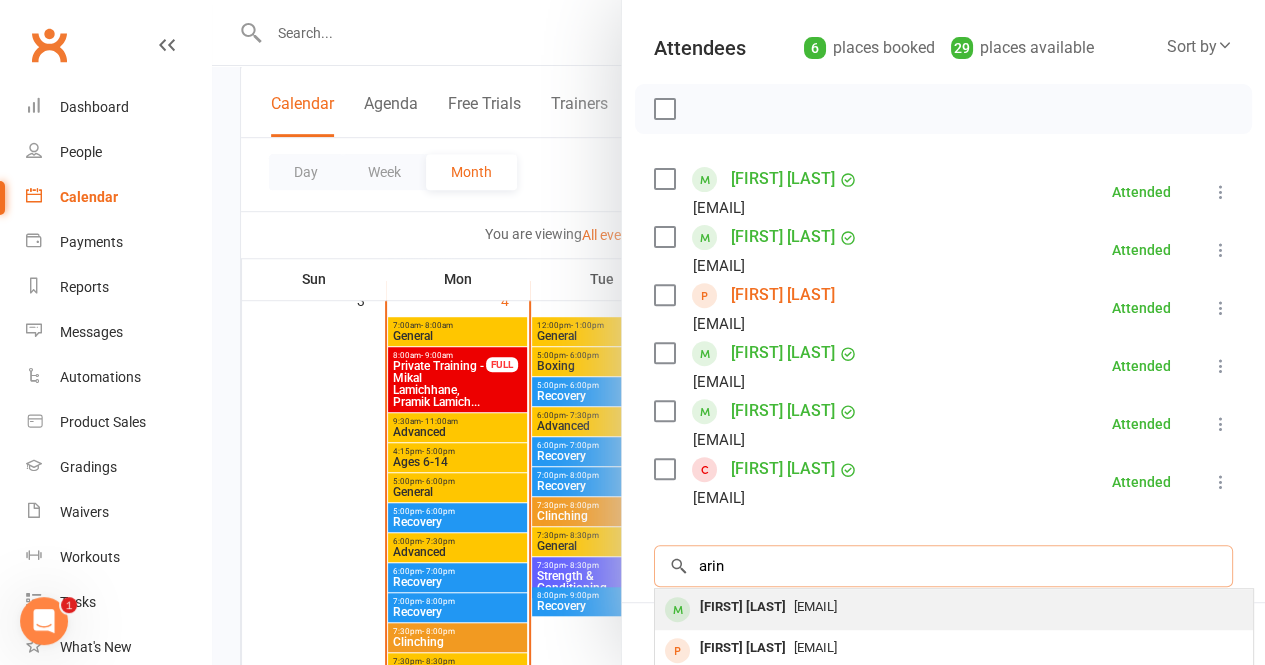 type on "arin" 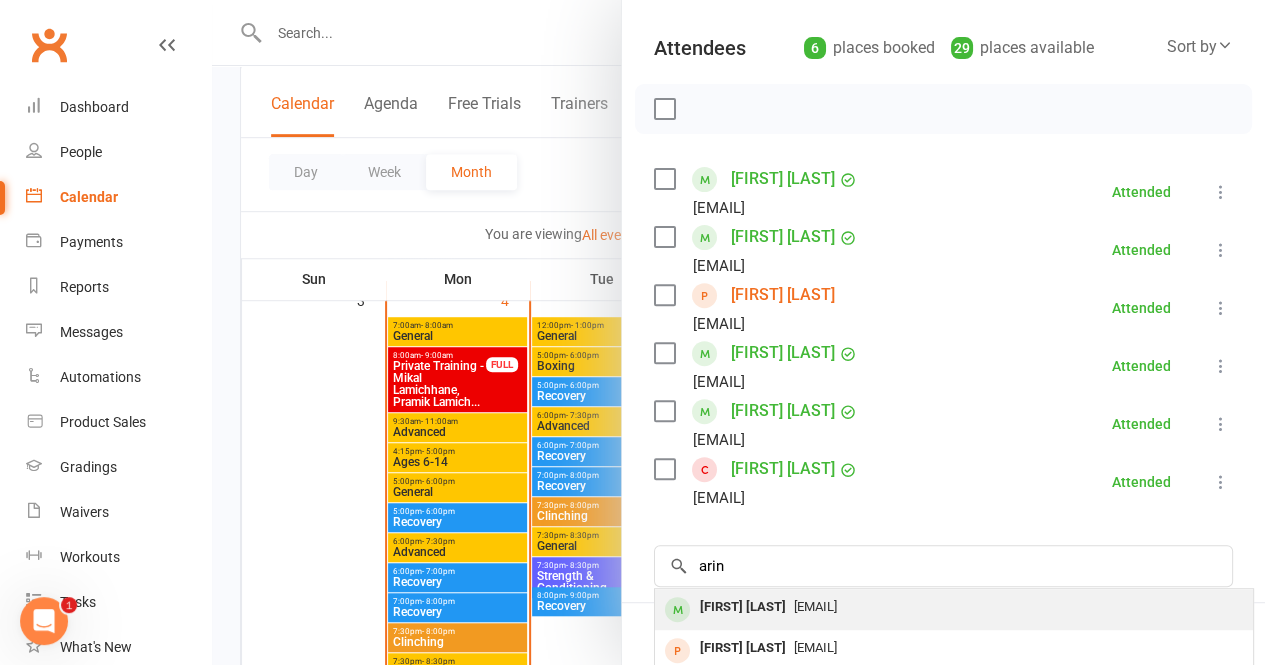click on "[EMAIL]" at bounding box center [815, 606] 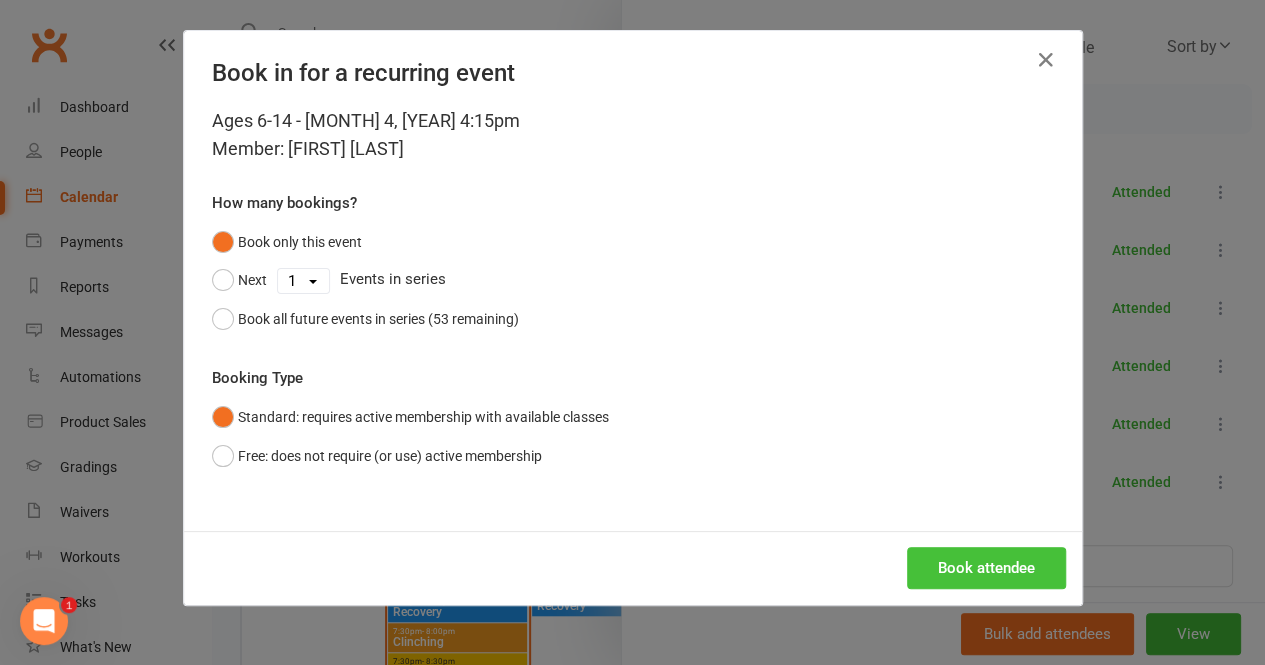 click on "Book attendee" at bounding box center (986, 568) 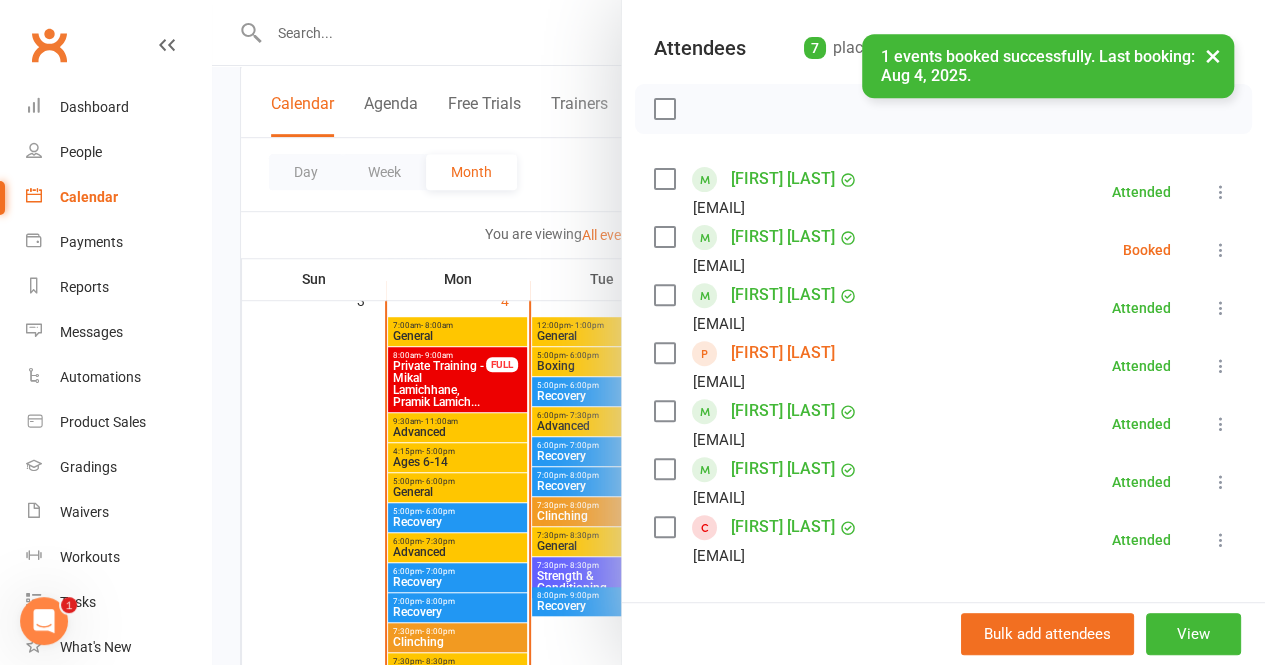 scroll, scrollTop: 326, scrollLeft: 0, axis: vertical 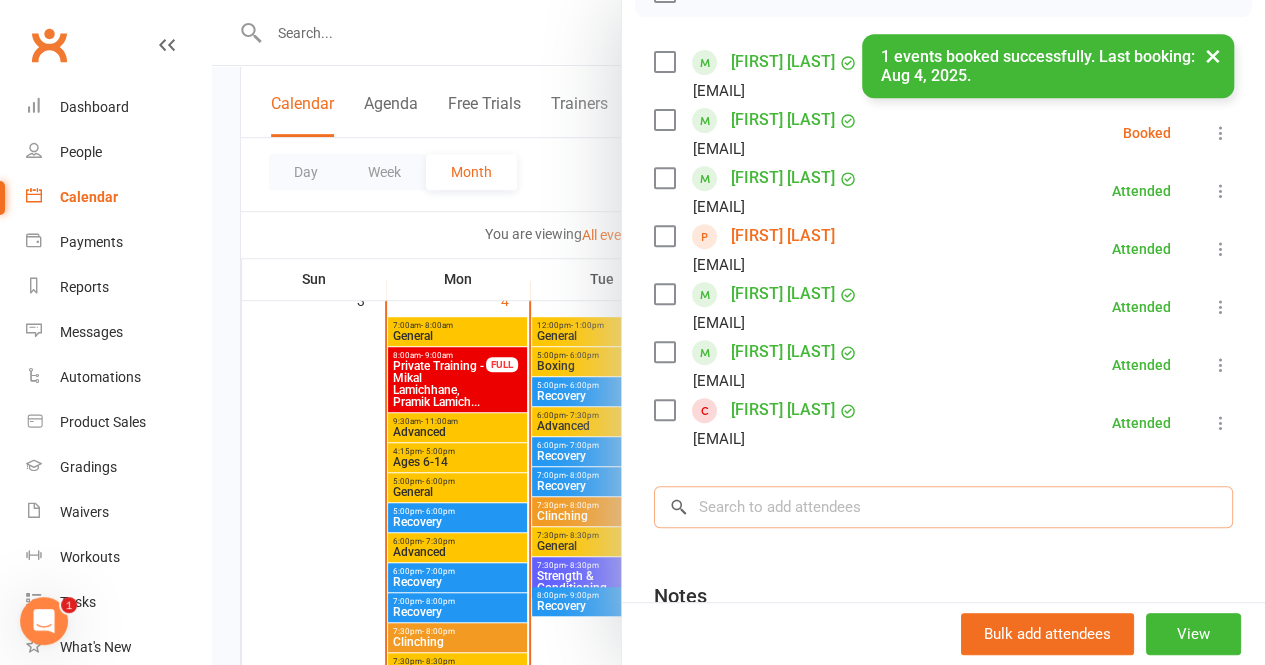 click at bounding box center (943, 507) 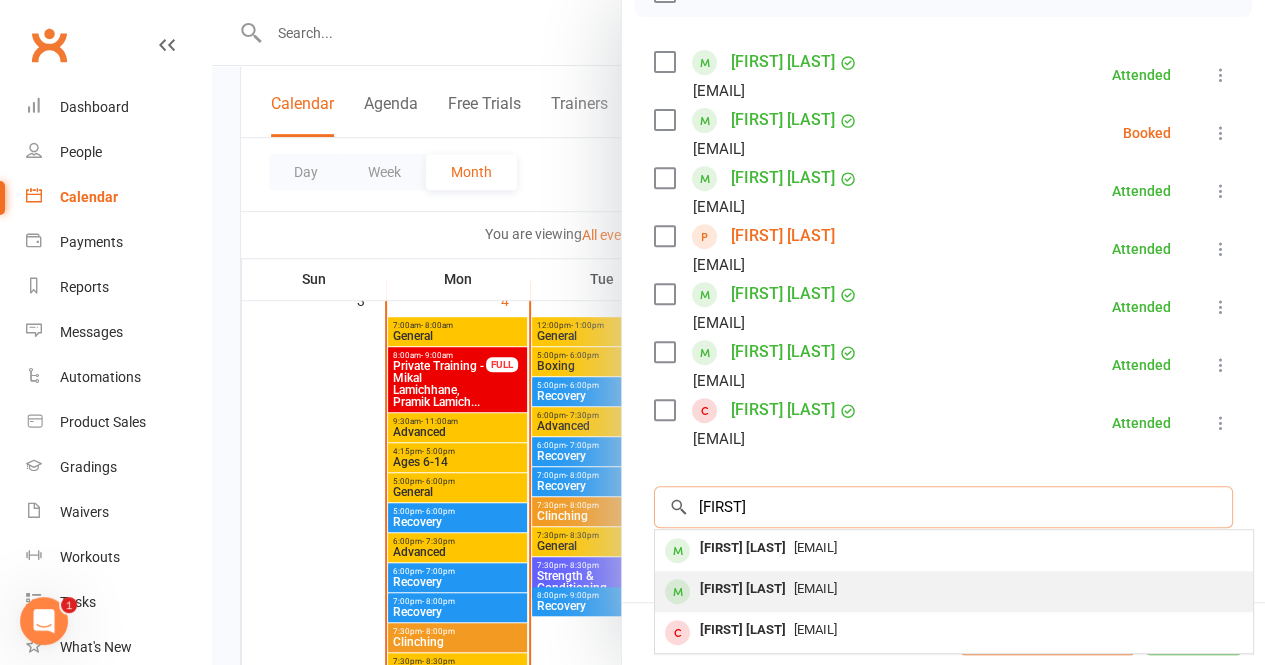 type on "[FIRST]" 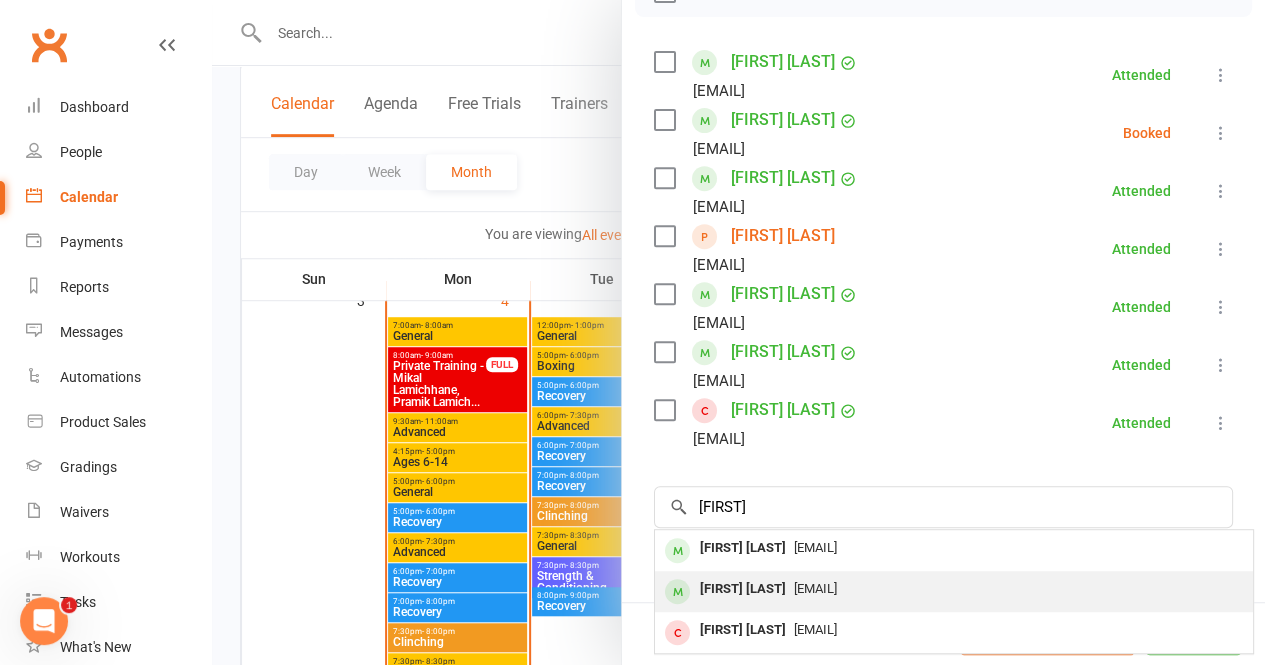 click on "[EMAIL]" at bounding box center [815, 588] 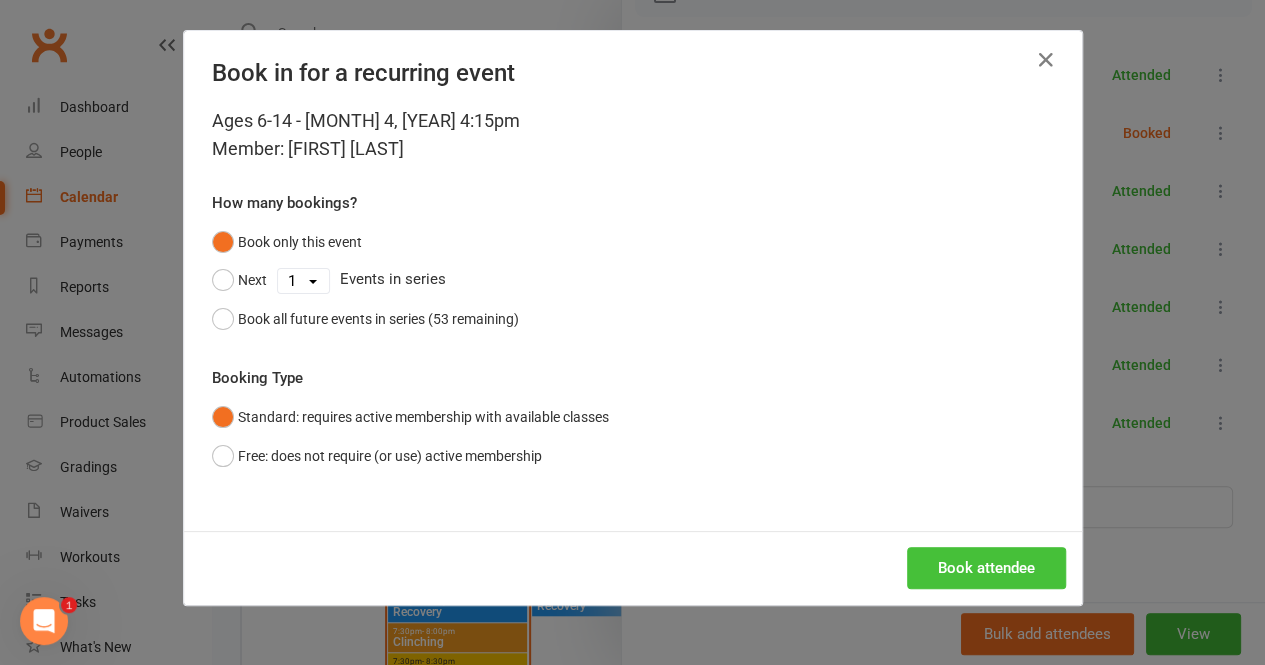 click on "Book attendee" at bounding box center [986, 568] 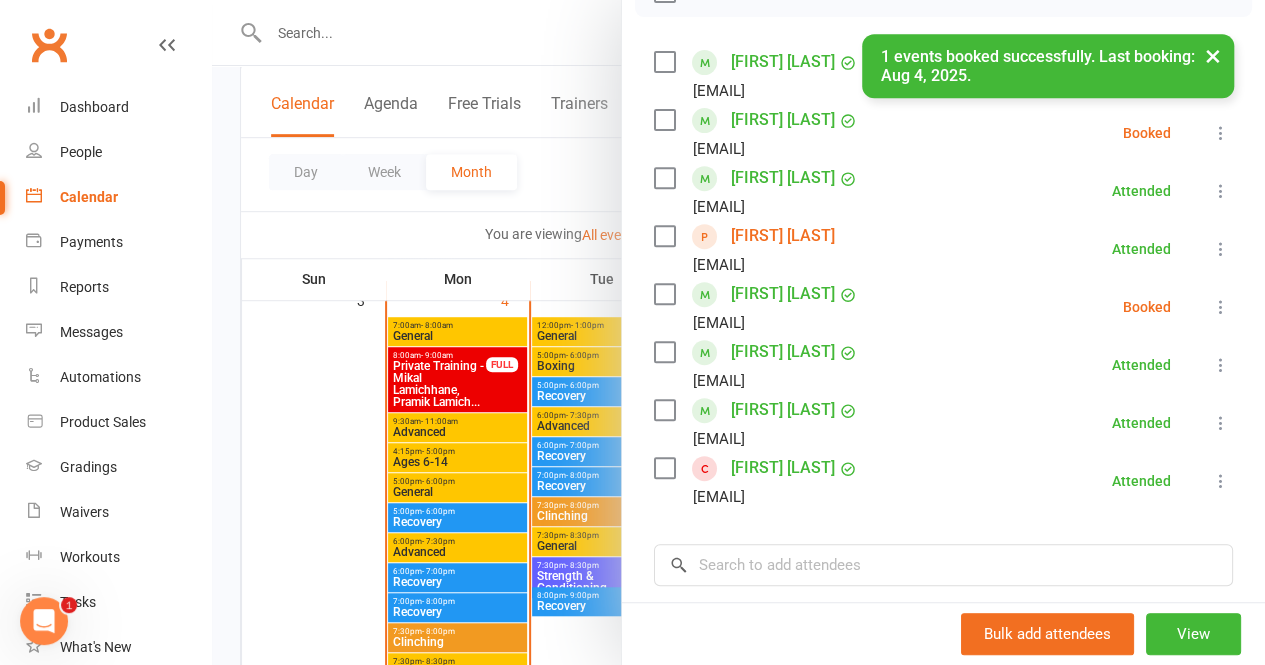 click at bounding box center [1221, 133] 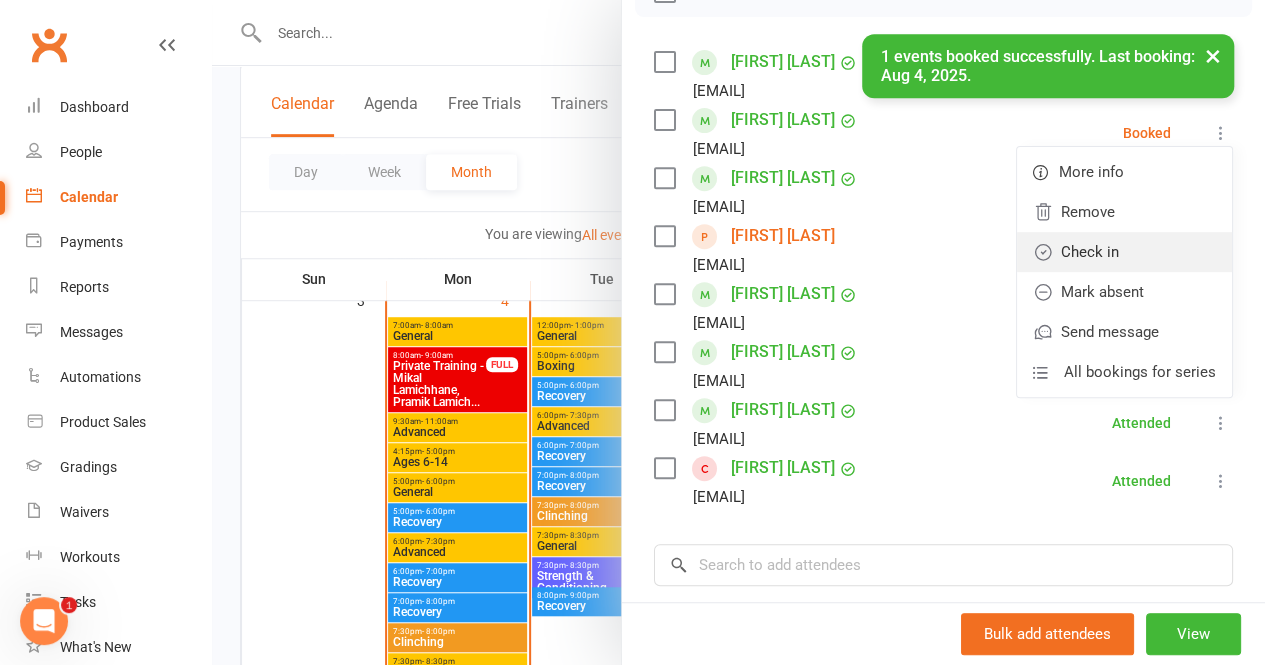 click on "Check in" at bounding box center (1124, 252) 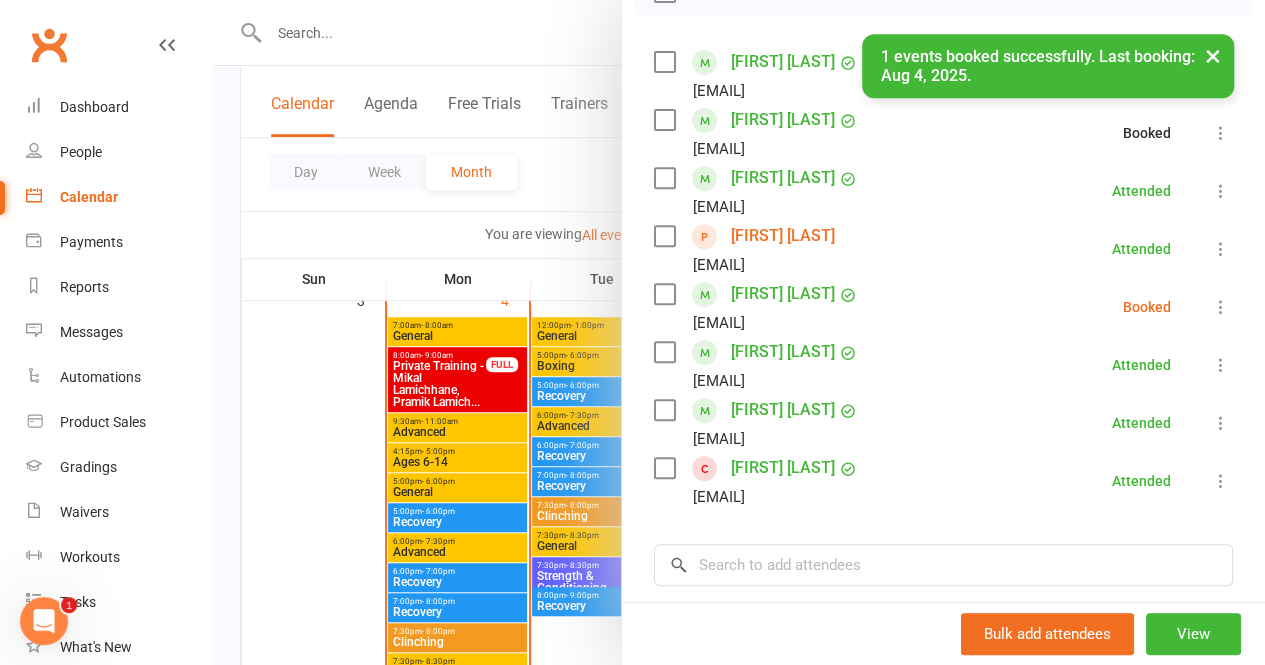 click at bounding box center (1221, 307) 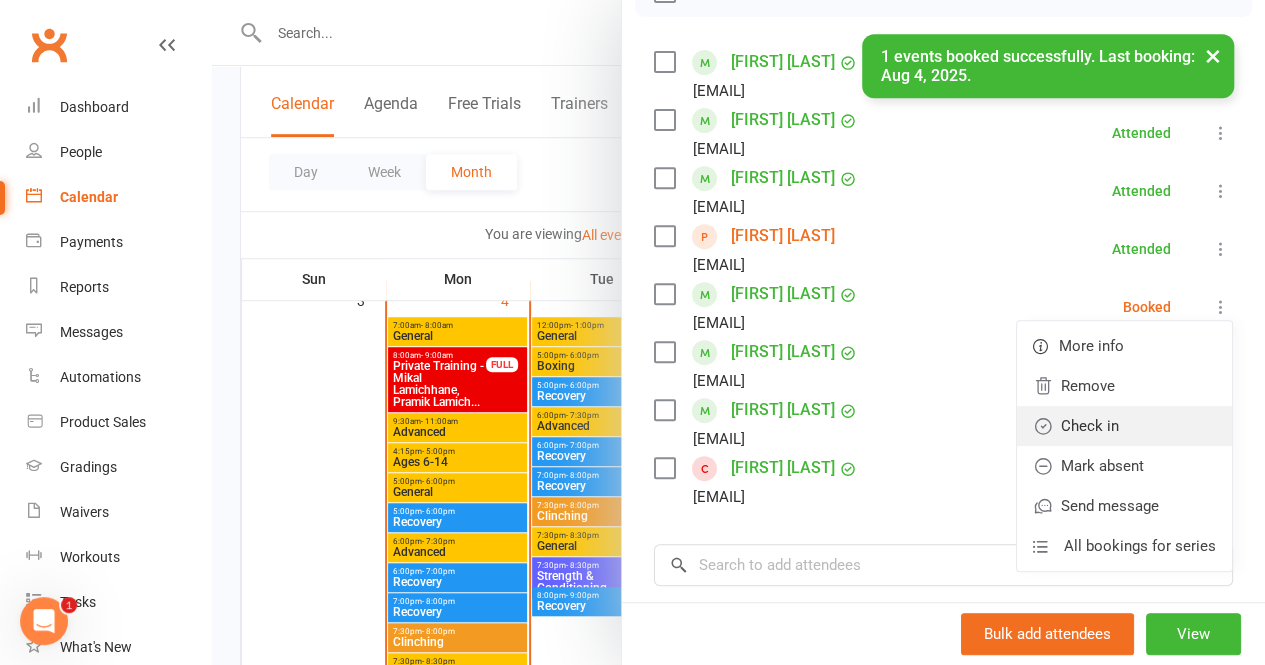 click on "Check in" at bounding box center [1124, 426] 